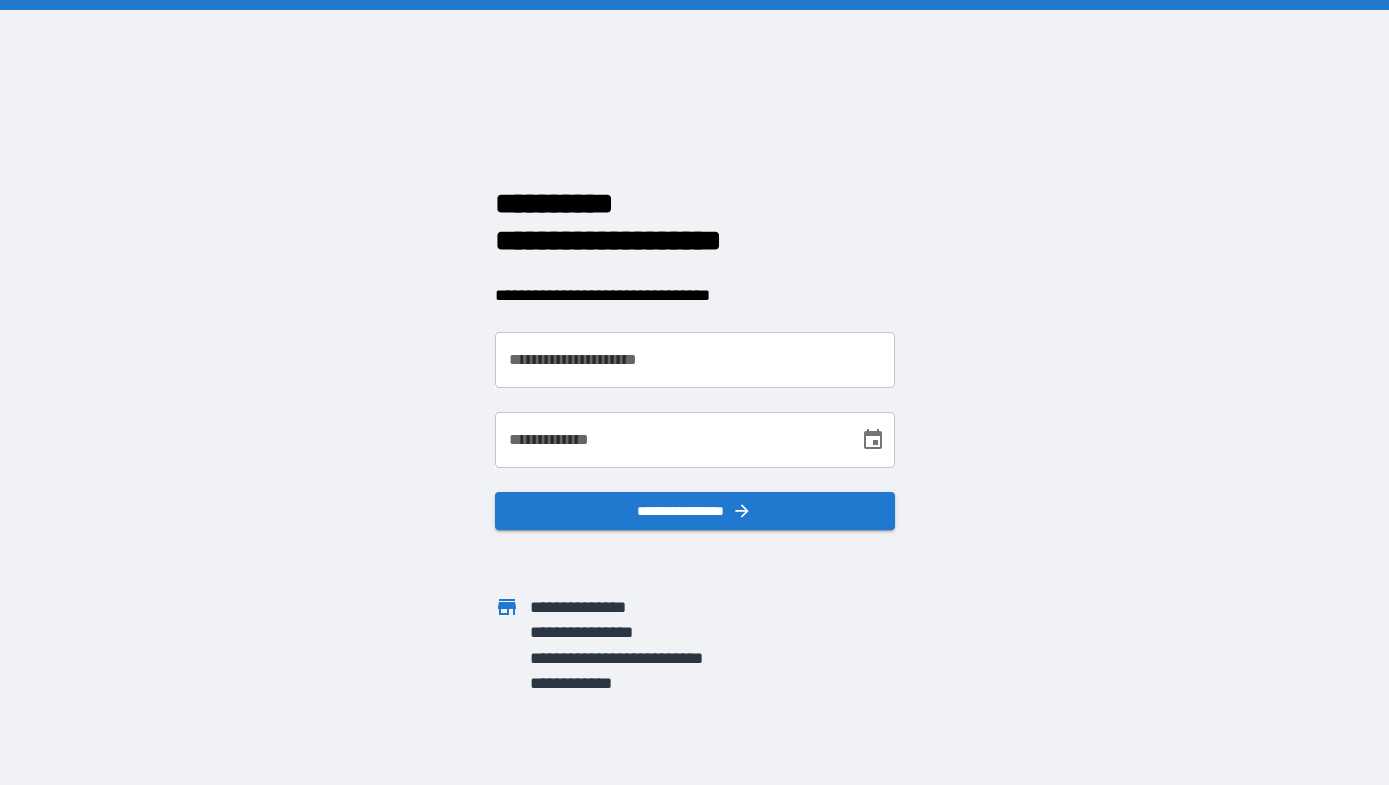 scroll, scrollTop: 0, scrollLeft: 0, axis: both 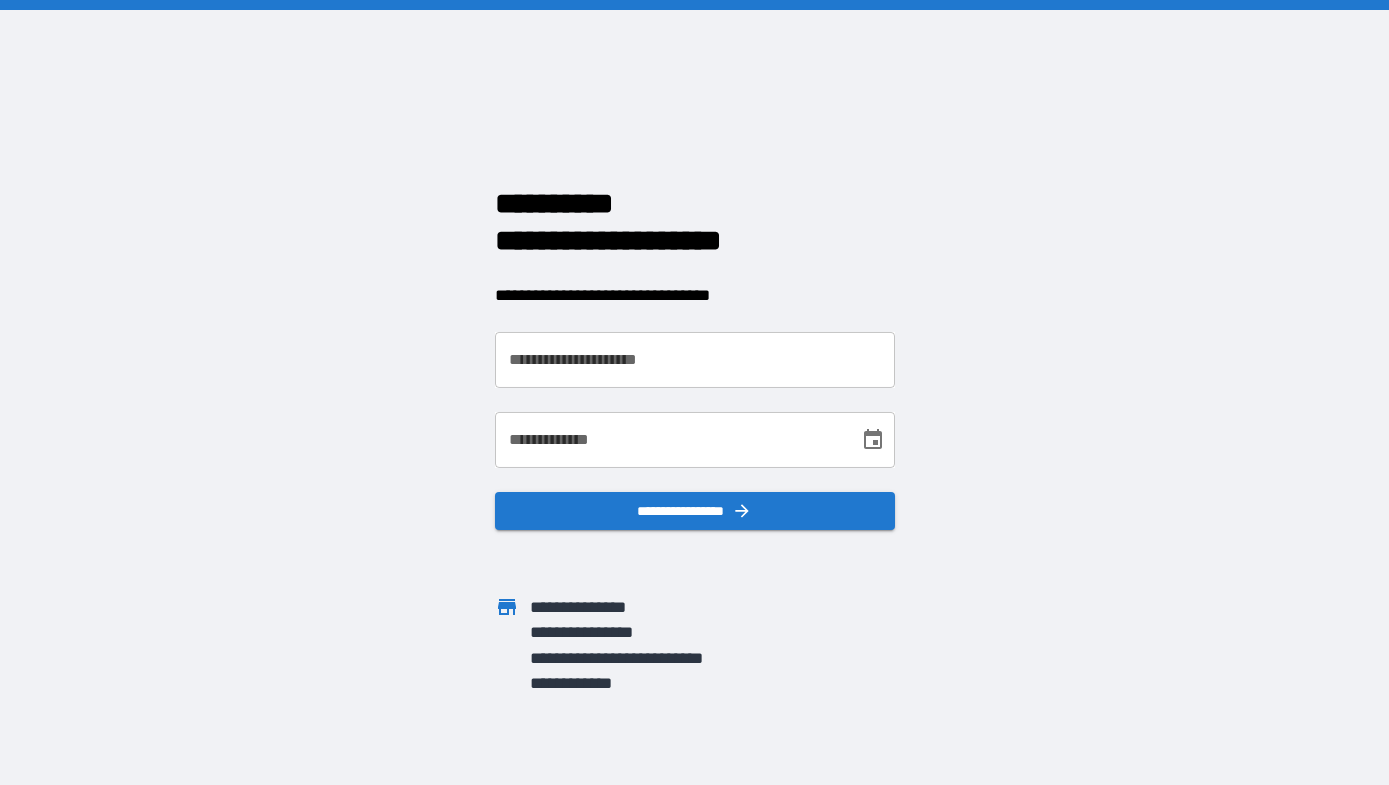 click on "**********" at bounding box center [695, 360] 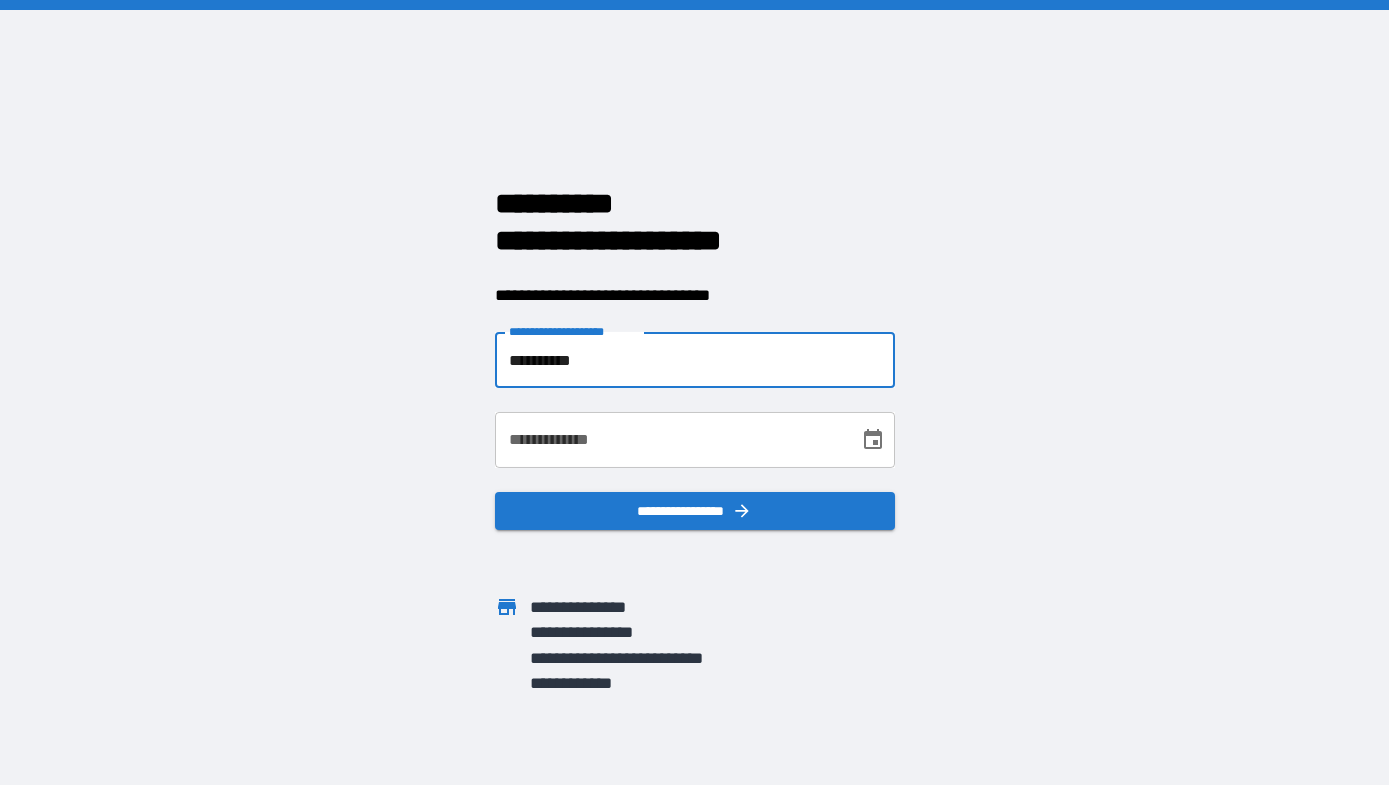 type on "**********" 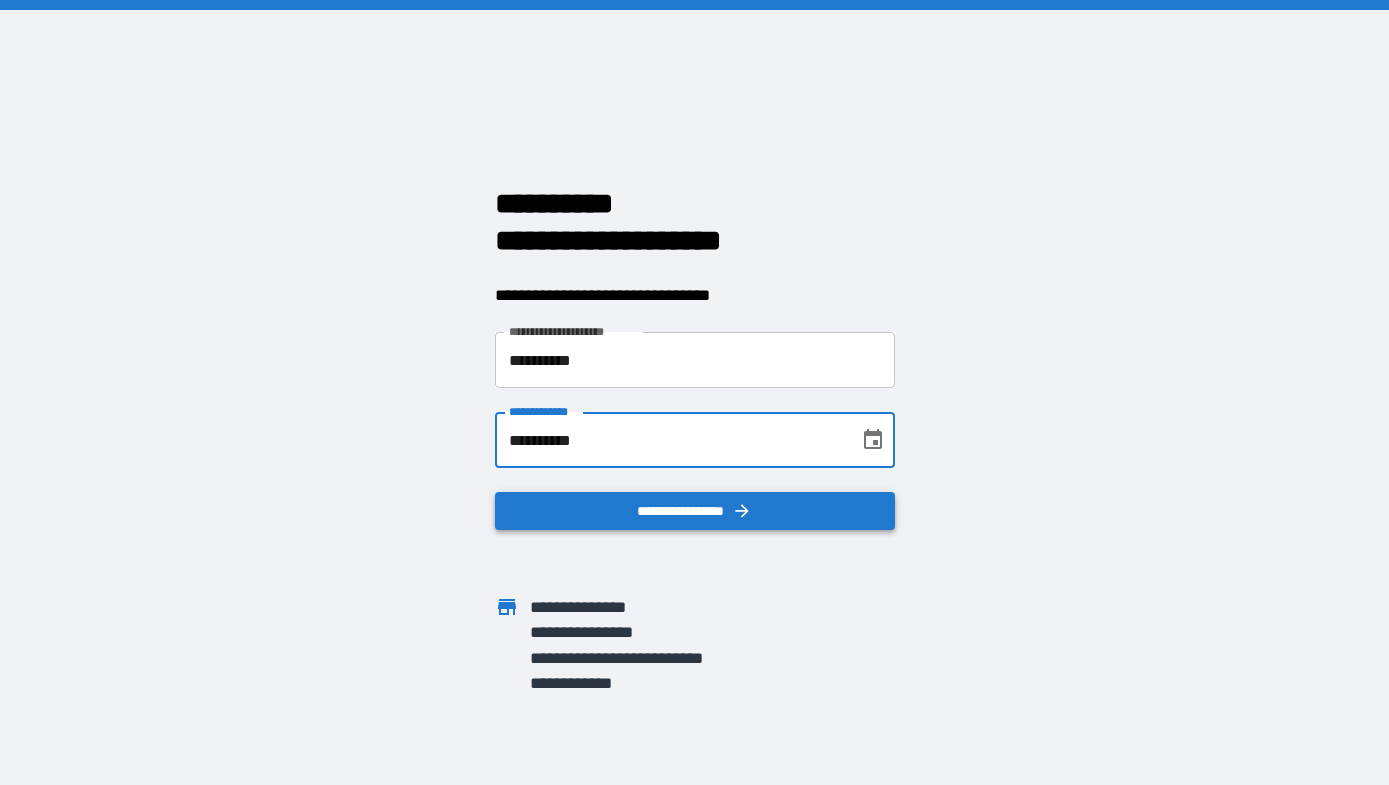type on "**********" 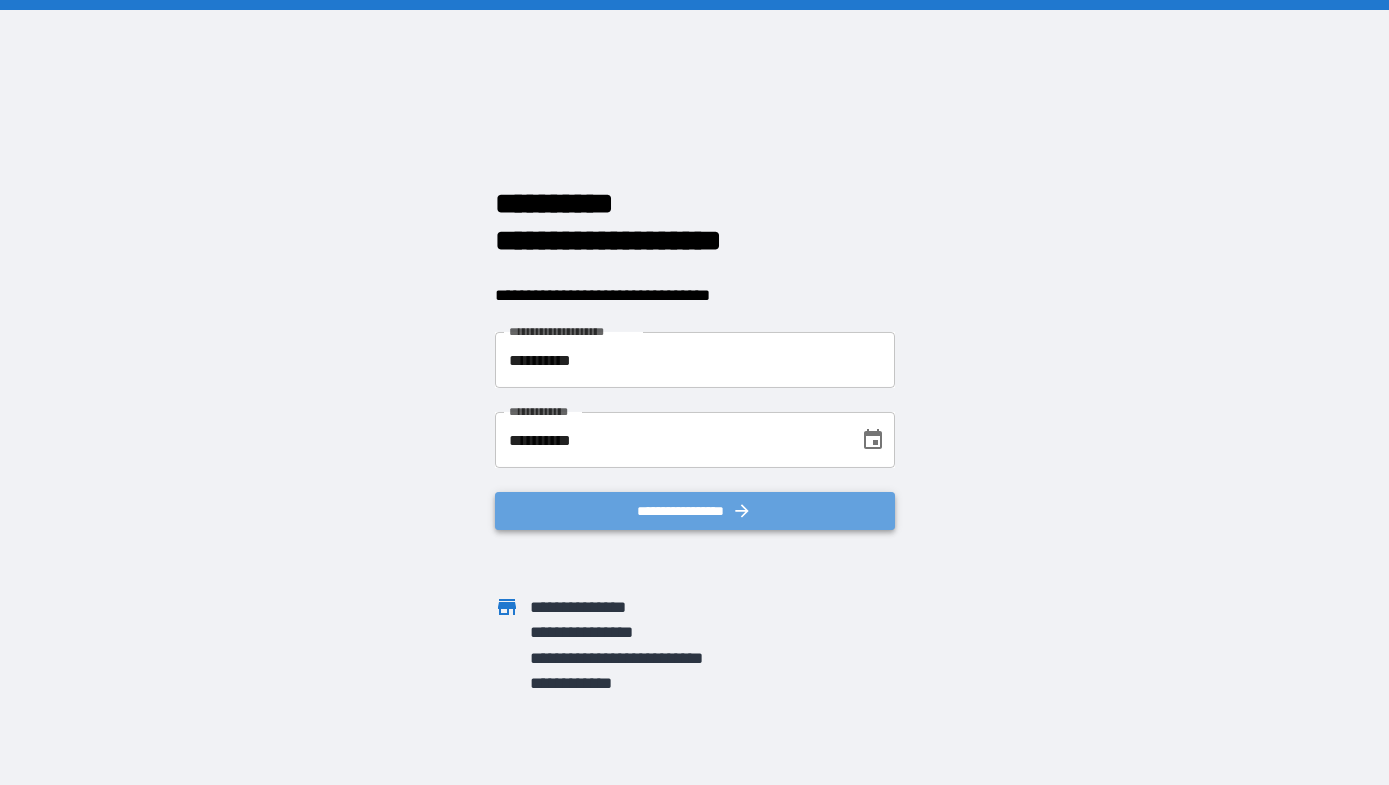 click on "**********" at bounding box center (695, 511) 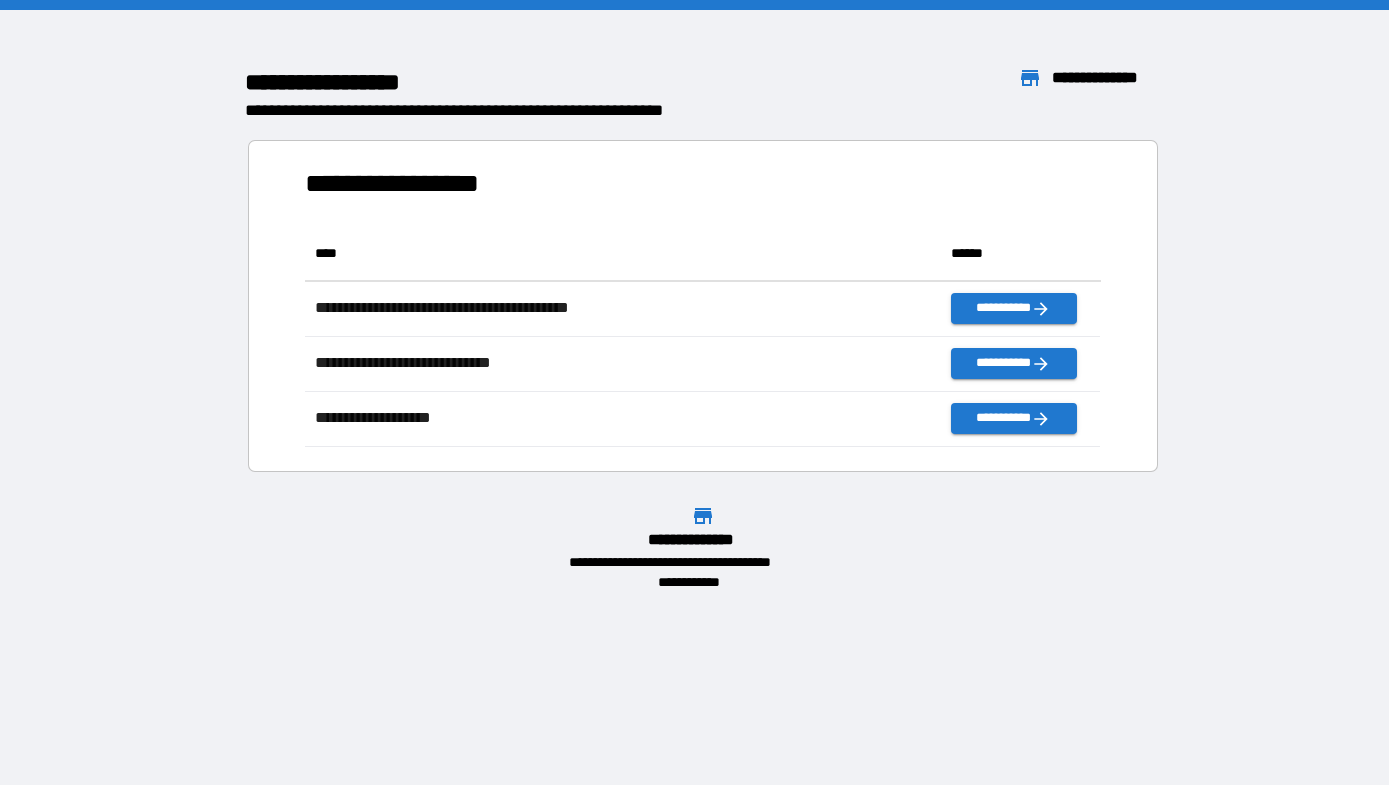 scroll, scrollTop: 16, scrollLeft: 16, axis: both 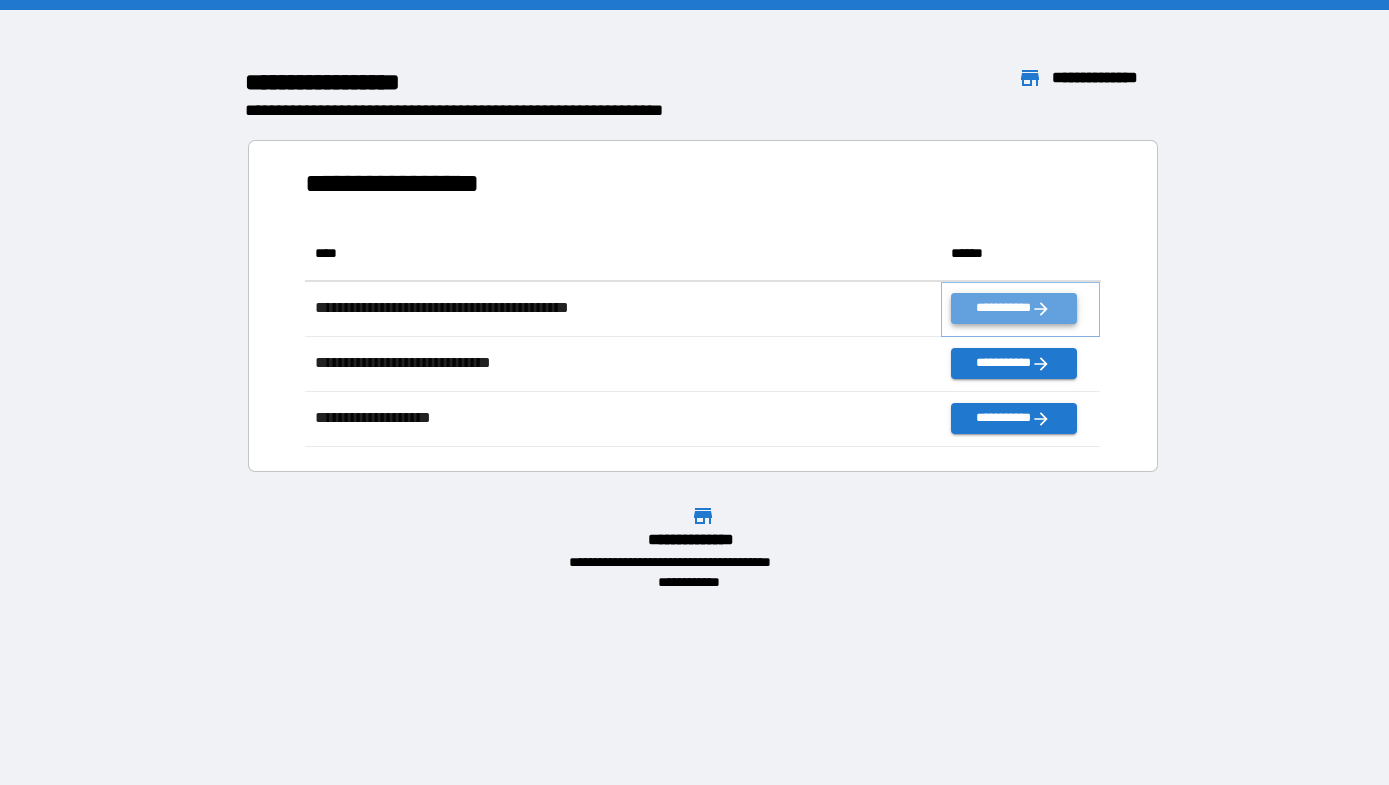 click on "**********" at bounding box center (1013, 308) 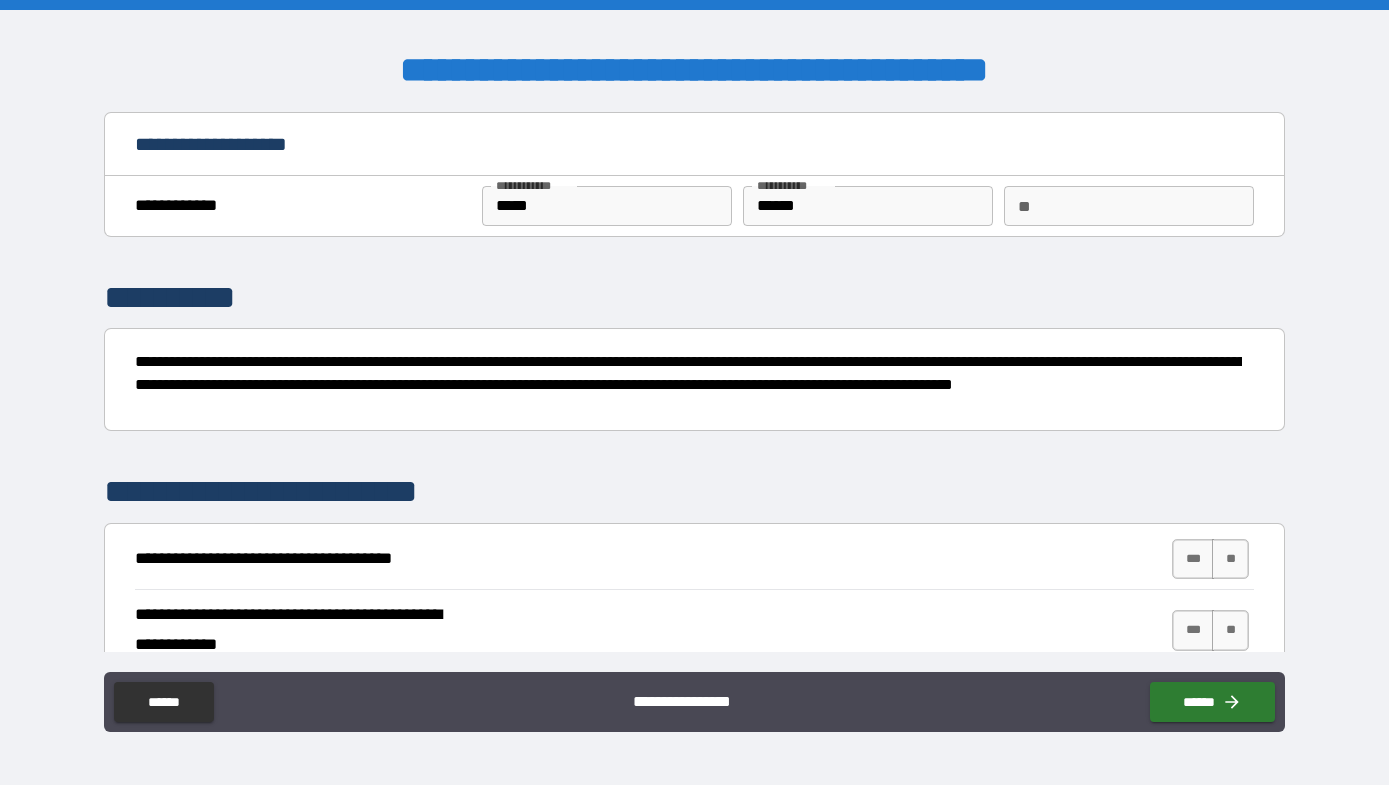 click on "**" at bounding box center (1129, 206) 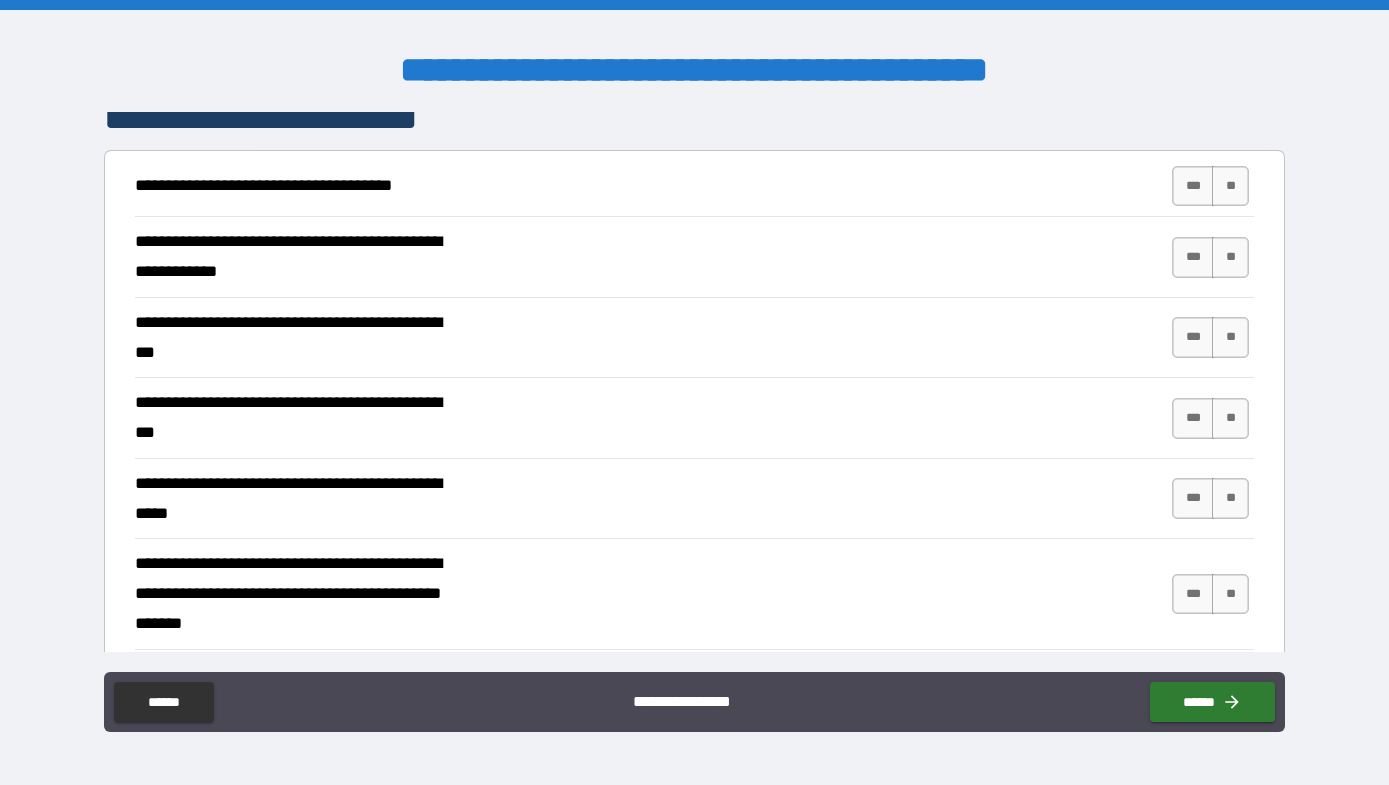scroll, scrollTop: 378, scrollLeft: 0, axis: vertical 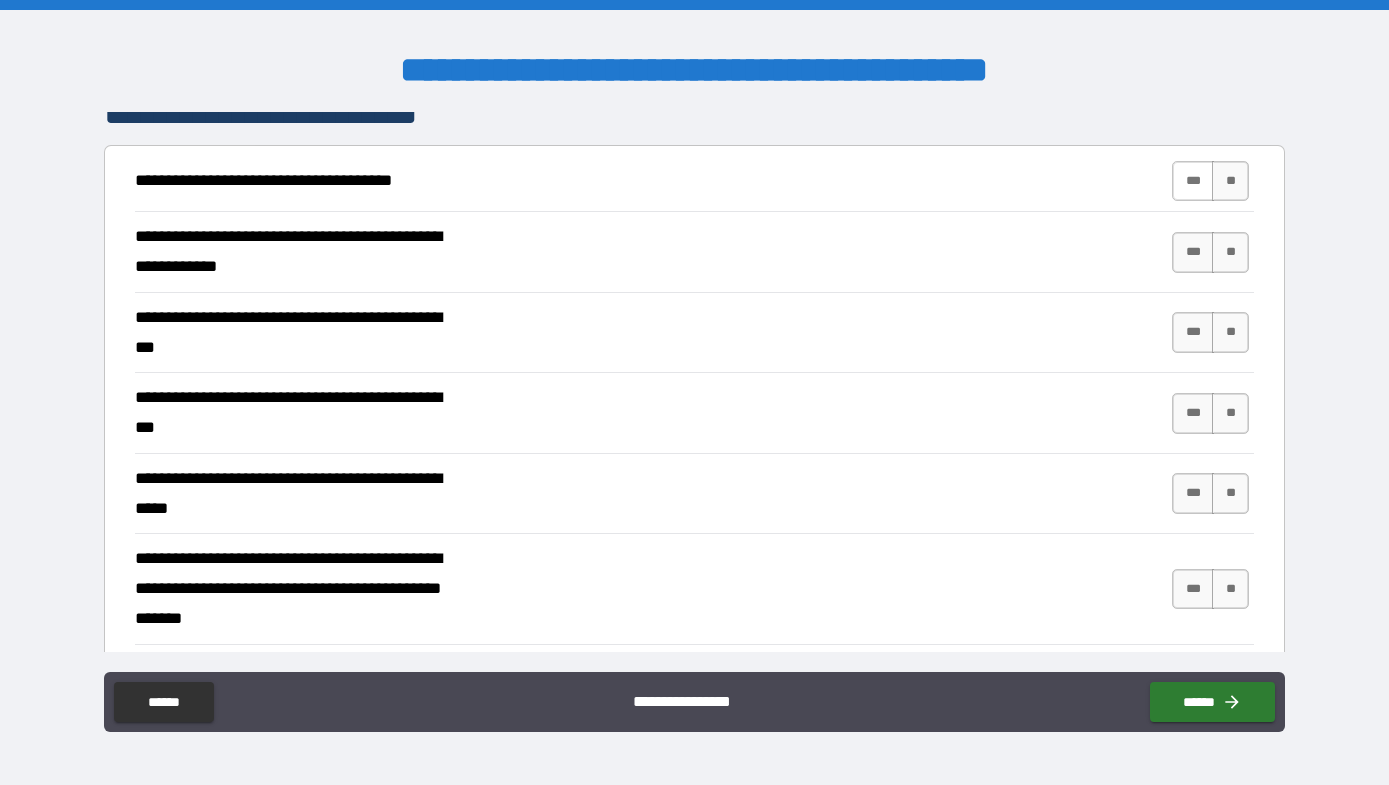 type on "*" 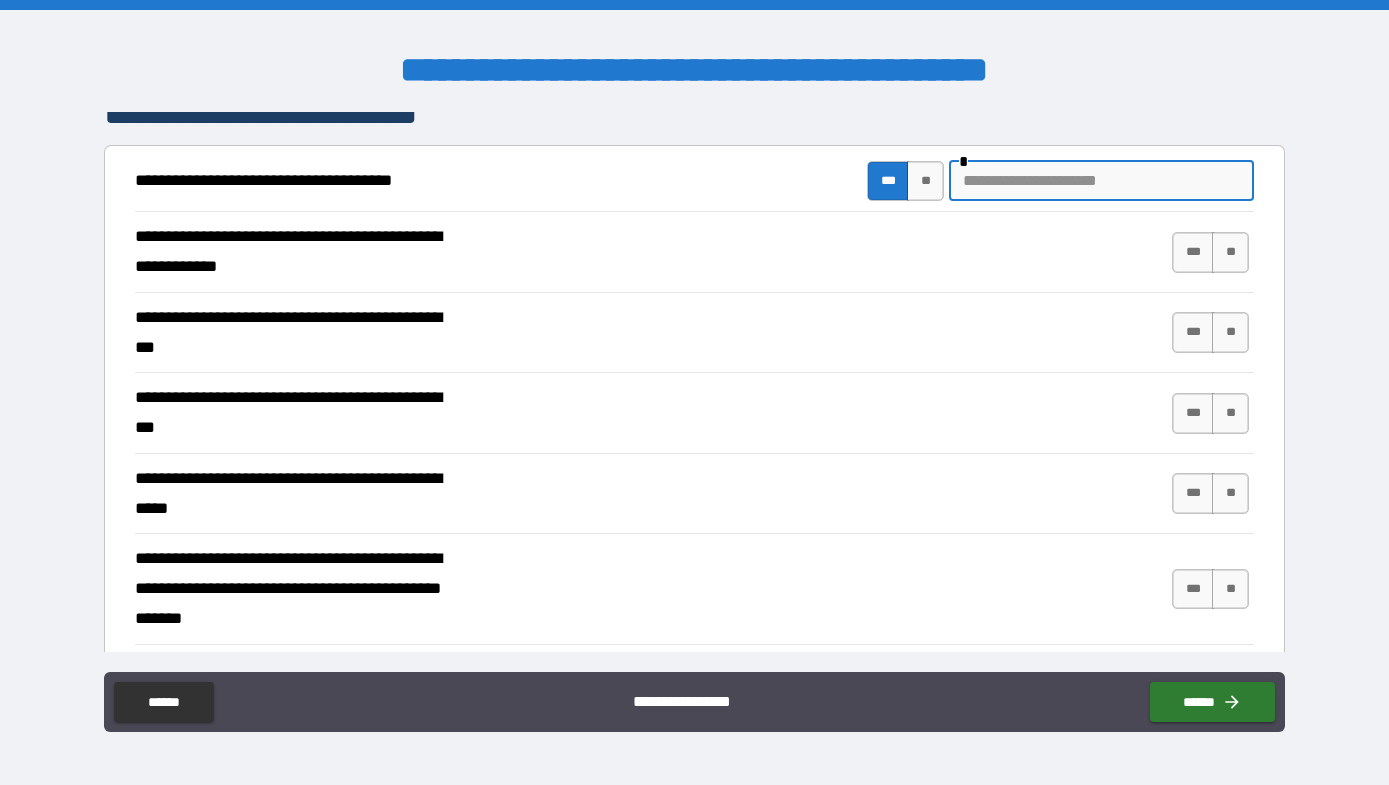 click at bounding box center (1101, 181) 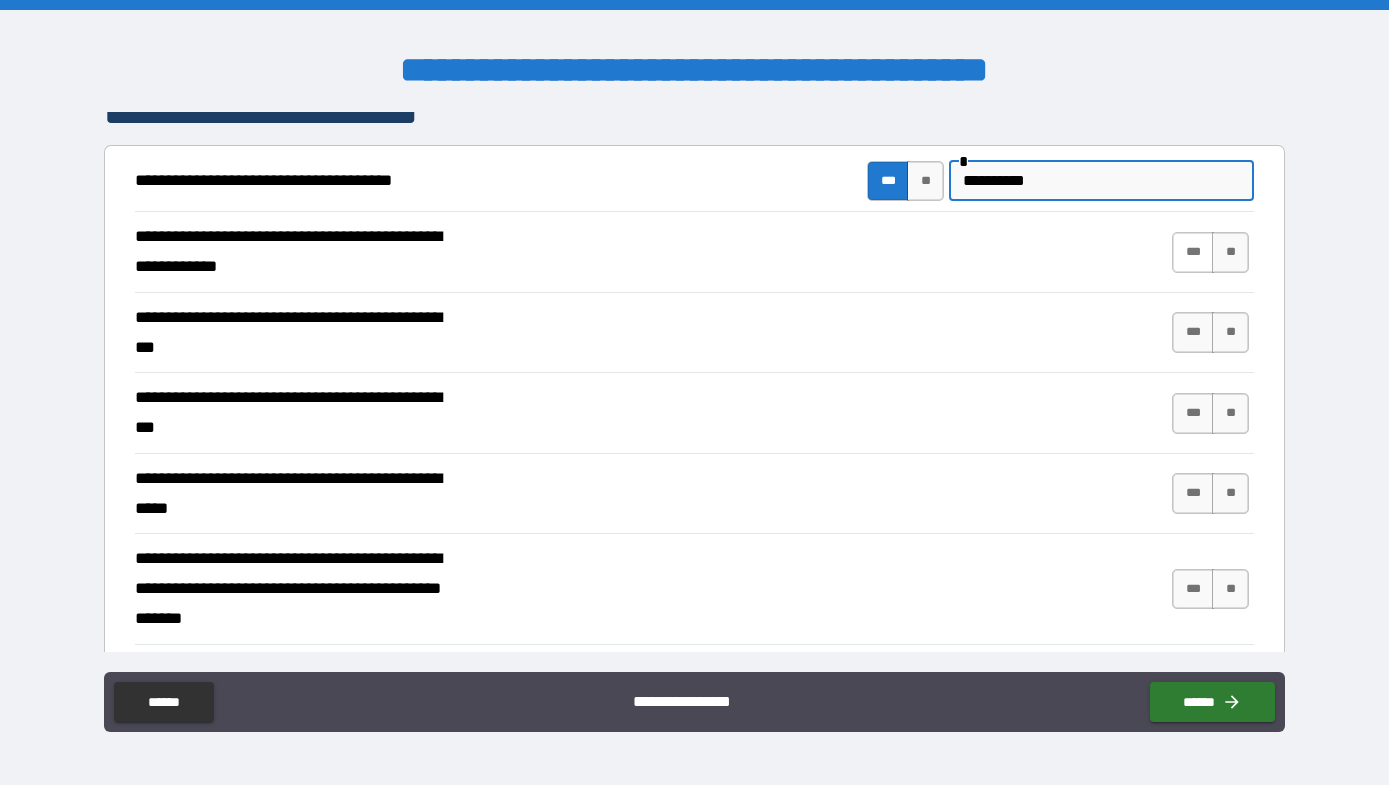 type on "**********" 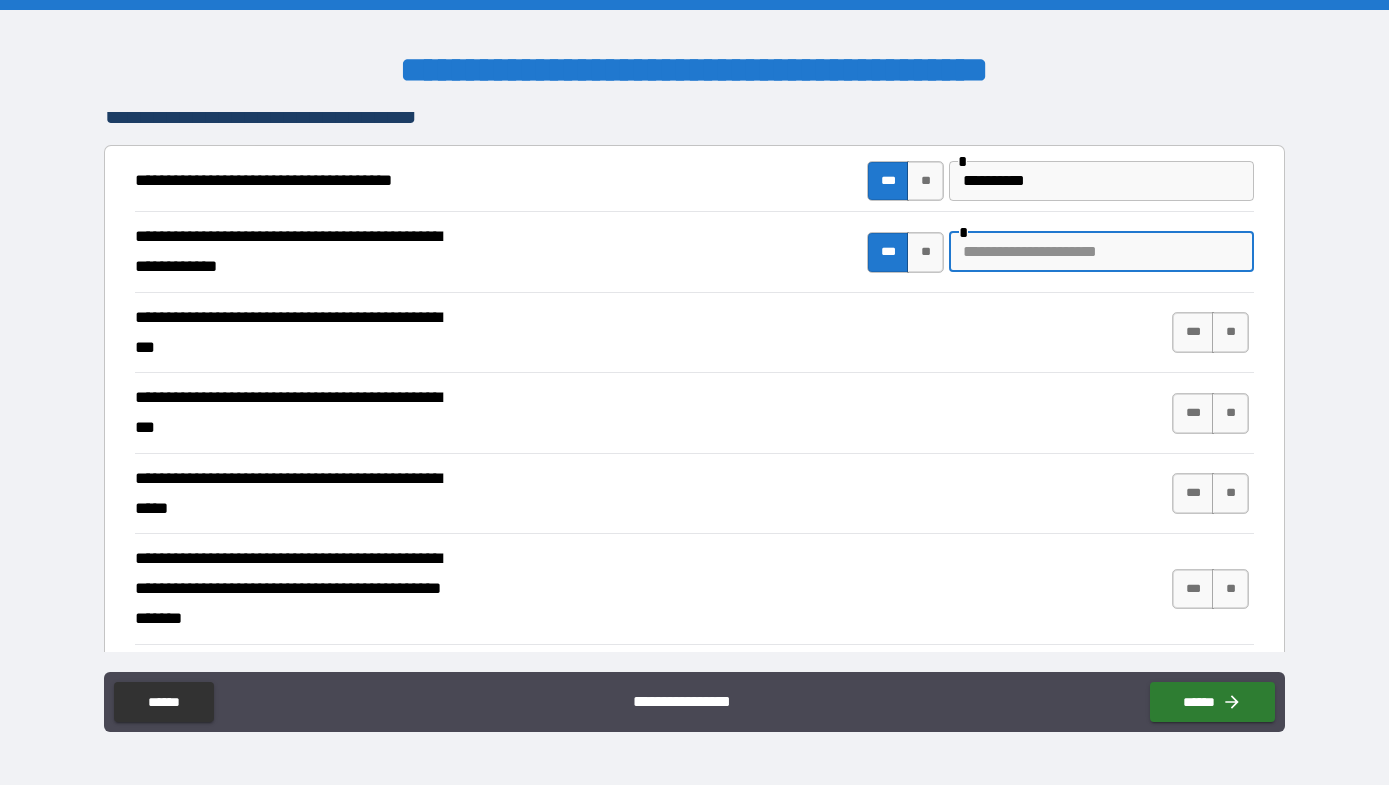 click at bounding box center (1101, 252) 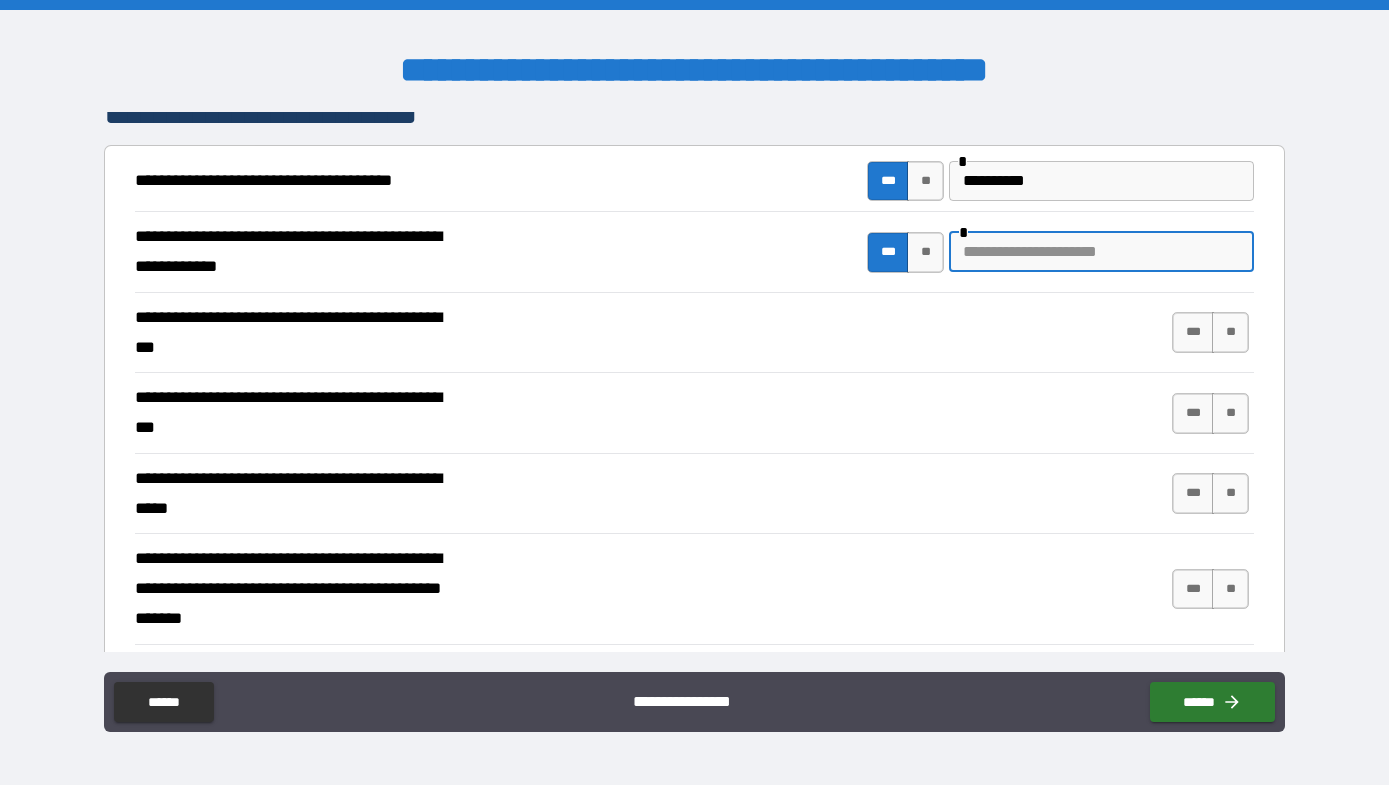 type on "*" 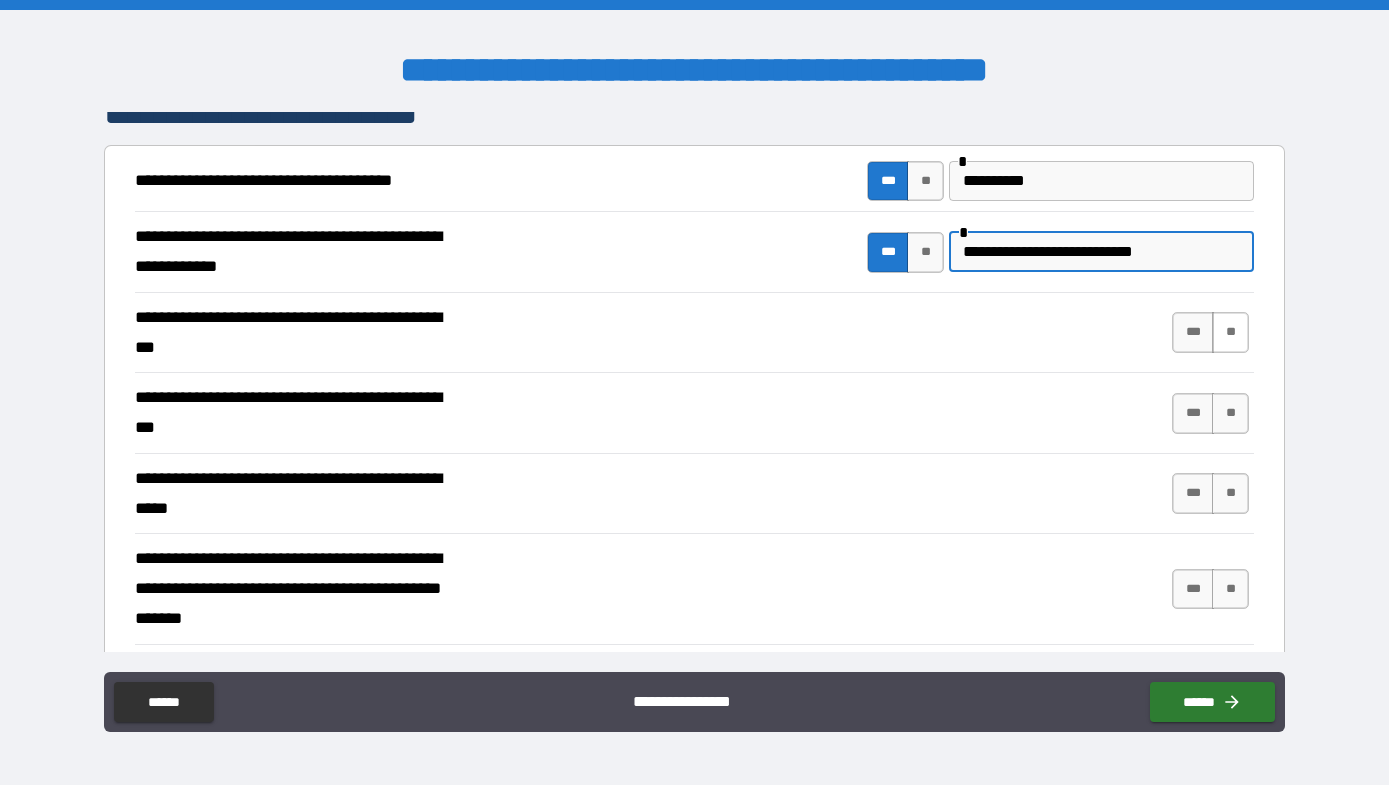 type on "**********" 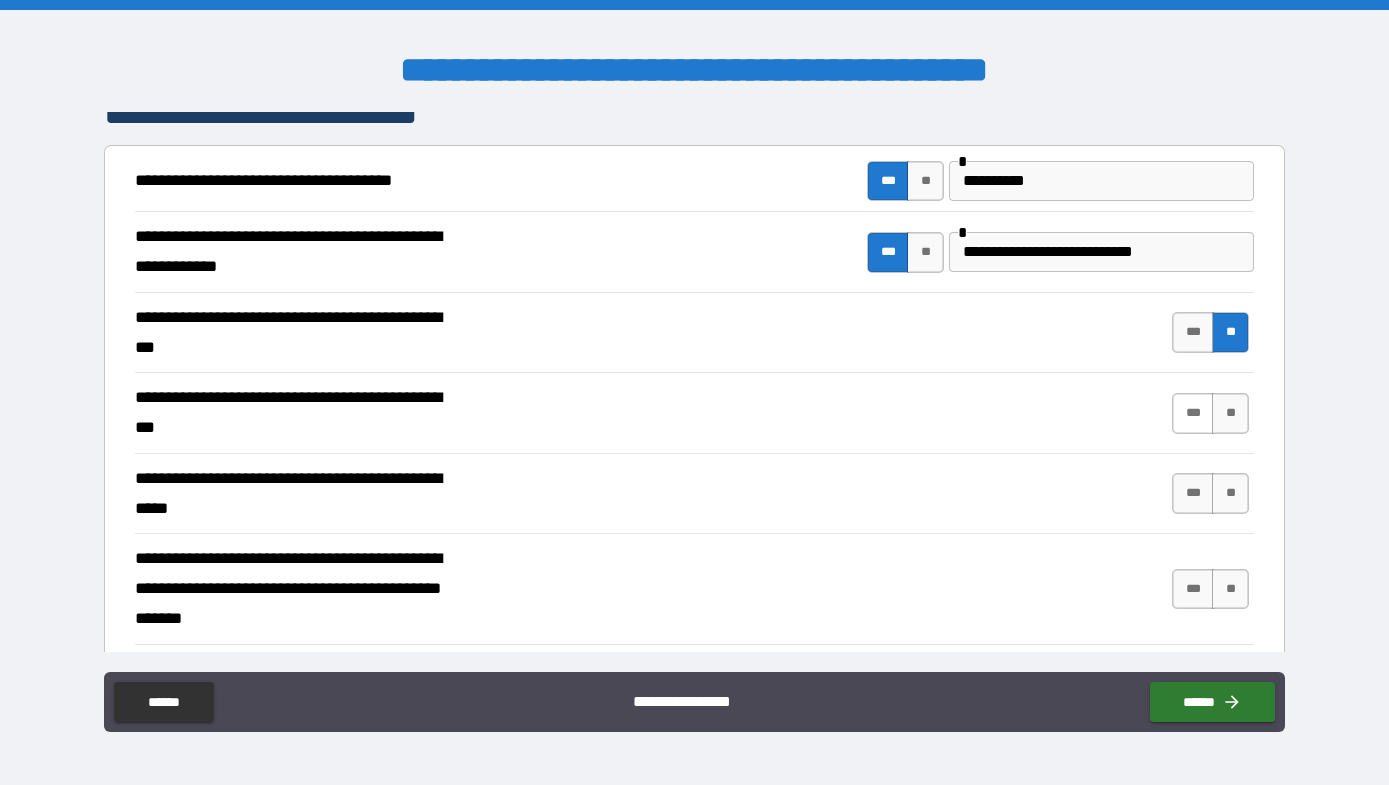 click on "***" at bounding box center (1193, 413) 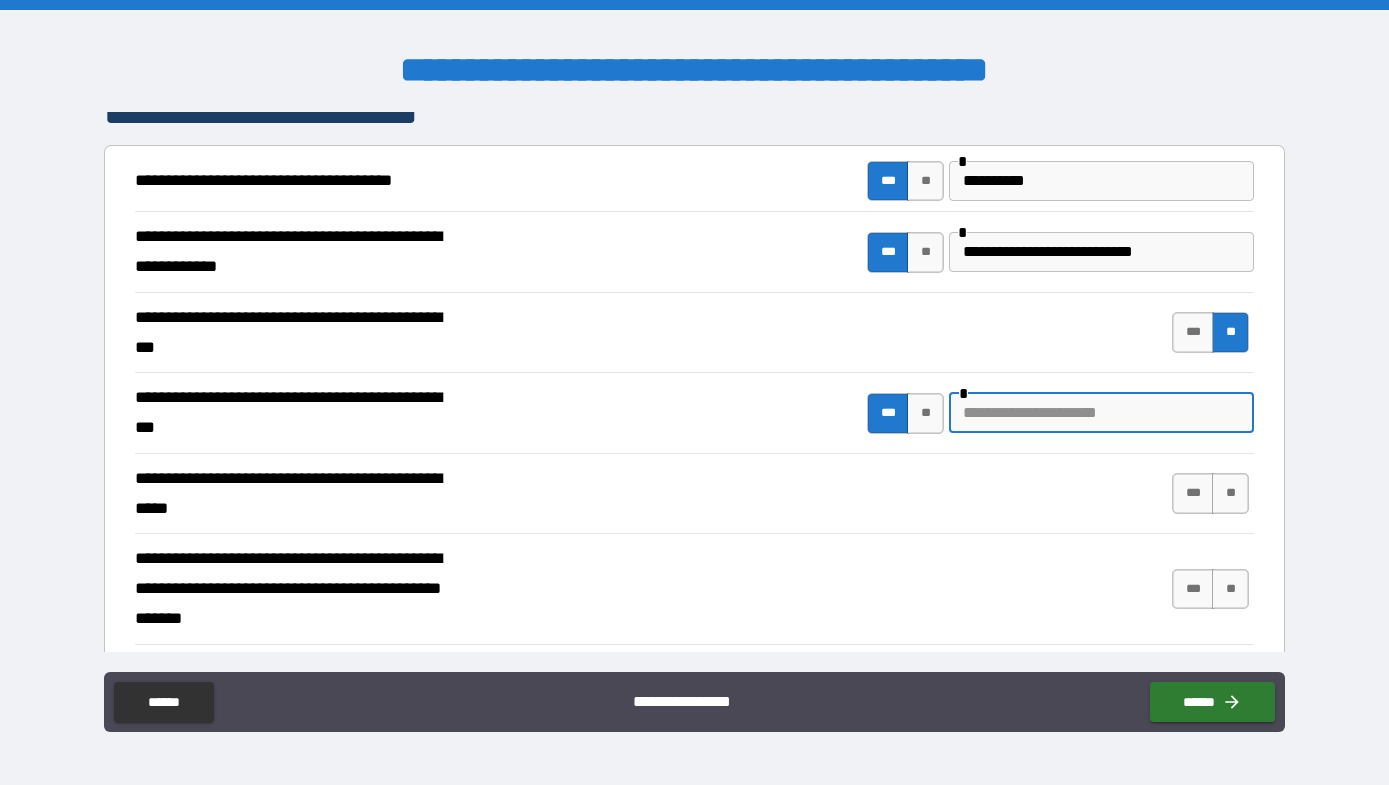 click at bounding box center [1101, 413] 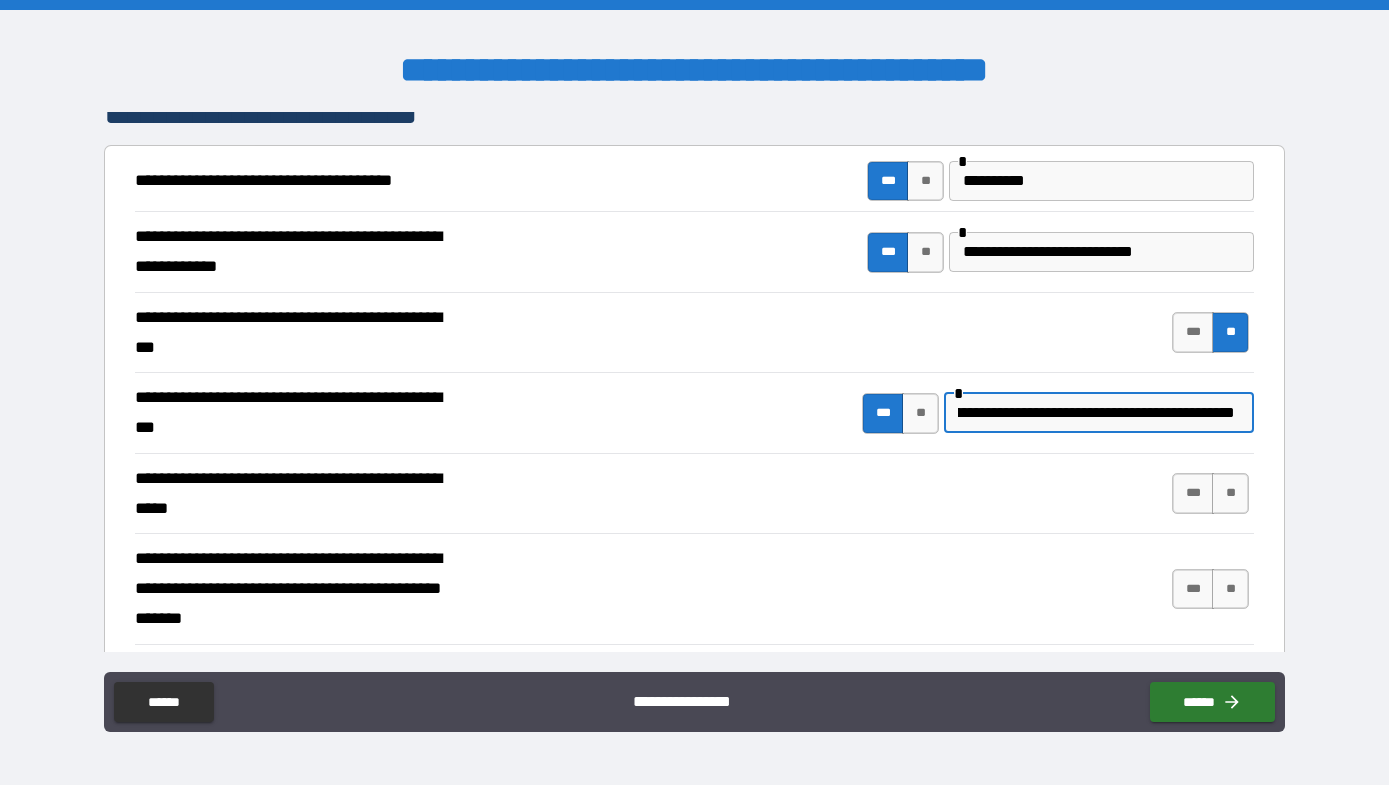scroll, scrollTop: 0, scrollLeft: 110, axis: horizontal 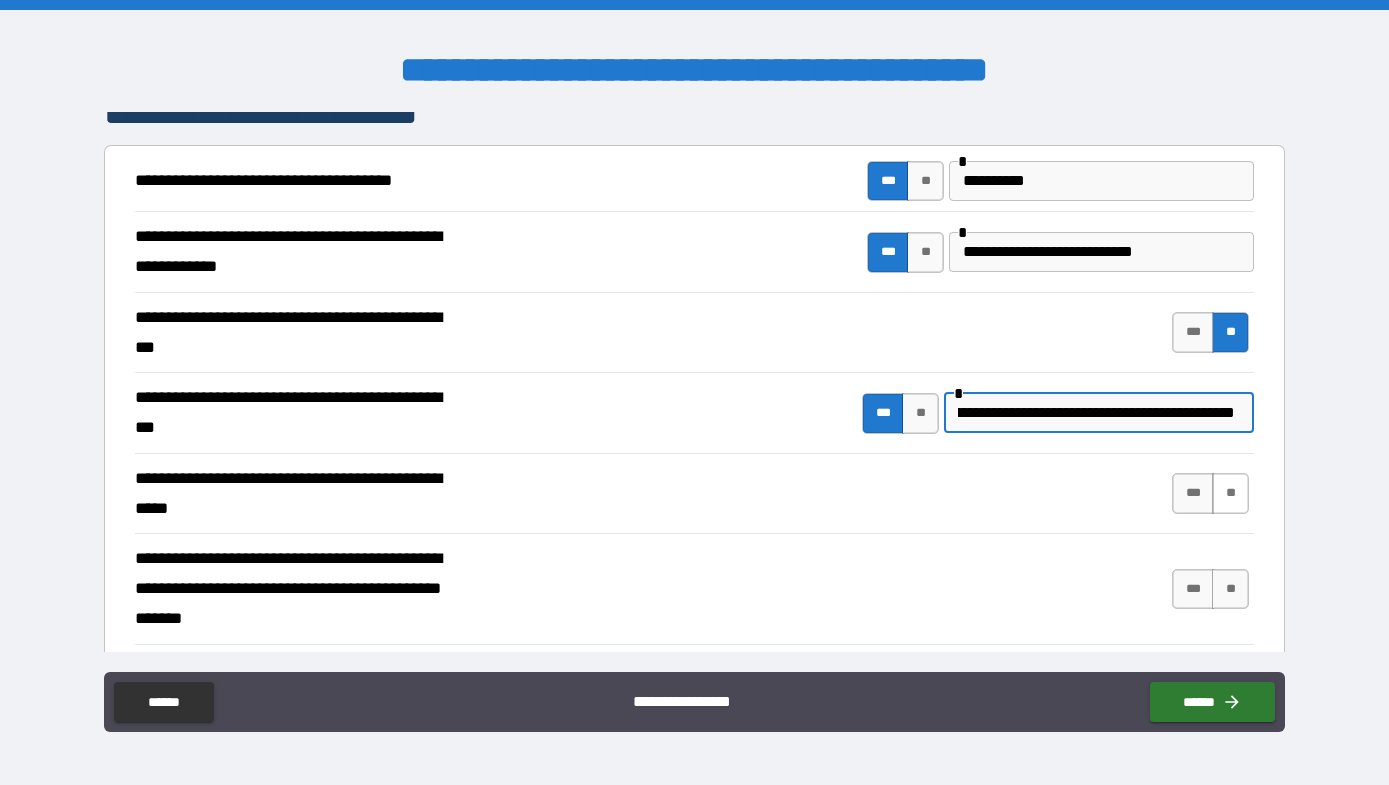 type on "**********" 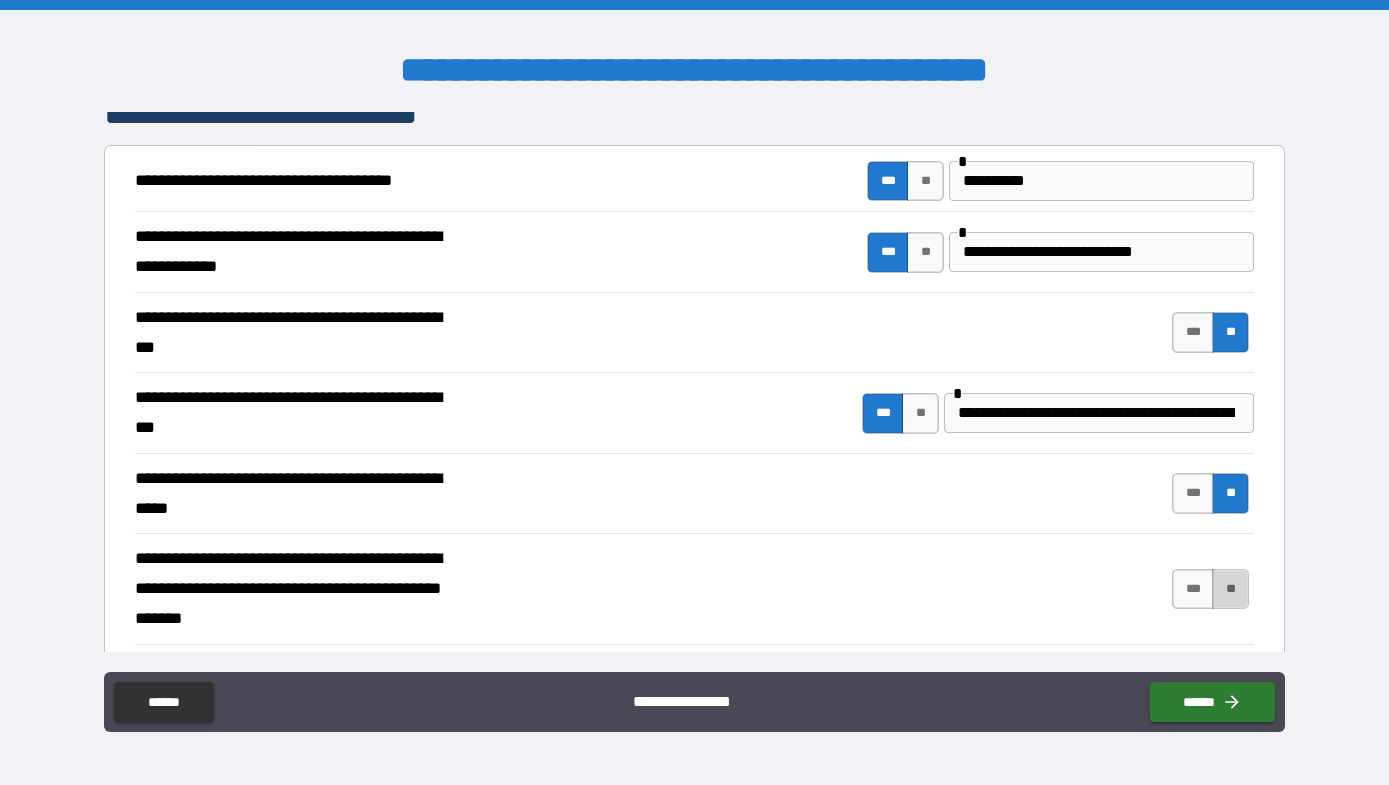 click on "**" at bounding box center [1230, 589] 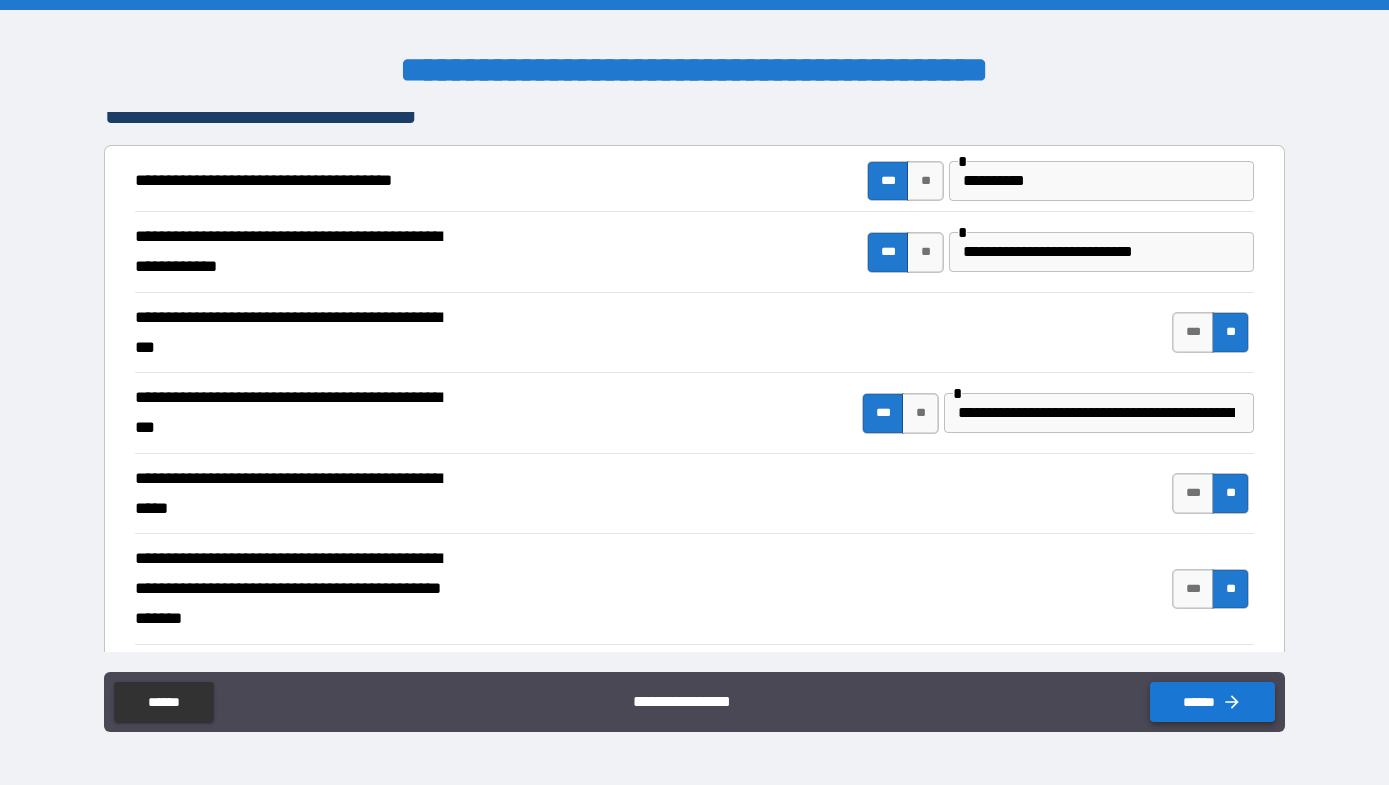 click on "******" at bounding box center (1212, 702) 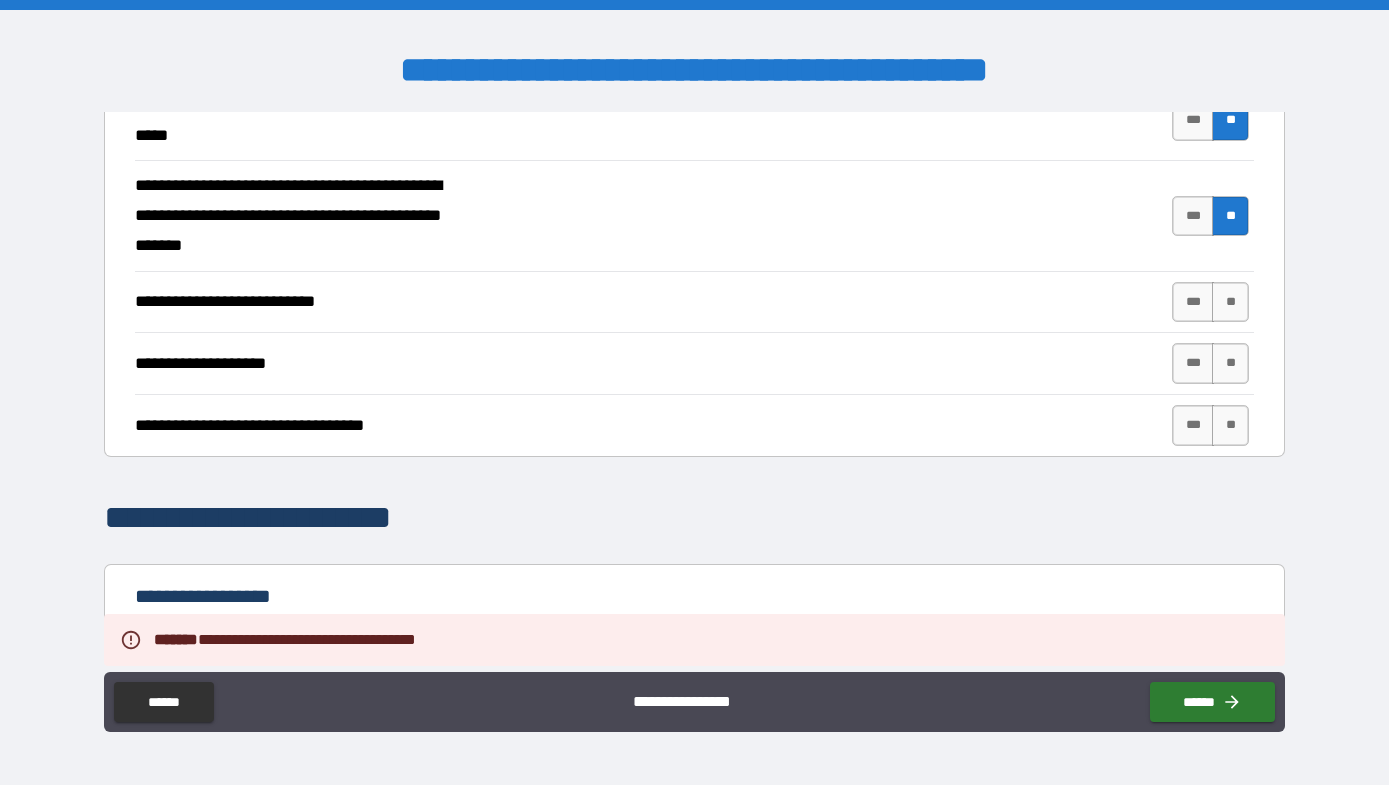 scroll, scrollTop: 761, scrollLeft: 0, axis: vertical 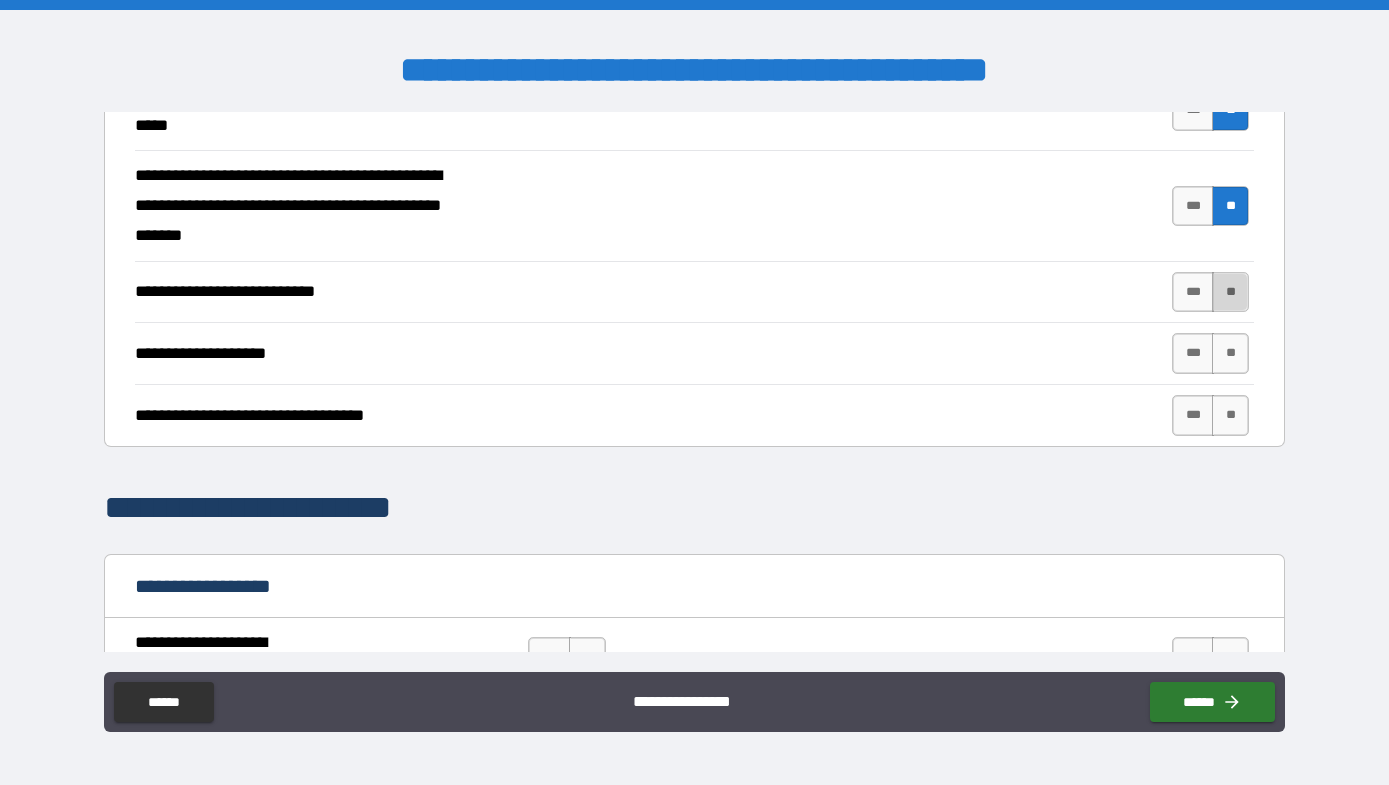 click on "**" at bounding box center (1230, 292) 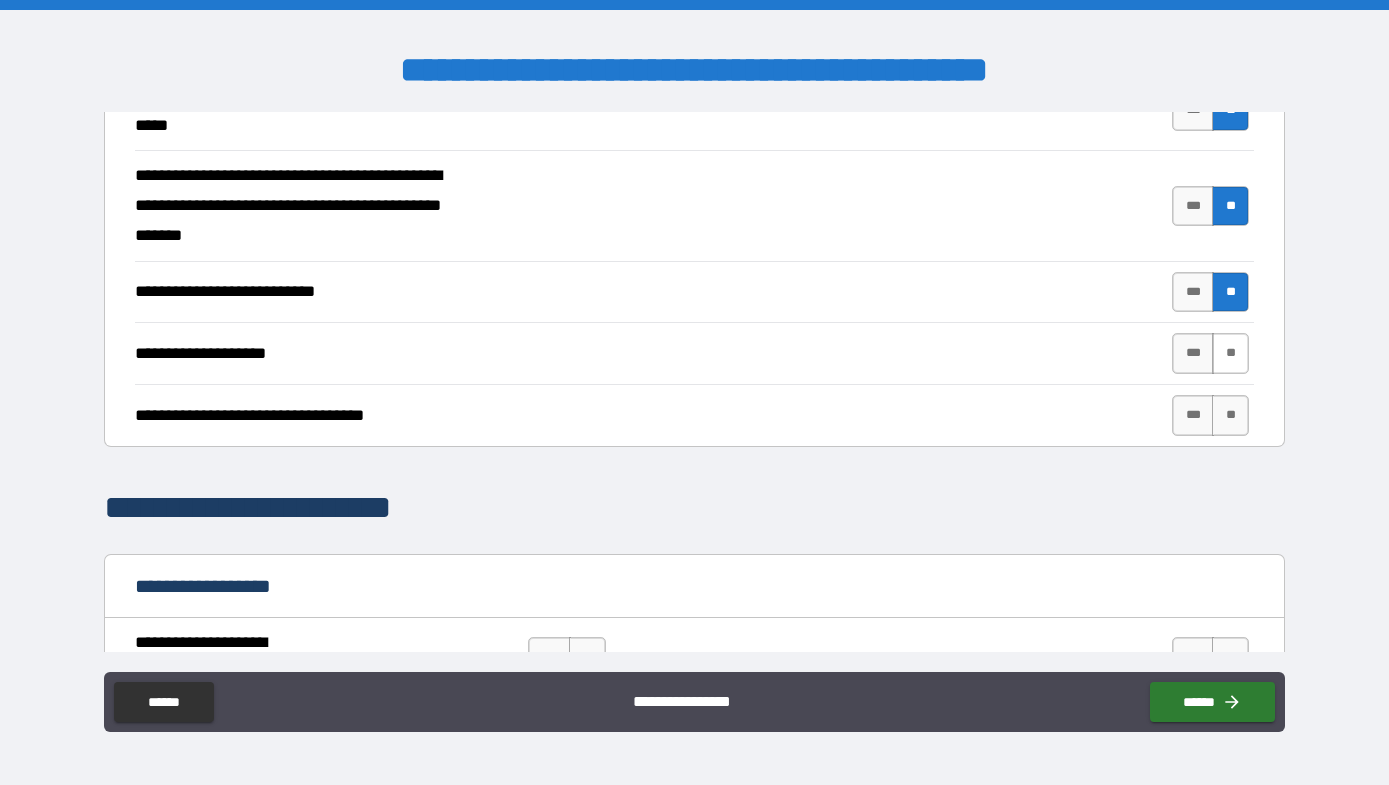 click on "**" at bounding box center [1230, 353] 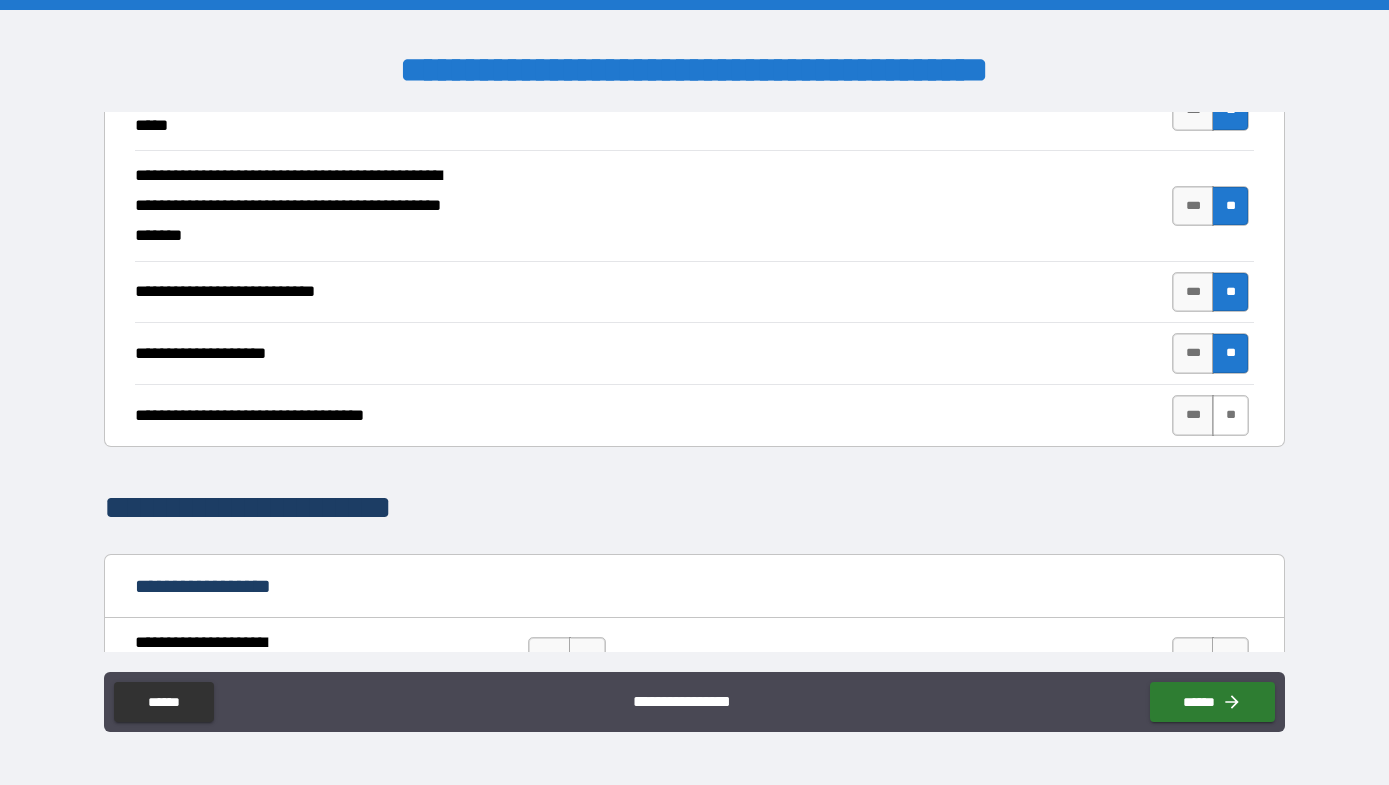click on "**" at bounding box center [1230, 415] 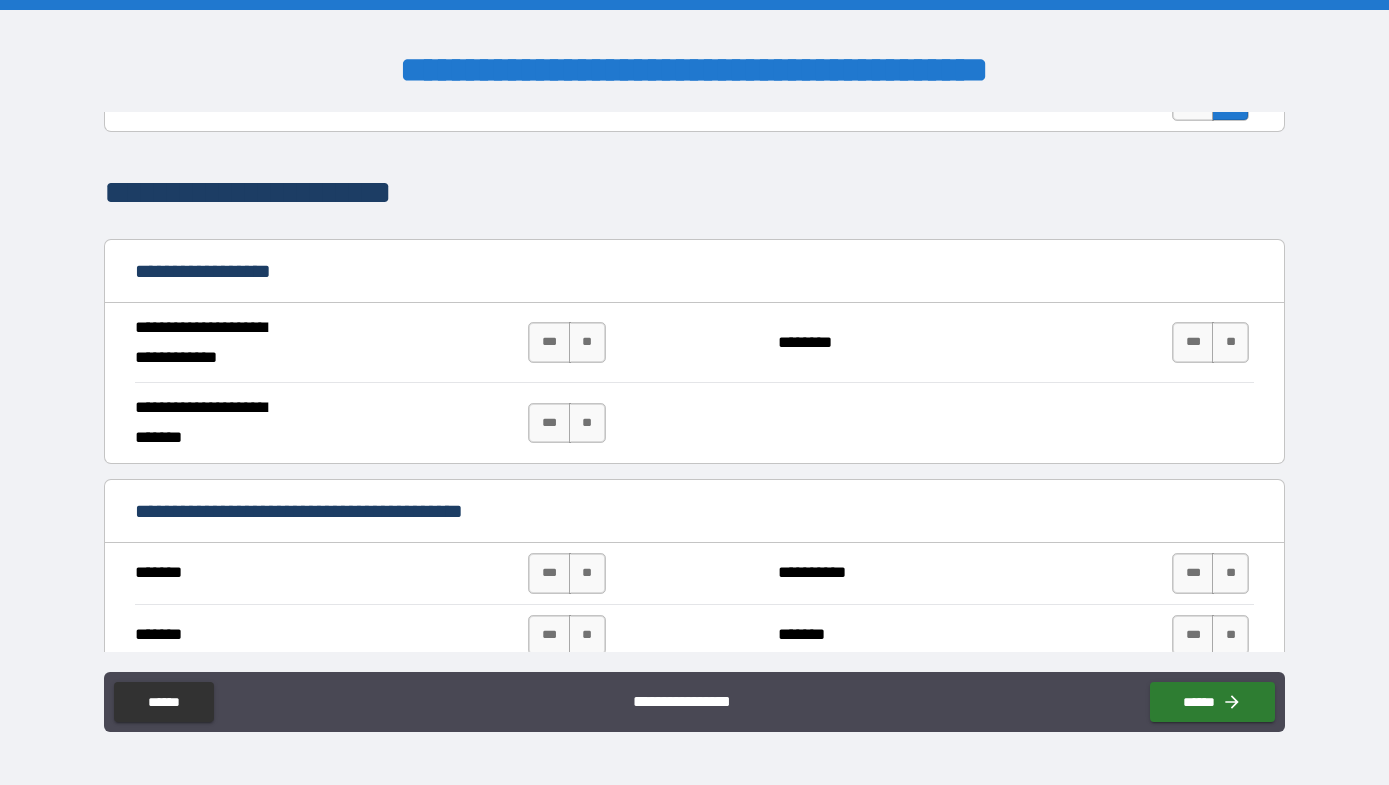 scroll, scrollTop: 1096, scrollLeft: 0, axis: vertical 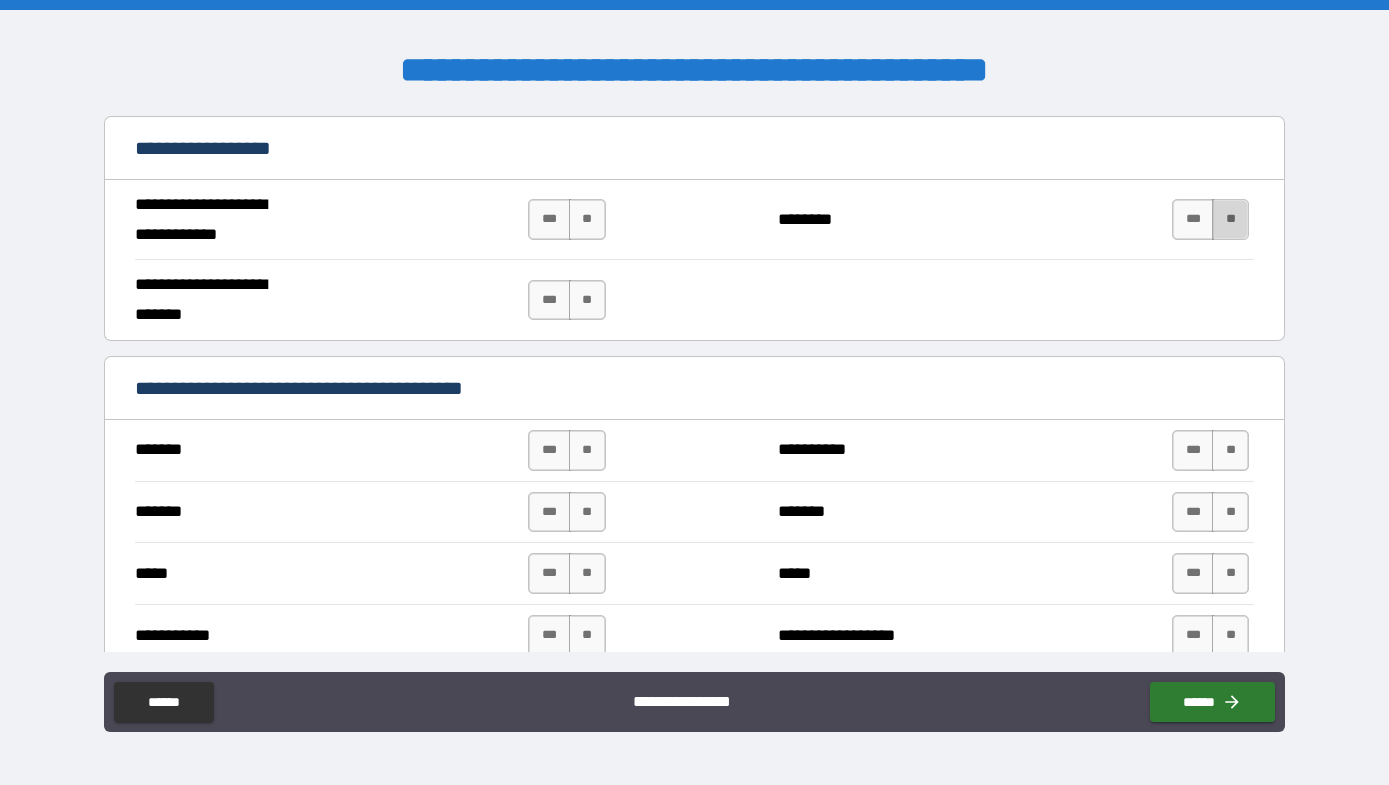 click on "**" at bounding box center [1230, 219] 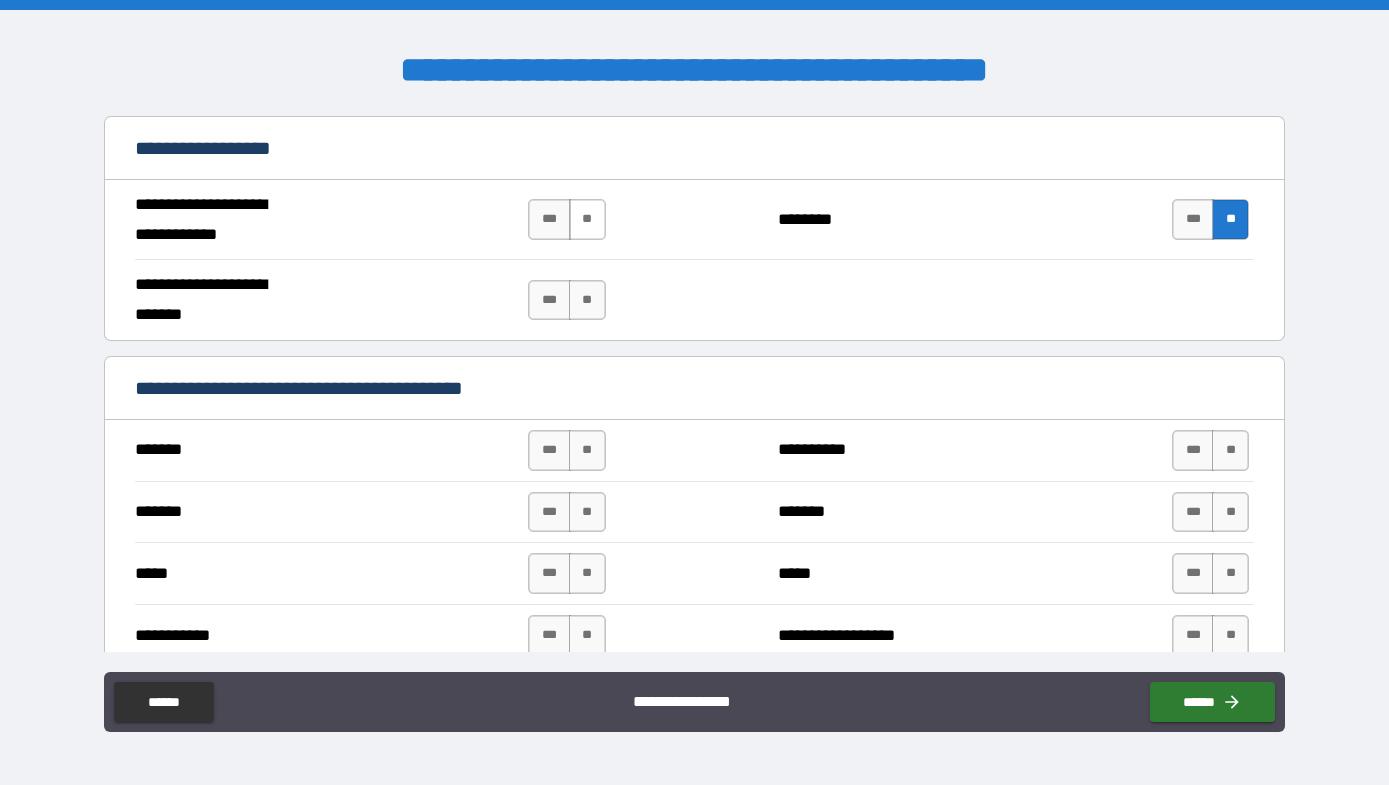 click on "**" at bounding box center [587, 219] 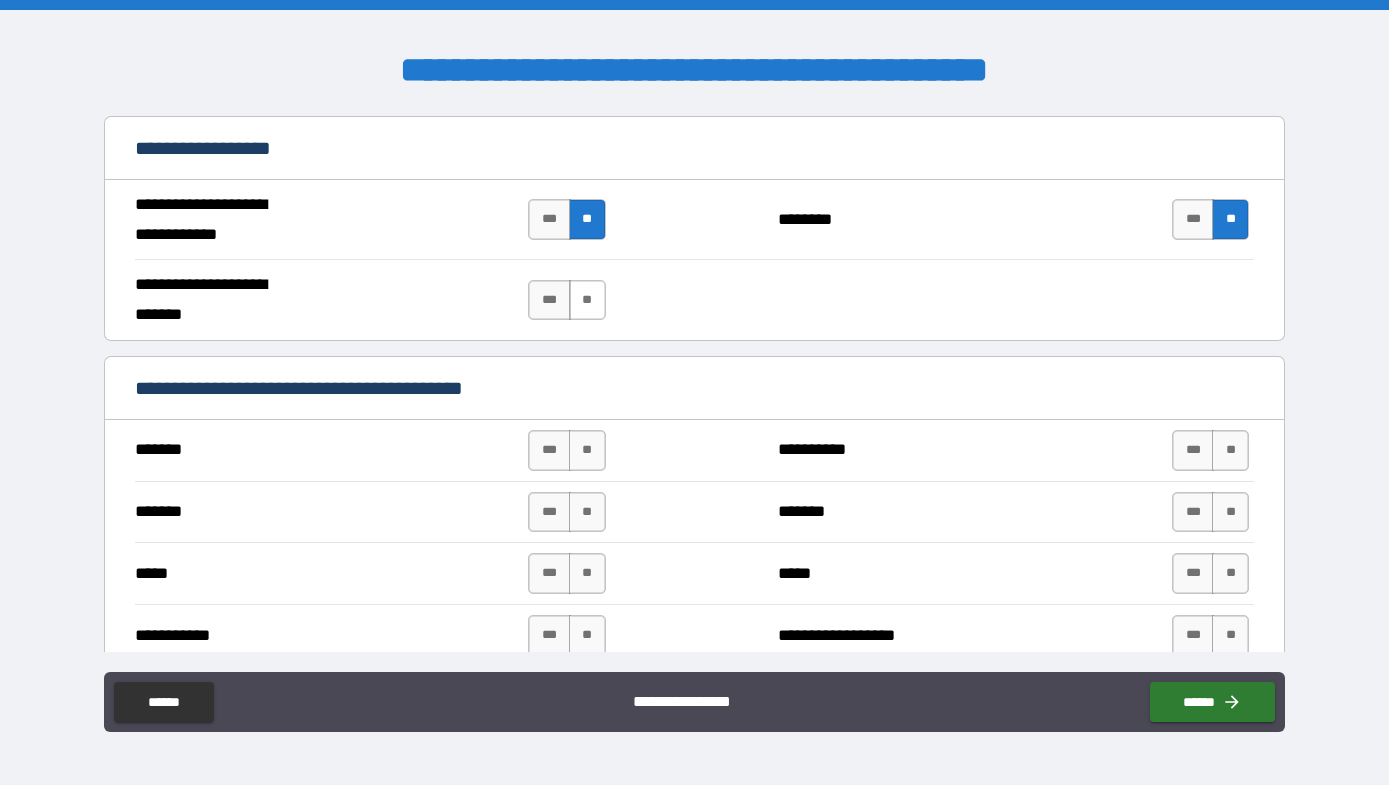 click on "**" at bounding box center [587, 300] 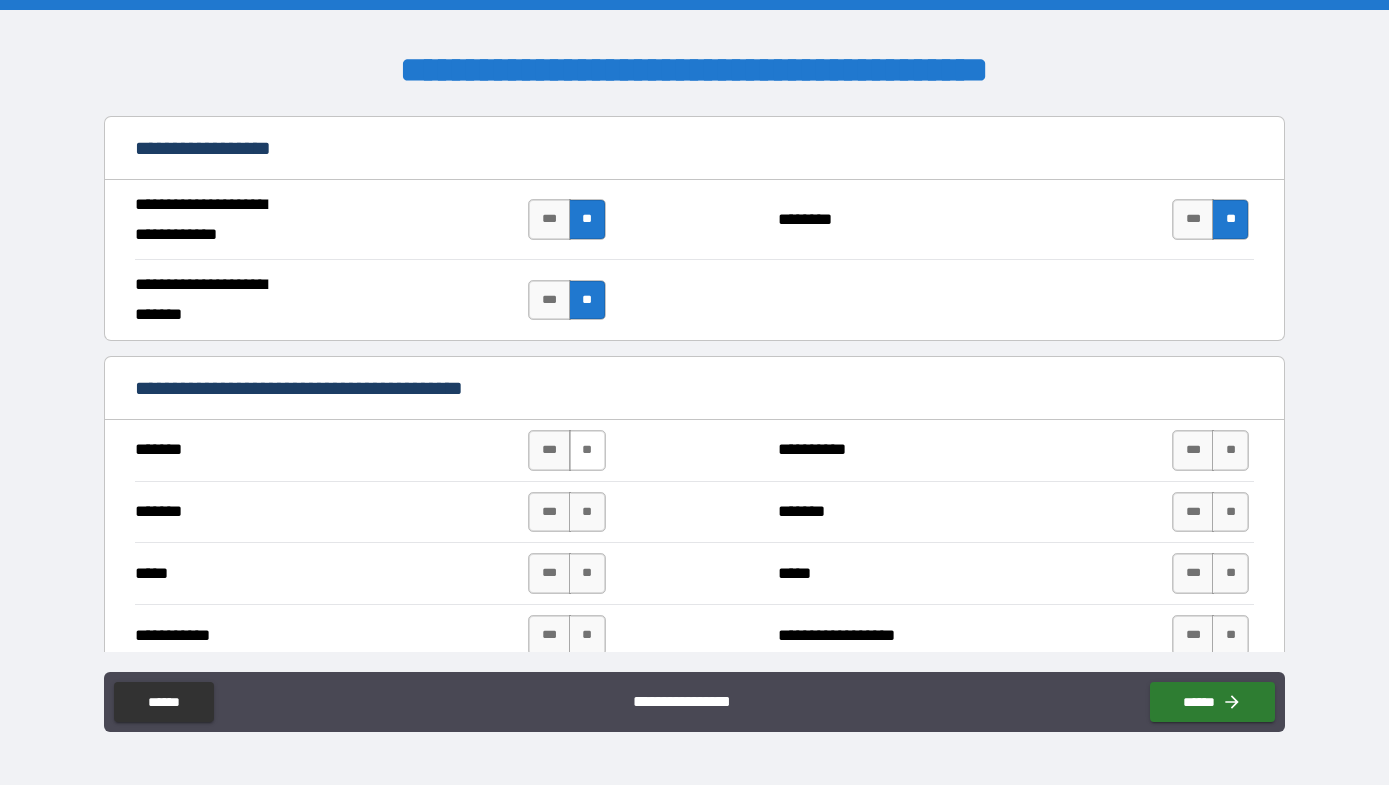 click on "**" at bounding box center [587, 450] 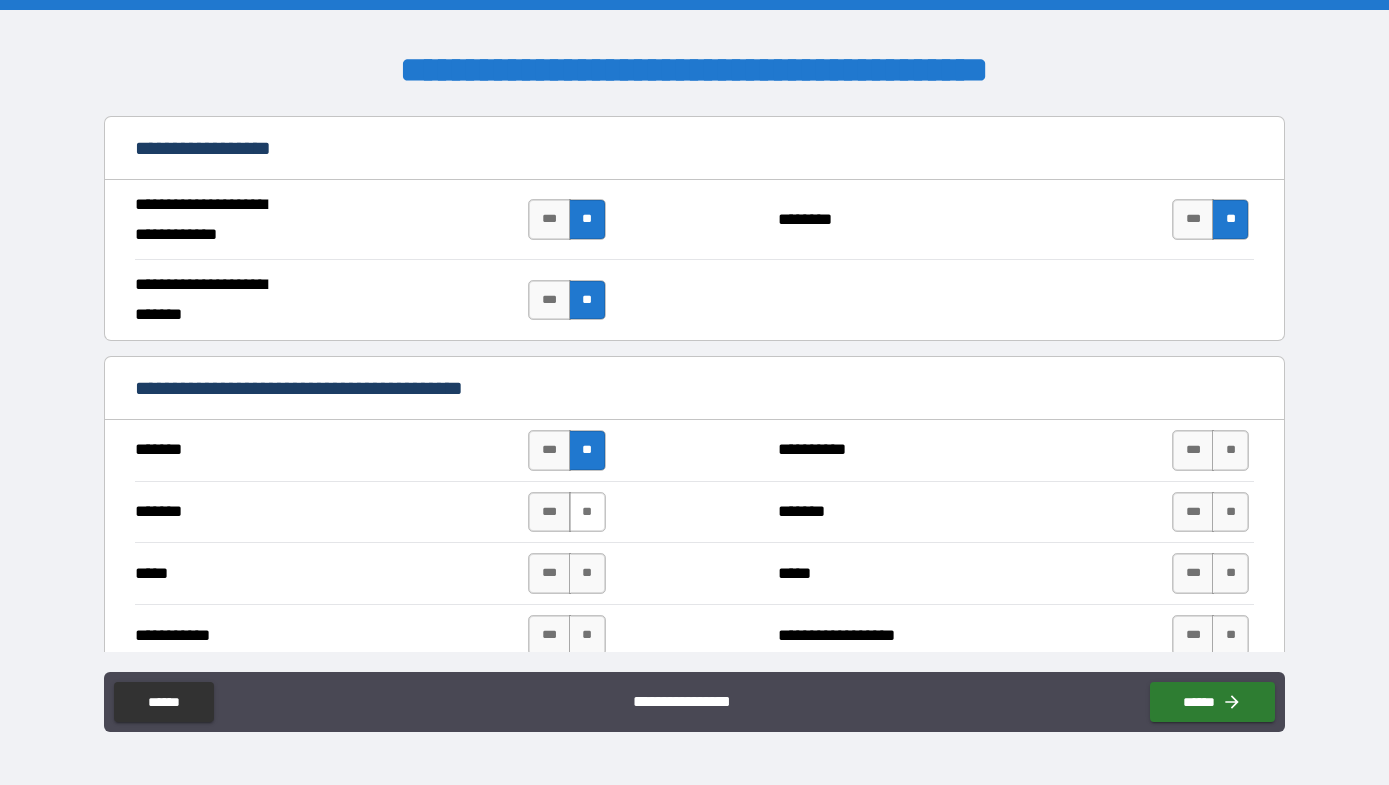 click on "**" at bounding box center (587, 512) 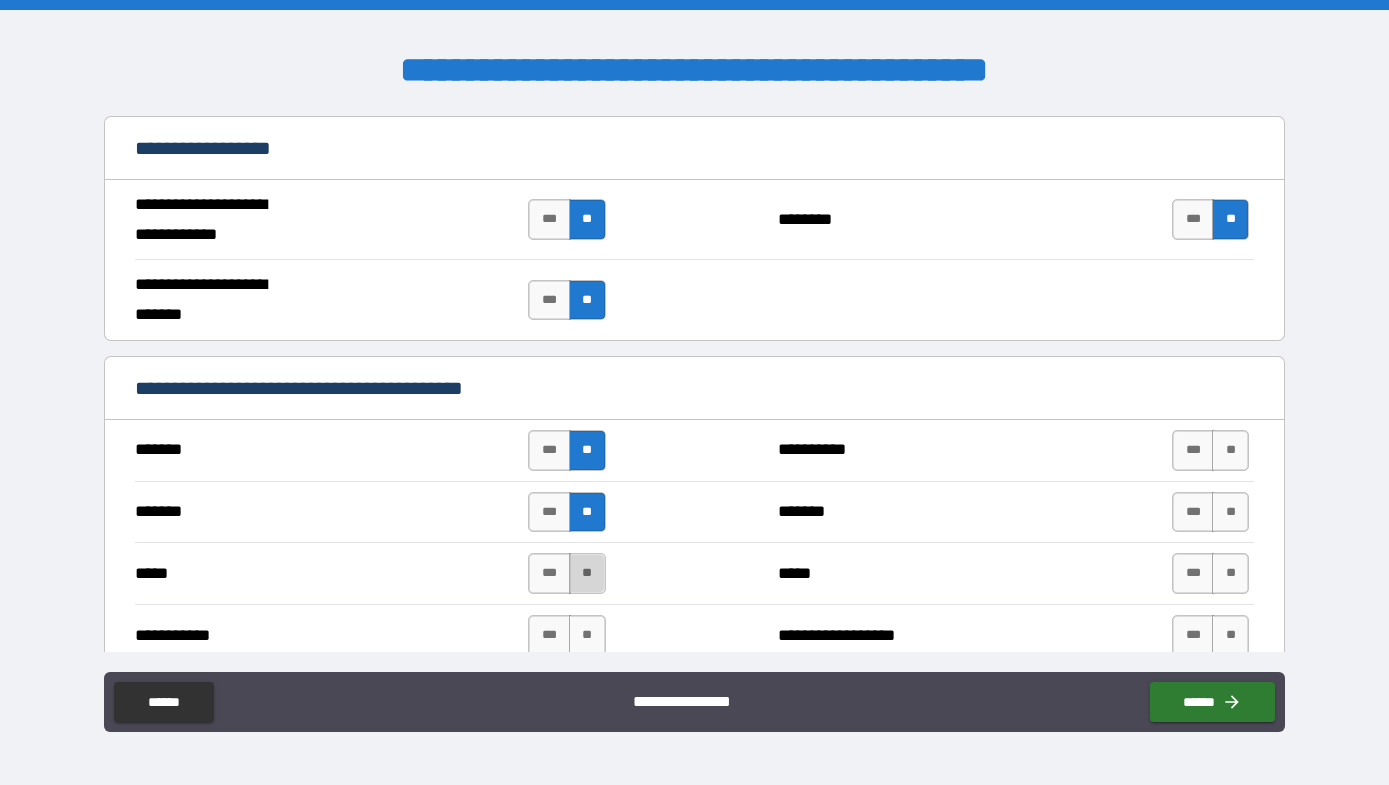 click on "**" at bounding box center [587, 573] 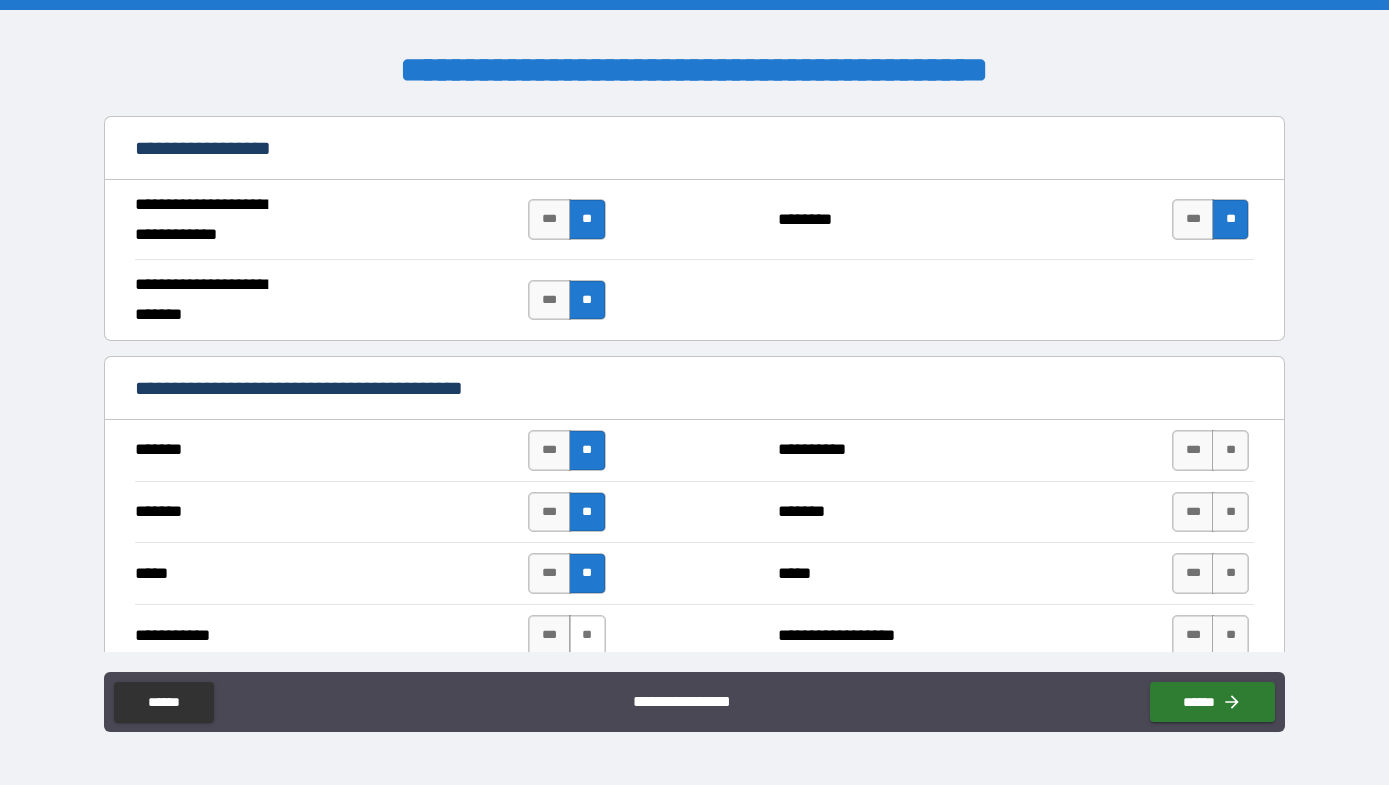 click on "**" at bounding box center (587, 635) 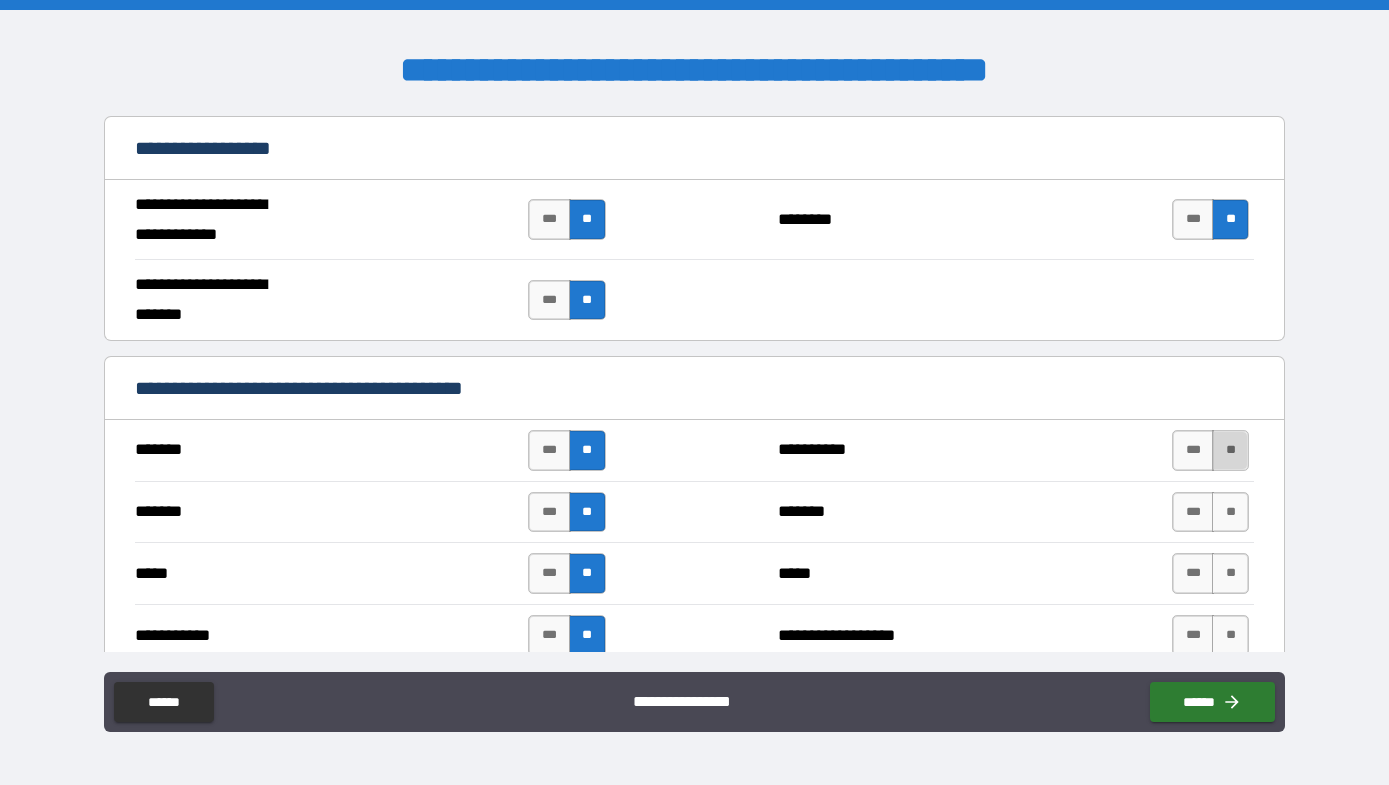 click on "**" at bounding box center (1230, 450) 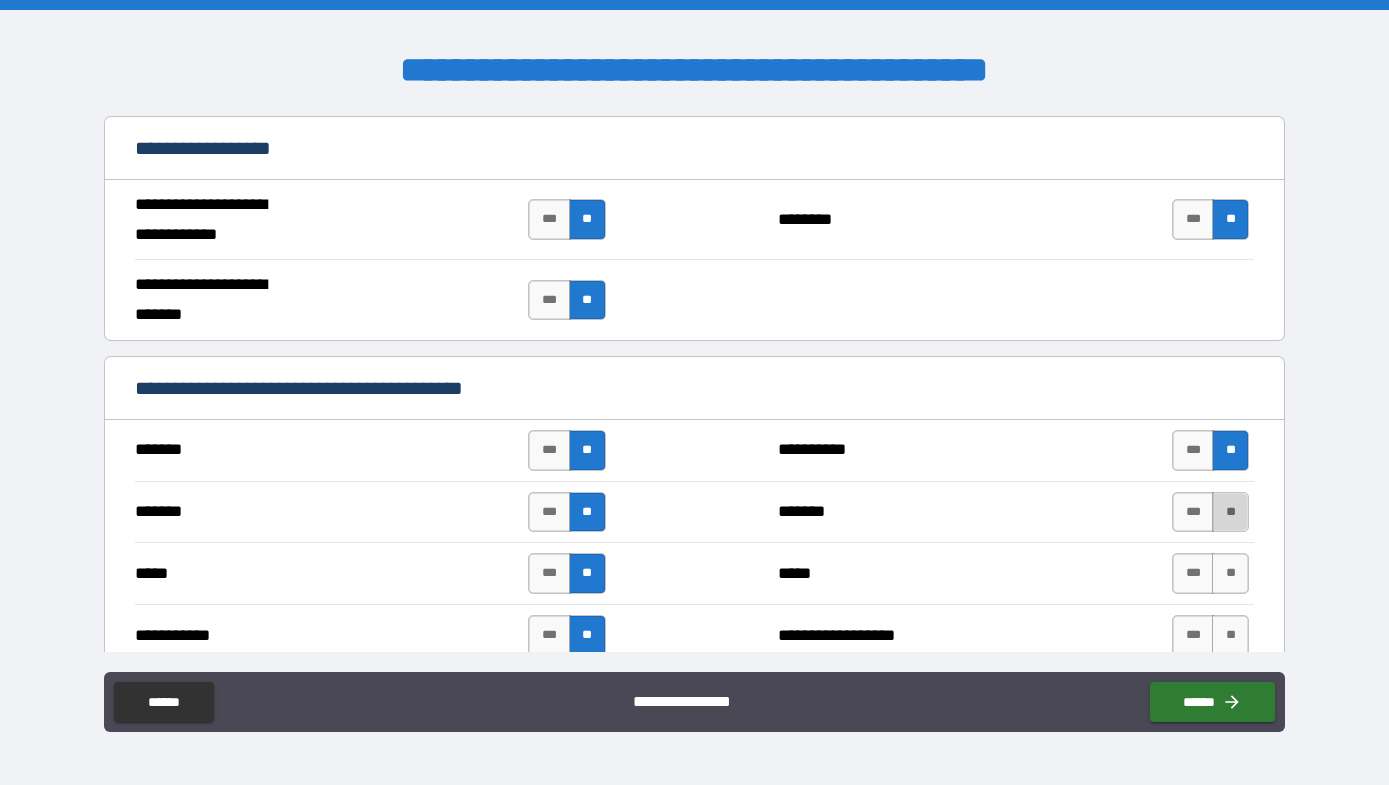 click on "**" at bounding box center (1230, 512) 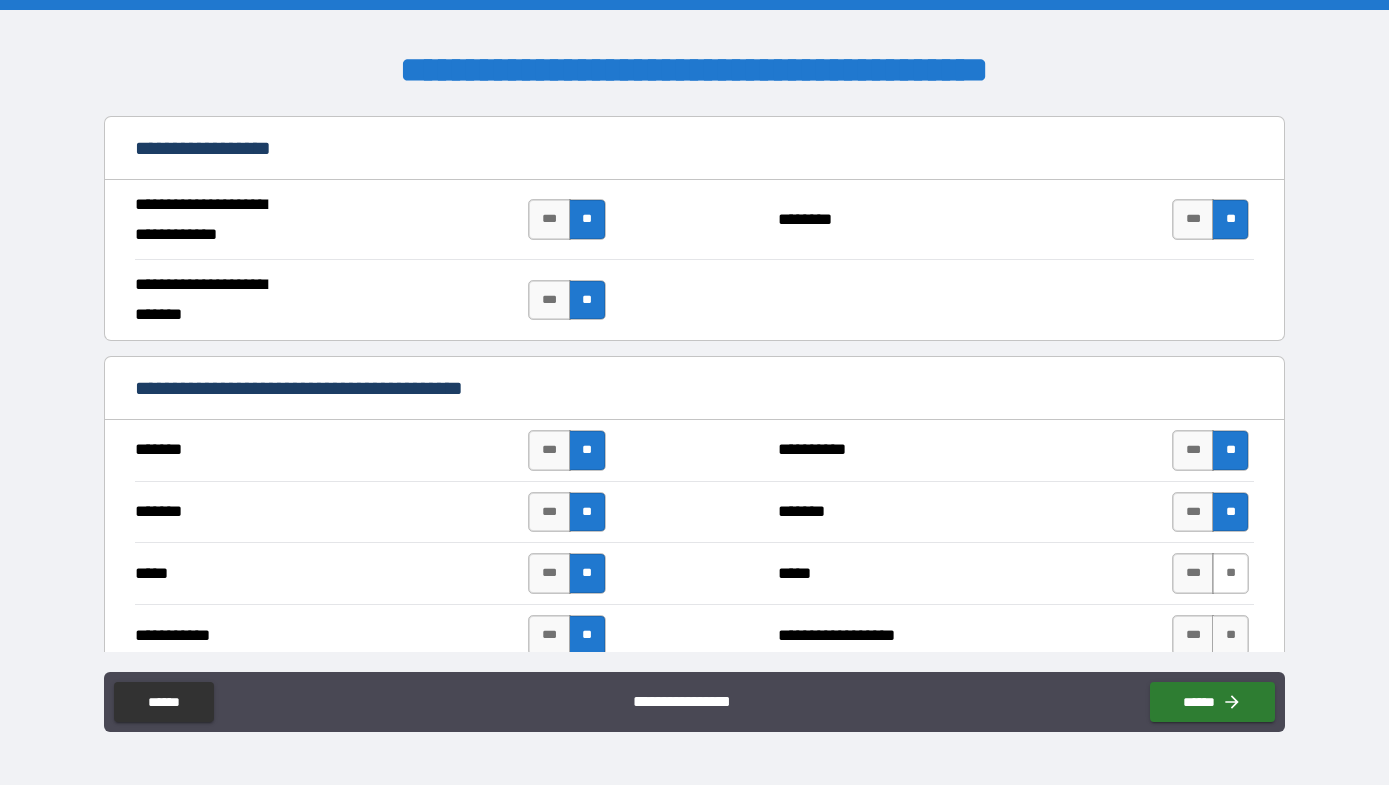 click on "**" at bounding box center [1230, 573] 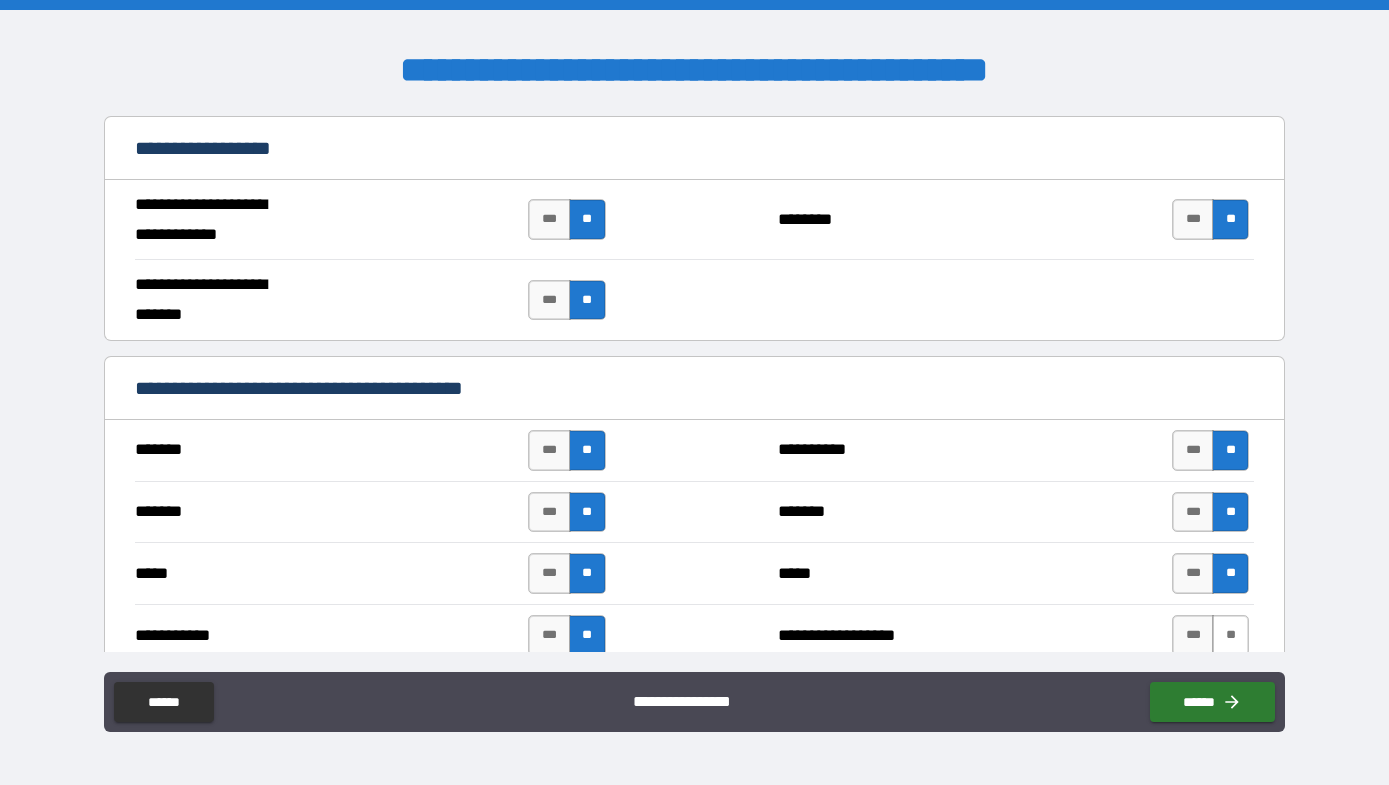 click on "**" at bounding box center (1230, 635) 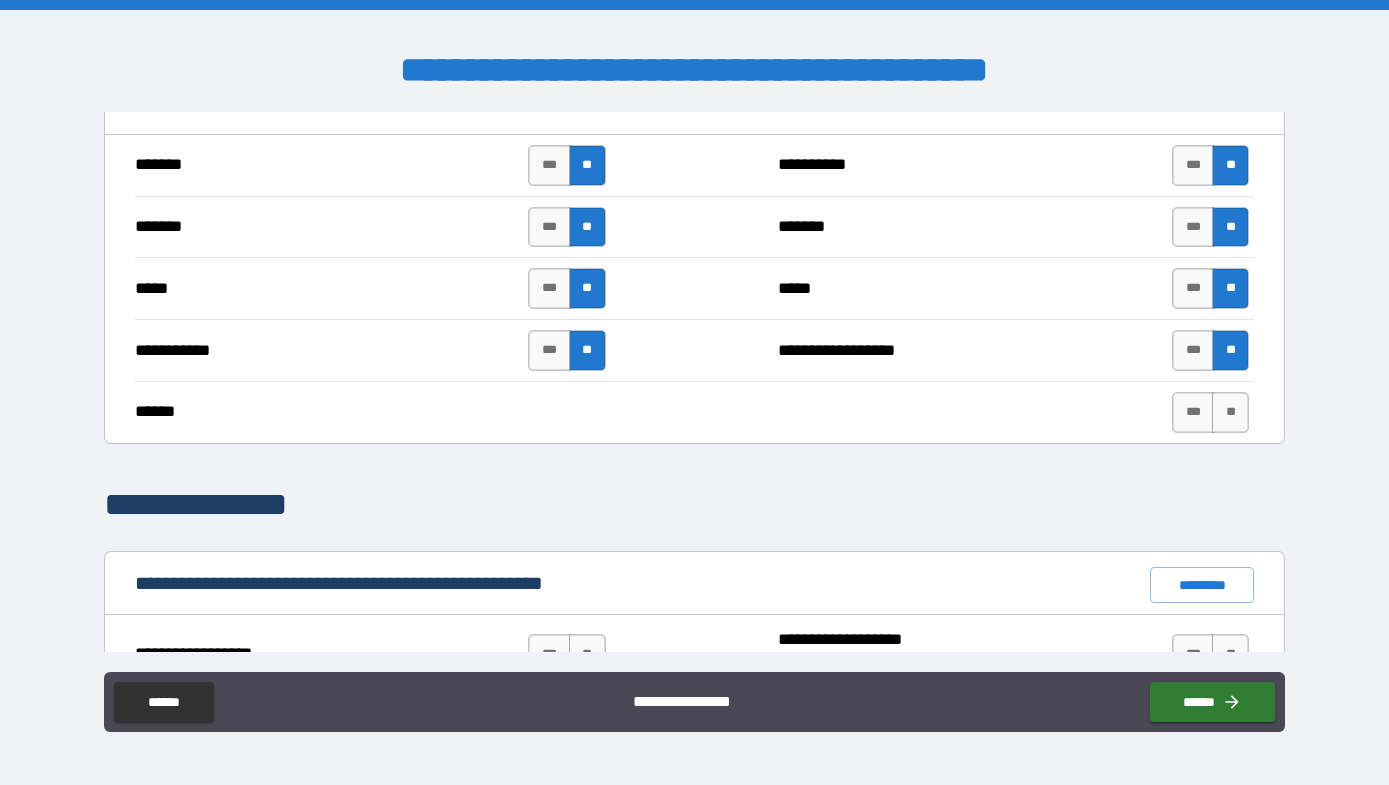 scroll, scrollTop: 1489, scrollLeft: 0, axis: vertical 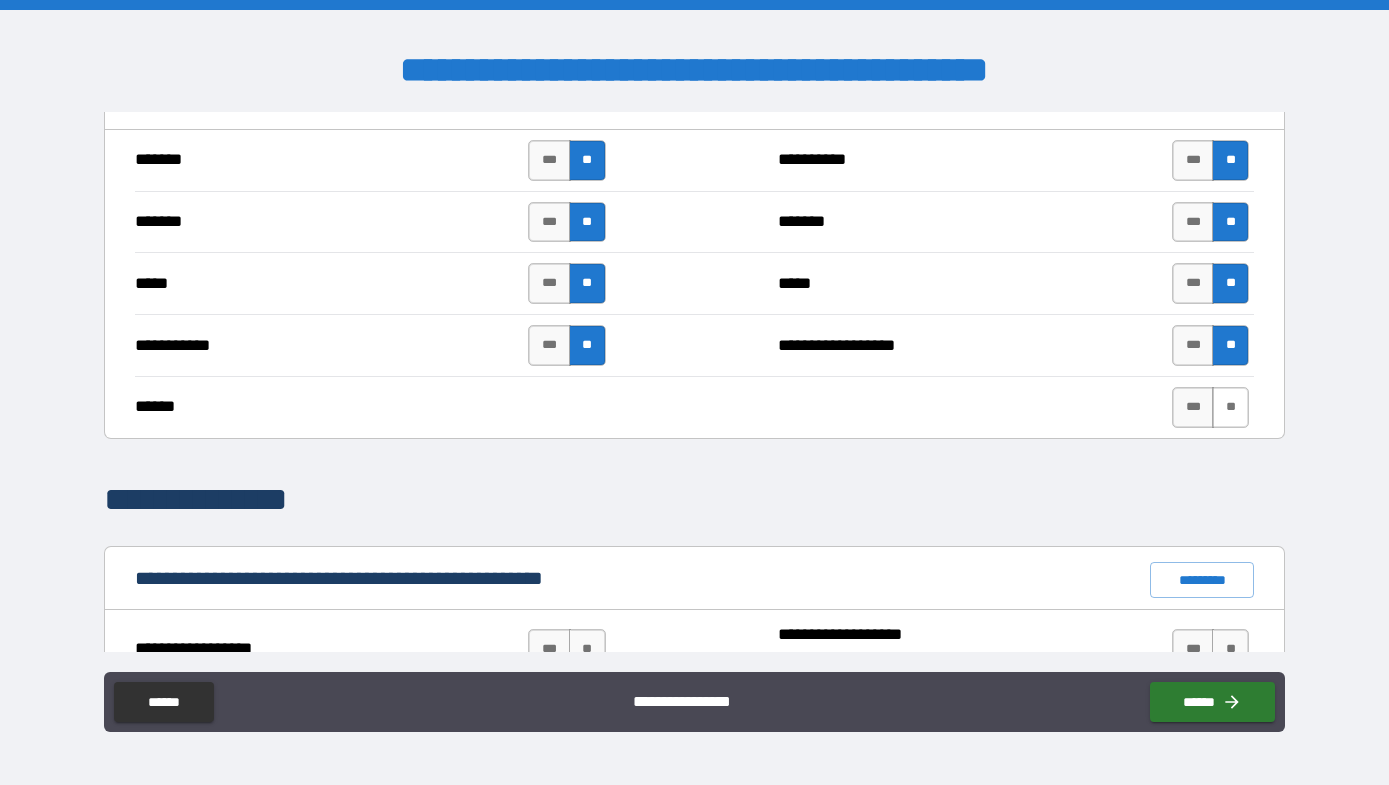 click on "**" at bounding box center [1230, 407] 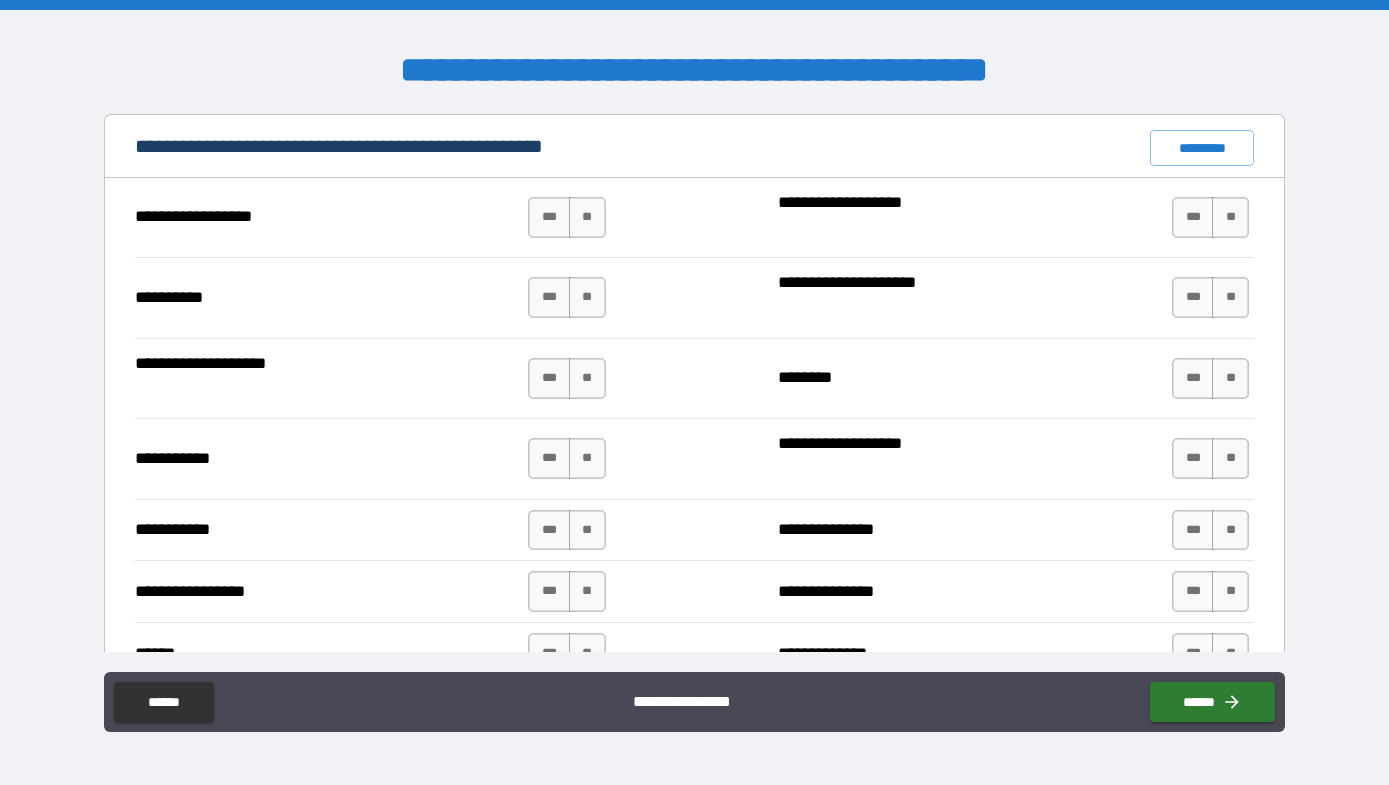 scroll, scrollTop: 1980, scrollLeft: 0, axis: vertical 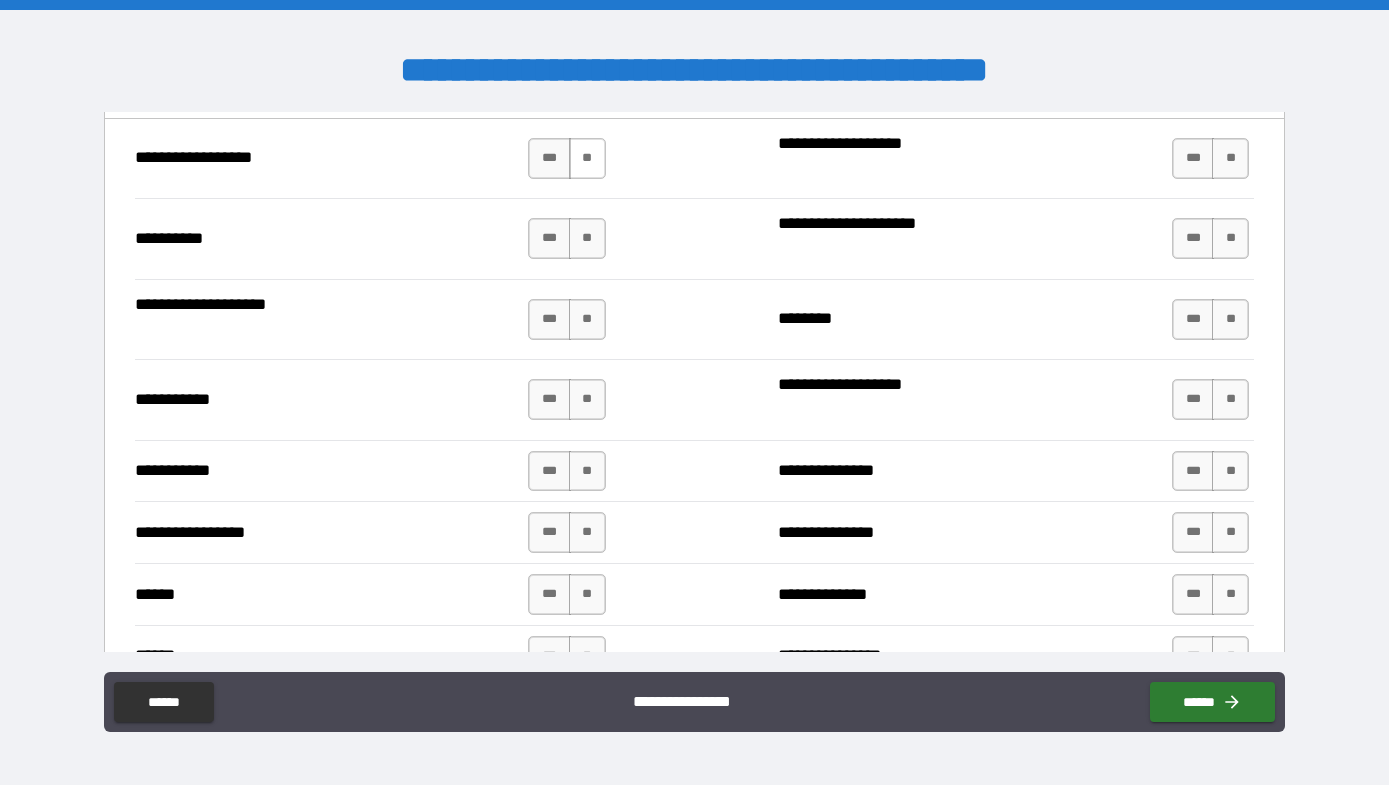 click on "**" at bounding box center (587, 158) 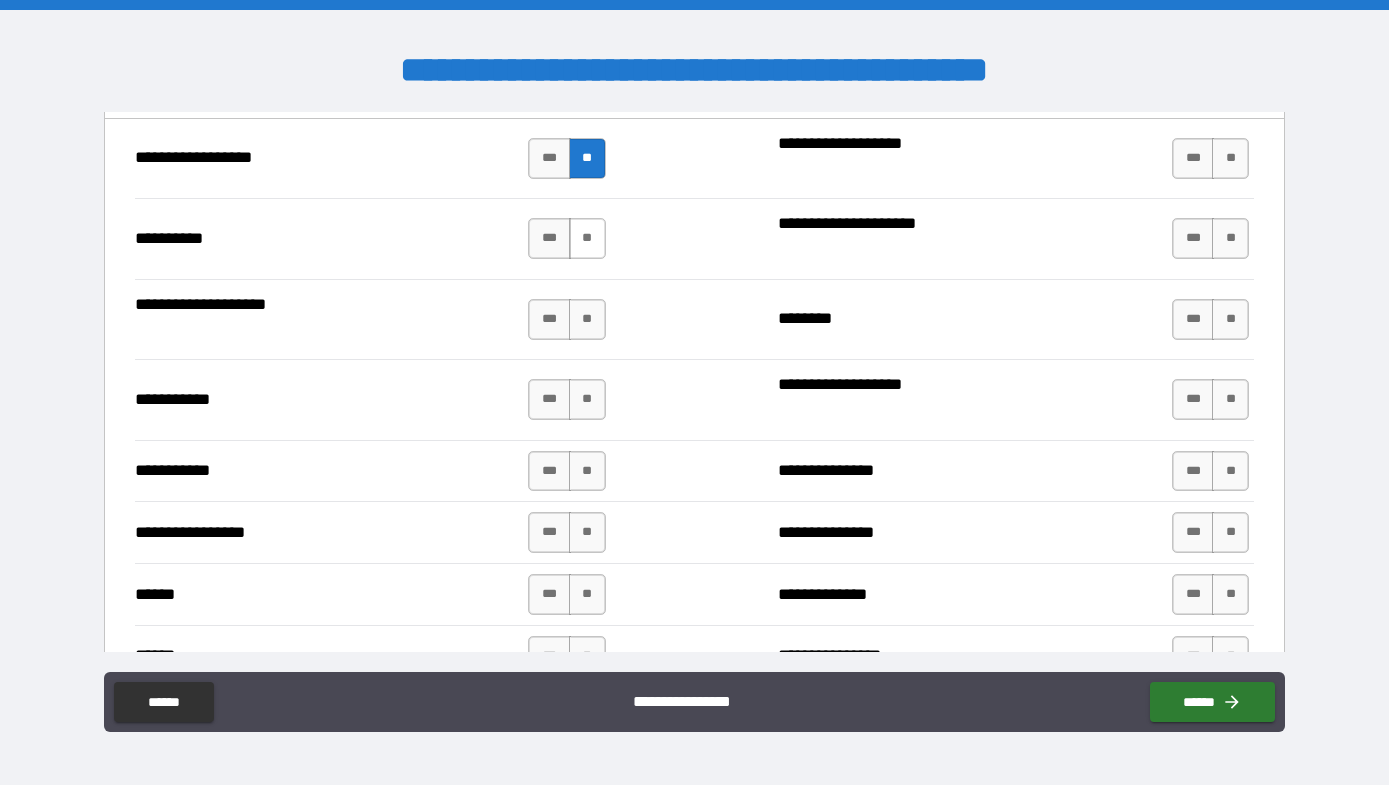 click on "**" at bounding box center (587, 238) 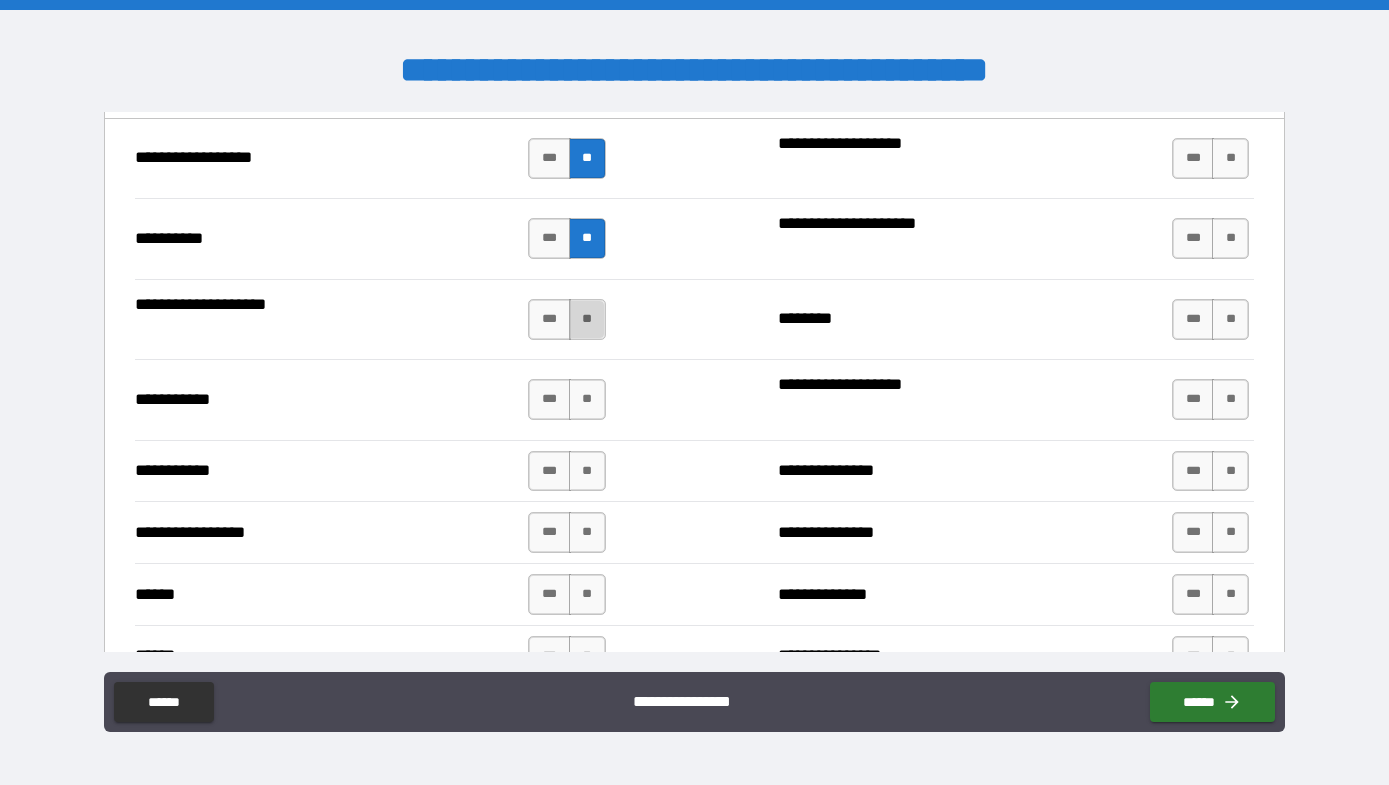 click on "**" at bounding box center [587, 319] 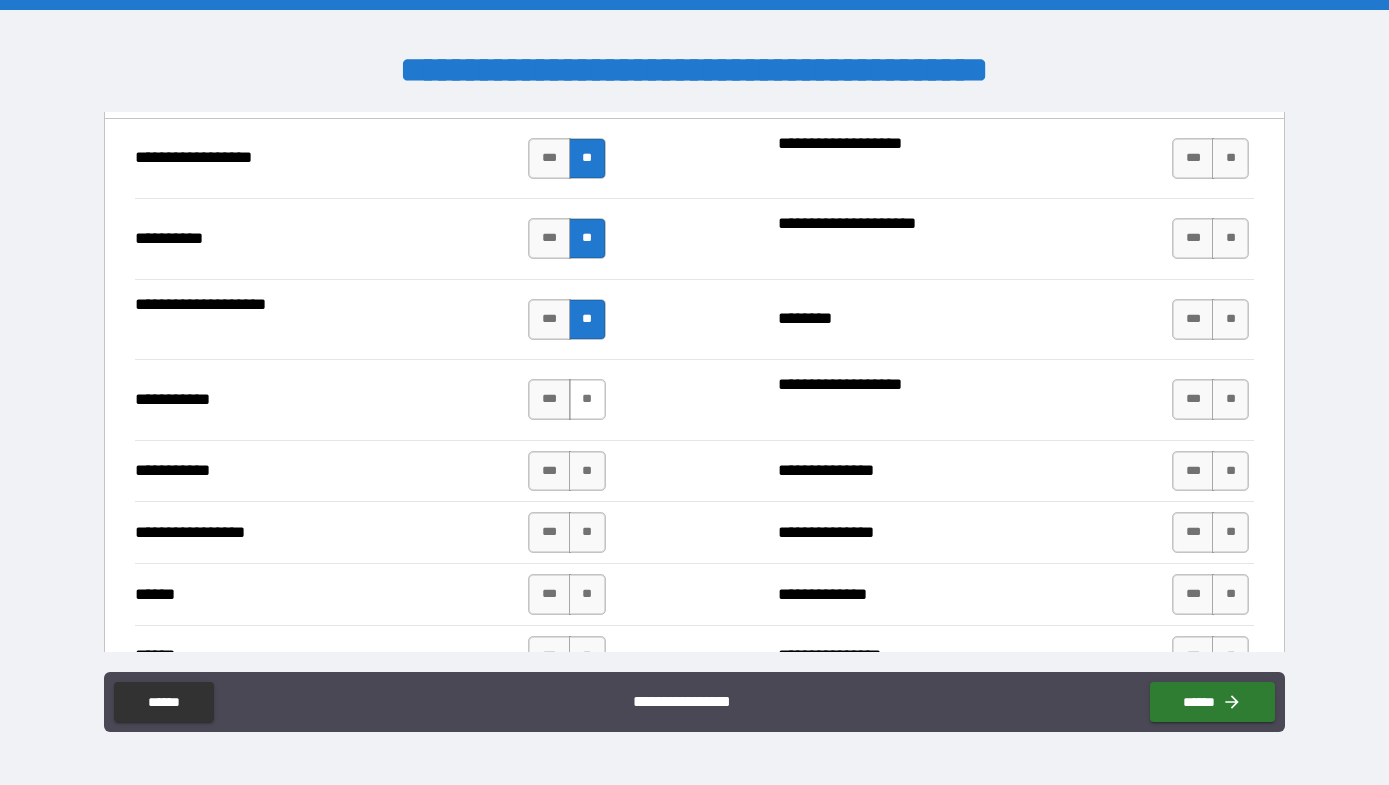 click on "**" at bounding box center [587, 399] 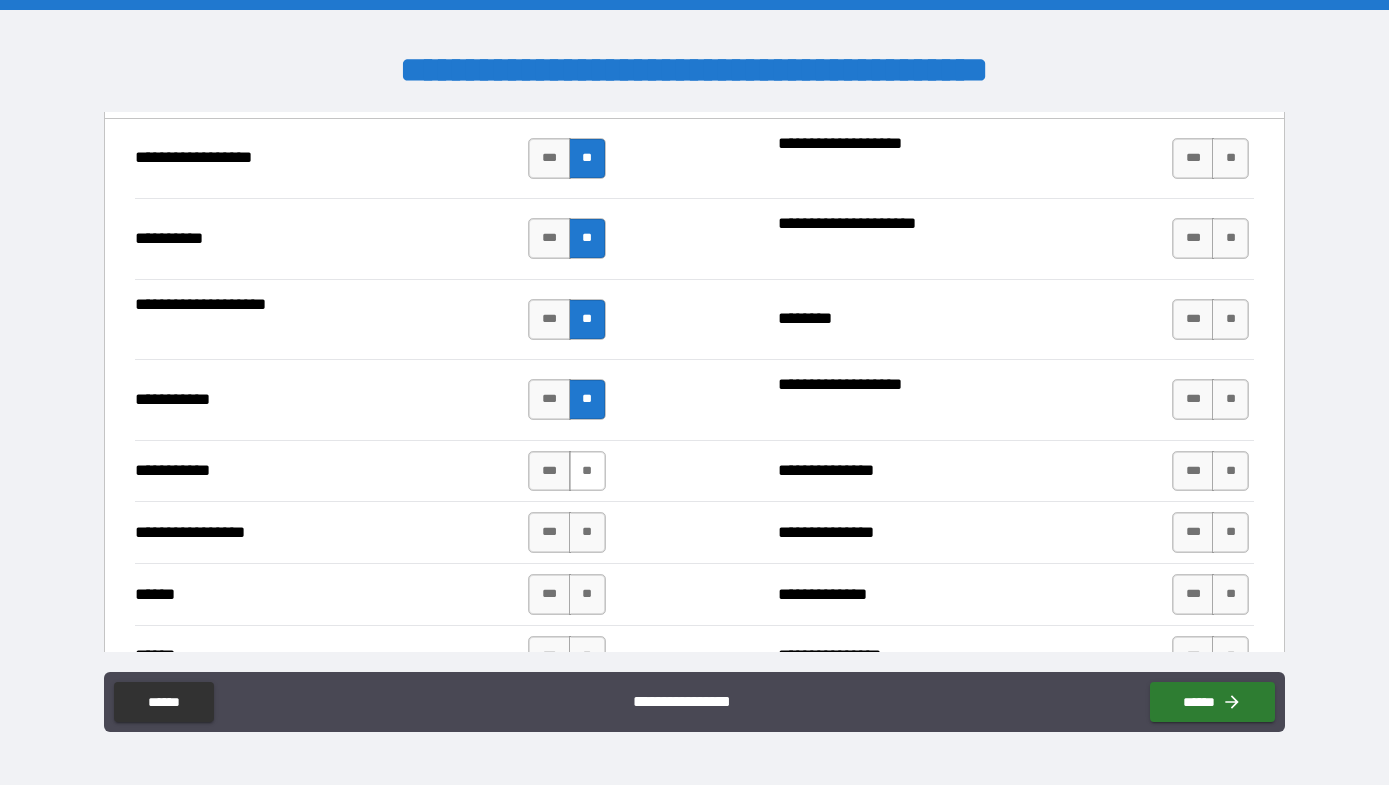 click on "**" at bounding box center [587, 471] 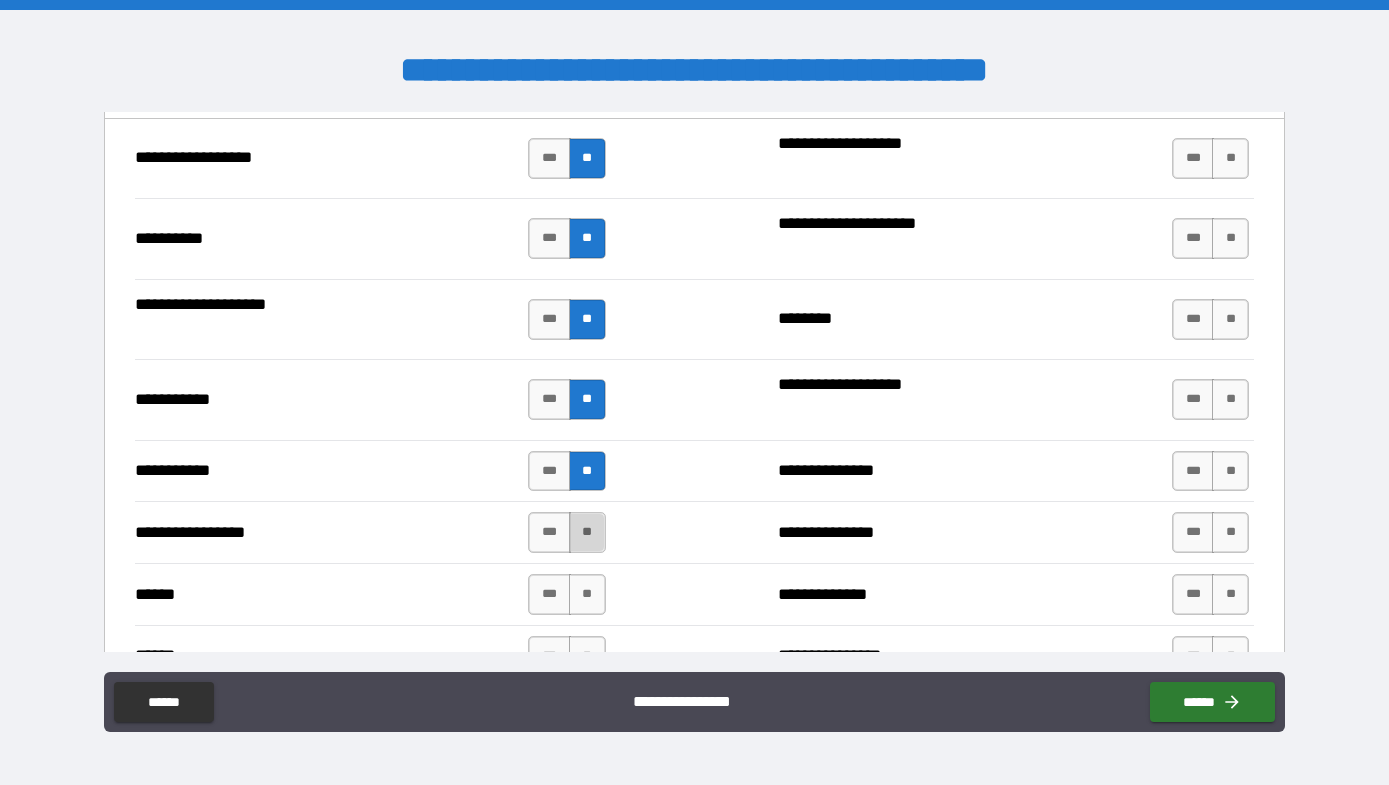 click on "**" at bounding box center [587, 532] 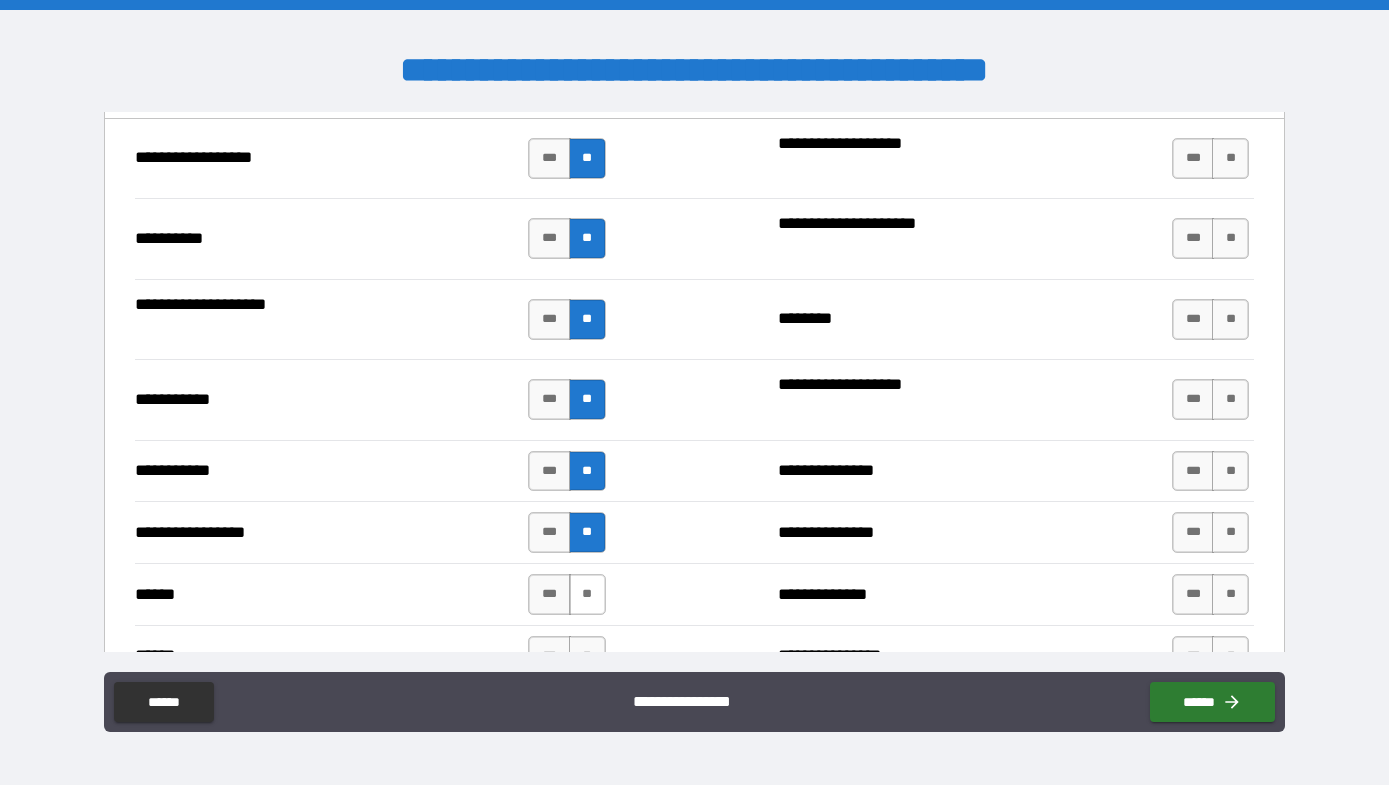 click on "**" at bounding box center [587, 594] 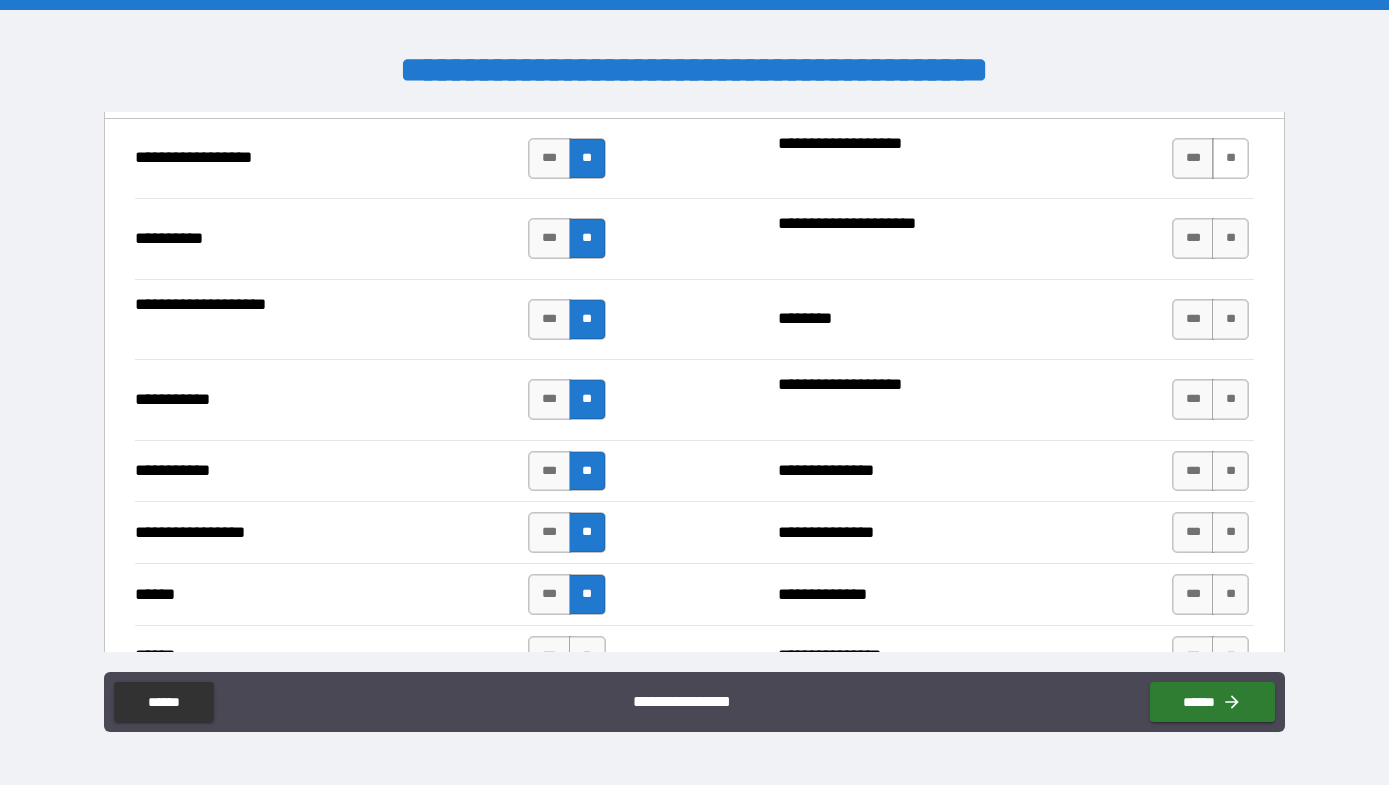 click on "**" at bounding box center (1230, 158) 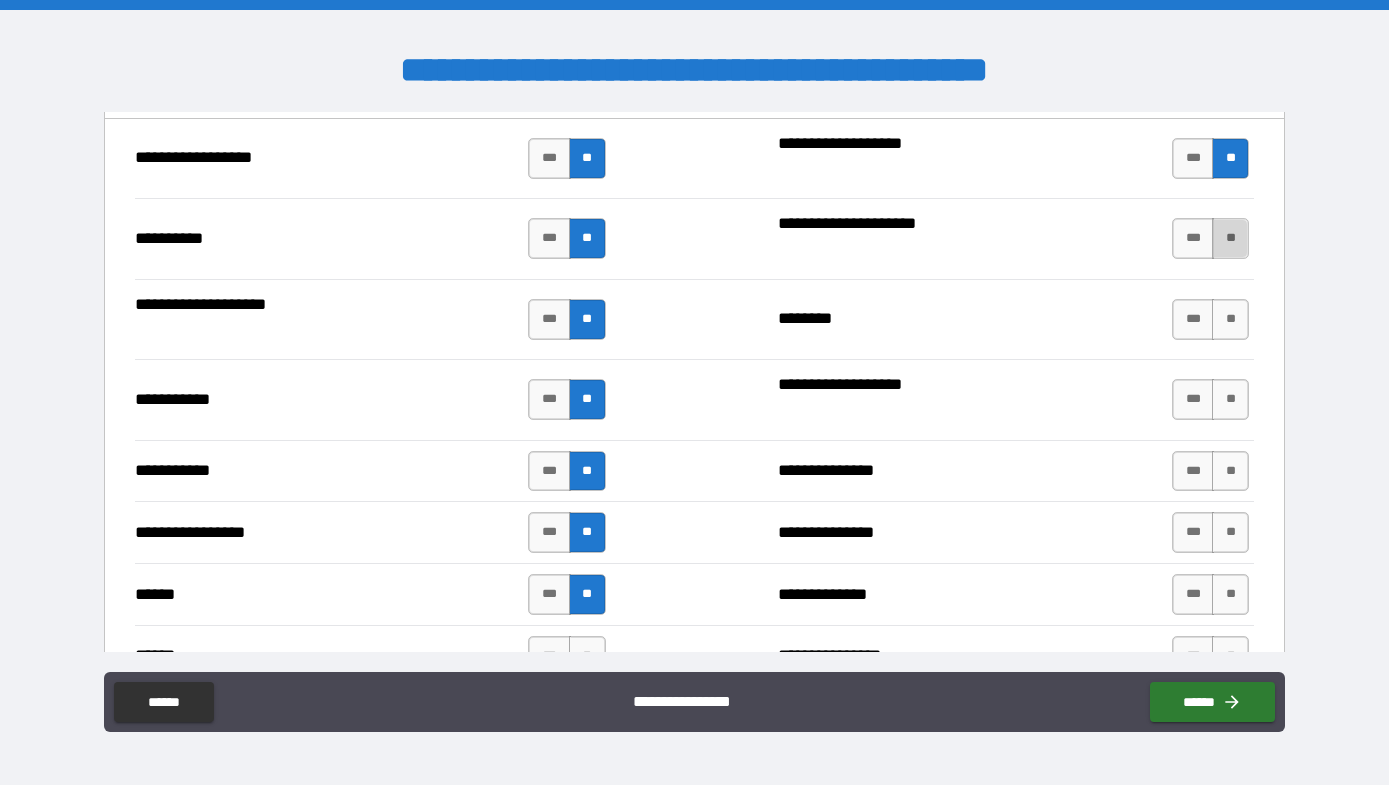 click on "**" at bounding box center (1230, 238) 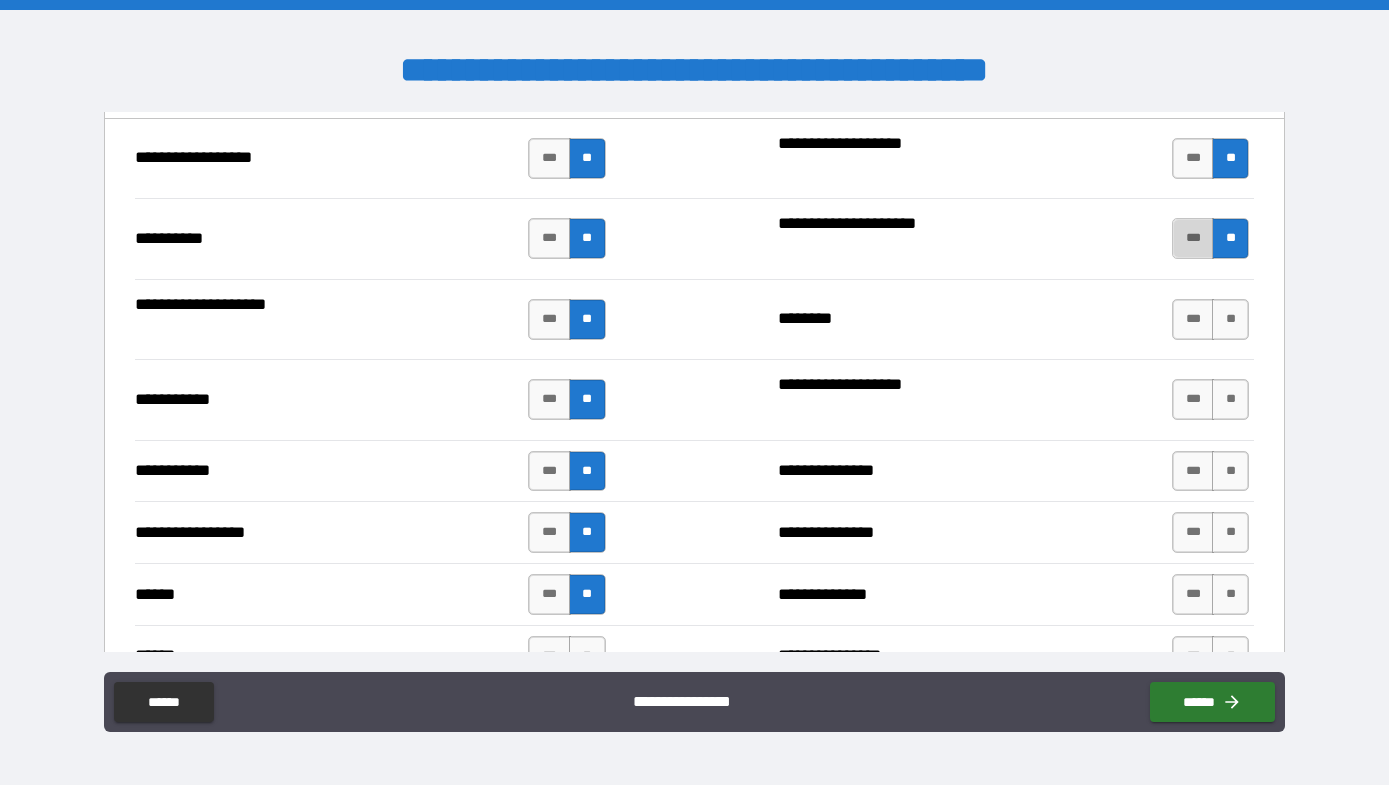 click on "***" at bounding box center [1193, 238] 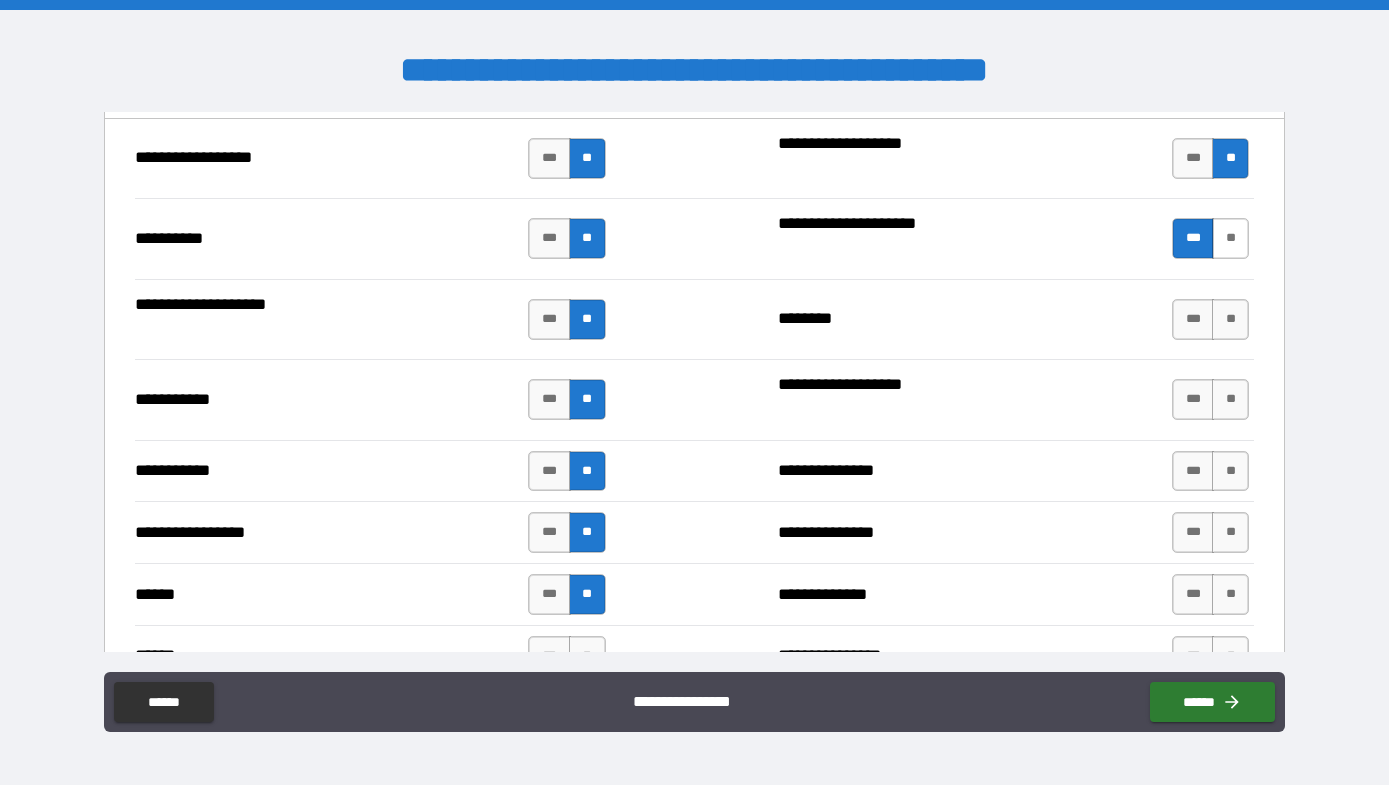 click on "**" at bounding box center [1230, 238] 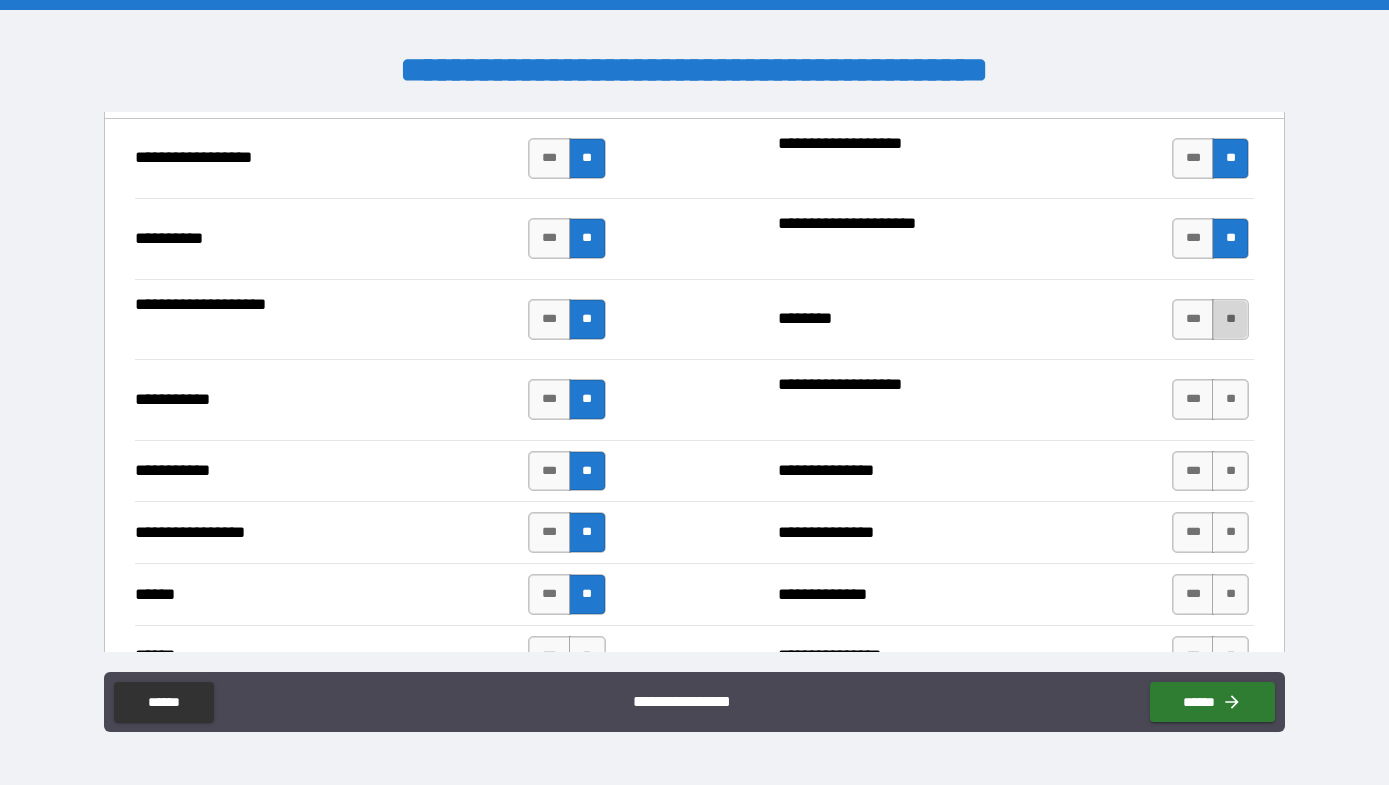 click on "**" at bounding box center (1230, 319) 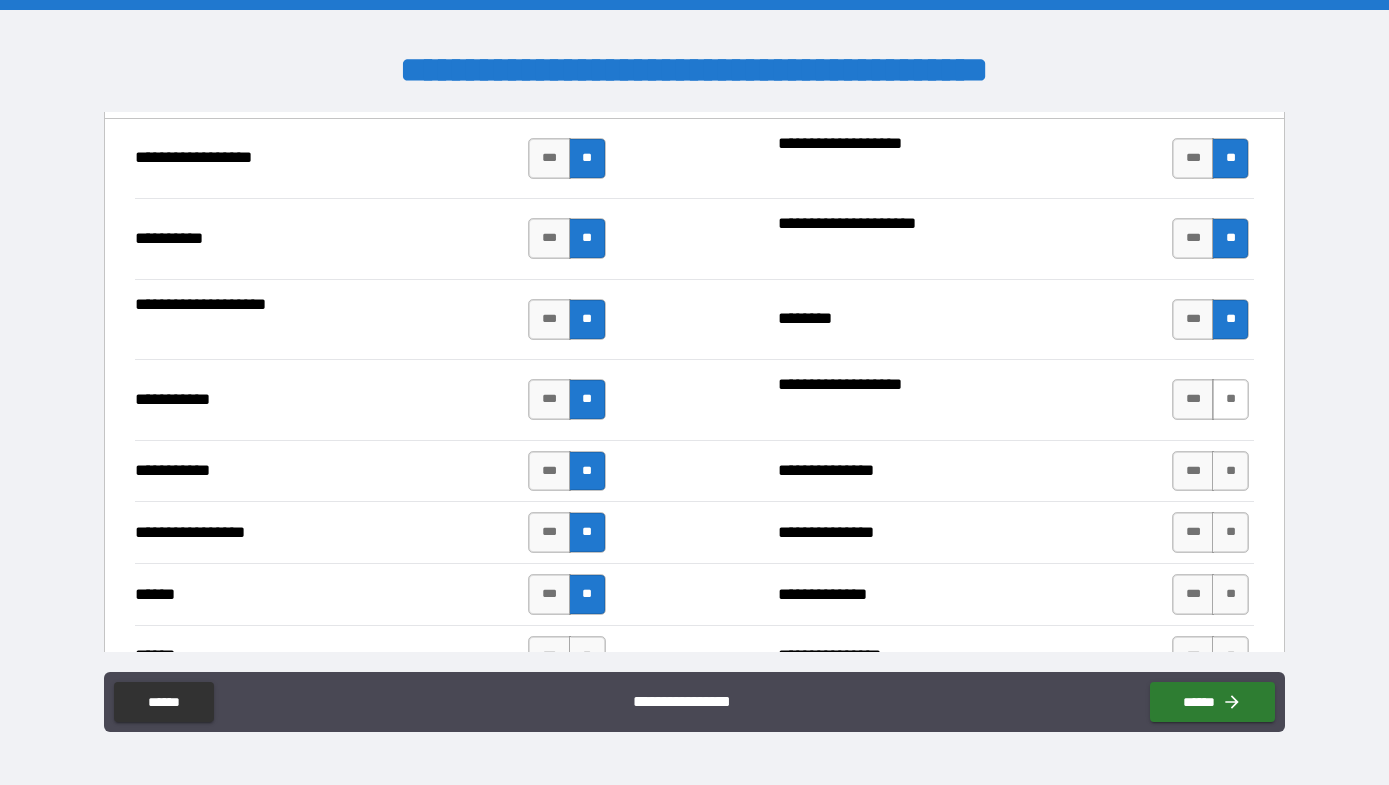 click on "**" at bounding box center [1230, 399] 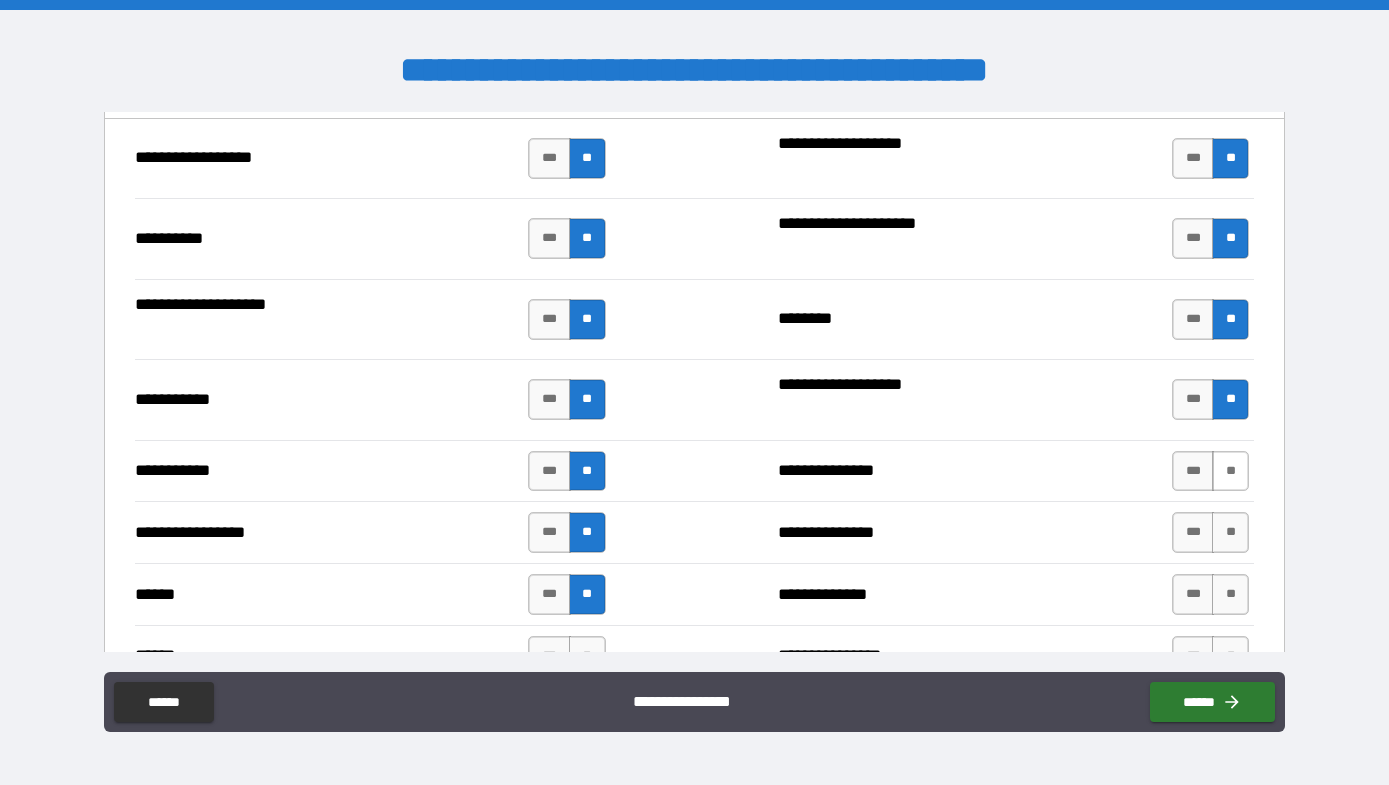 click on "**" at bounding box center [1230, 471] 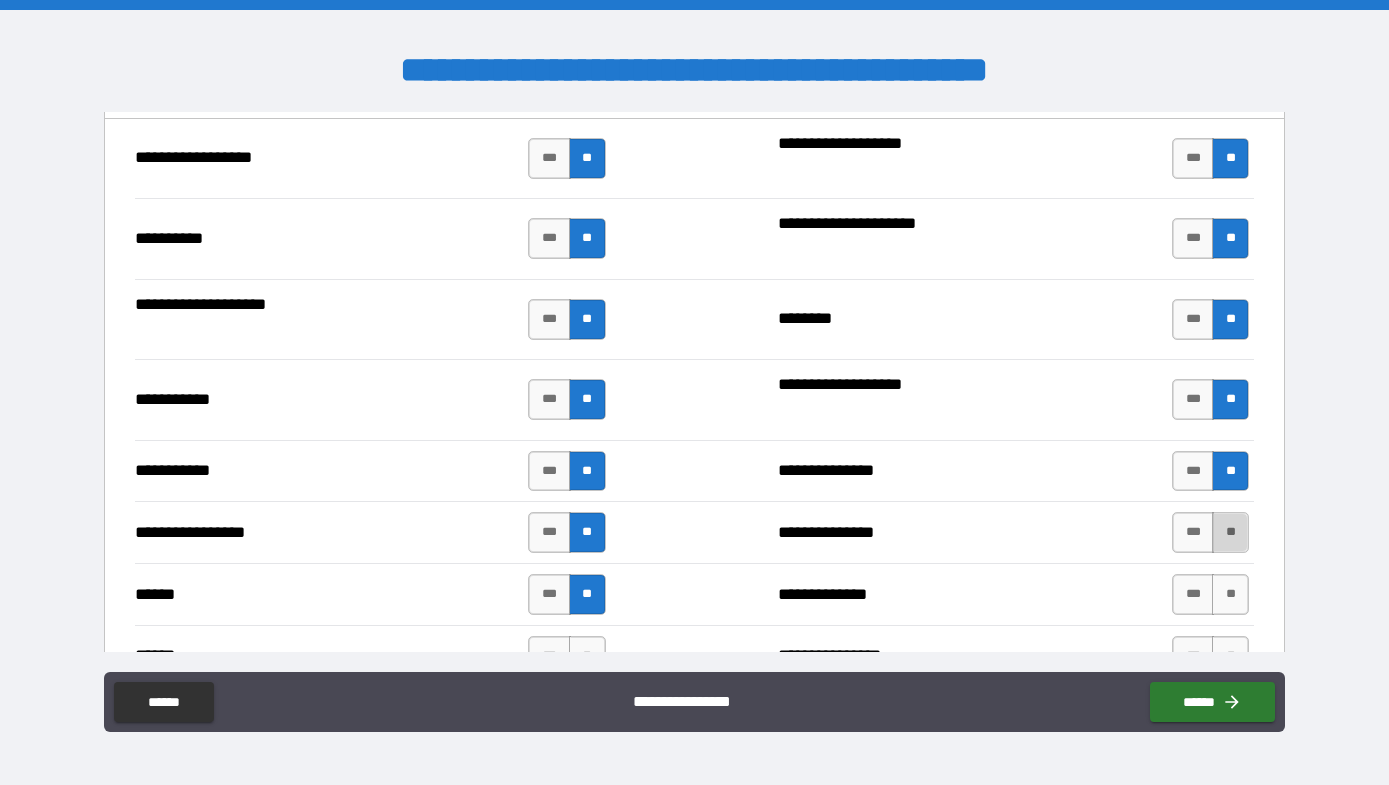 click on "**" at bounding box center [1230, 532] 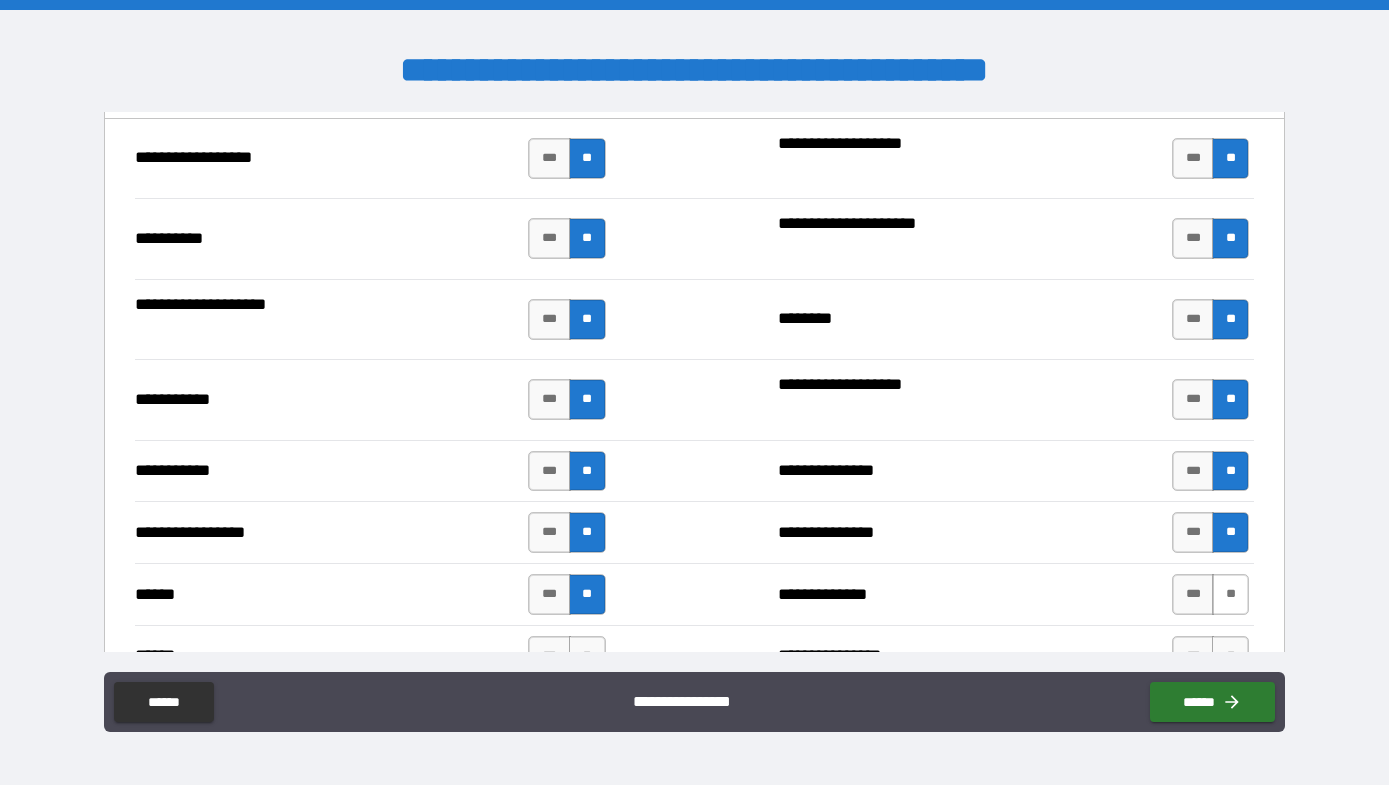 click on "**" at bounding box center (1230, 594) 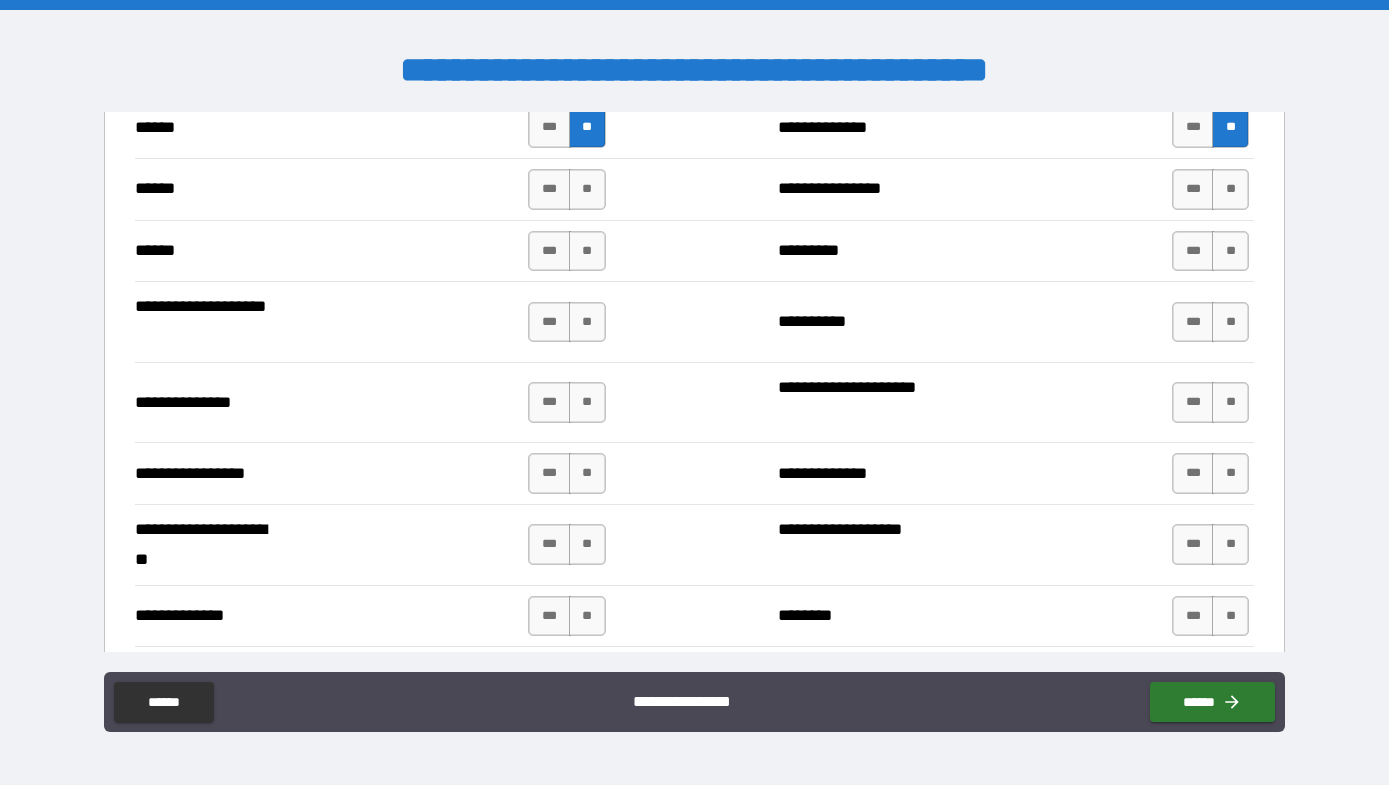 scroll, scrollTop: 2452, scrollLeft: 0, axis: vertical 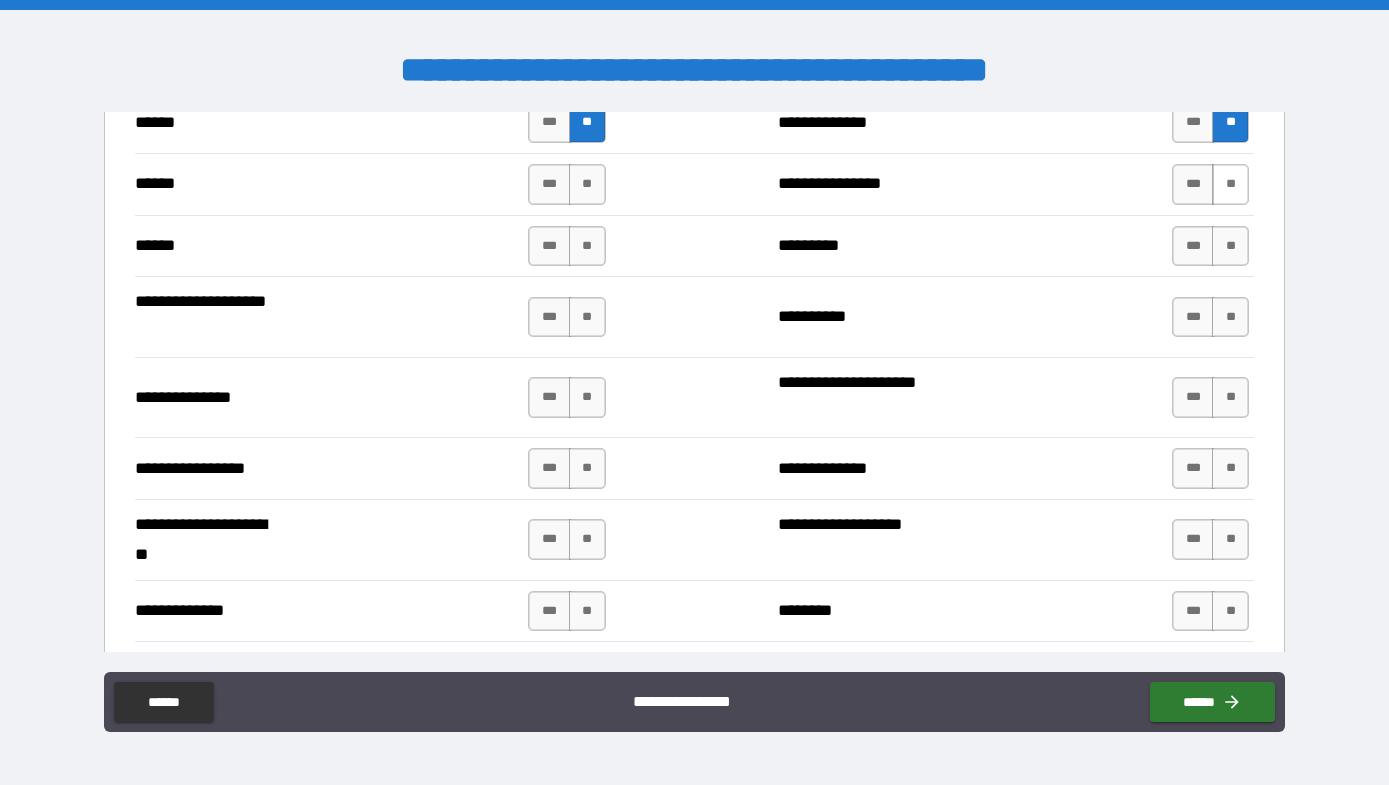 click on "**" at bounding box center (1230, 184) 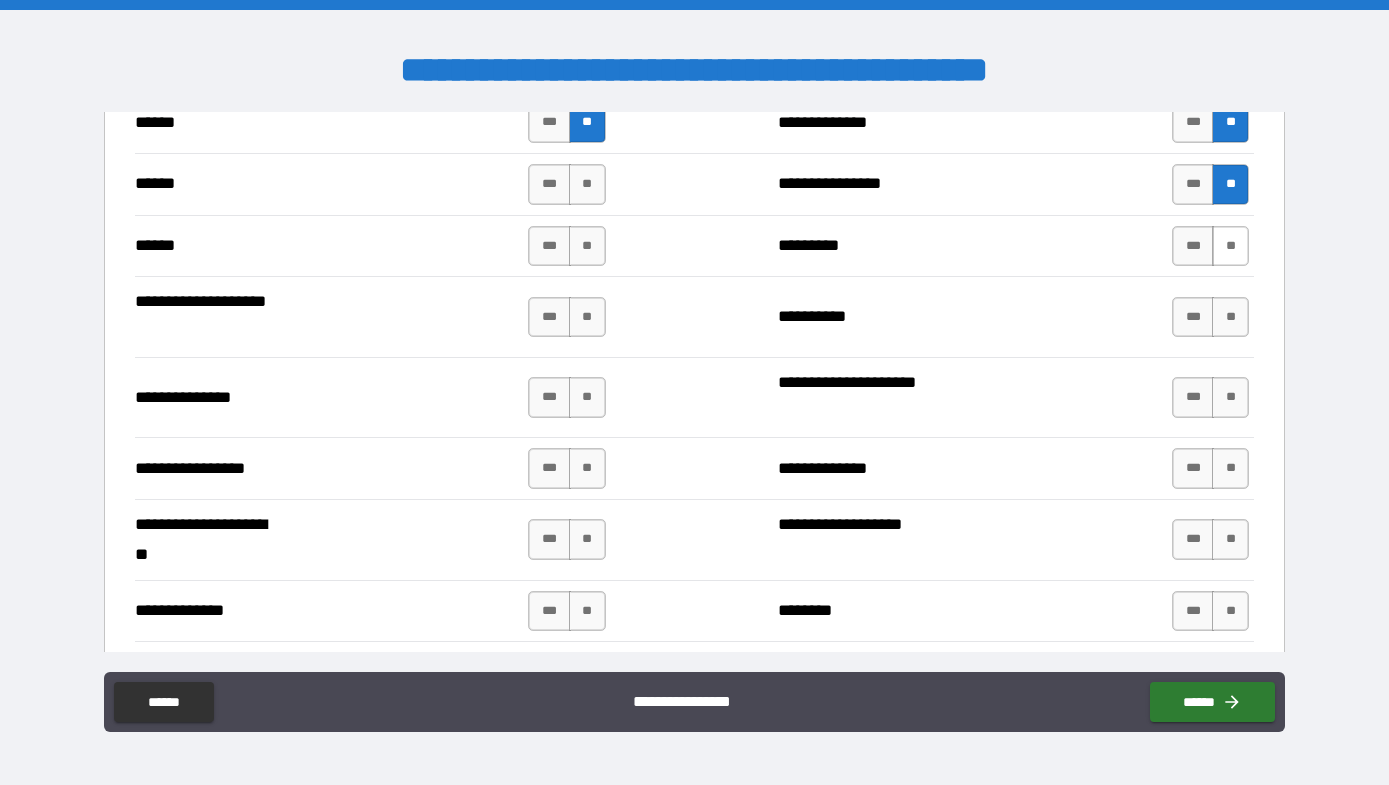 click on "**" at bounding box center (1230, 246) 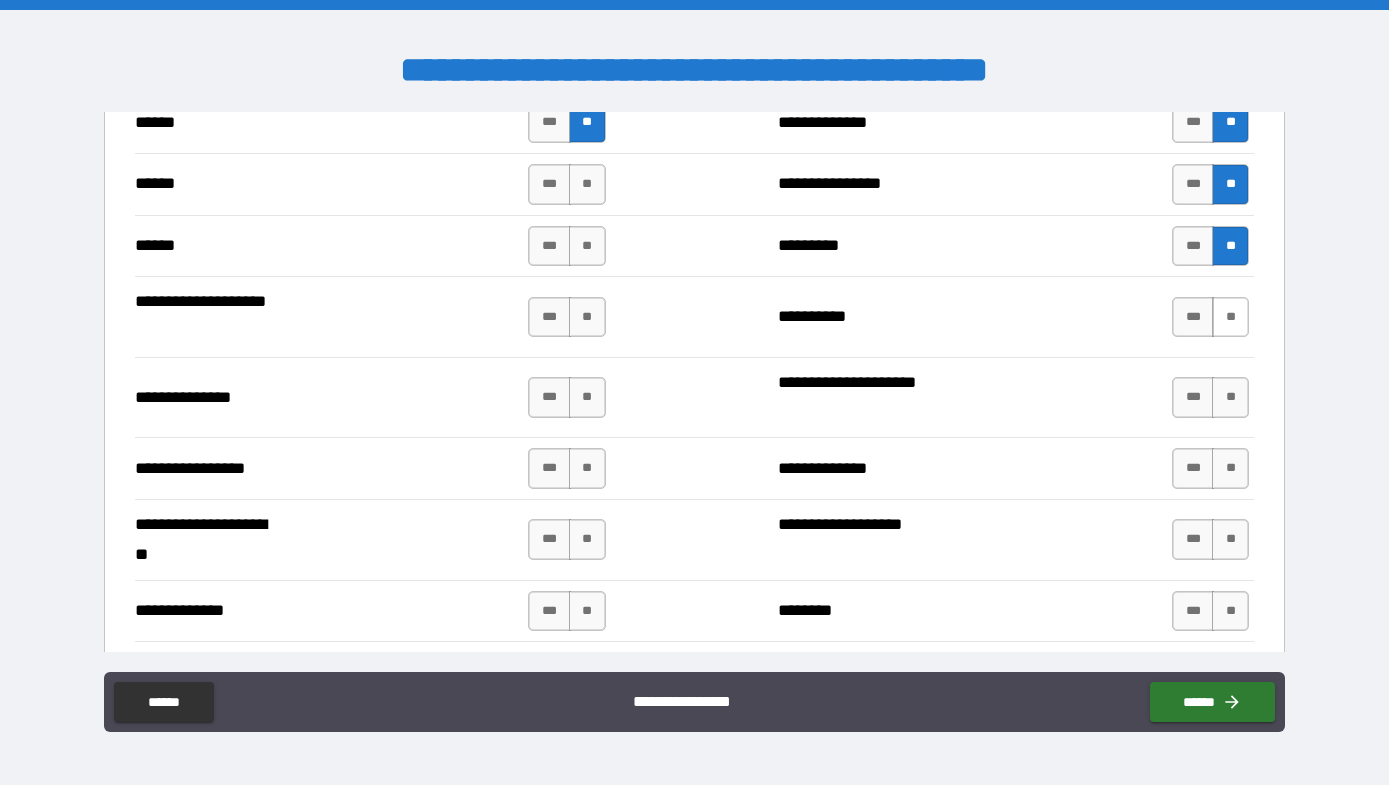 click on "**" at bounding box center (1230, 317) 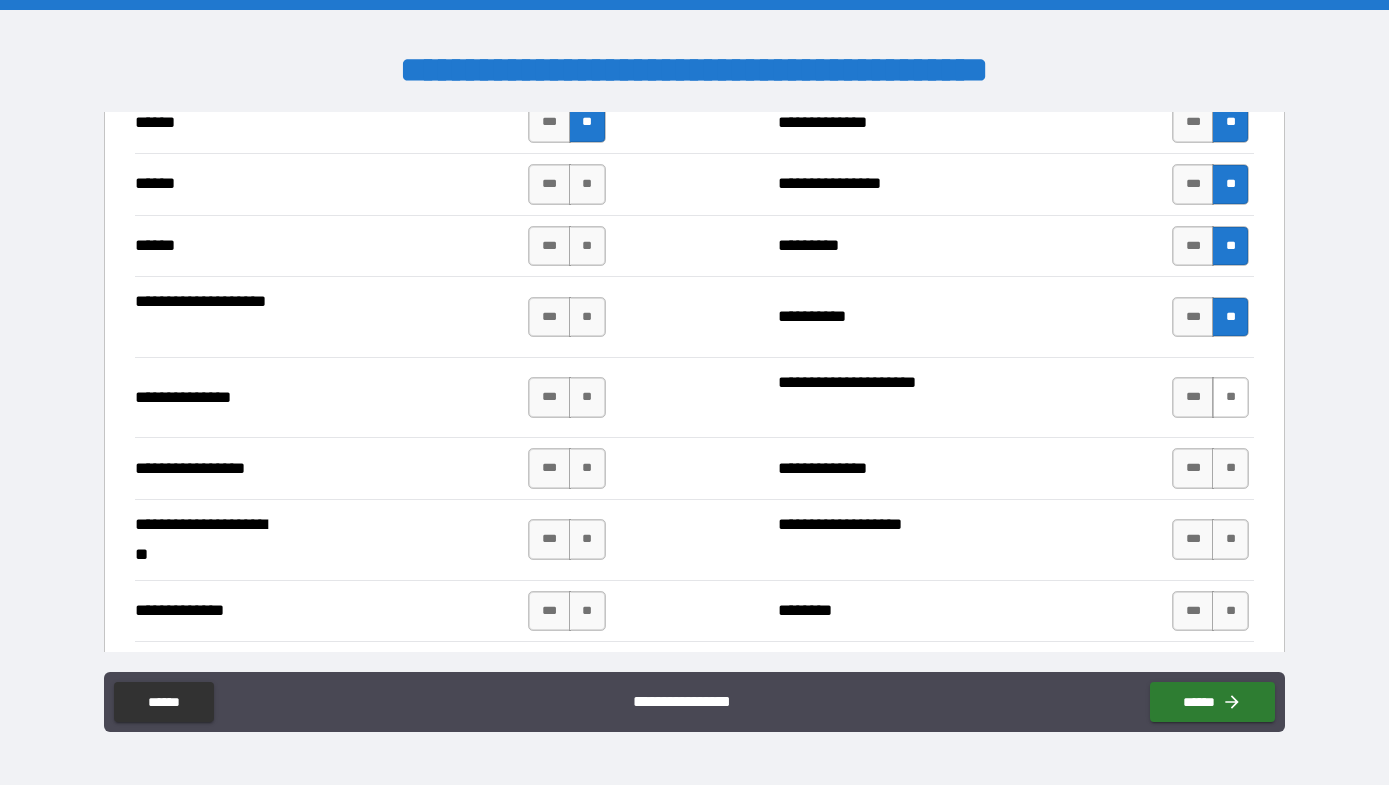 click on "**" at bounding box center (1230, 397) 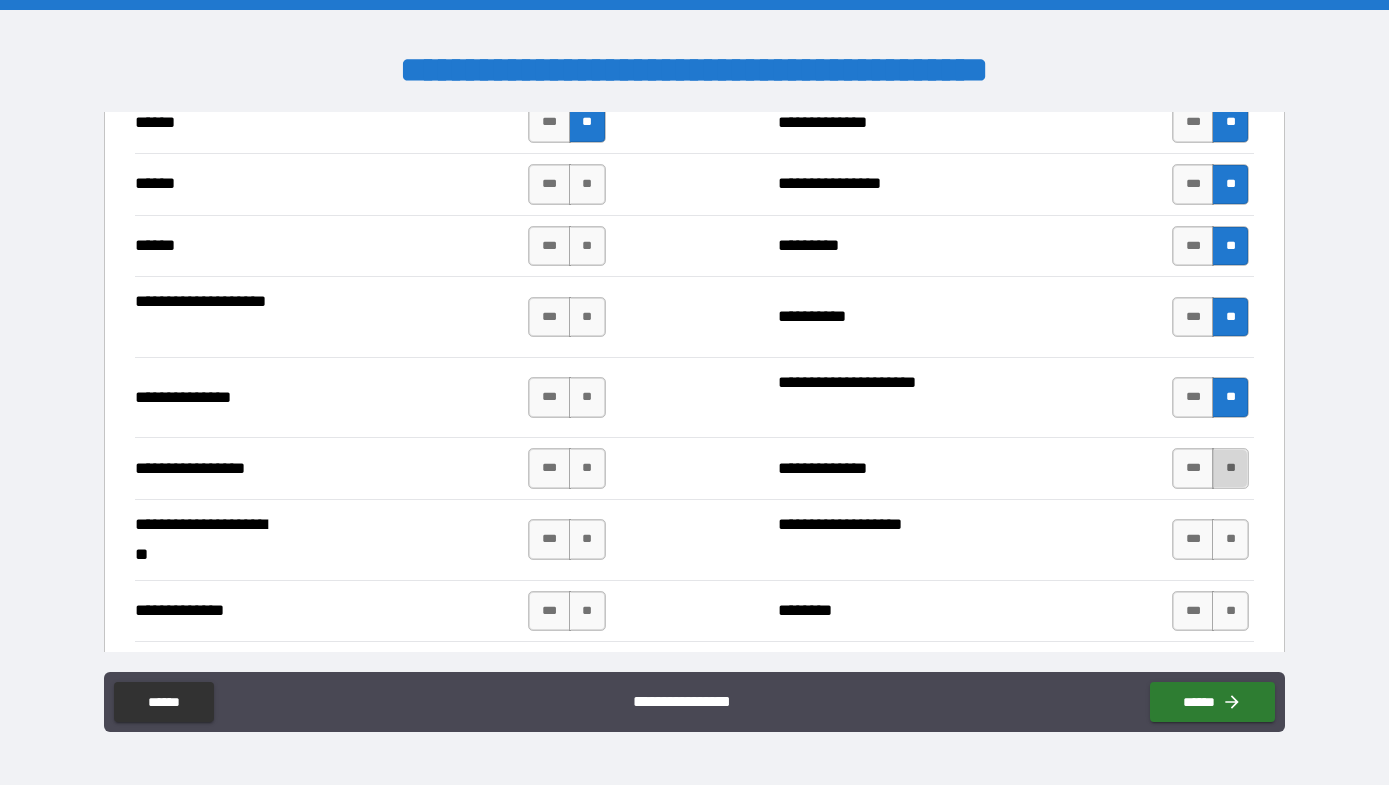 click on "**" at bounding box center [1230, 468] 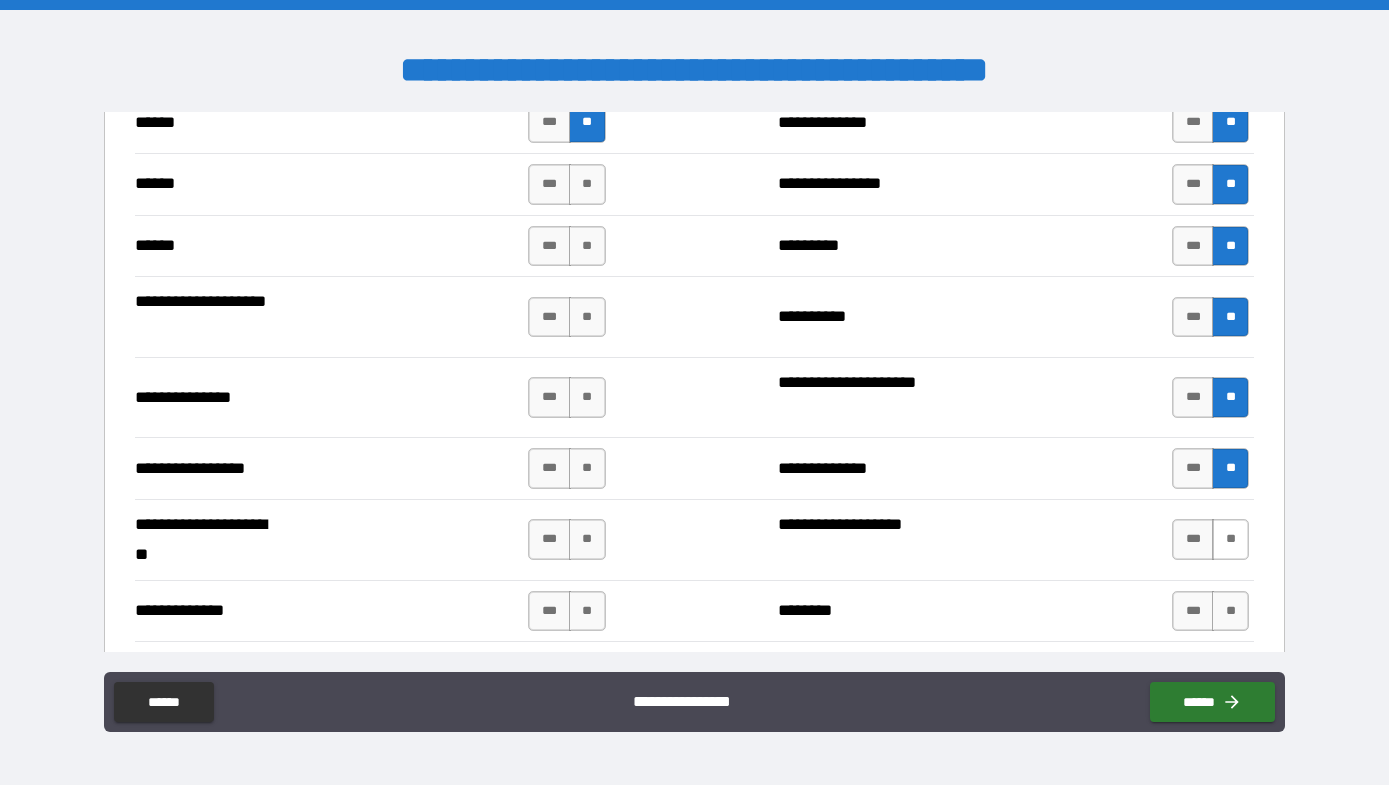 click on "**" at bounding box center [1230, 539] 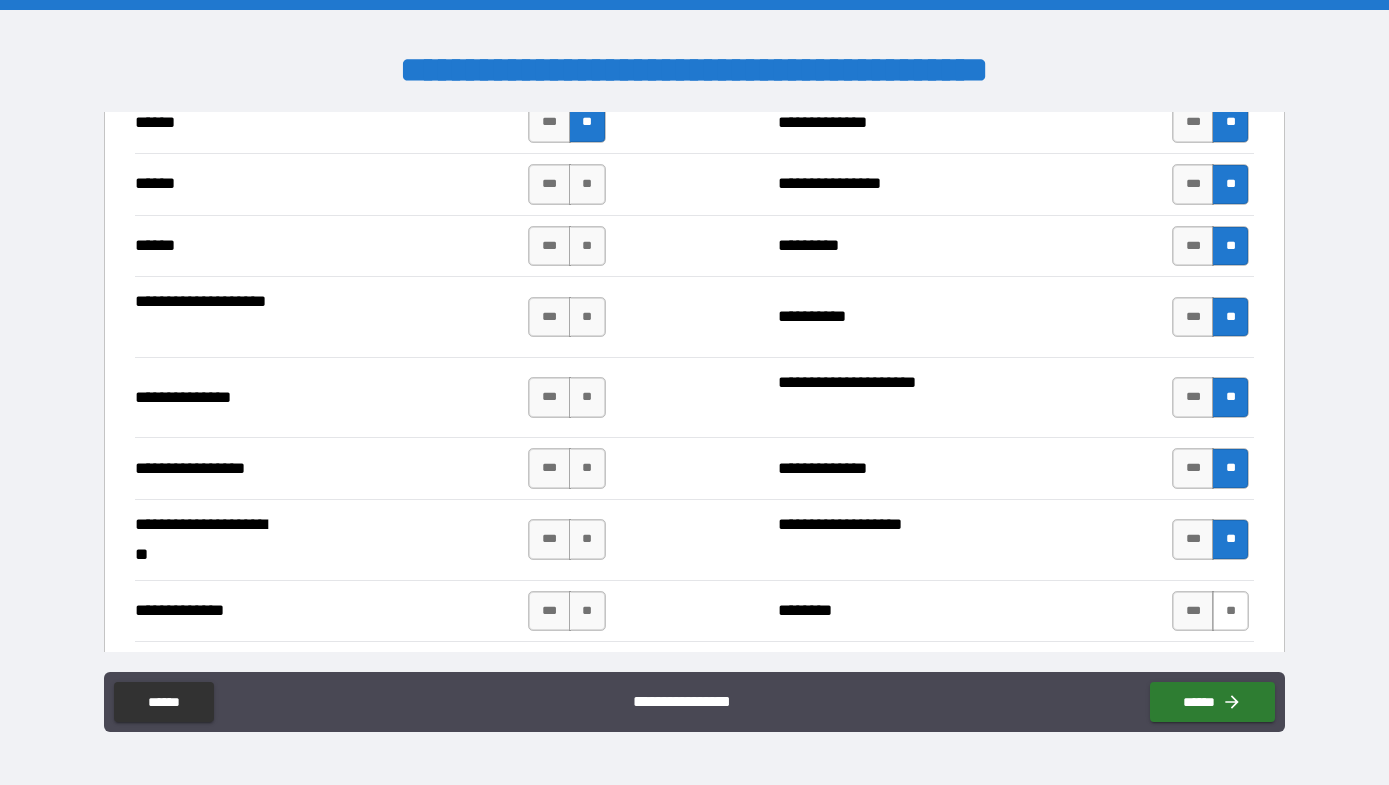 click on "**" at bounding box center (1230, 611) 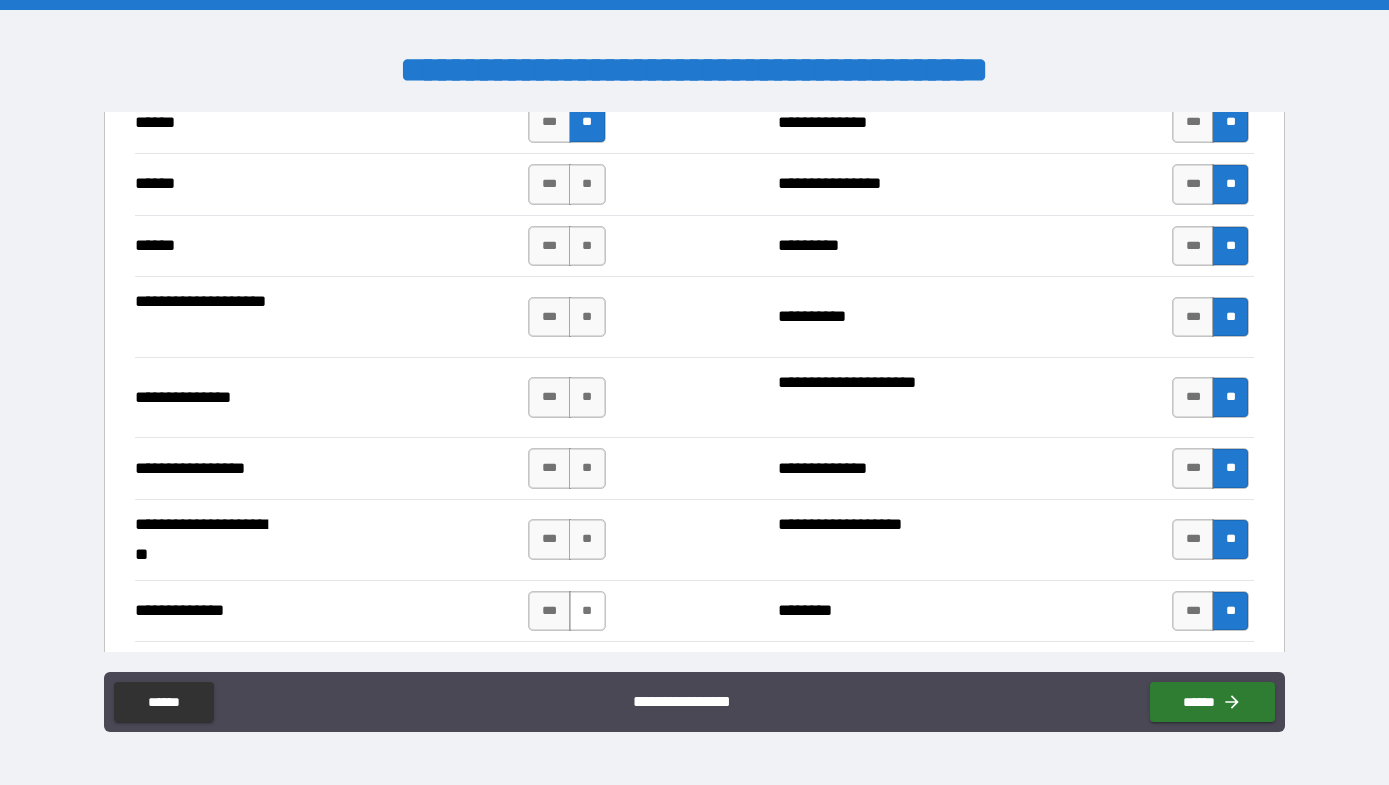 click on "**" at bounding box center (587, 611) 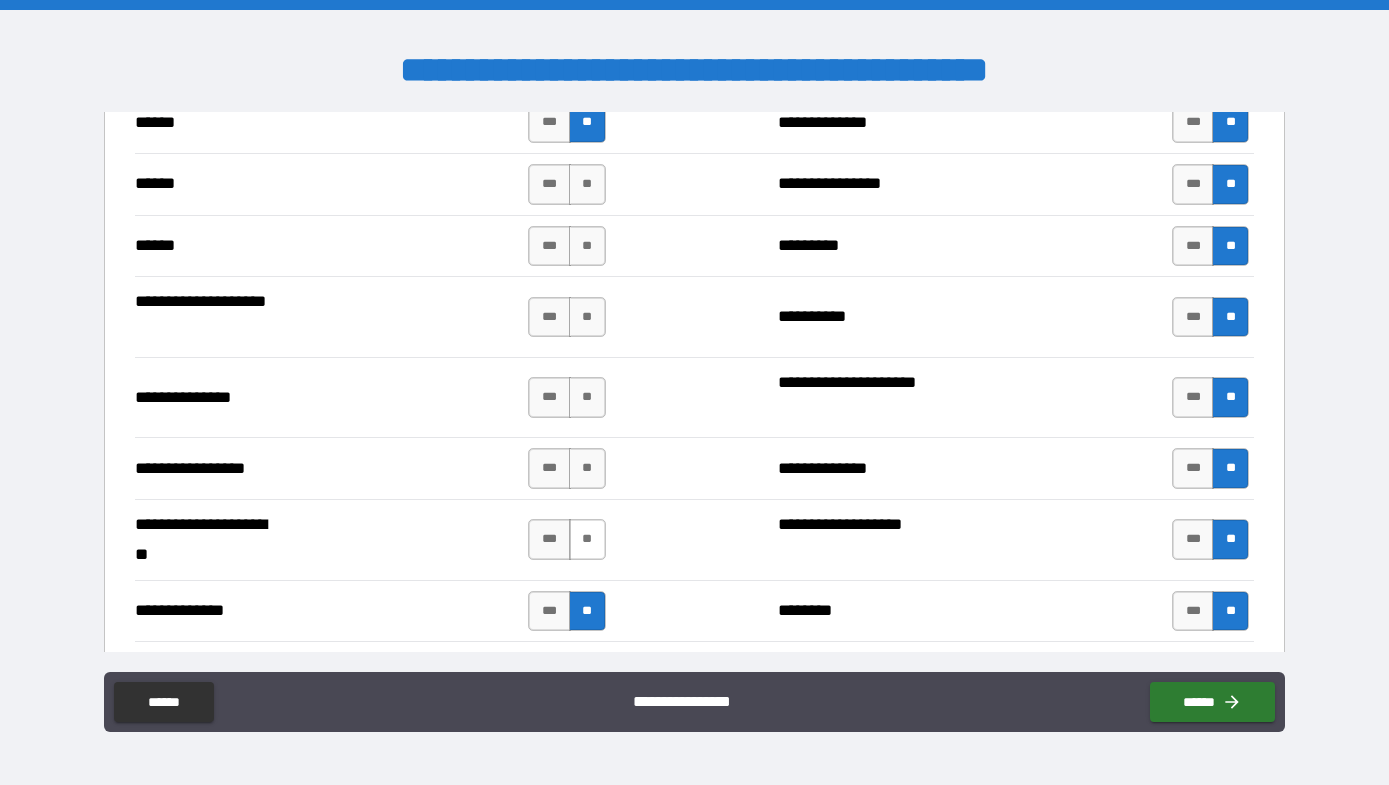 click on "**" at bounding box center (587, 539) 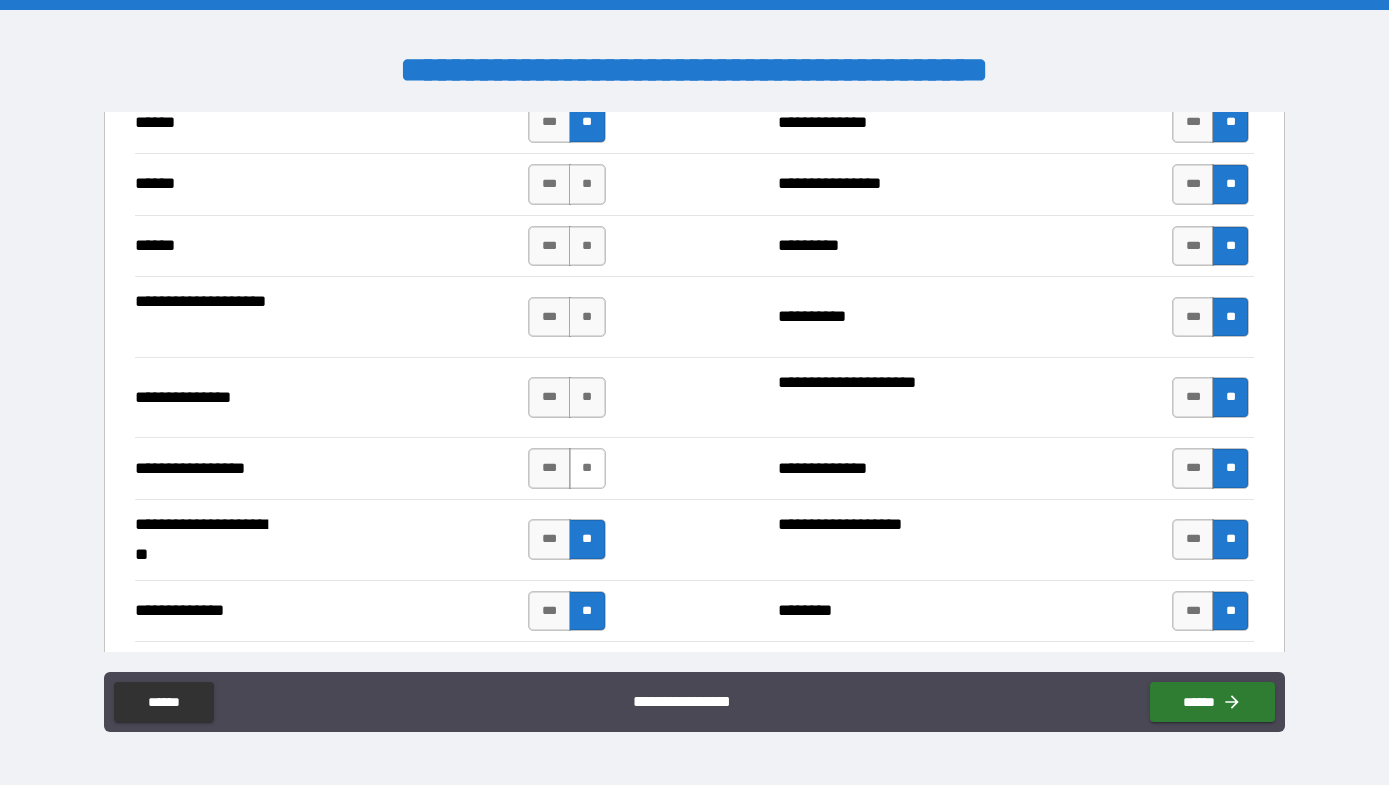 click on "**" at bounding box center [587, 468] 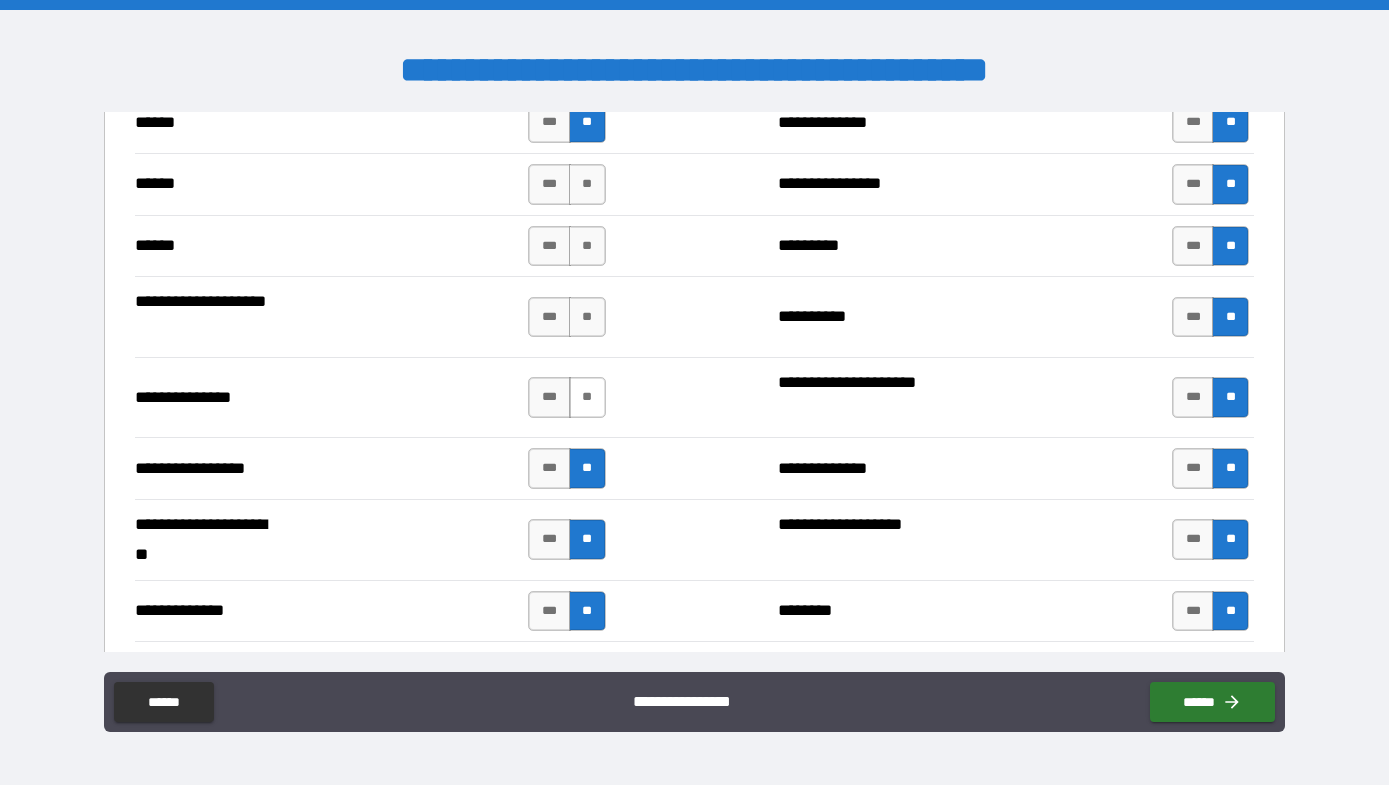 click on "**" at bounding box center (587, 397) 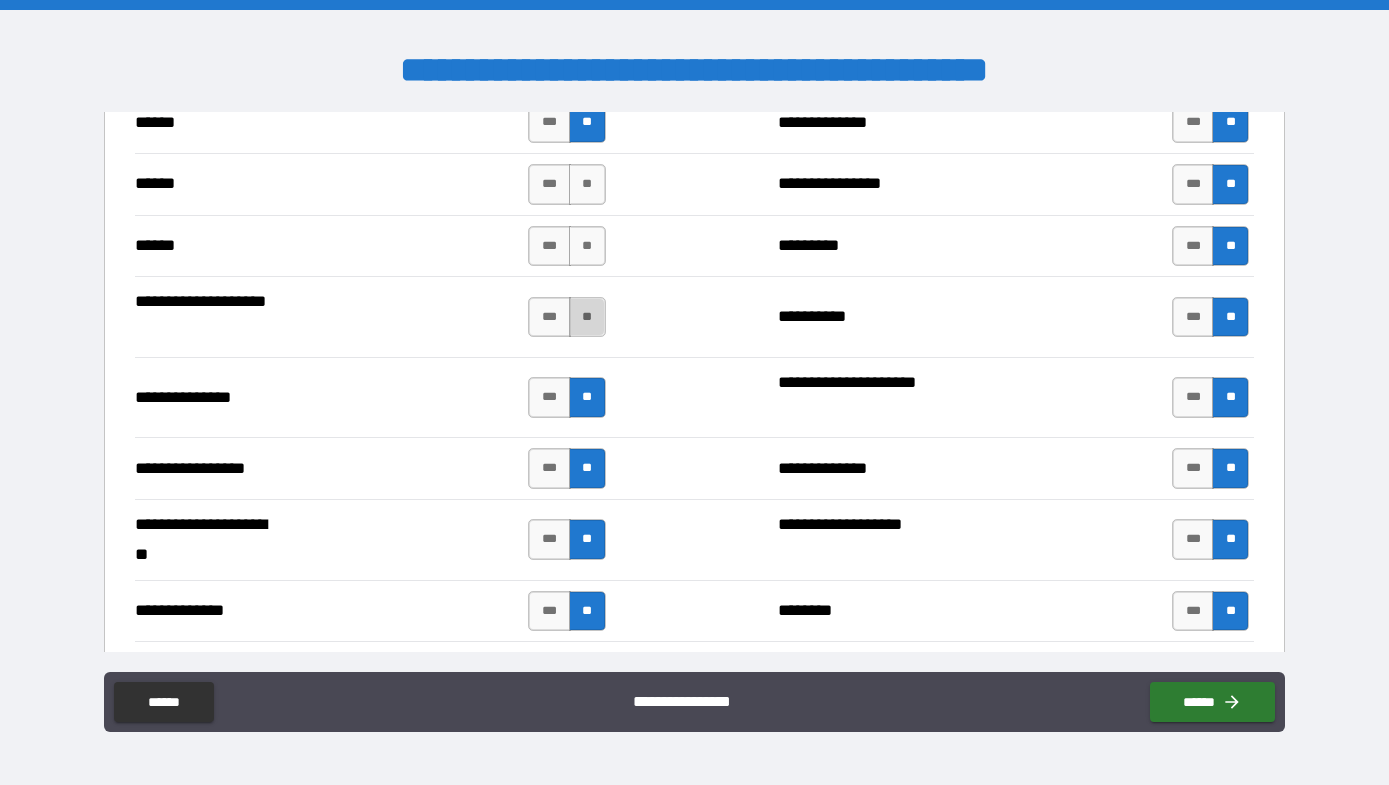 click on "**" at bounding box center (587, 317) 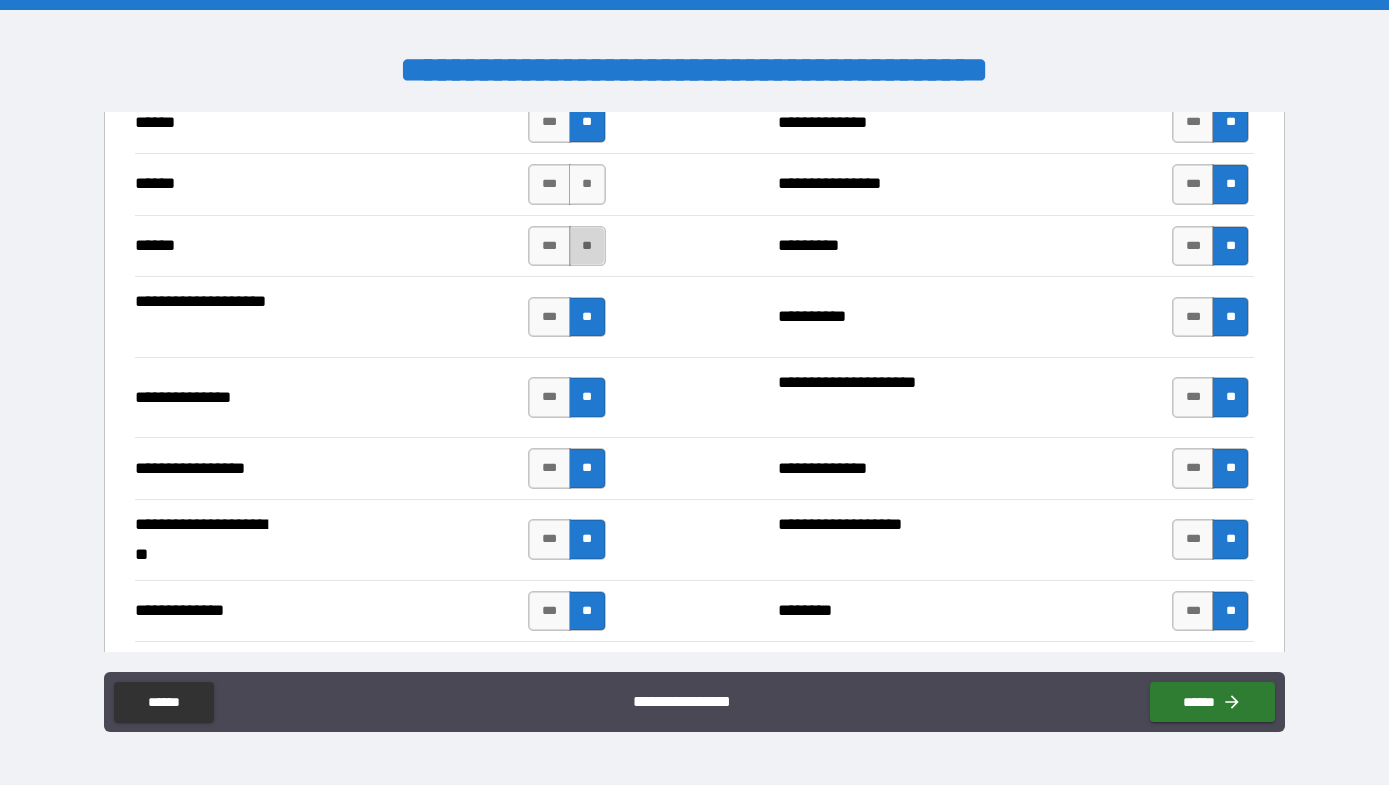 click on "**" at bounding box center [587, 246] 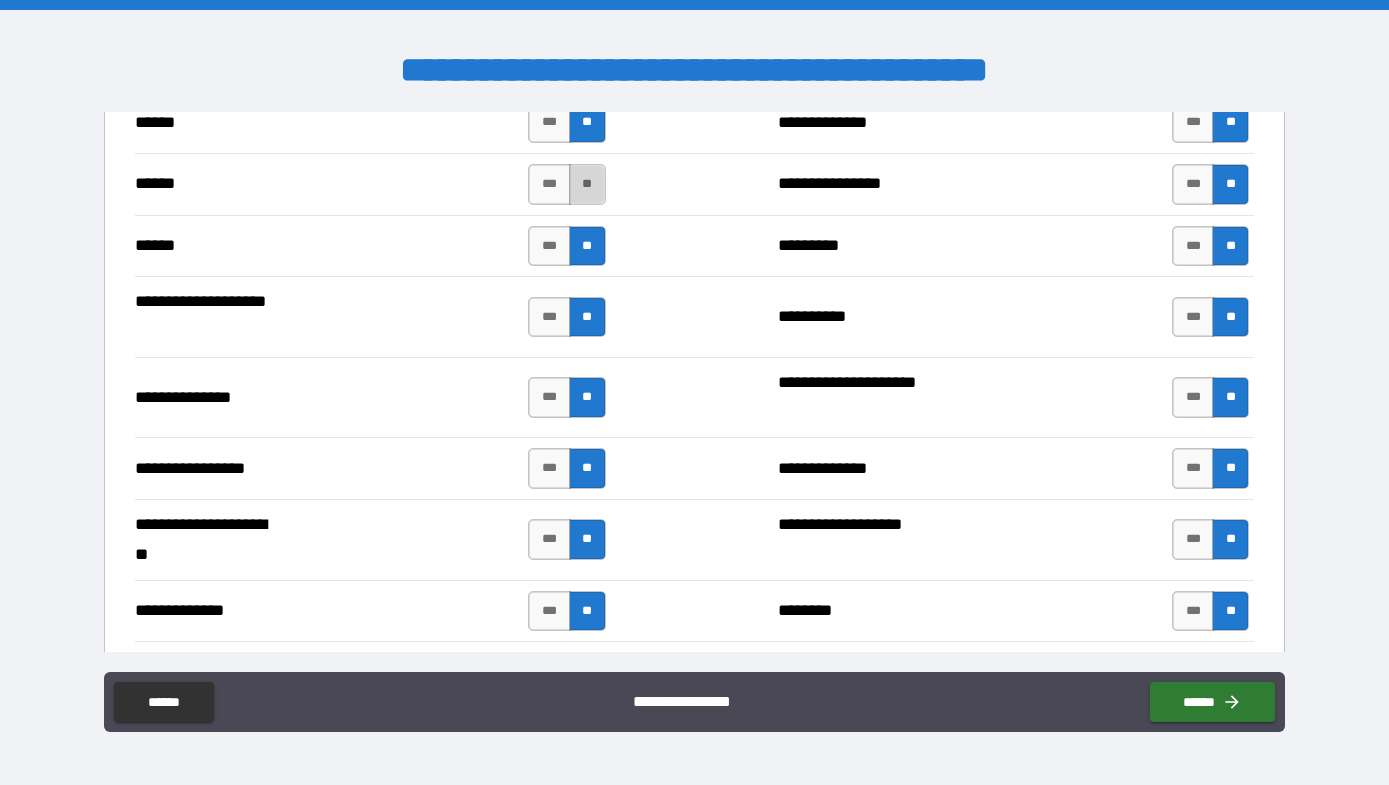 click on "**" at bounding box center (587, 184) 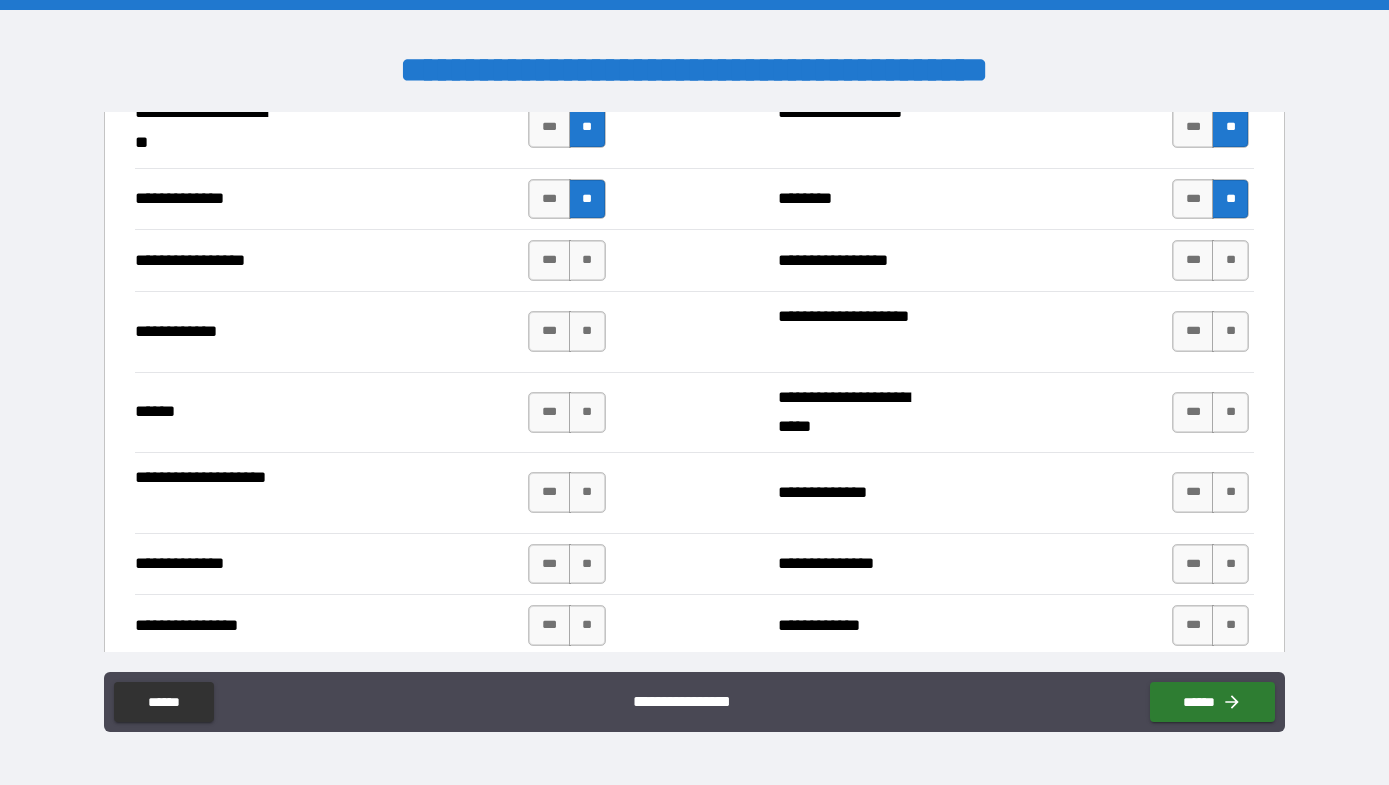 scroll, scrollTop: 2869, scrollLeft: 0, axis: vertical 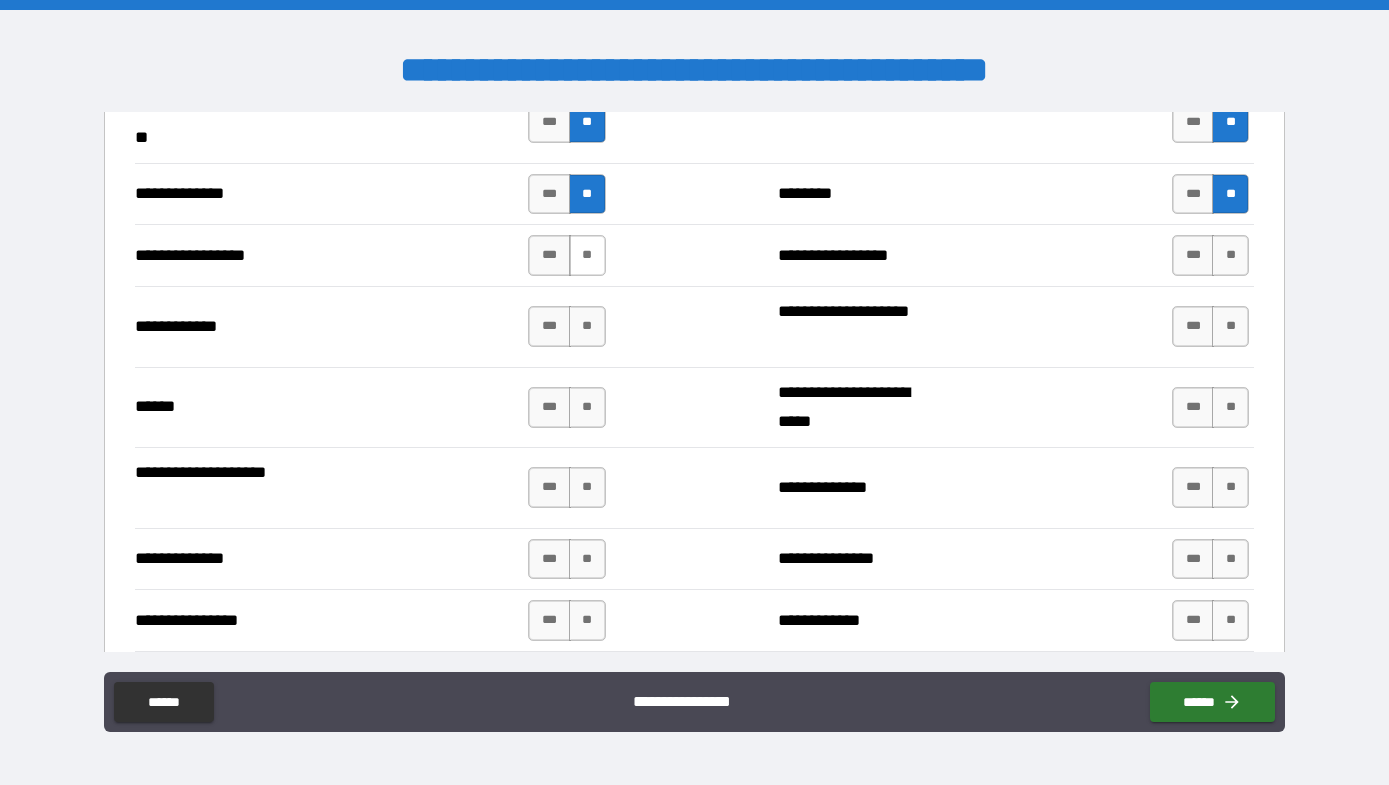 click on "**" at bounding box center (587, 255) 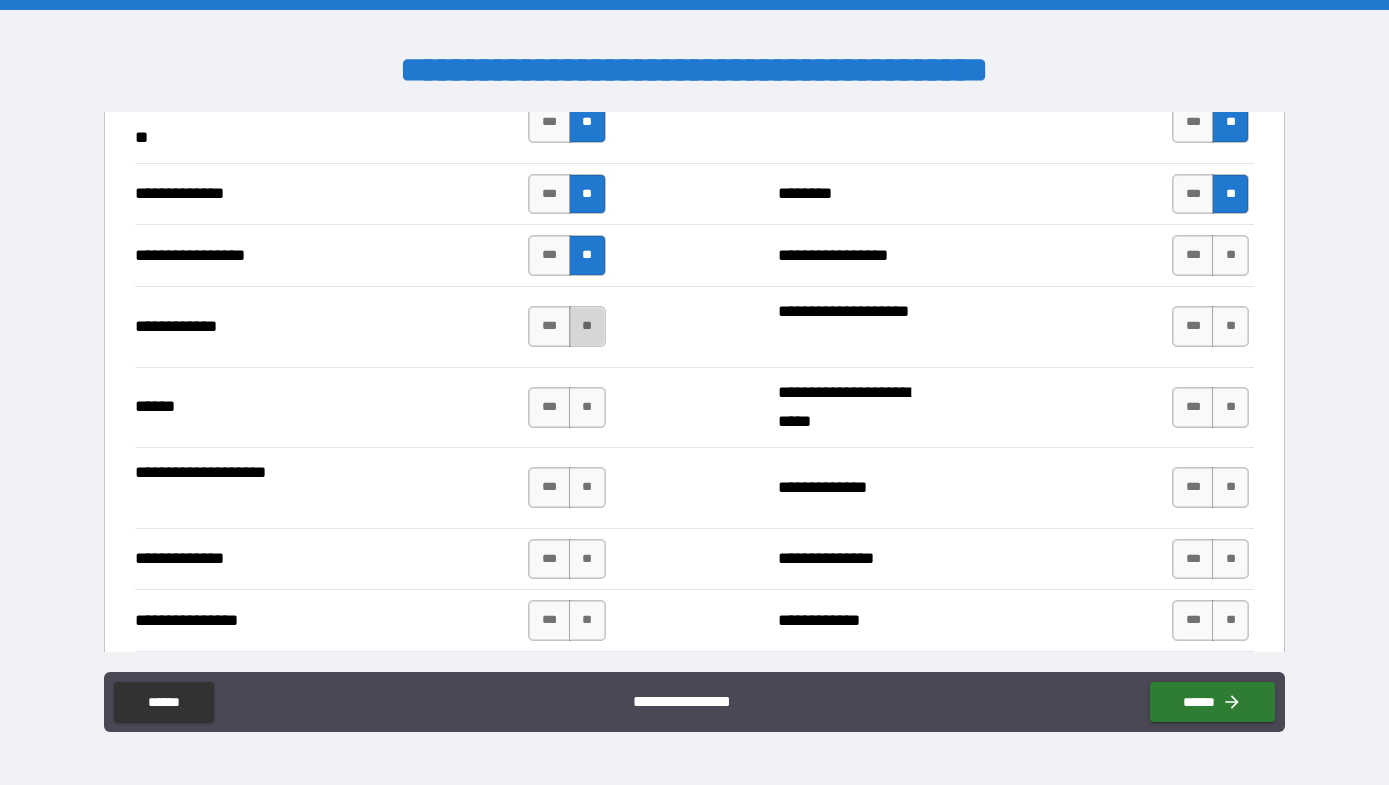 click on "**" at bounding box center [587, 326] 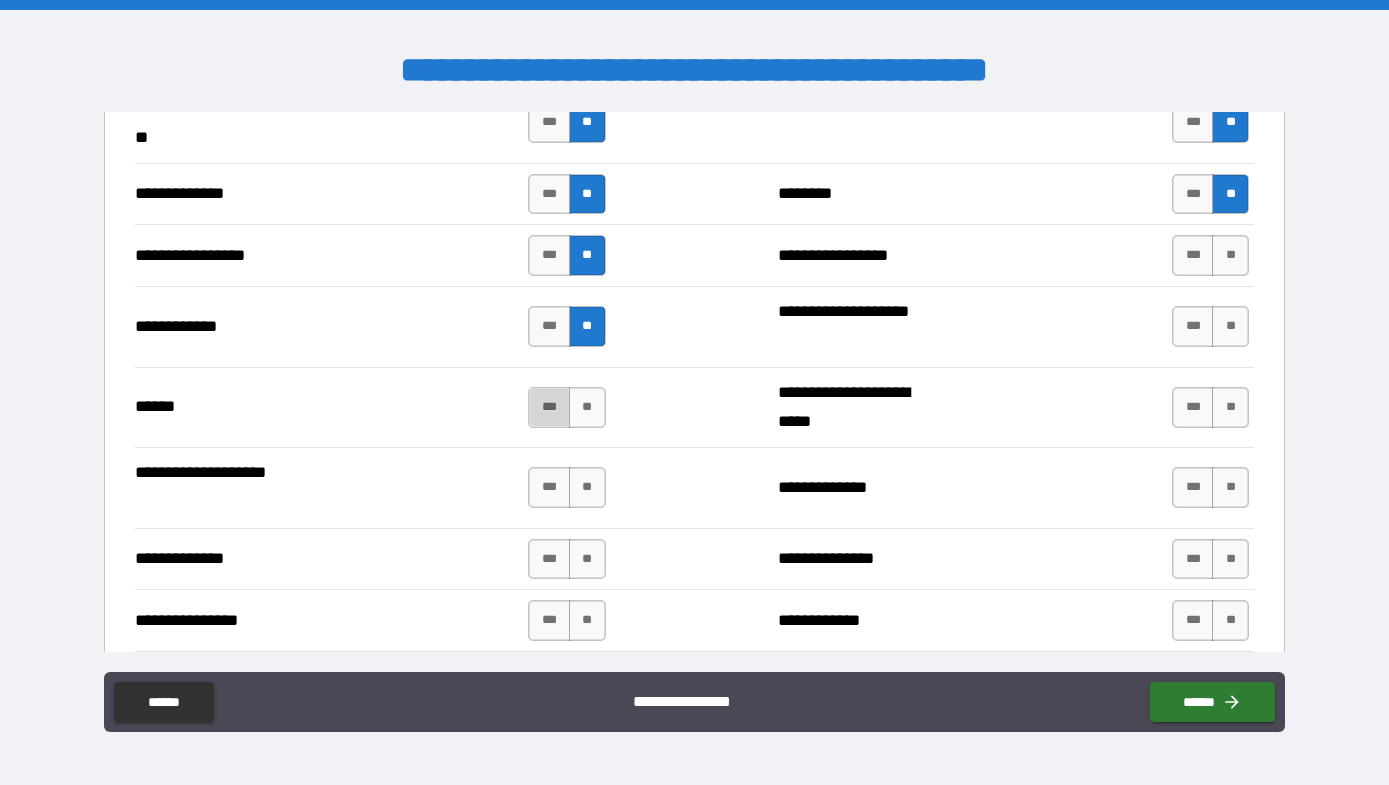 click on "***" at bounding box center [549, 407] 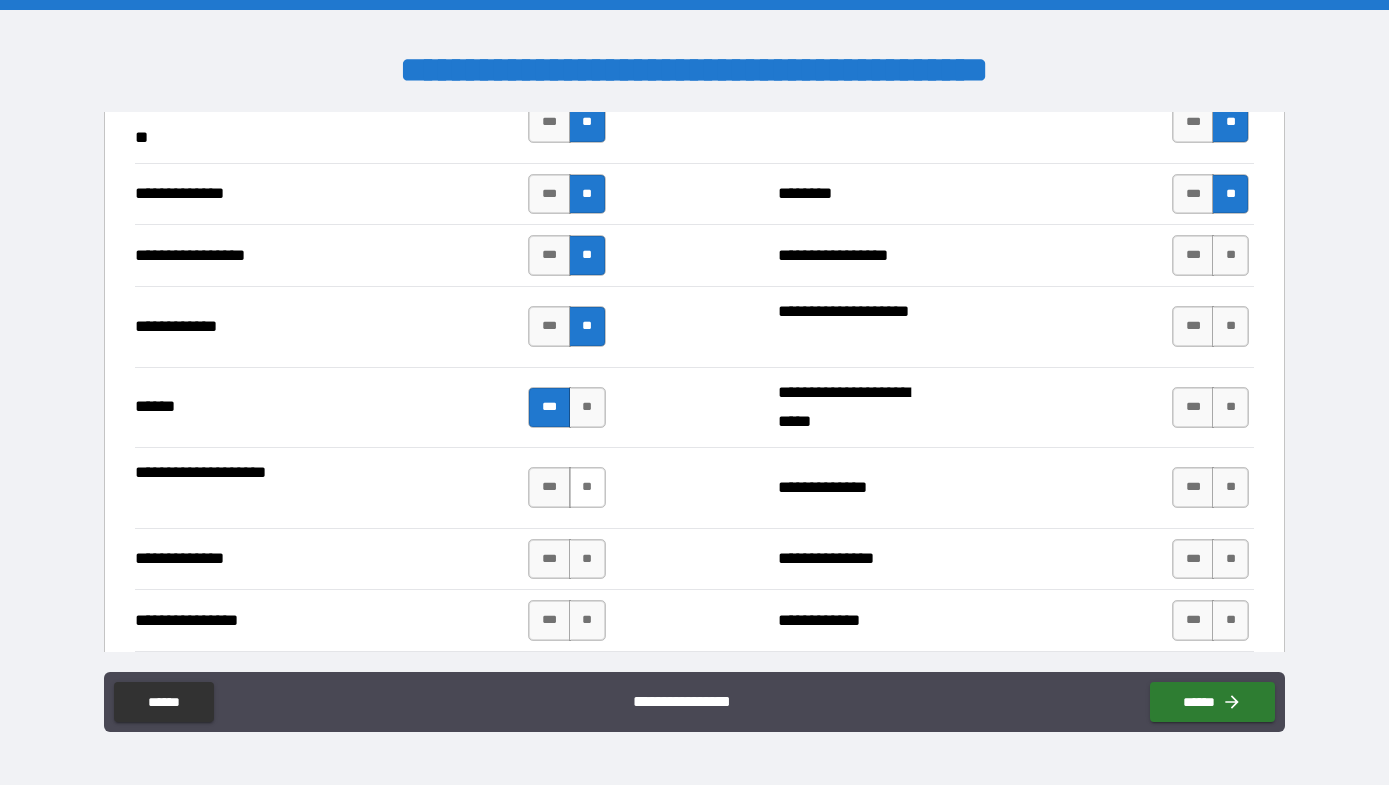 click on "**" at bounding box center (587, 487) 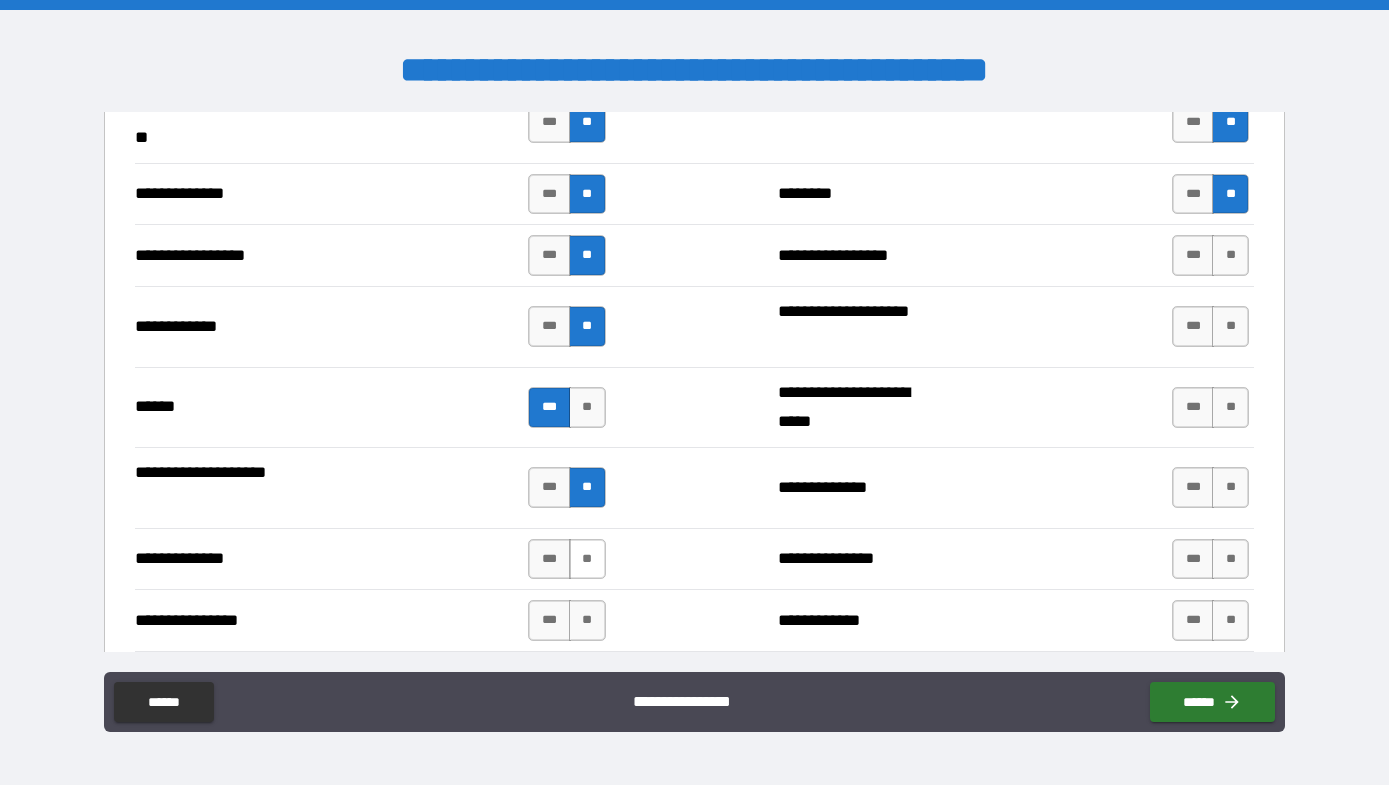 click on "**" at bounding box center [587, 559] 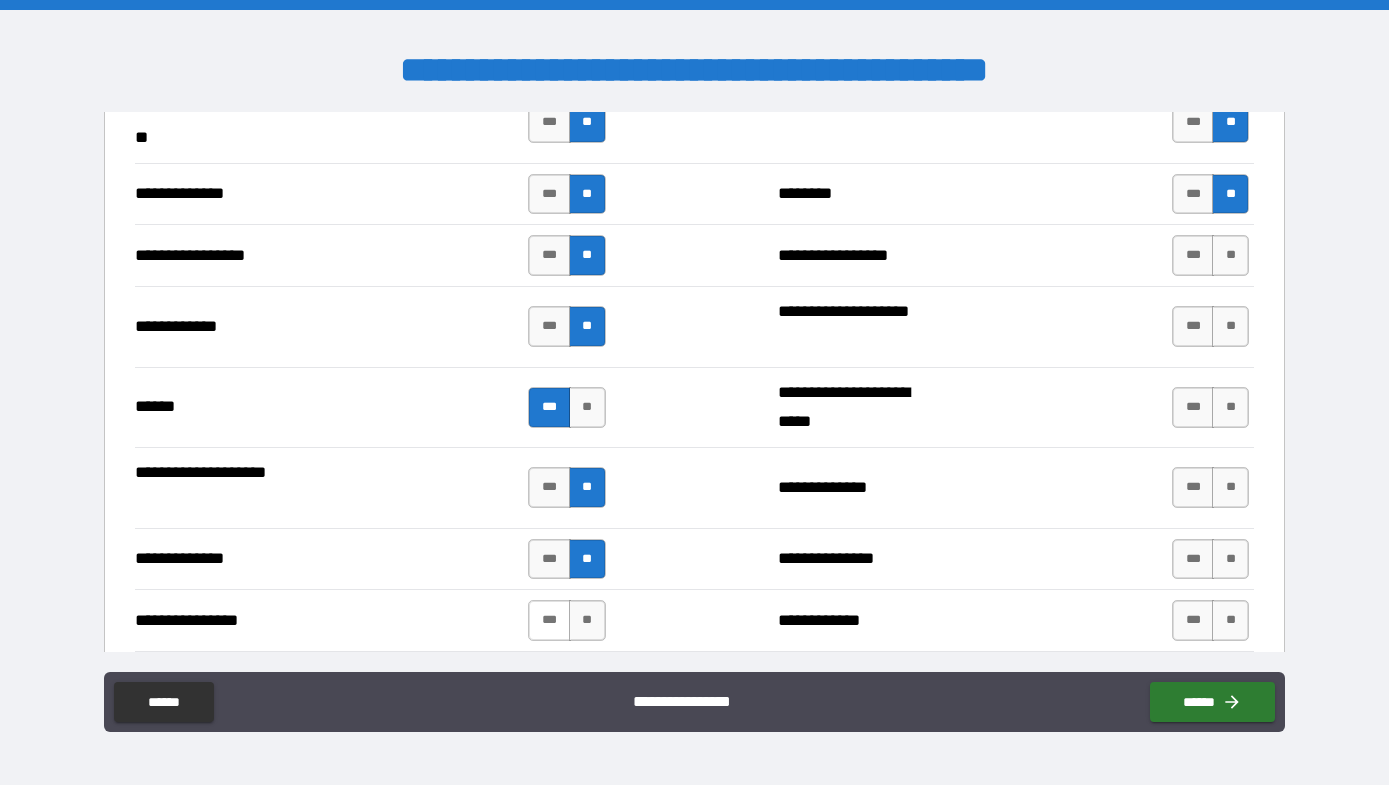 click on "***" at bounding box center [549, 620] 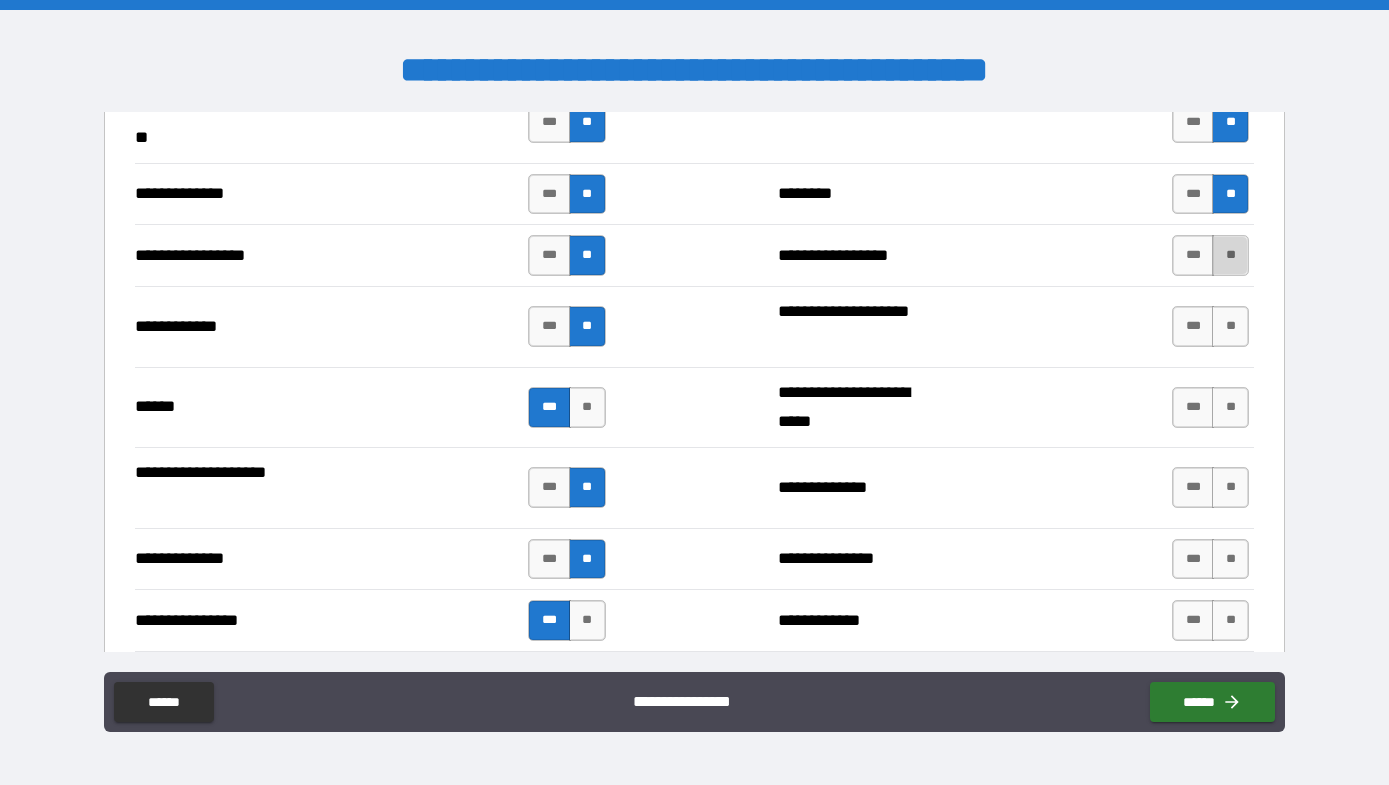 click on "**" at bounding box center [1230, 255] 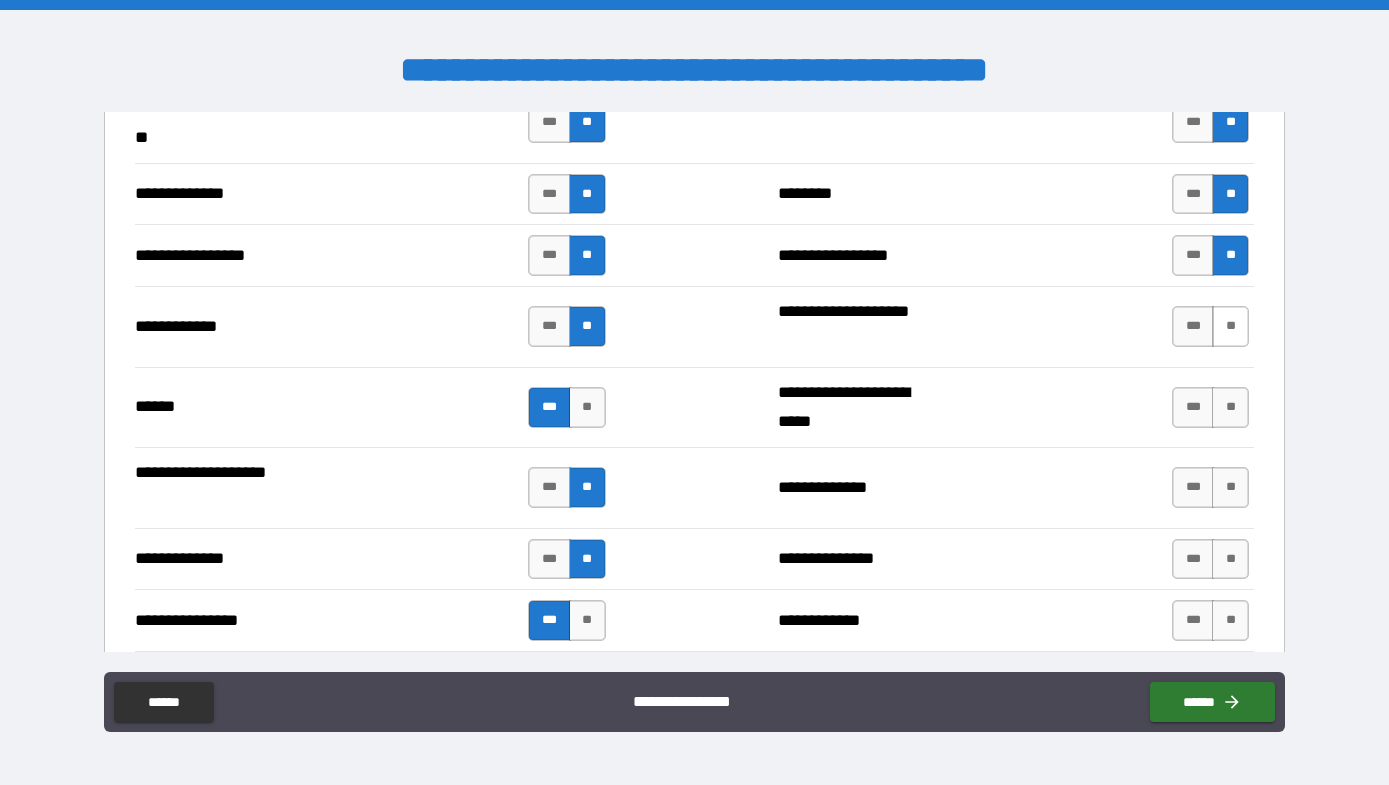 click on "**" at bounding box center (1230, 326) 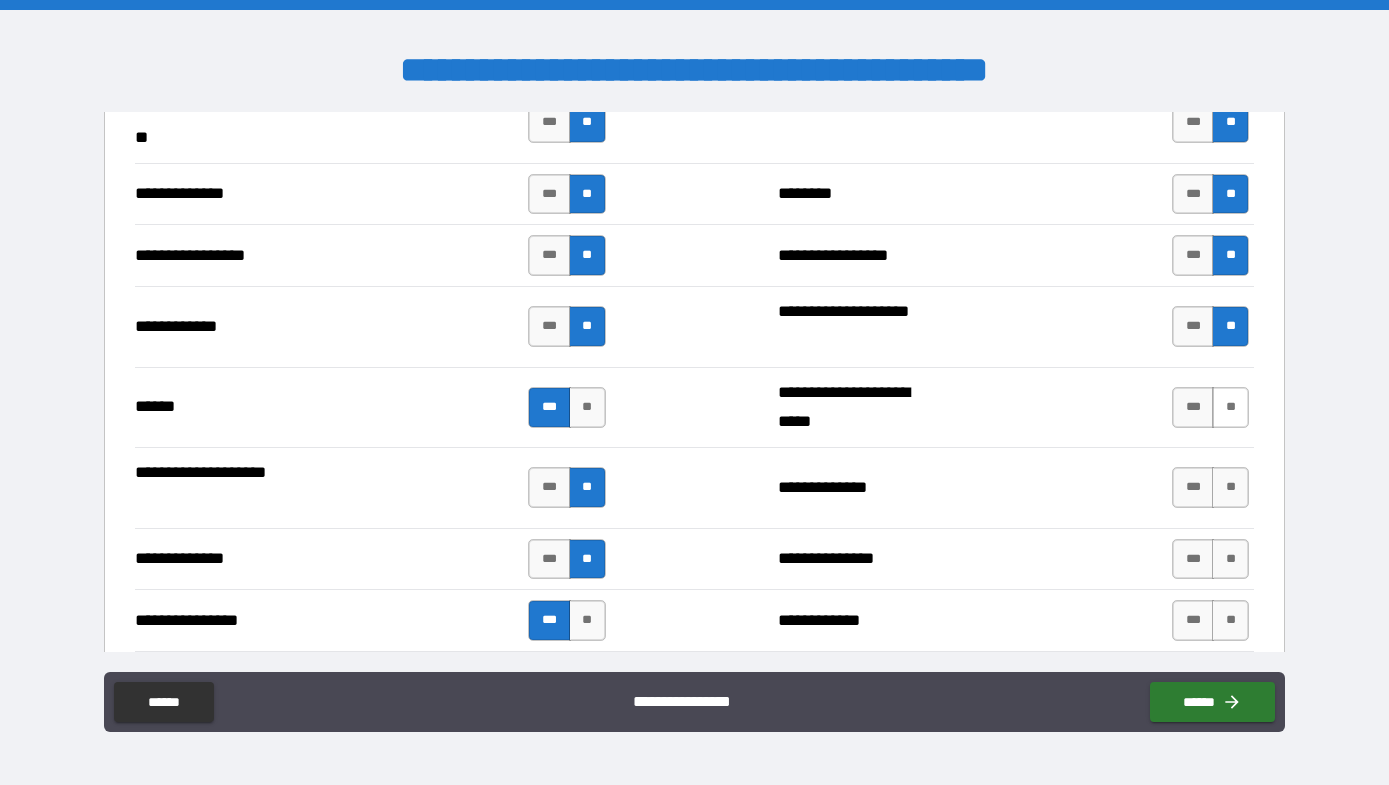 click on "**" at bounding box center [1230, 407] 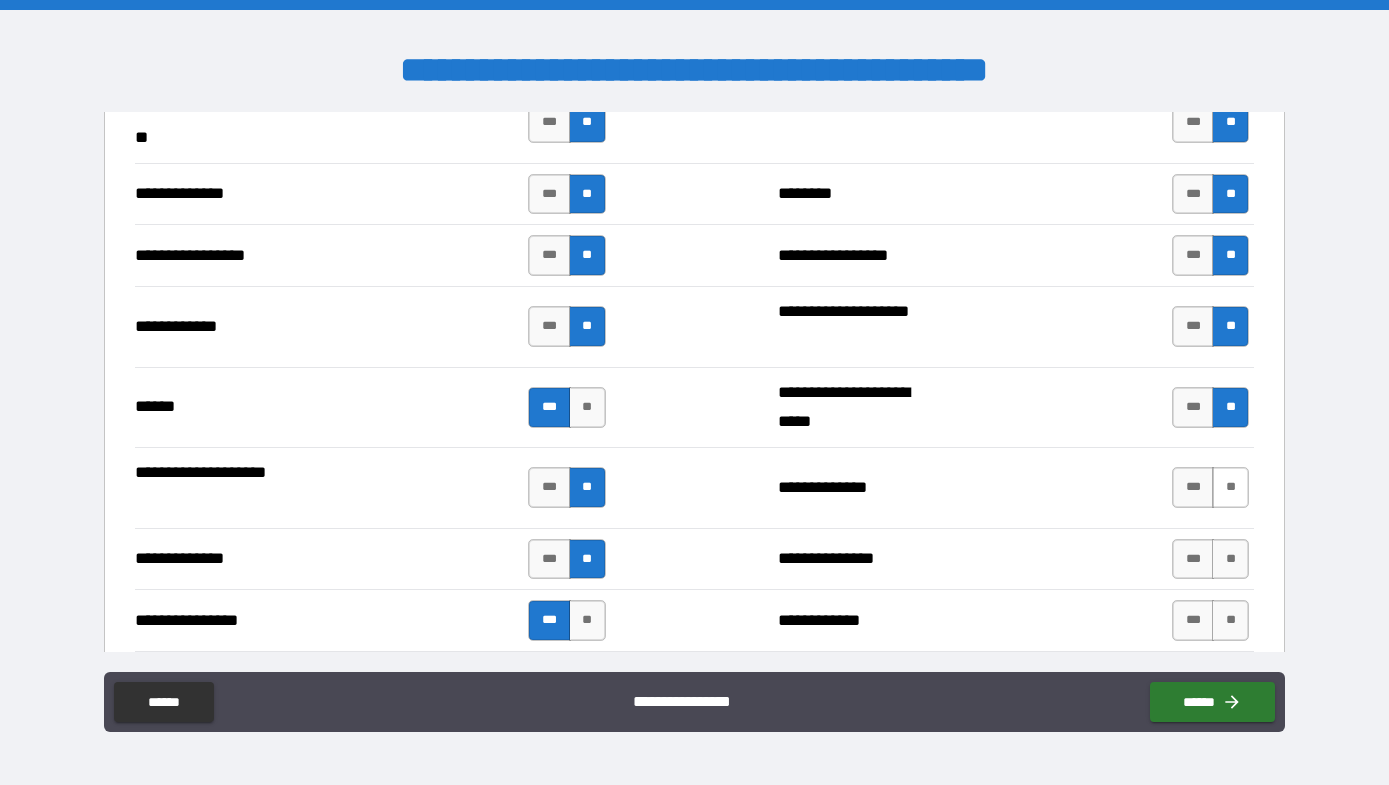 click on "**" at bounding box center (1230, 487) 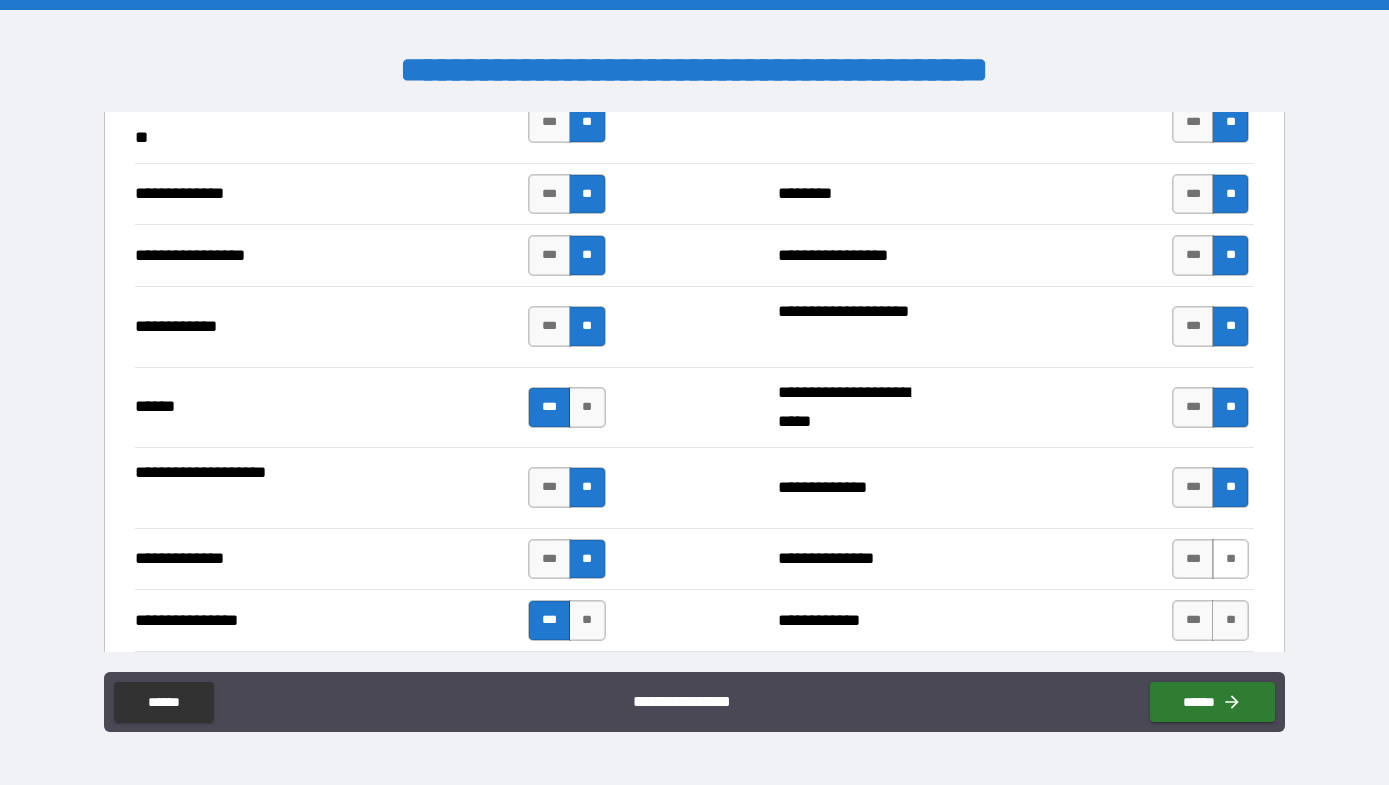 click on "**" at bounding box center (1230, 559) 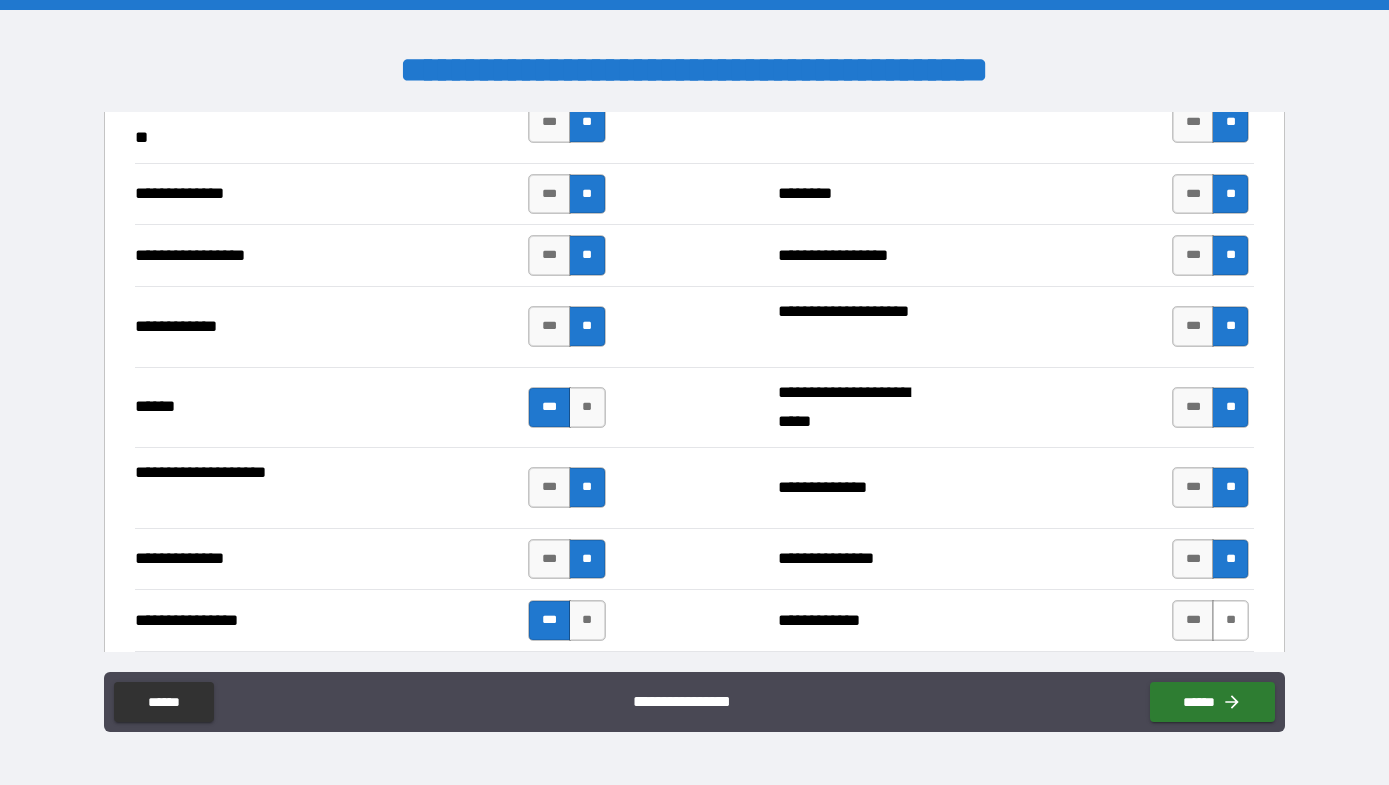 click on "**" at bounding box center (1230, 620) 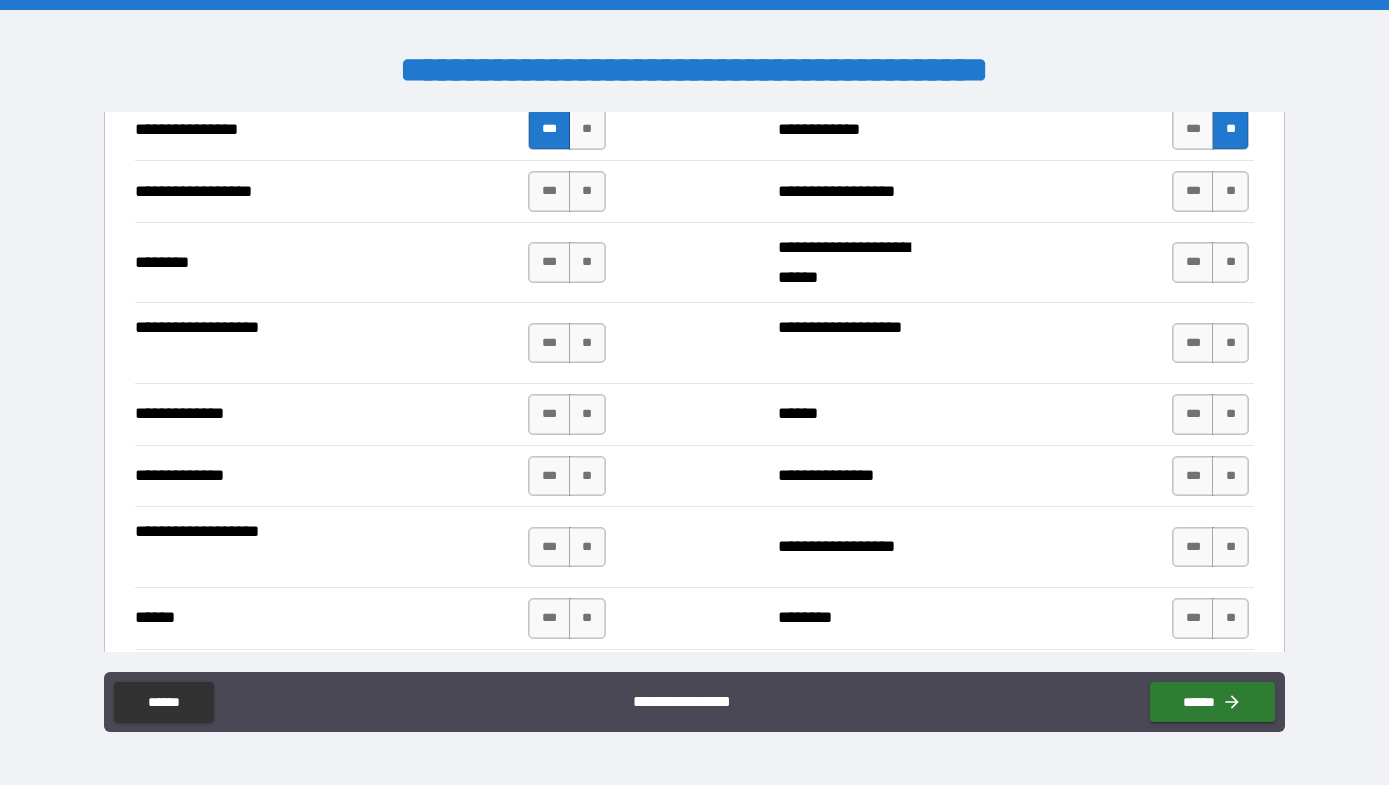 scroll, scrollTop: 3326, scrollLeft: 0, axis: vertical 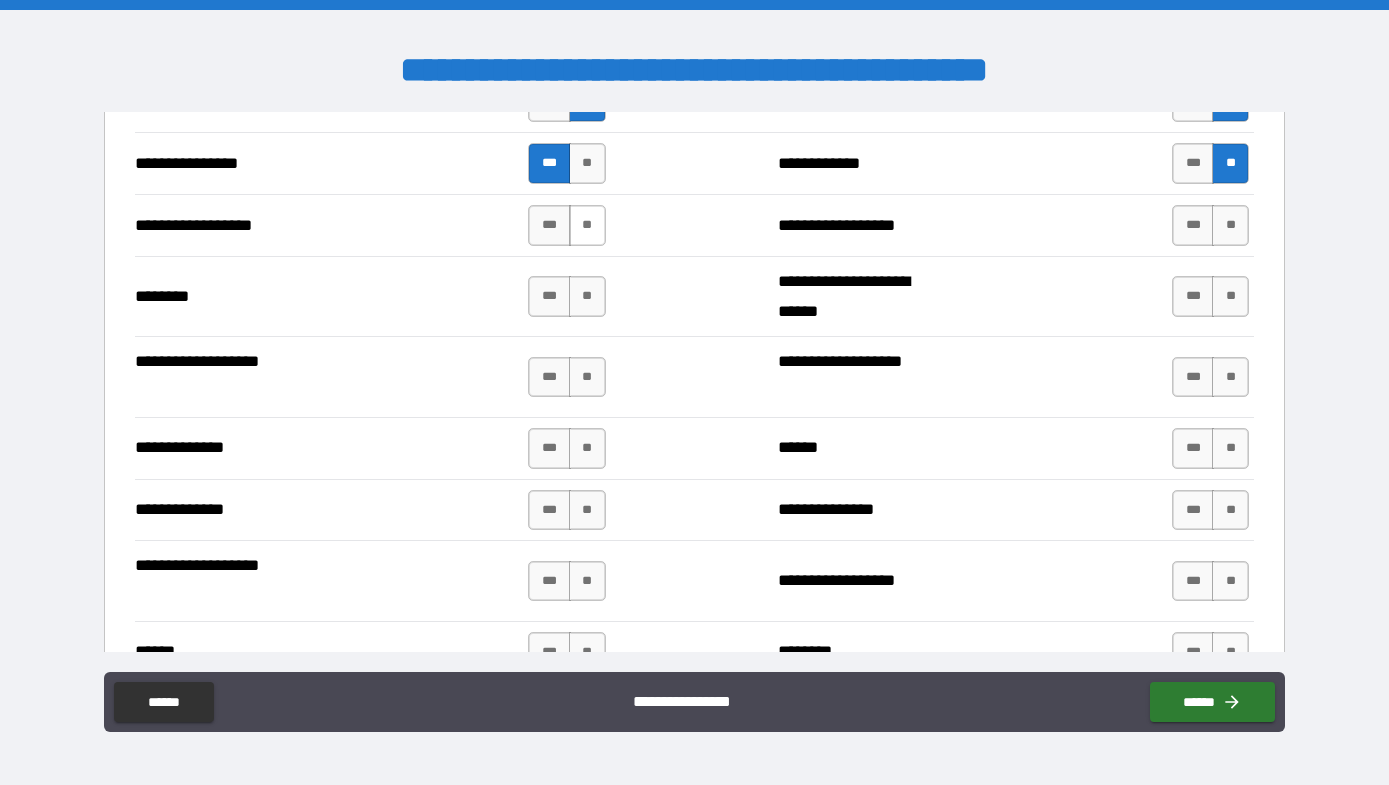 click on "**" at bounding box center [587, 225] 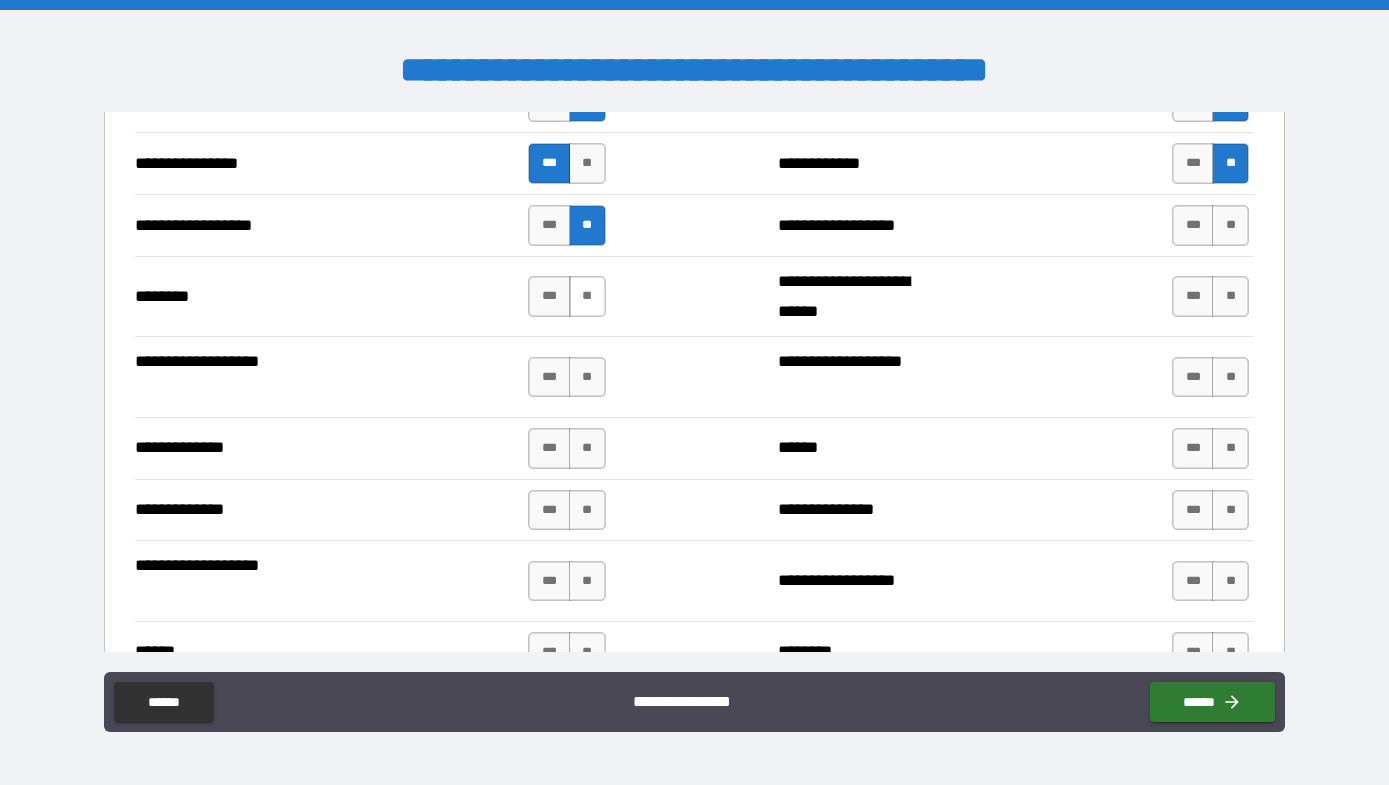 click on "**" at bounding box center (587, 296) 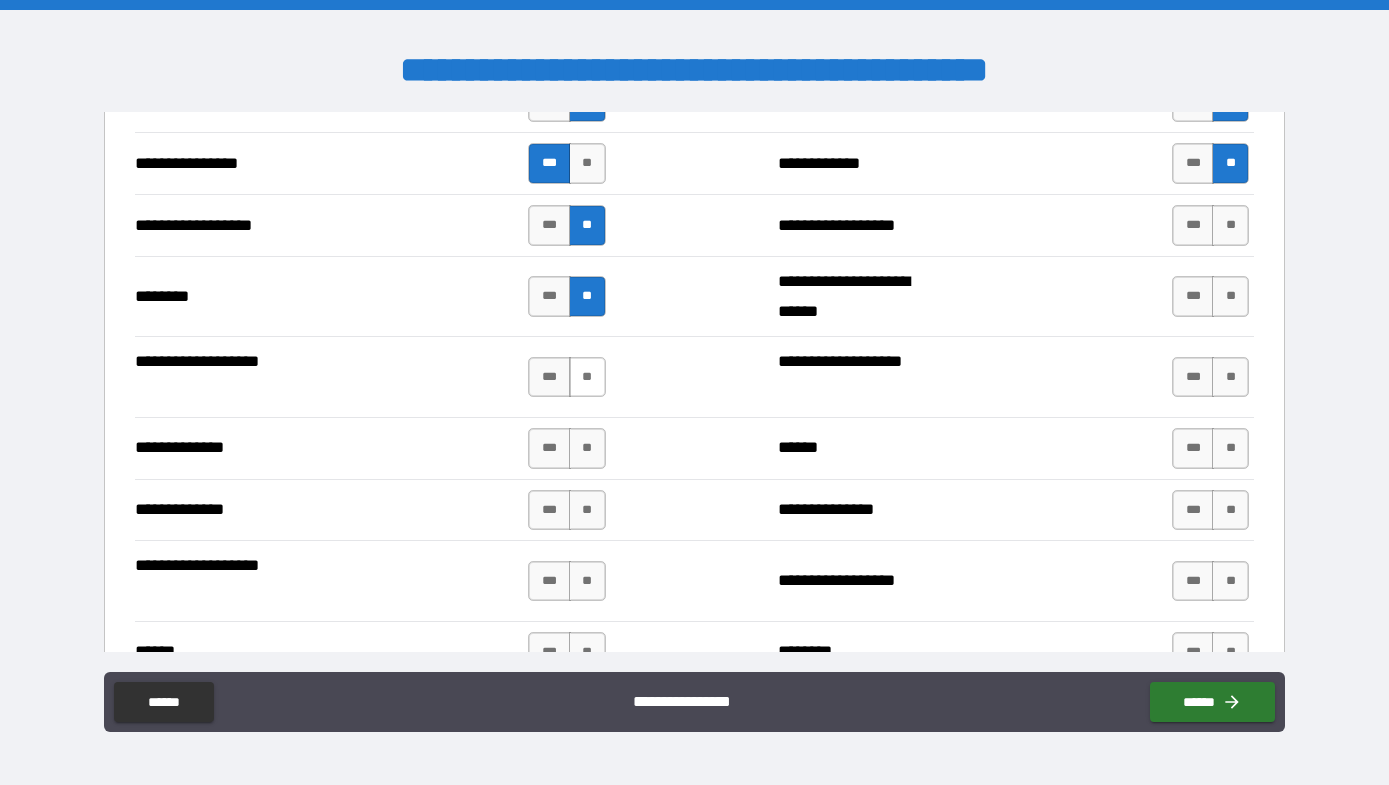 click on "**" at bounding box center (587, 377) 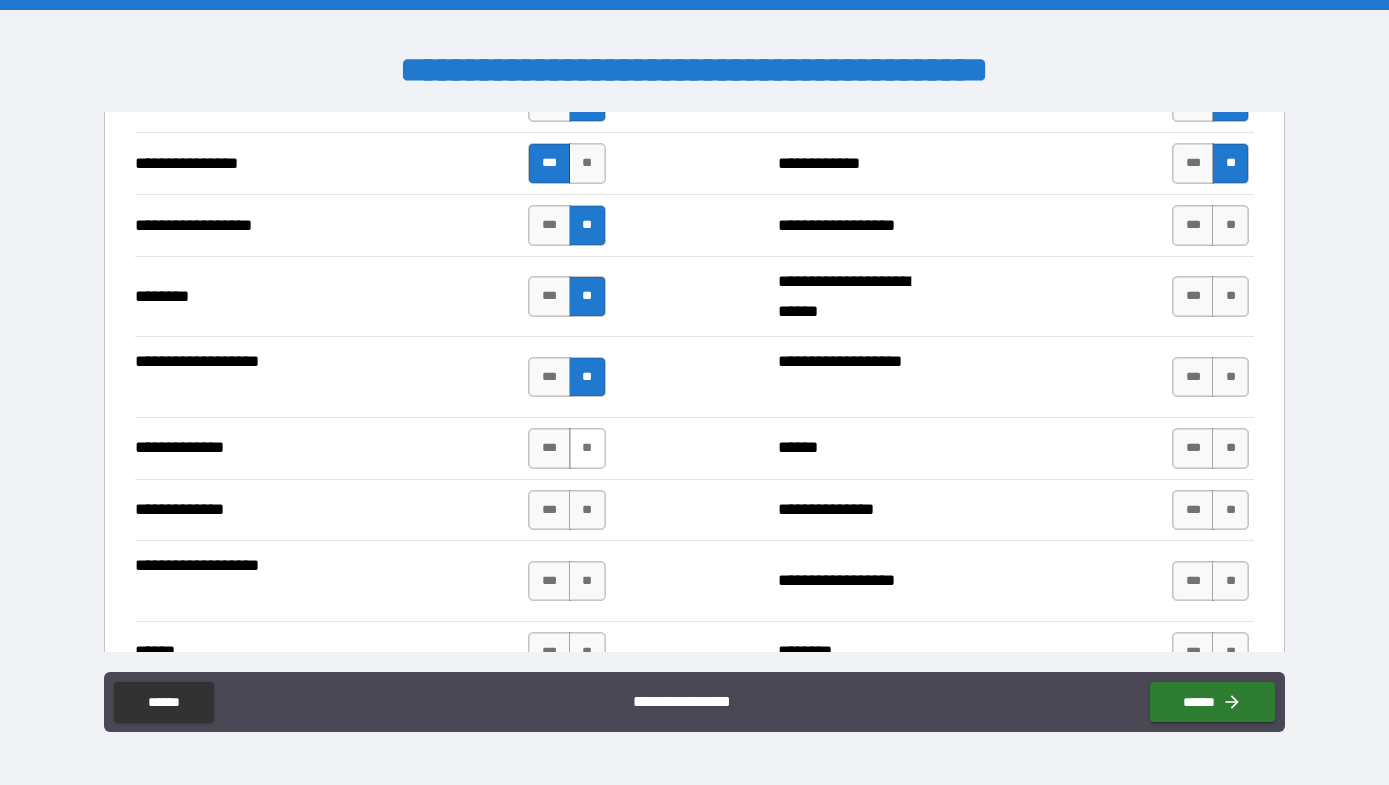 click on "**" at bounding box center (587, 448) 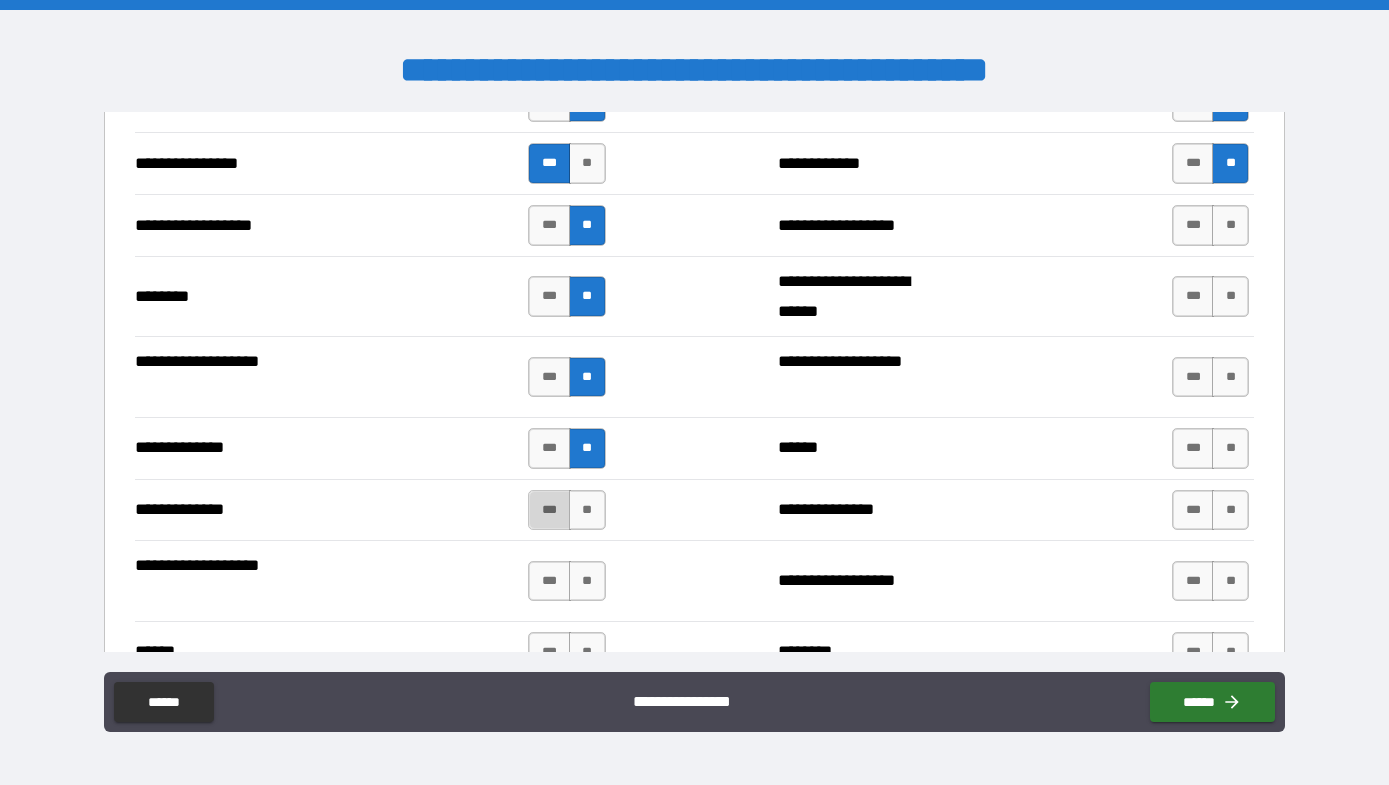 click on "***" at bounding box center [549, 510] 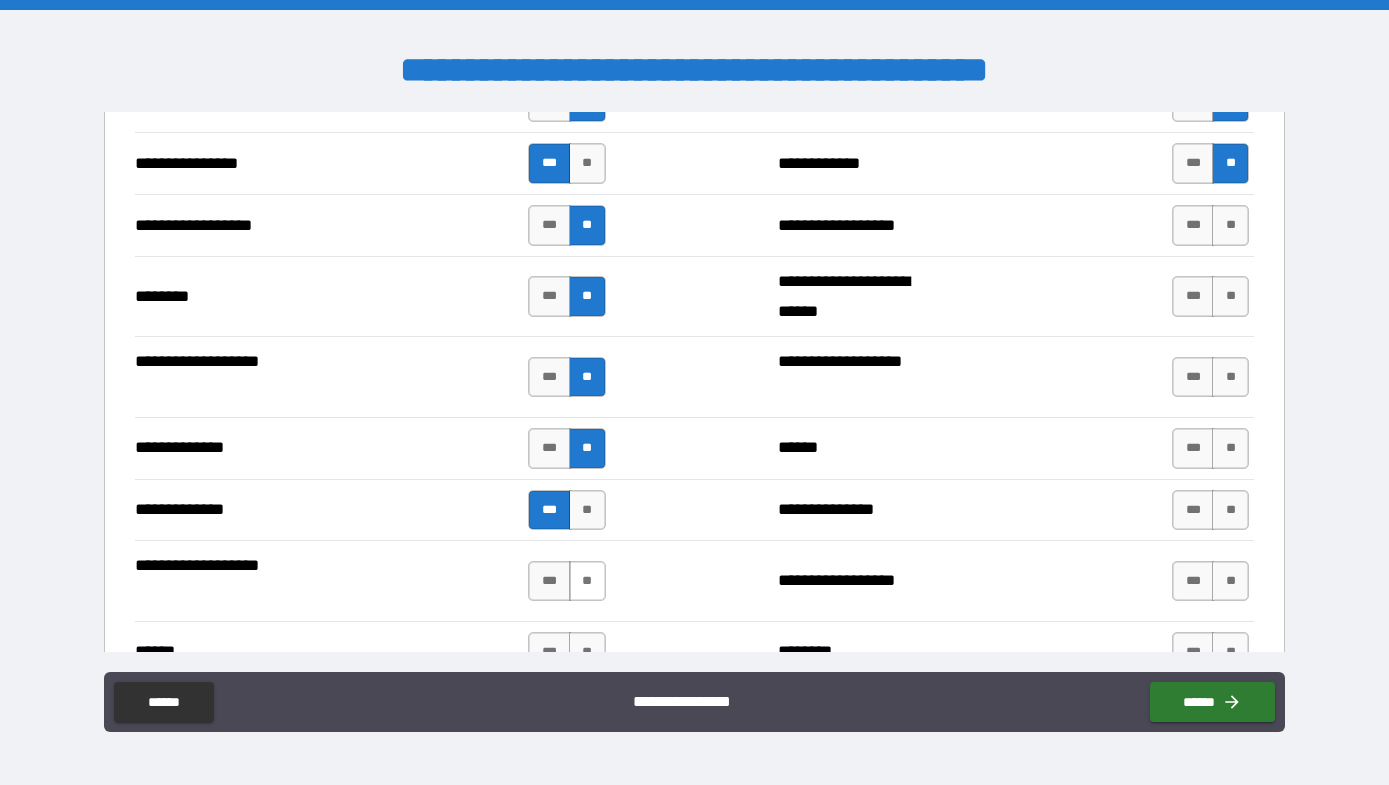 click on "**" at bounding box center [587, 581] 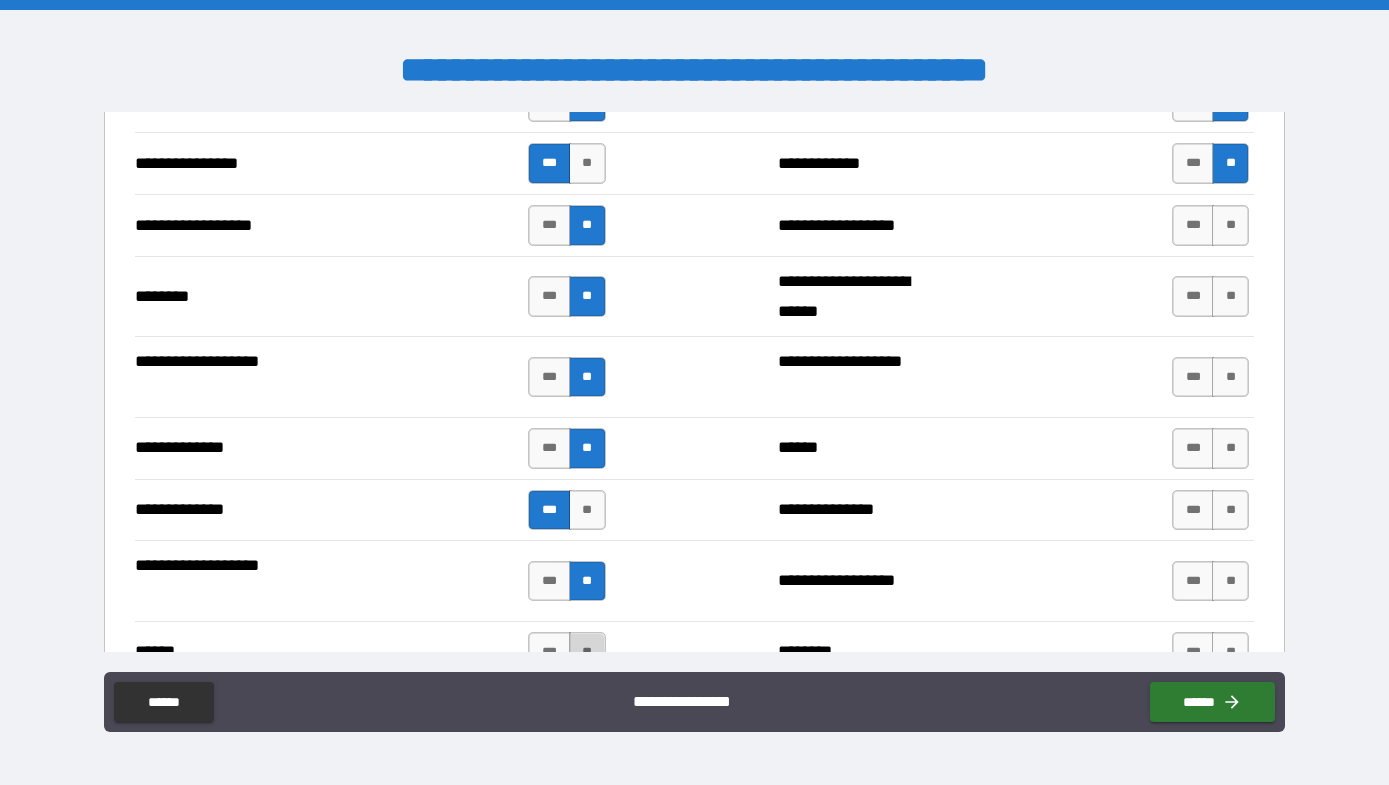 click on "**" at bounding box center (587, 652) 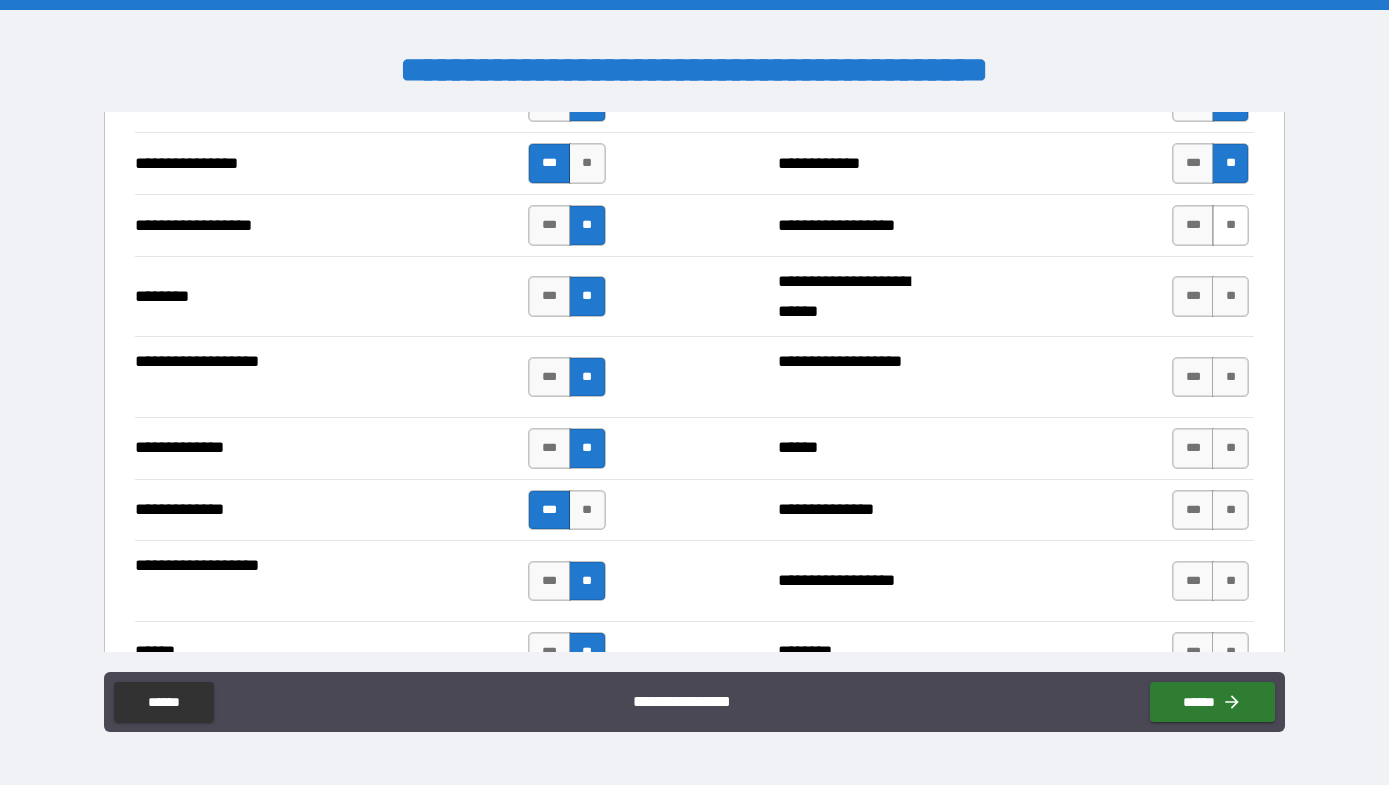 click on "**" at bounding box center [1230, 225] 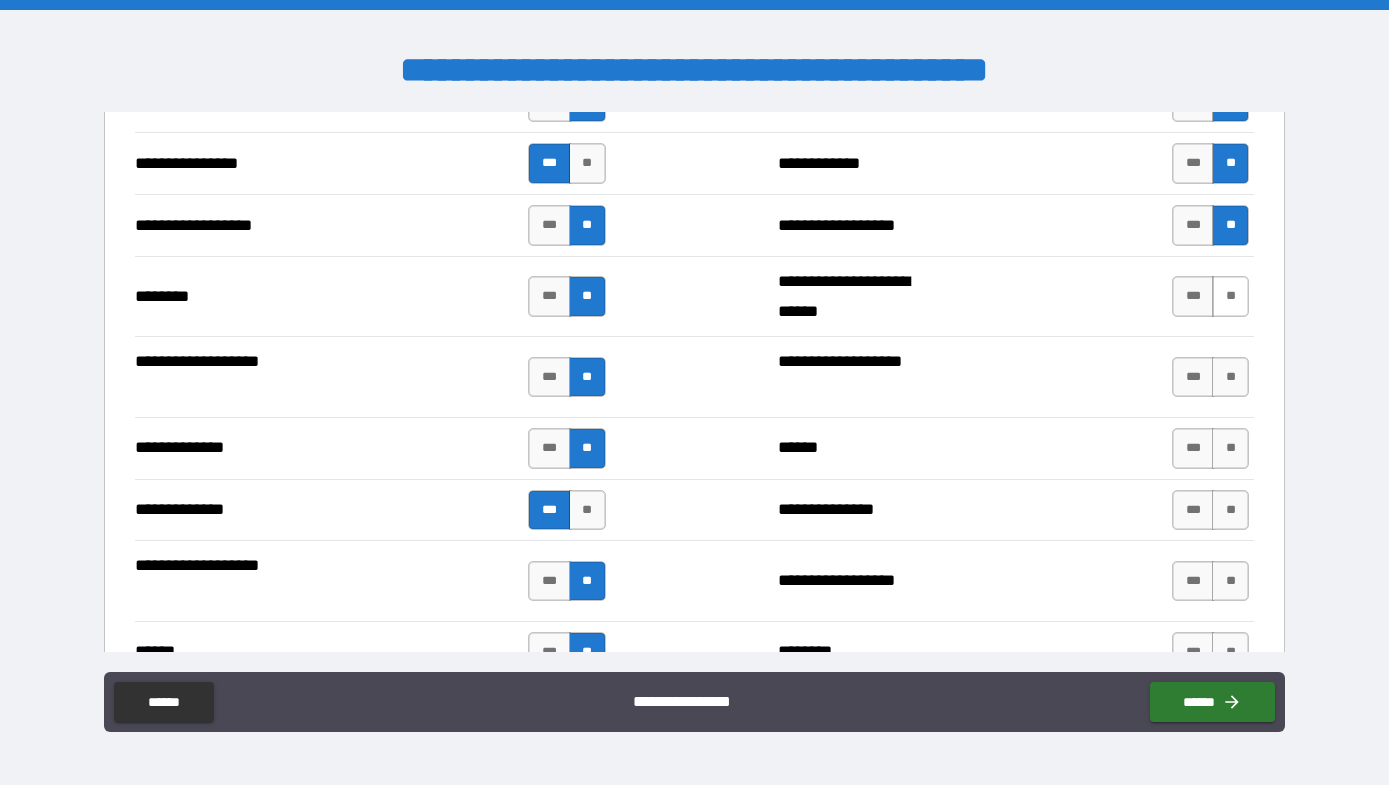 click on "**" at bounding box center (1230, 296) 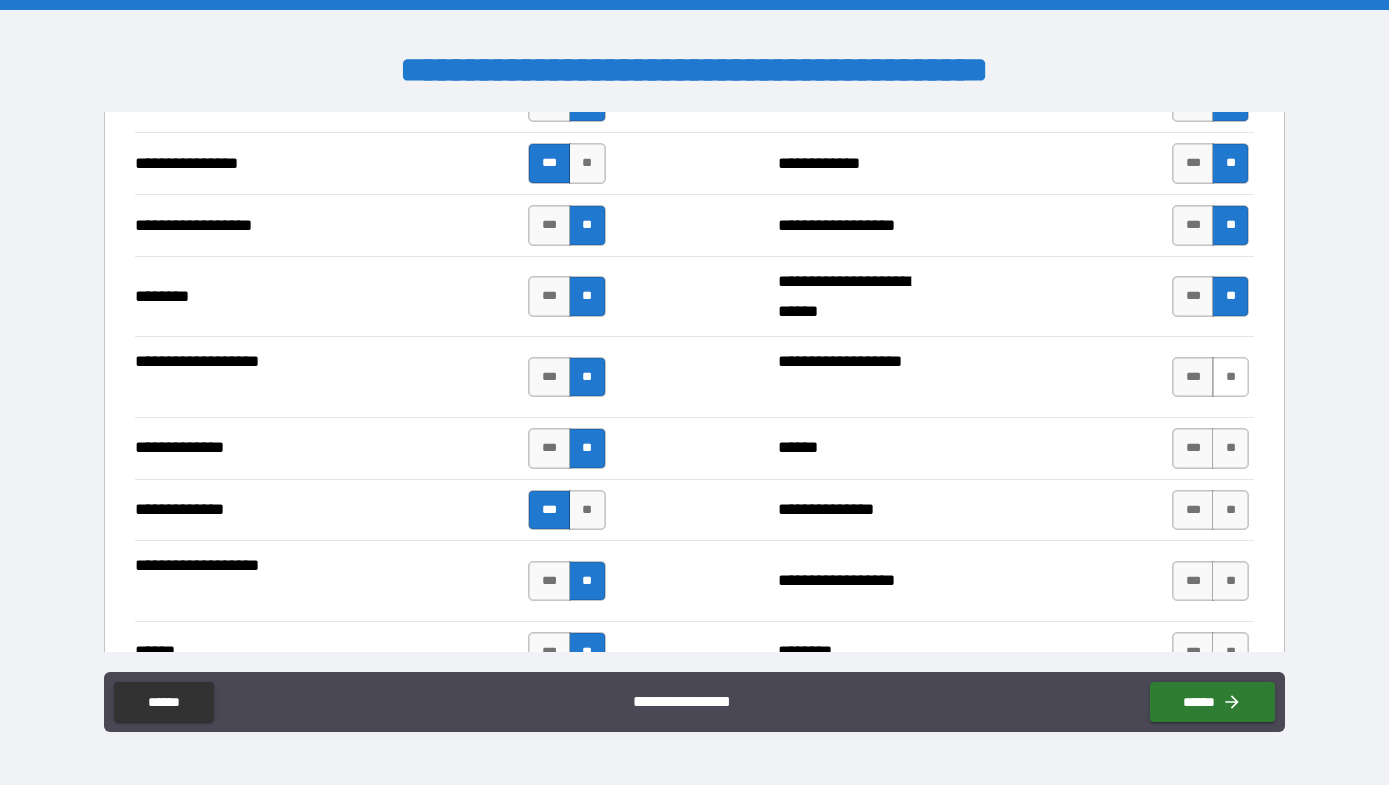 click on "**" at bounding box center (1230, 377) 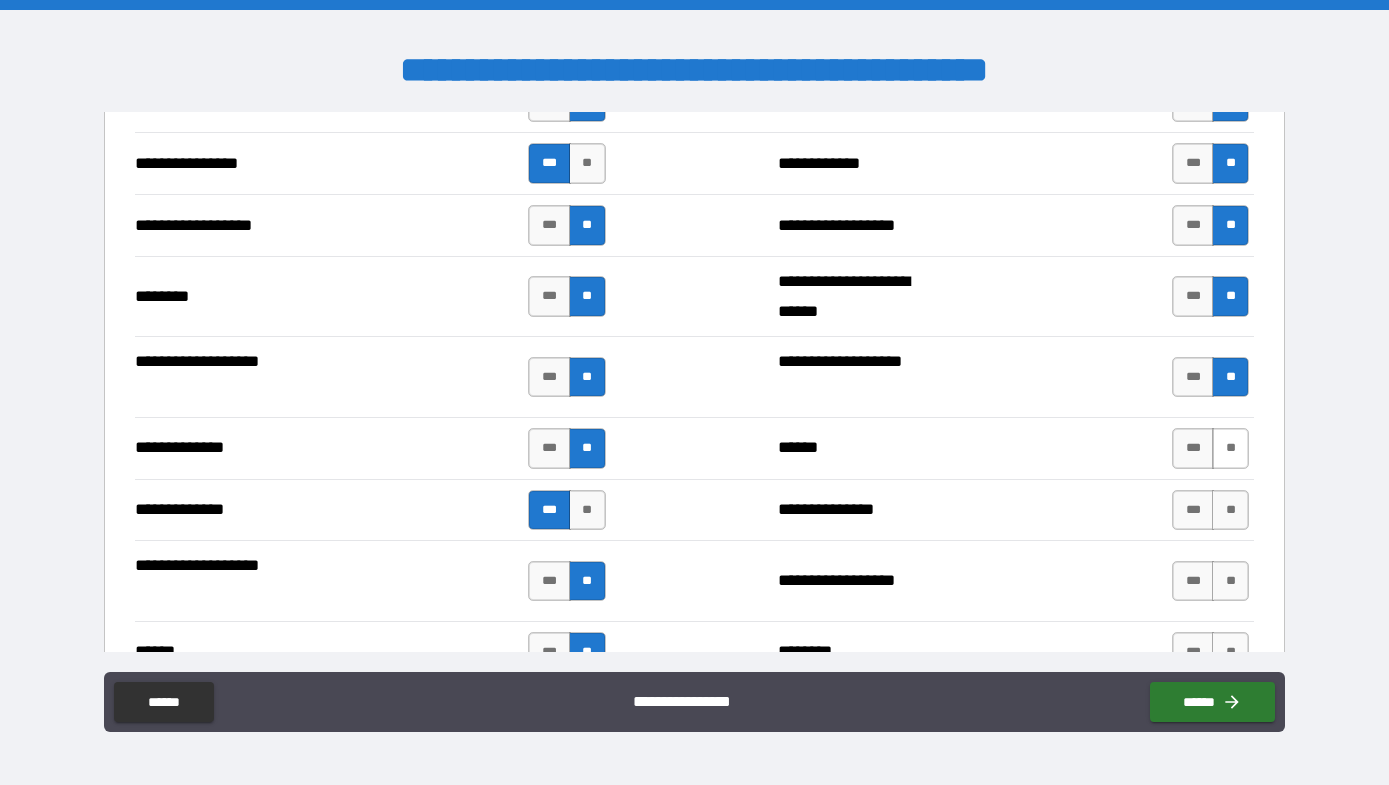 click on "**" at bounding box center (1230, 448) 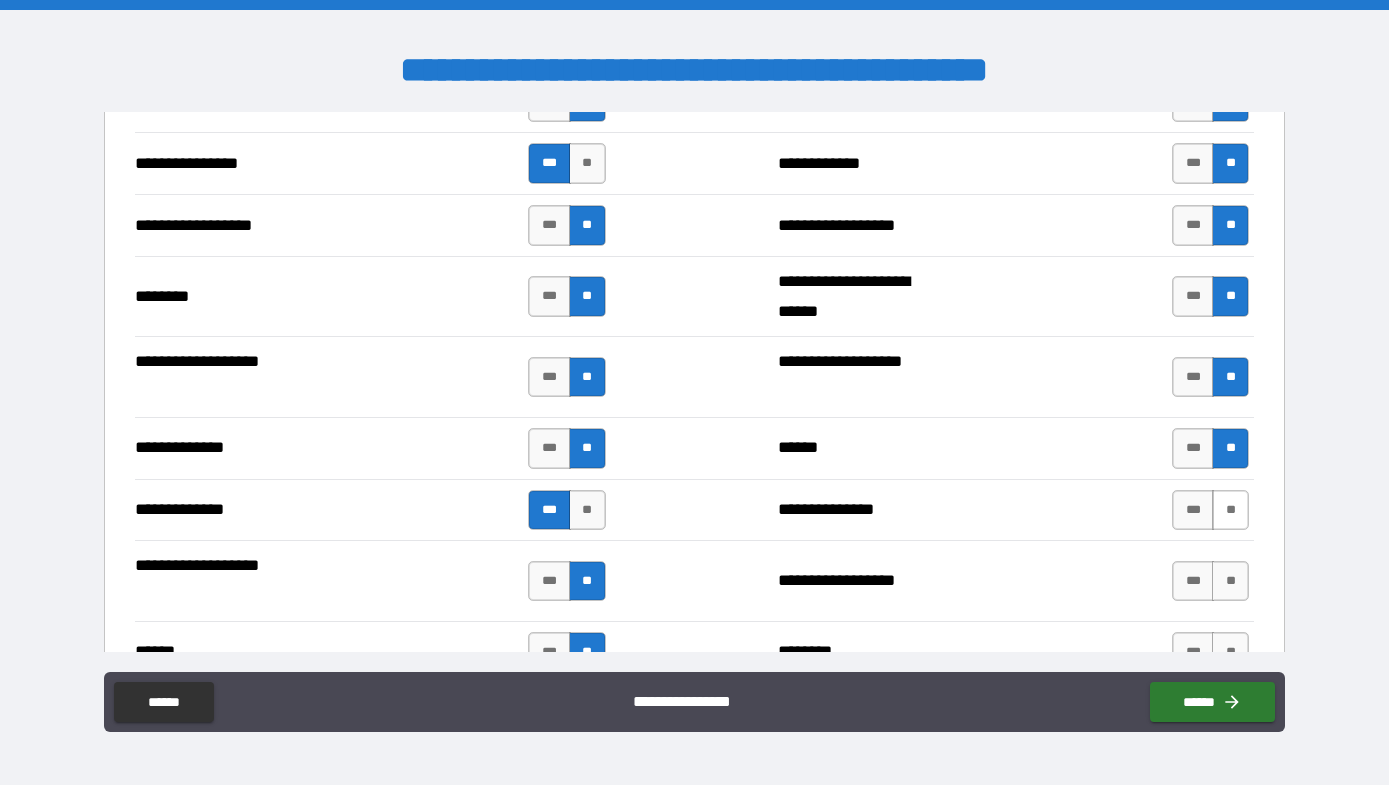 click on "**" at bounding box center (1230, 510) 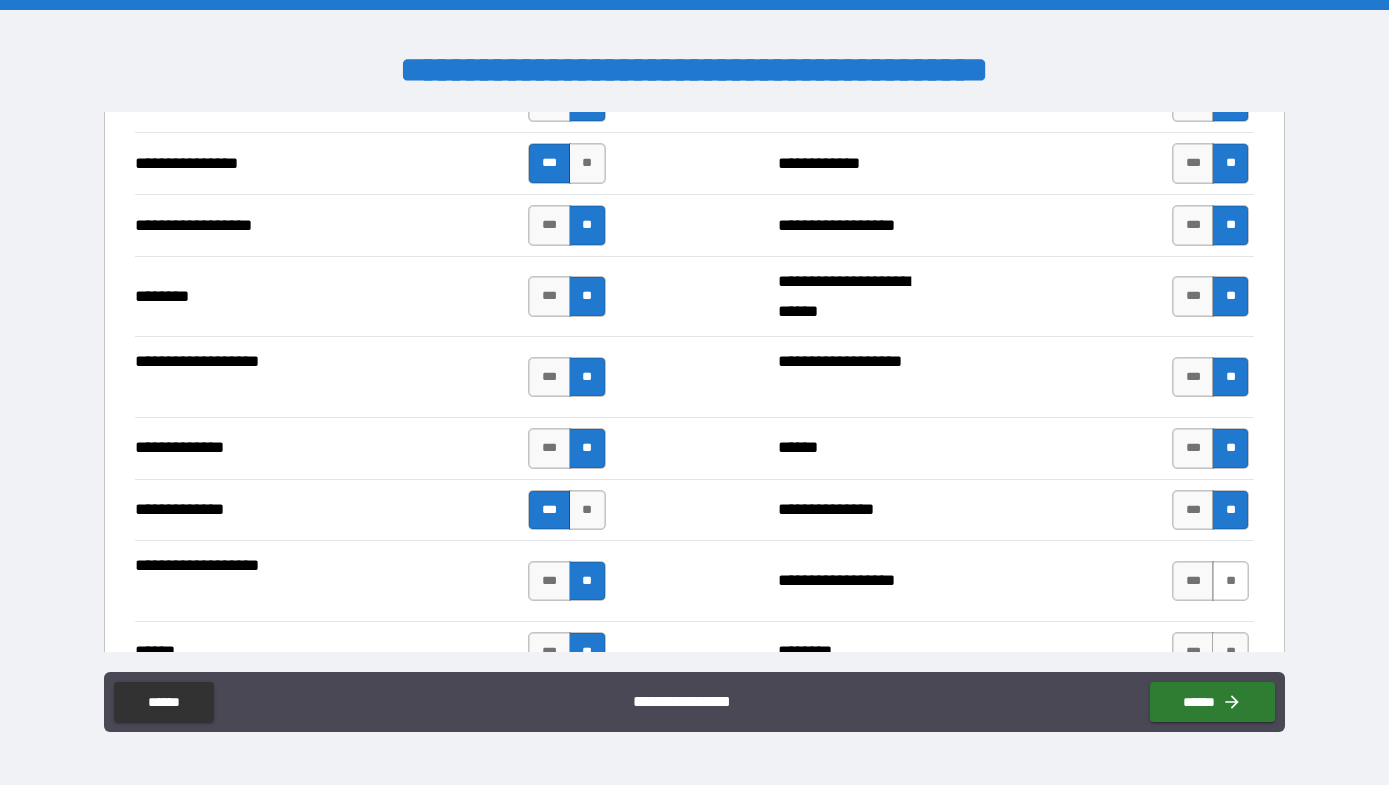 click on "**" at bounding box center (1230, 581) 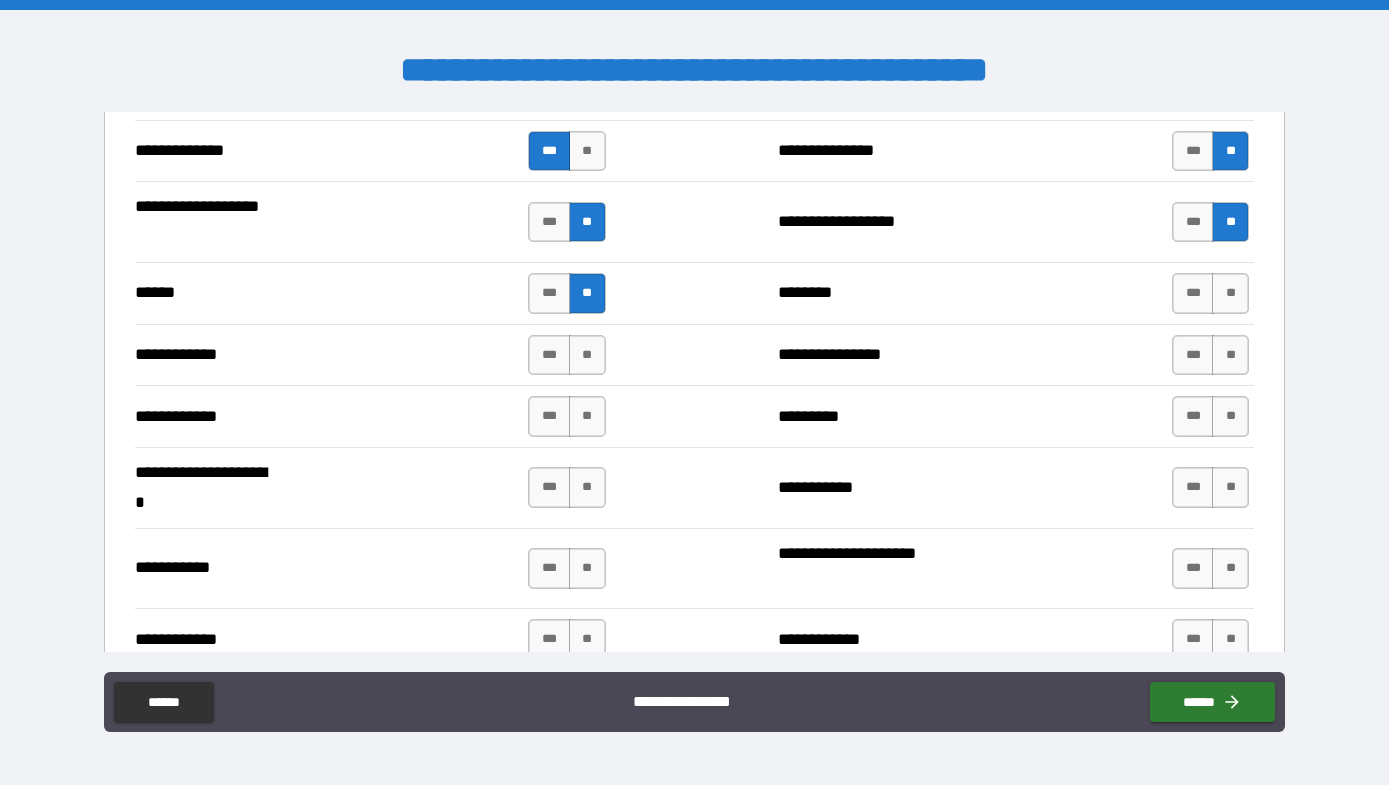 scroll, scrollTop: 3690, scrollLeft: 0, axis: vertical 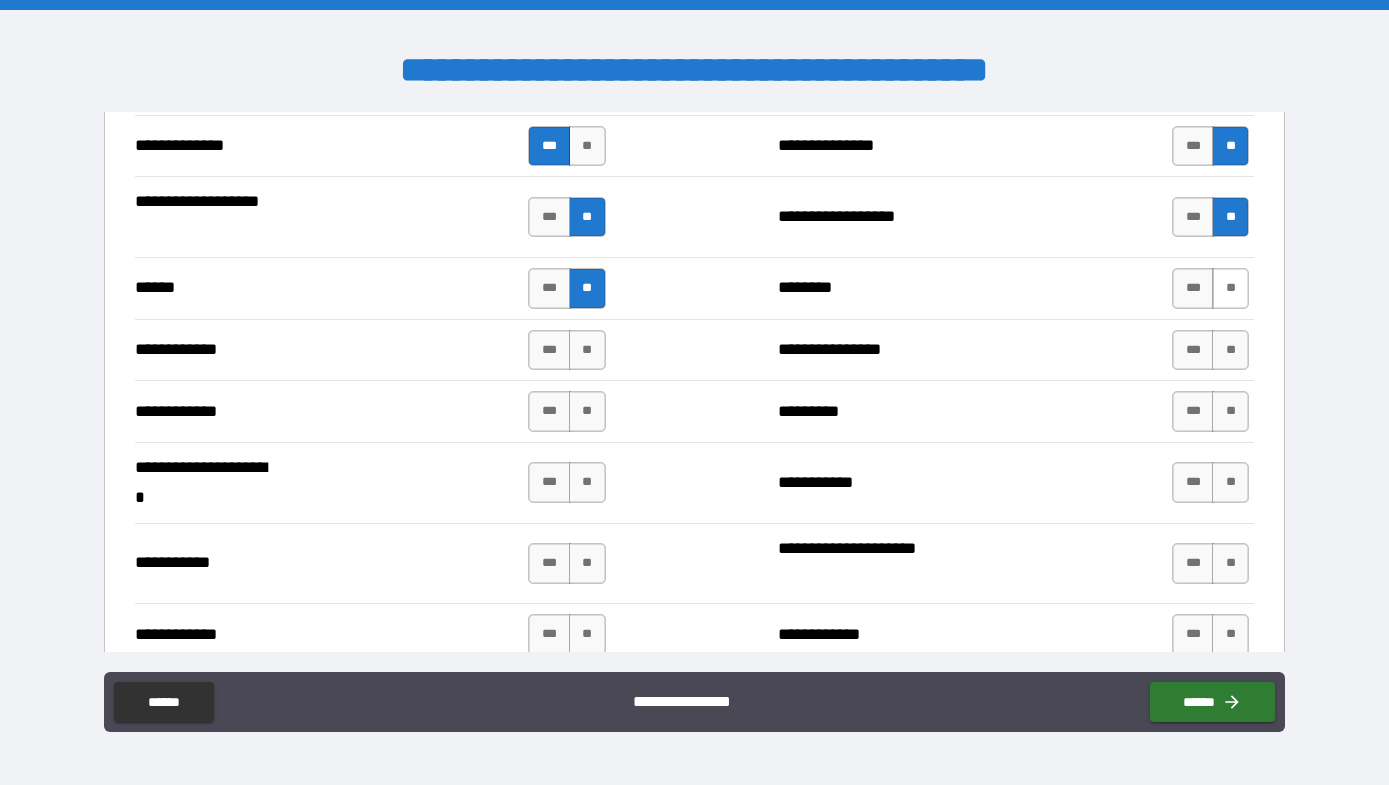 click on "**" at bounding box center (1230, 288) 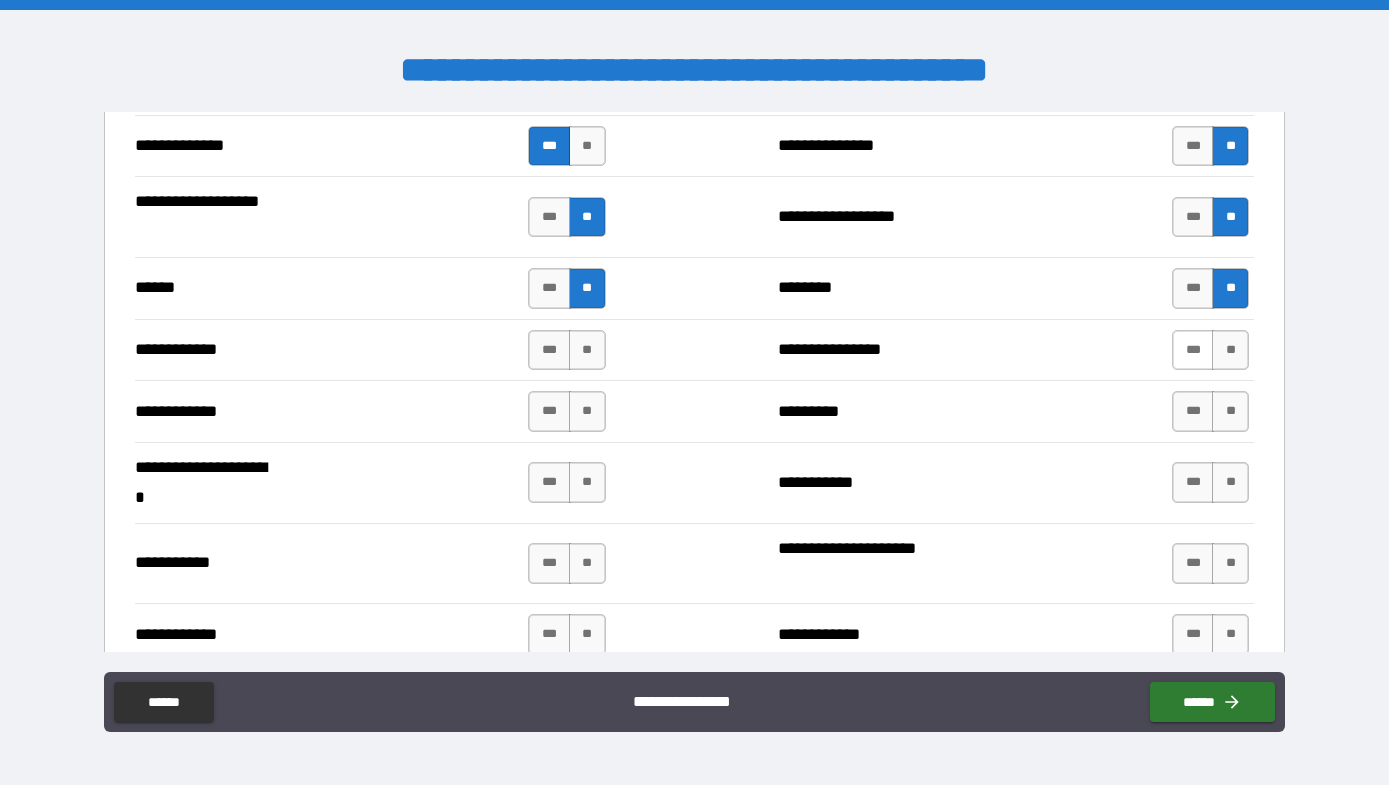 click on "***" at bounding box center (1193, 350) 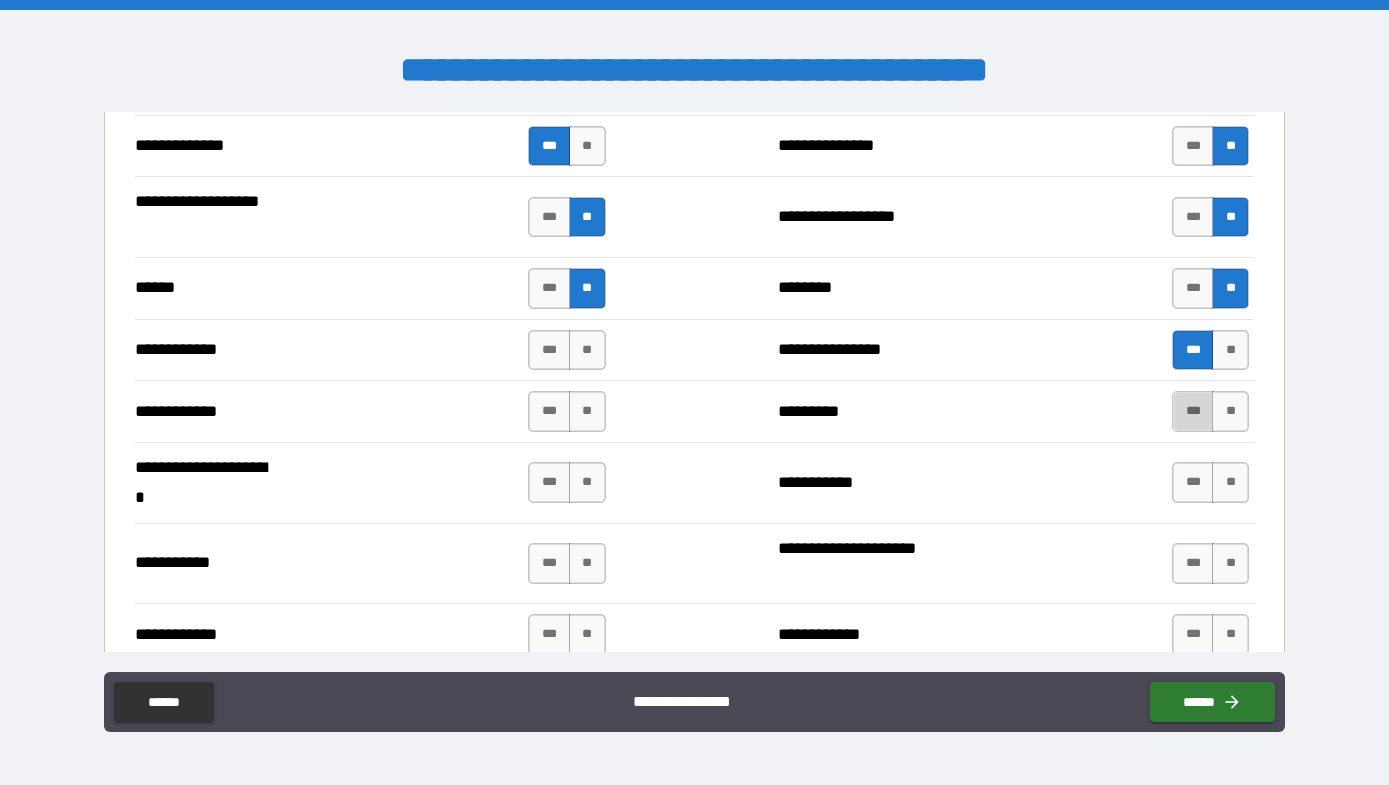 click on "***" at bounding box center (1193, 411) 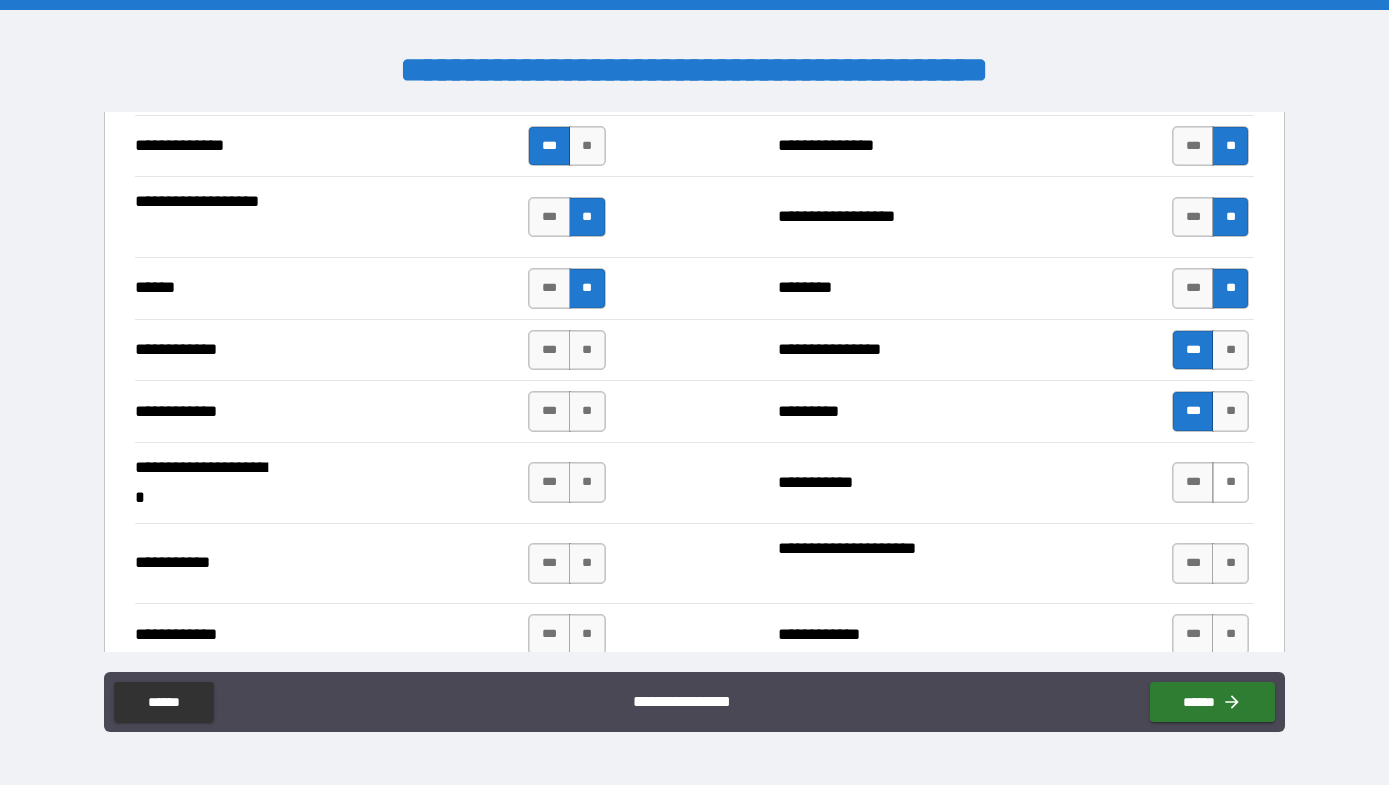 click on "**" at bounding box center (1230, 482) 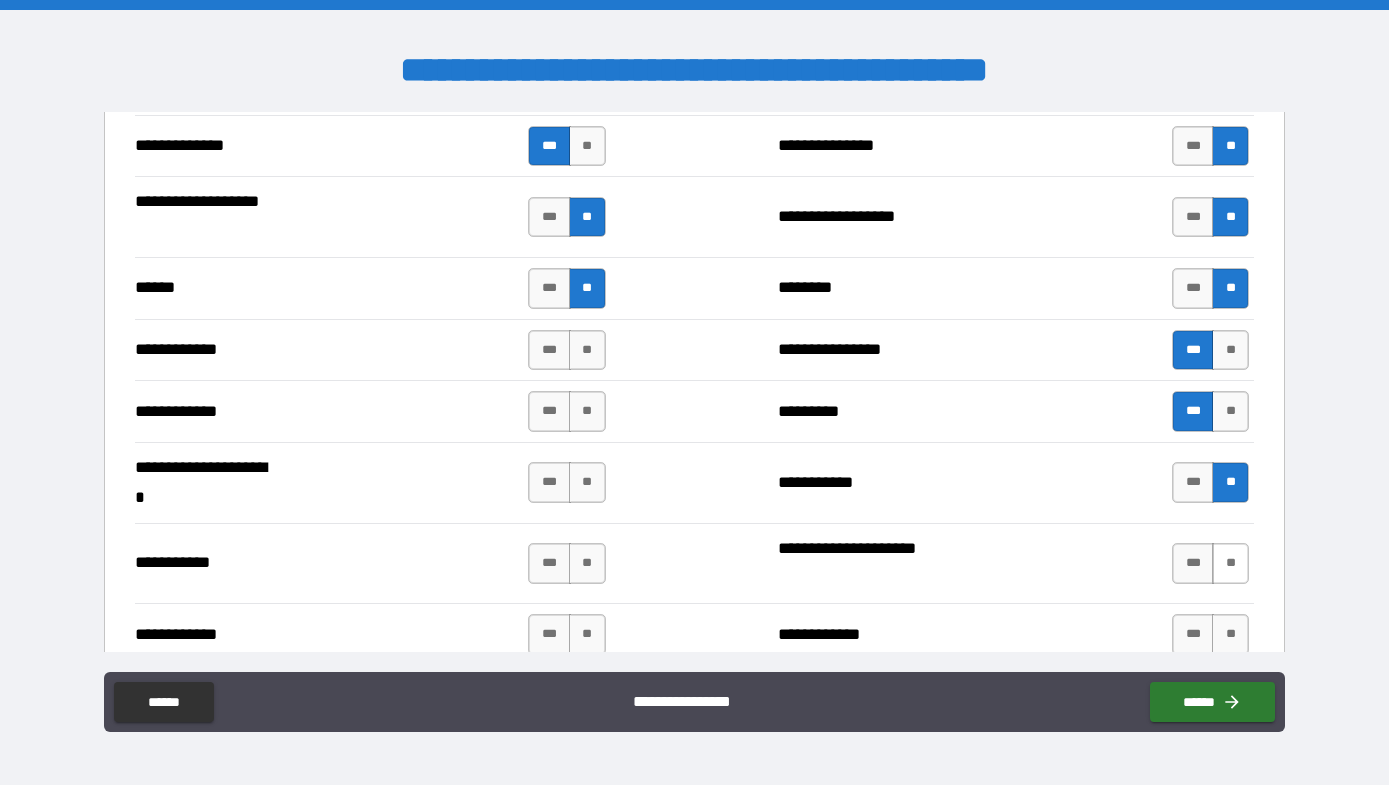 click on "**" at bounding box center (1230, 563) 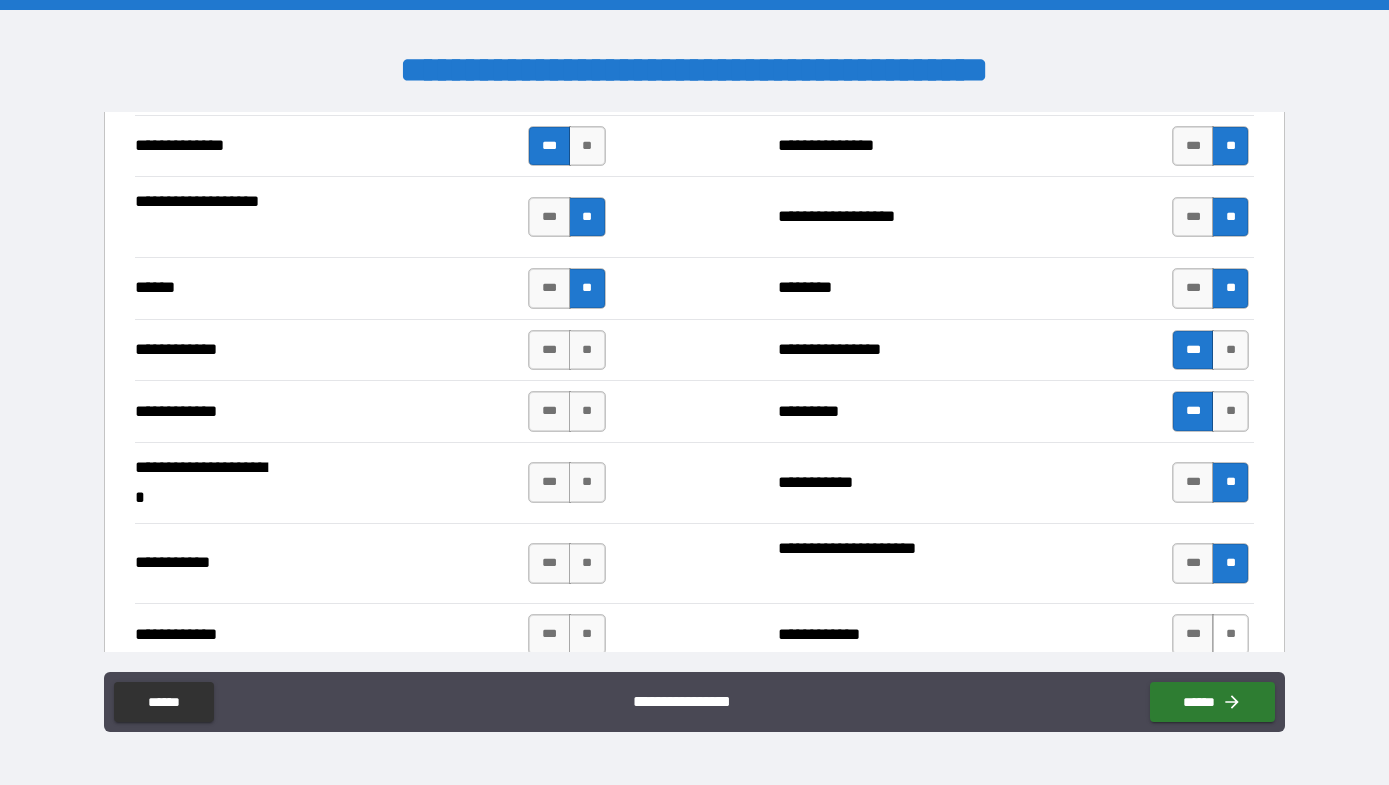 click on "**" at bounding box center [1230, 634] 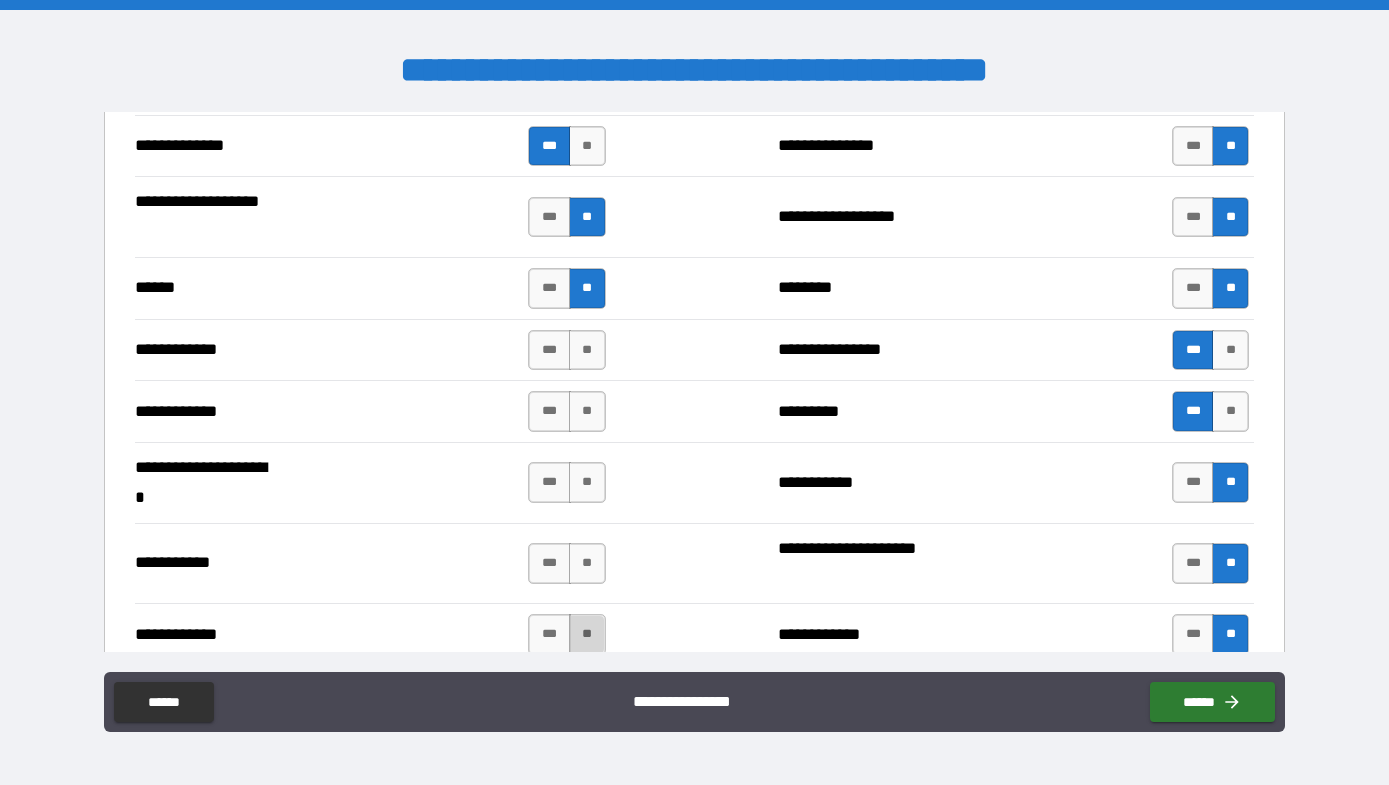 click on "**" at bounding box center [587, 634] 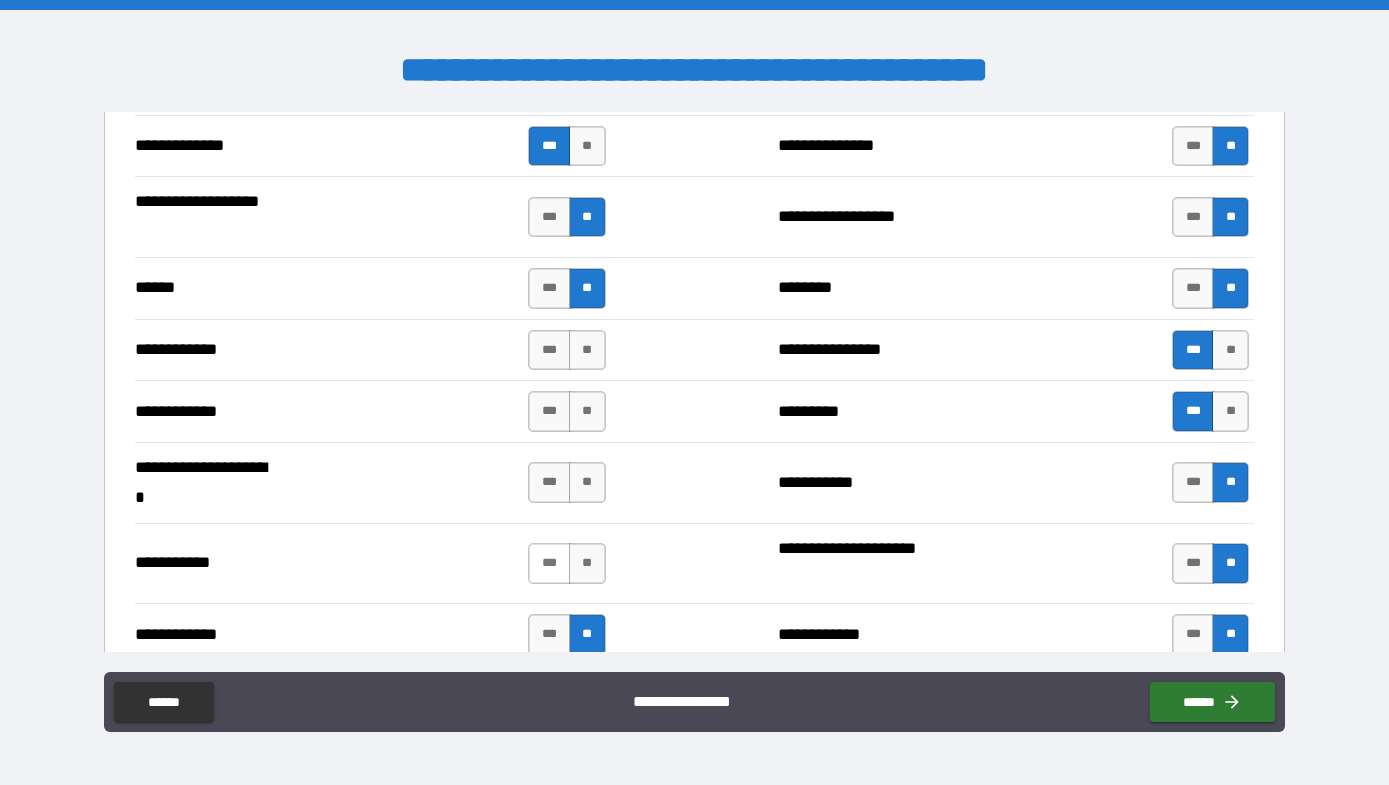 click on "***" at bounding box center (549, 563) 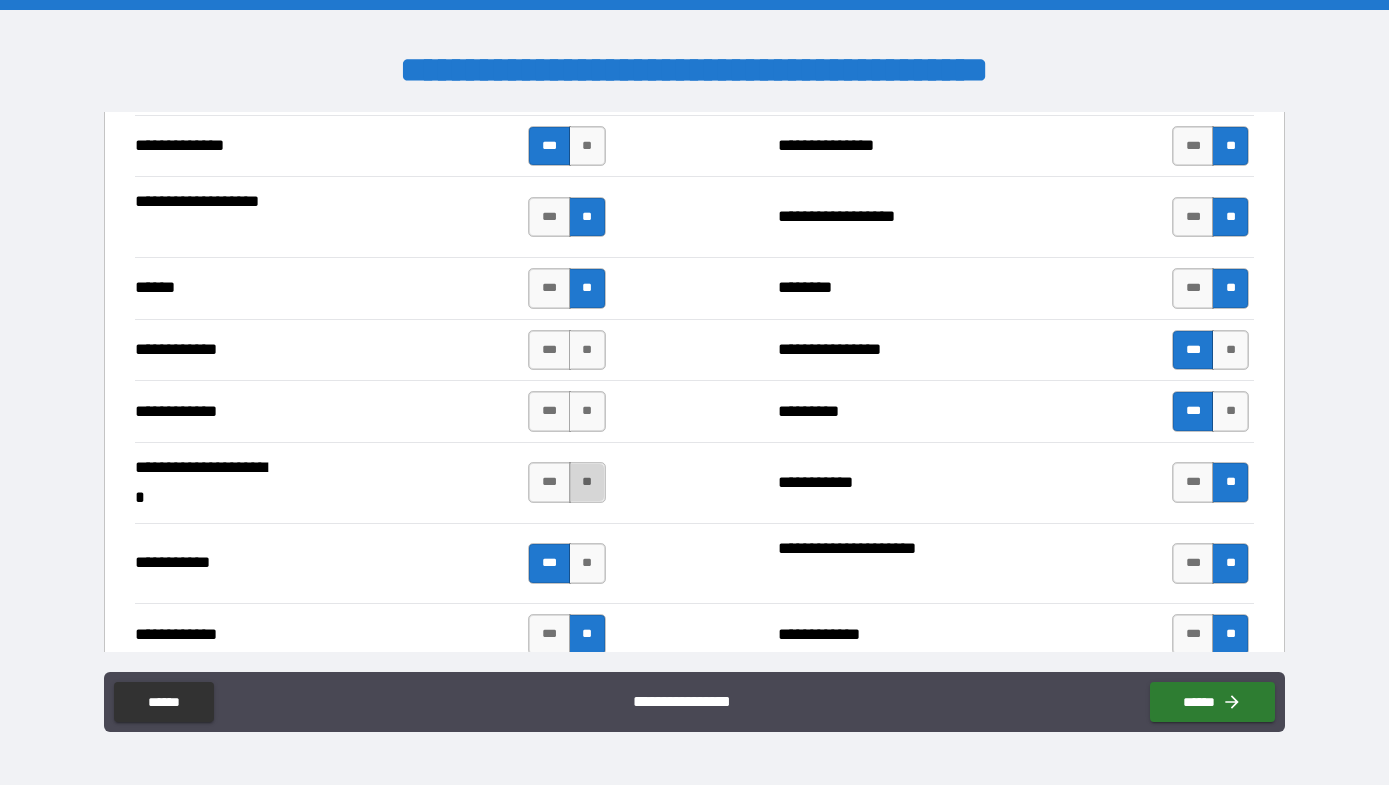 click on "**" at bounding box center (587, 482) 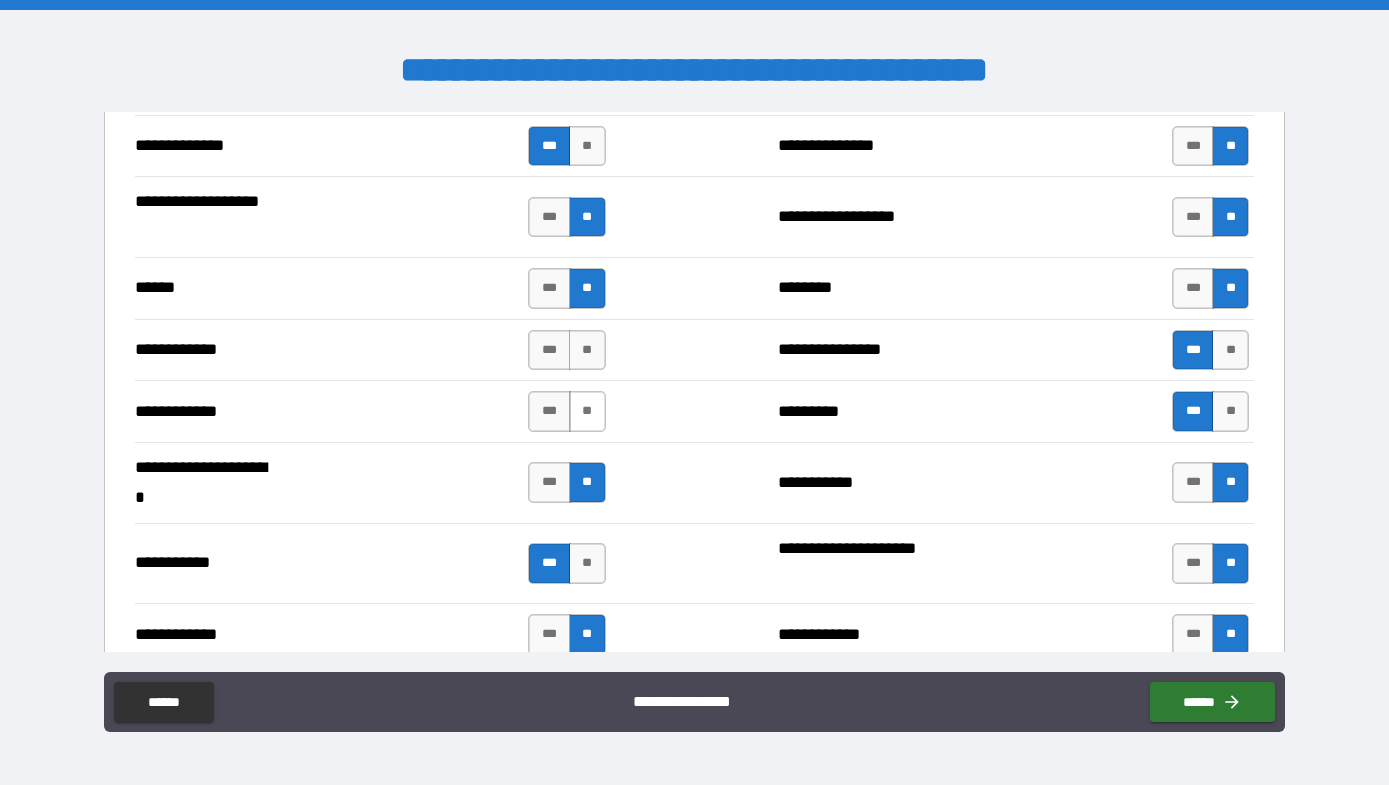 click on "**" at bounding box center (587, 411) 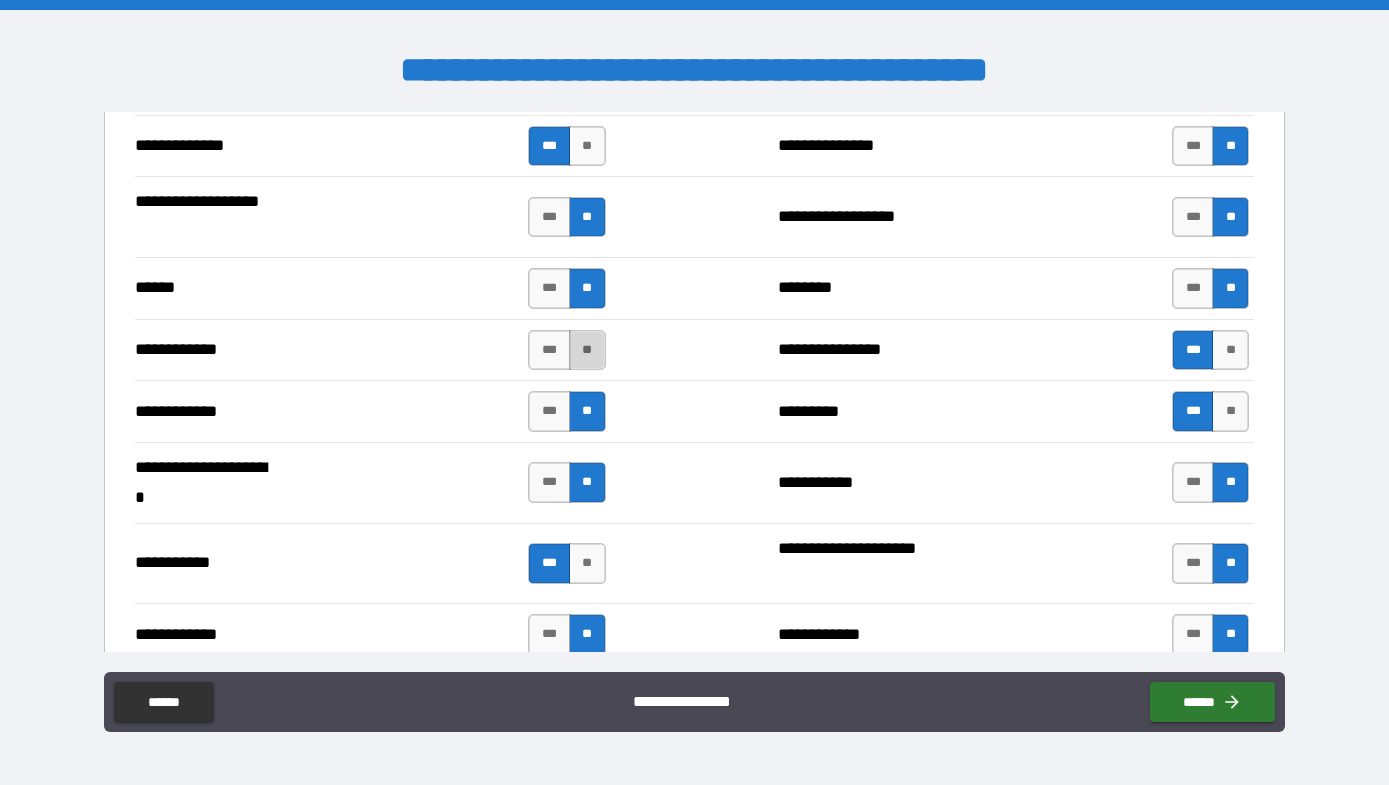 click on "**" at bounding box center [587, 350] 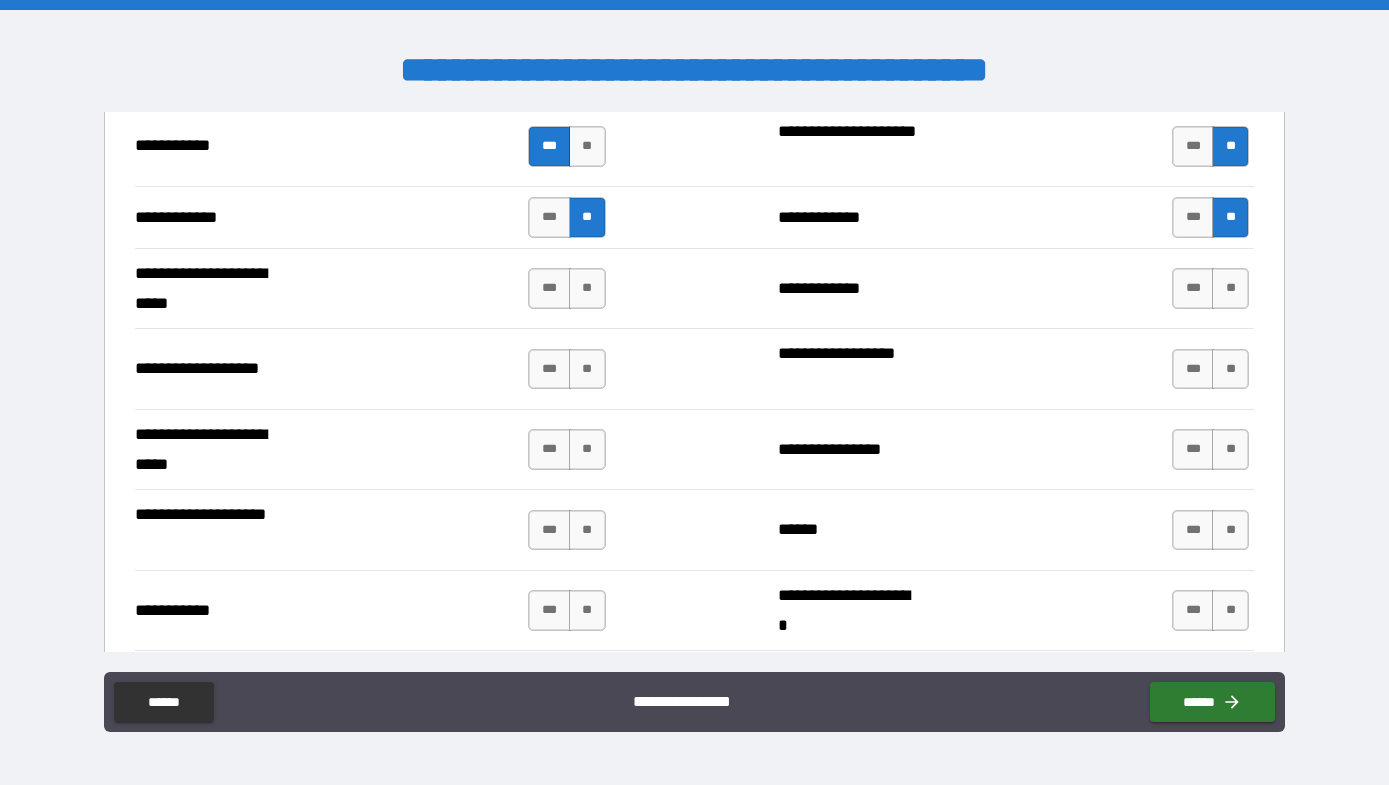 scroll, scrollTop: 4108, scrollLeft: 0, axis: vertical 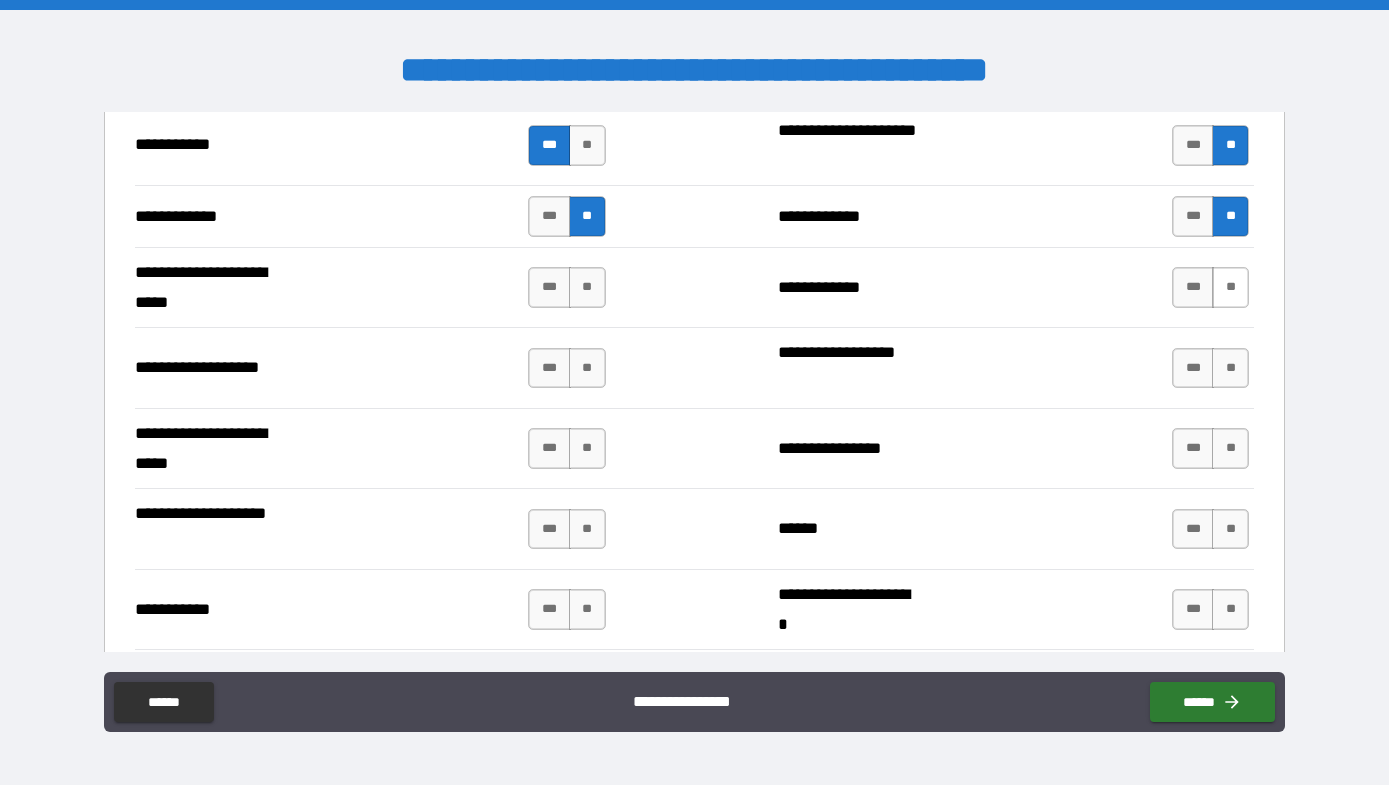 click on "**" at bounding box center (1230, 287) 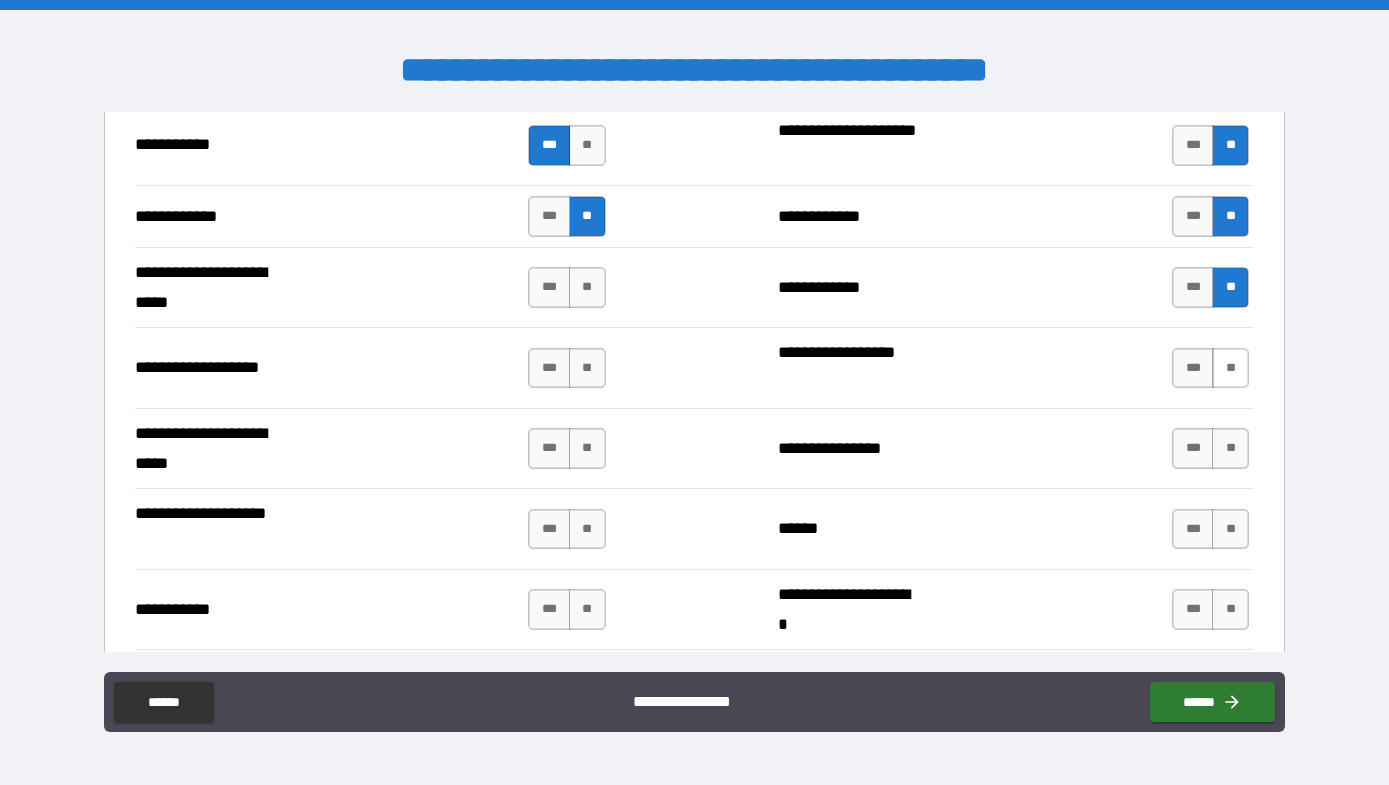 click on "**" at bounding box center [1230, 368] 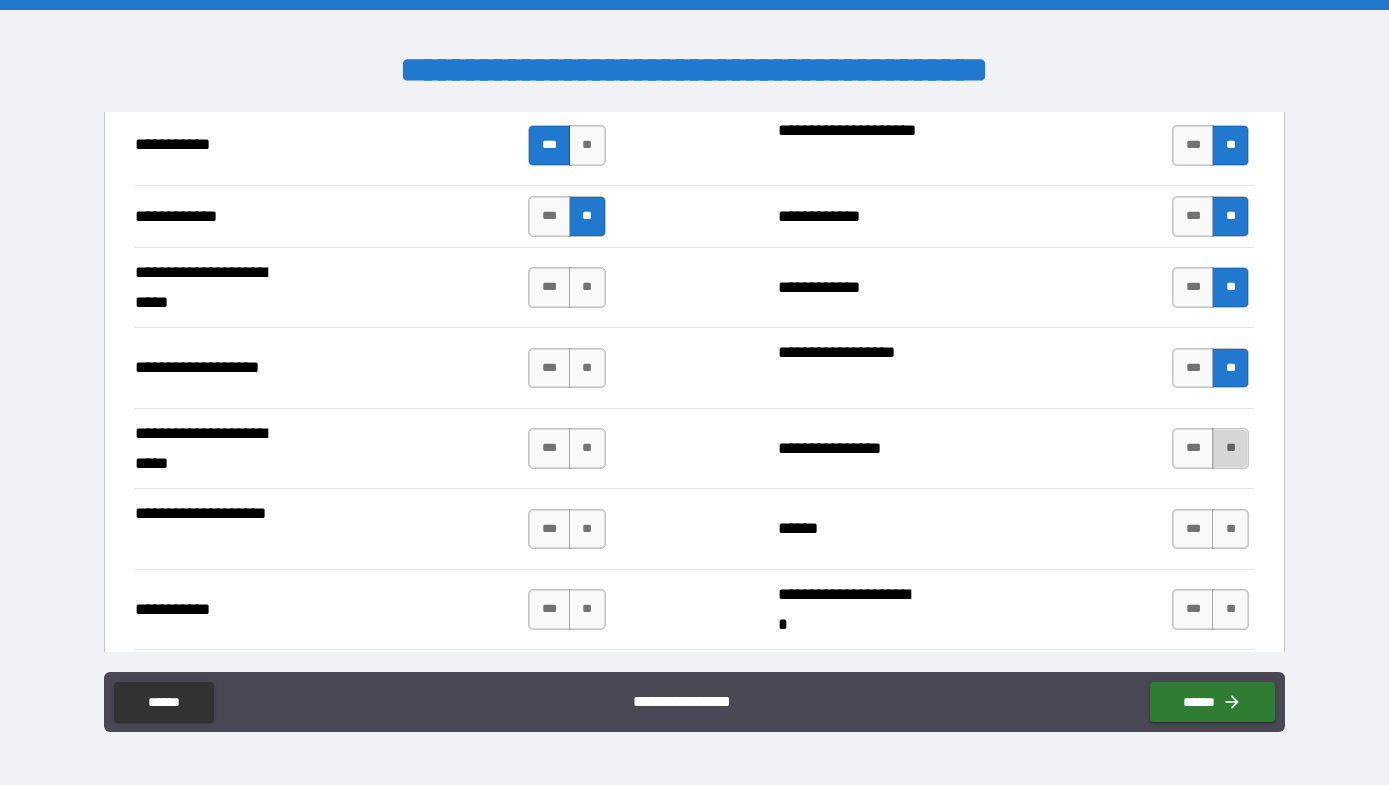 click on "**" at bounding box center (1230, 448) 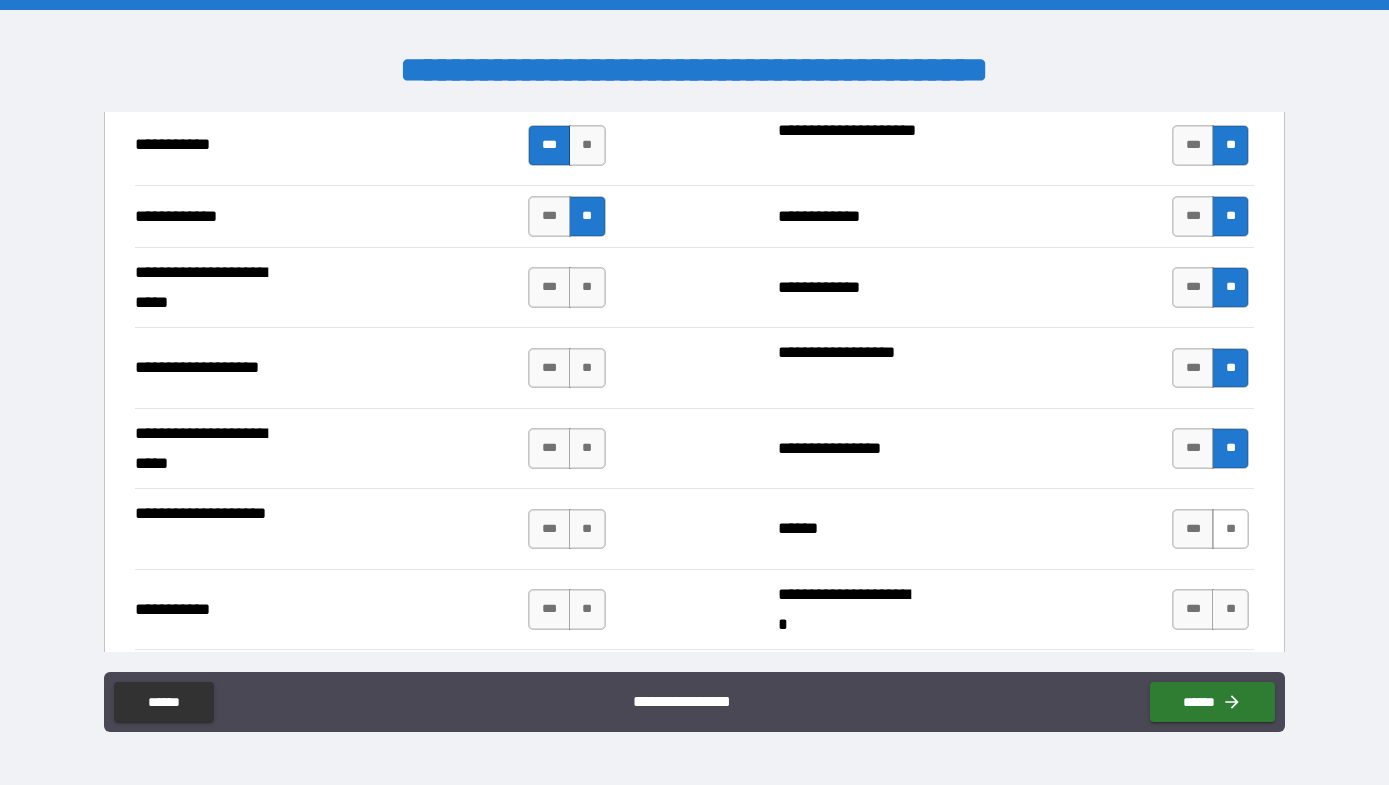 click on "**" at bounding box center (1230, 529) 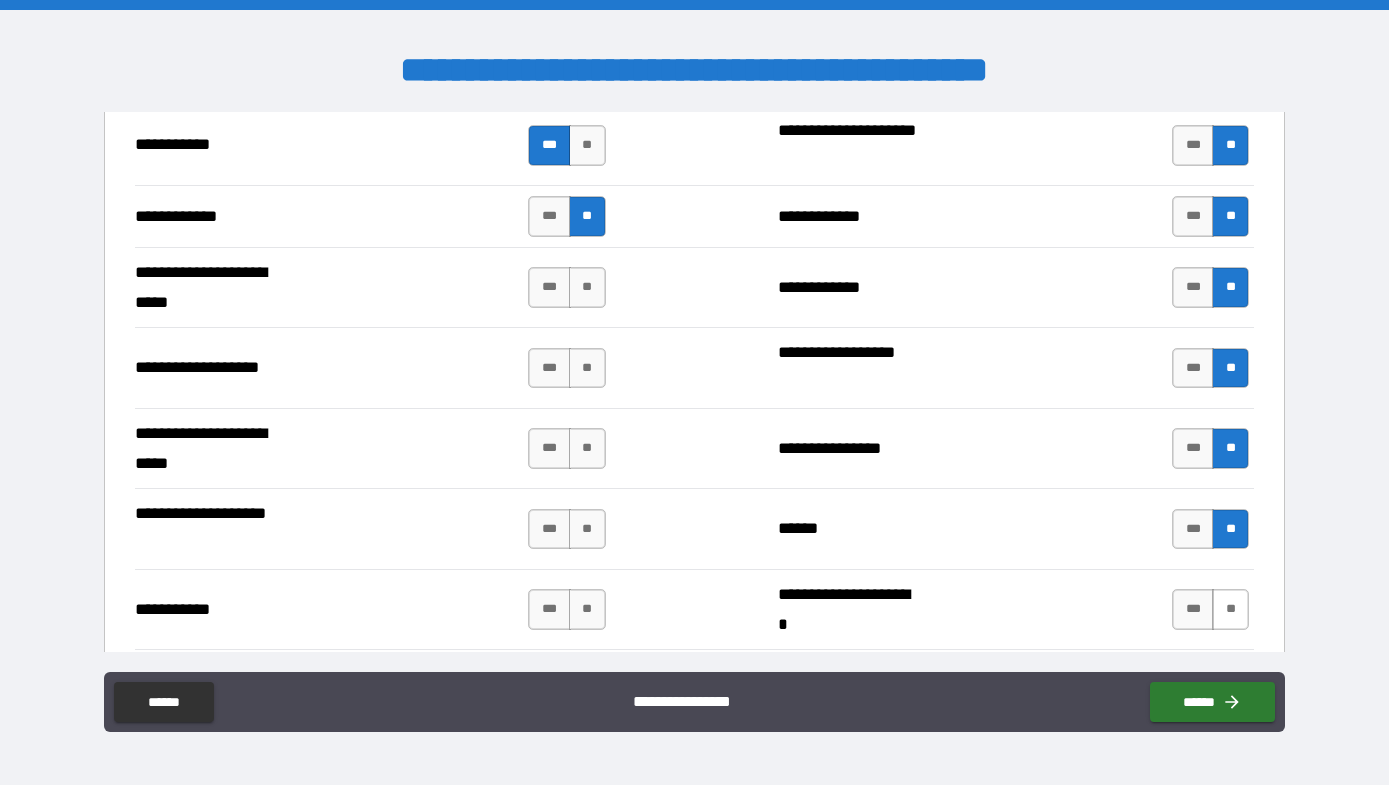 click on "**" at bounding box center [1230, 609] 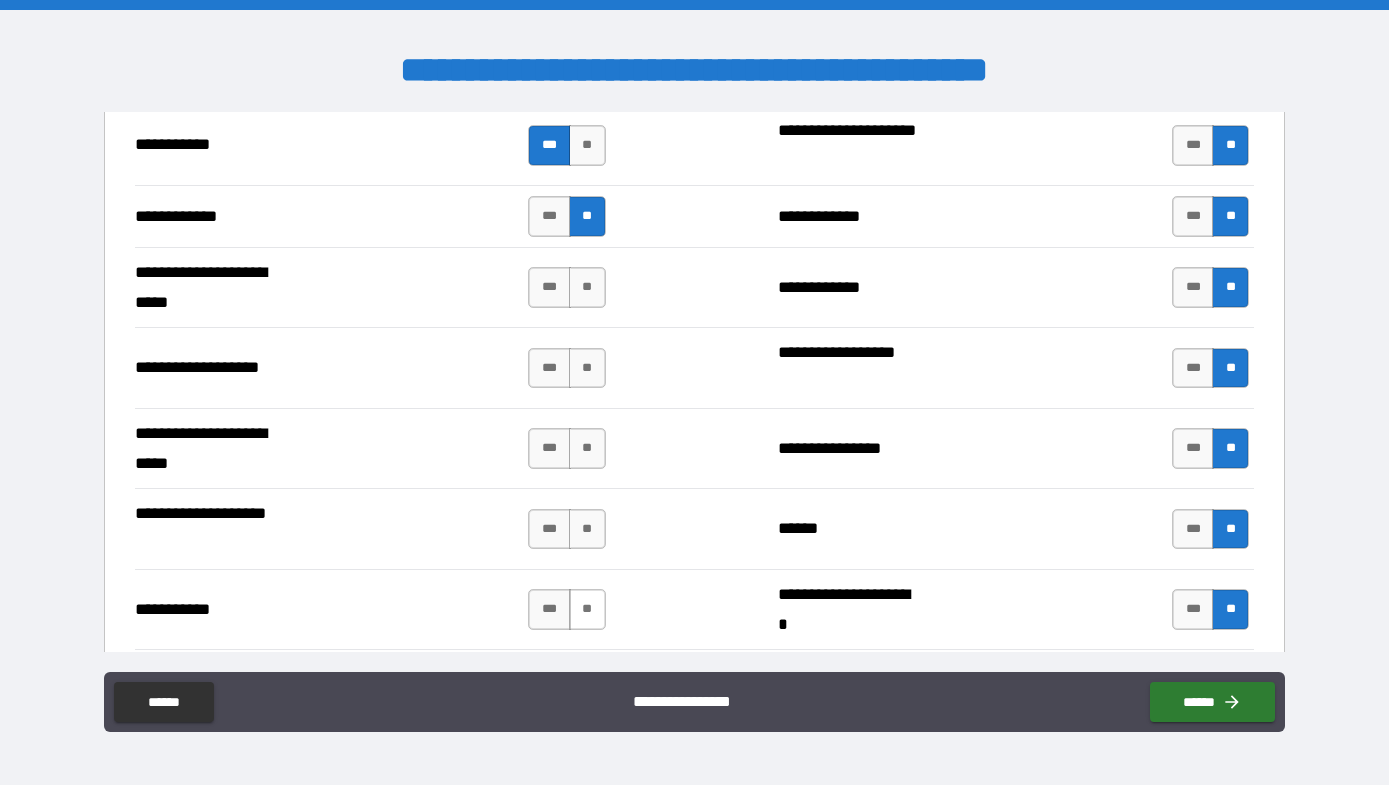 click on "**" at bounding box center [587, 609] 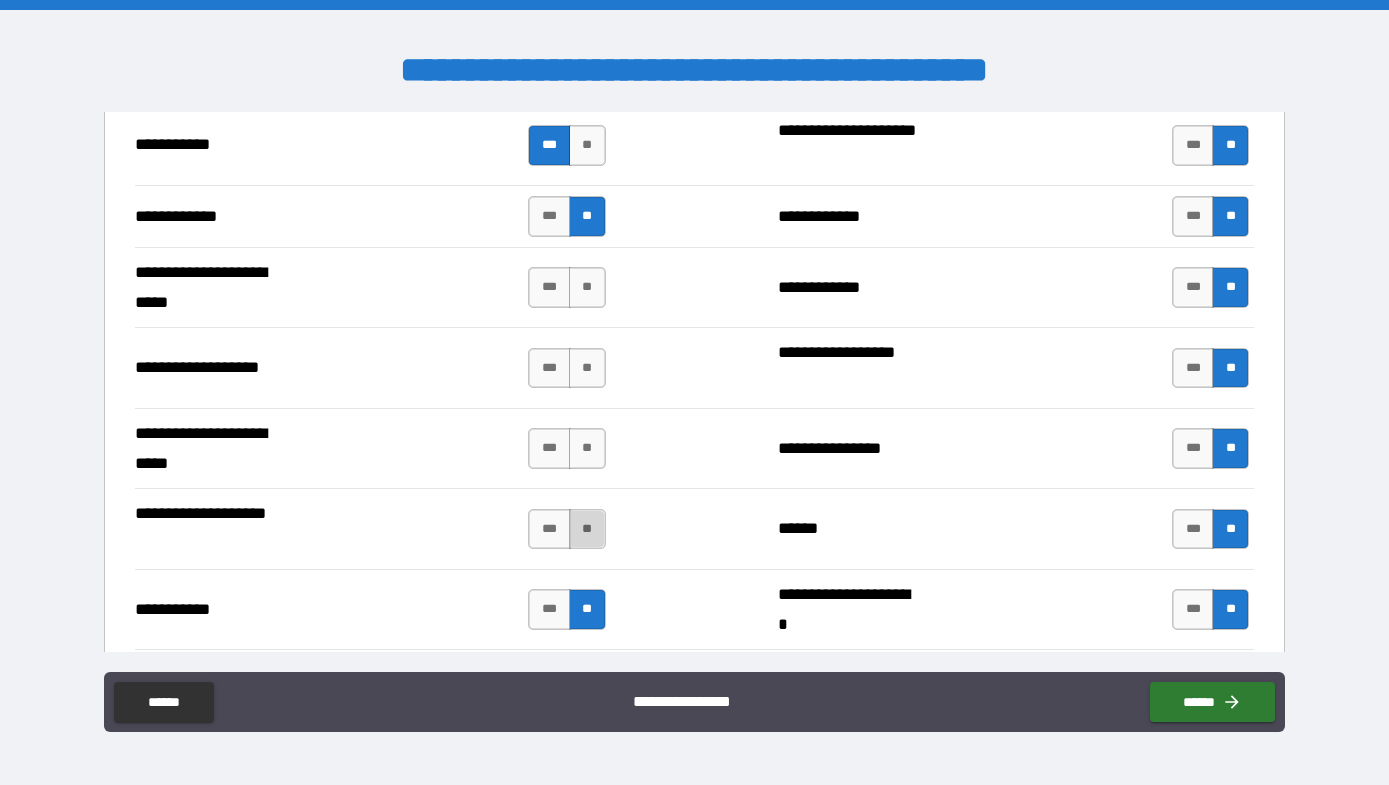 click on "**" at bounding box center [587, 529] 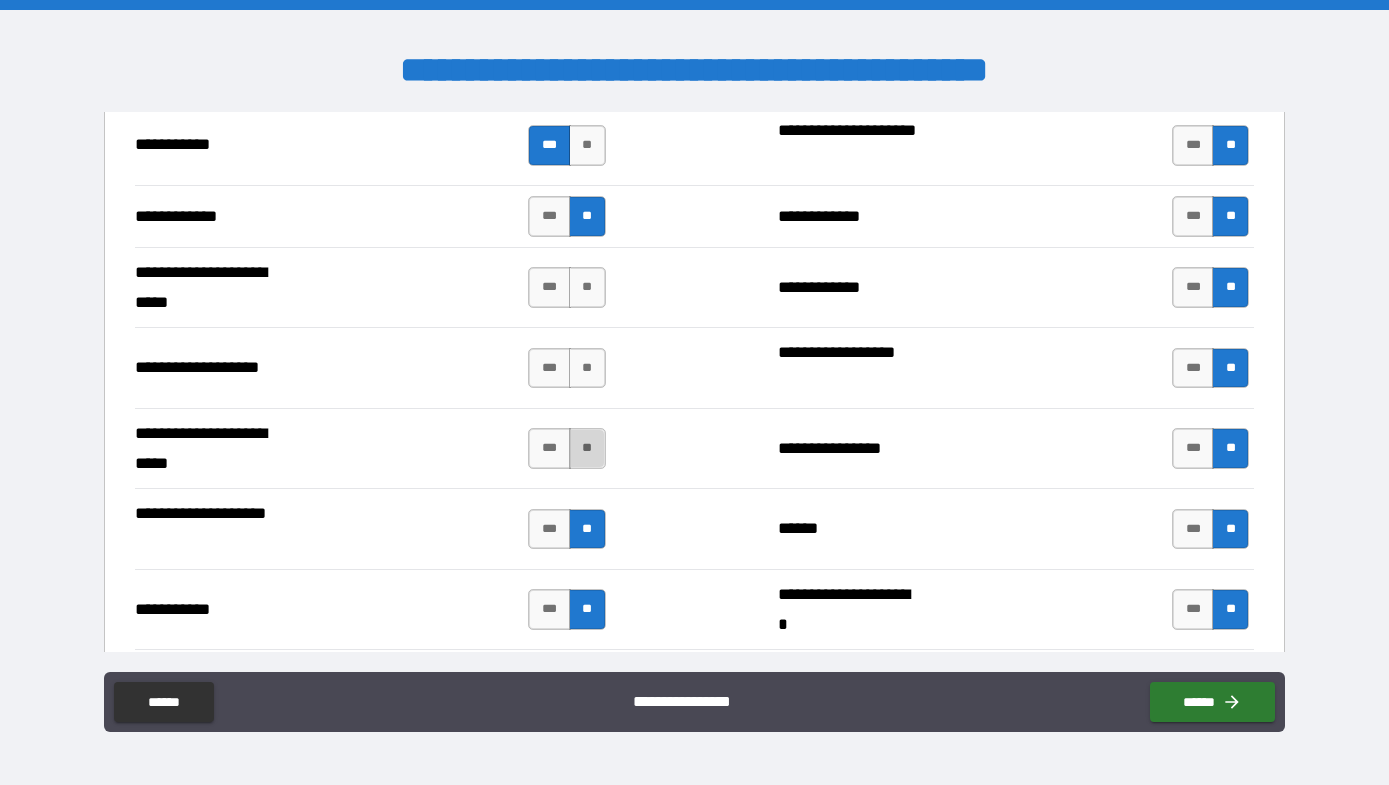 click on "**" at bounding box center [587, 448] 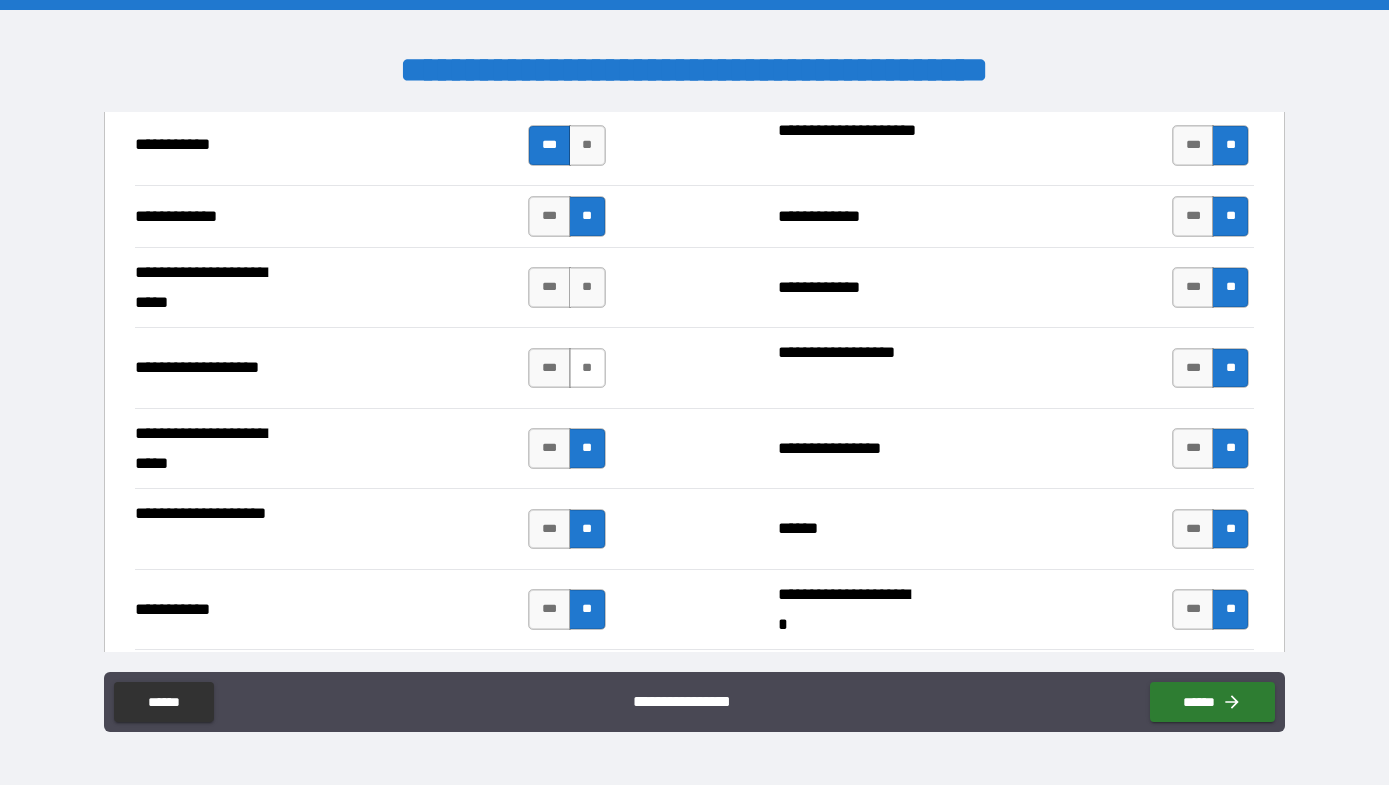 click on "**" at bounding box center [587, 368] 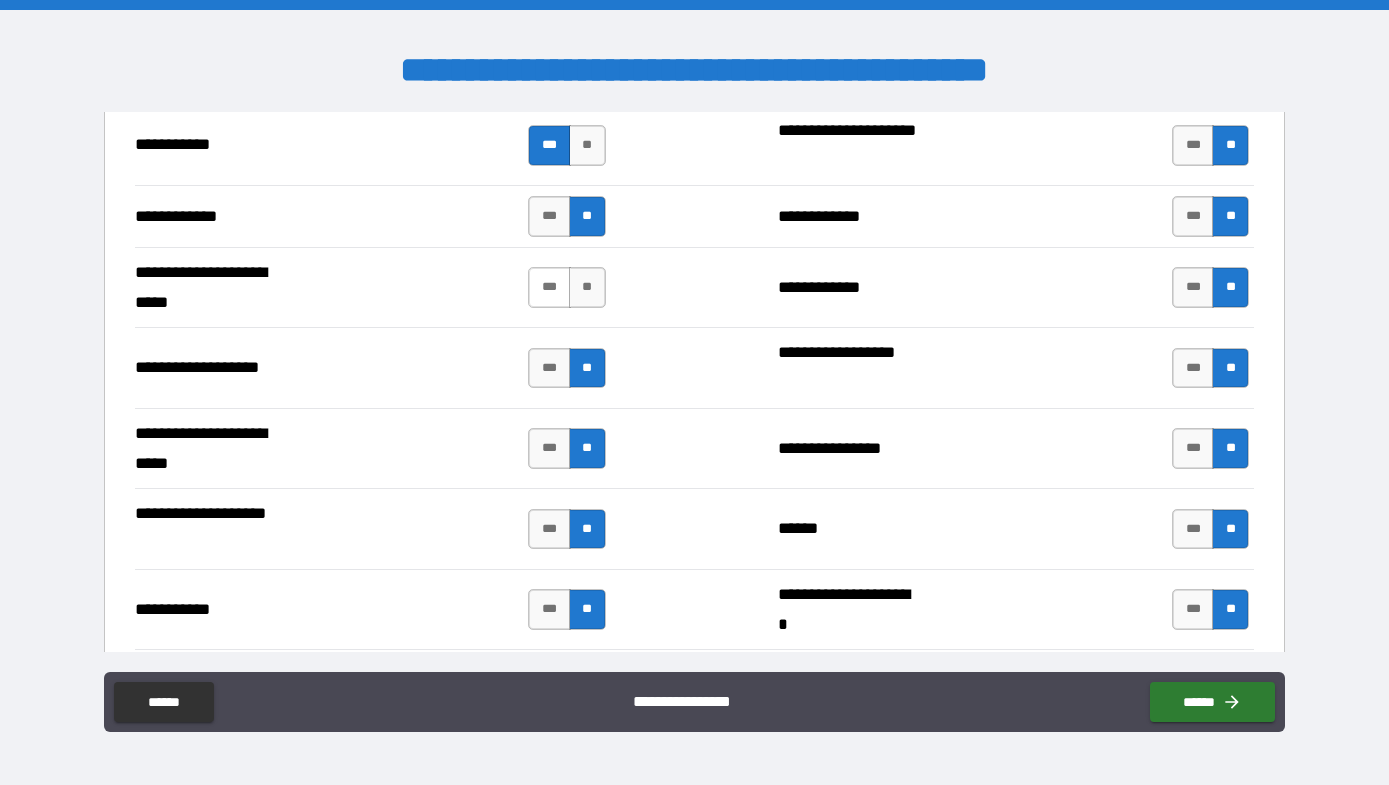 click on "***" at bounding box center (549, 287) 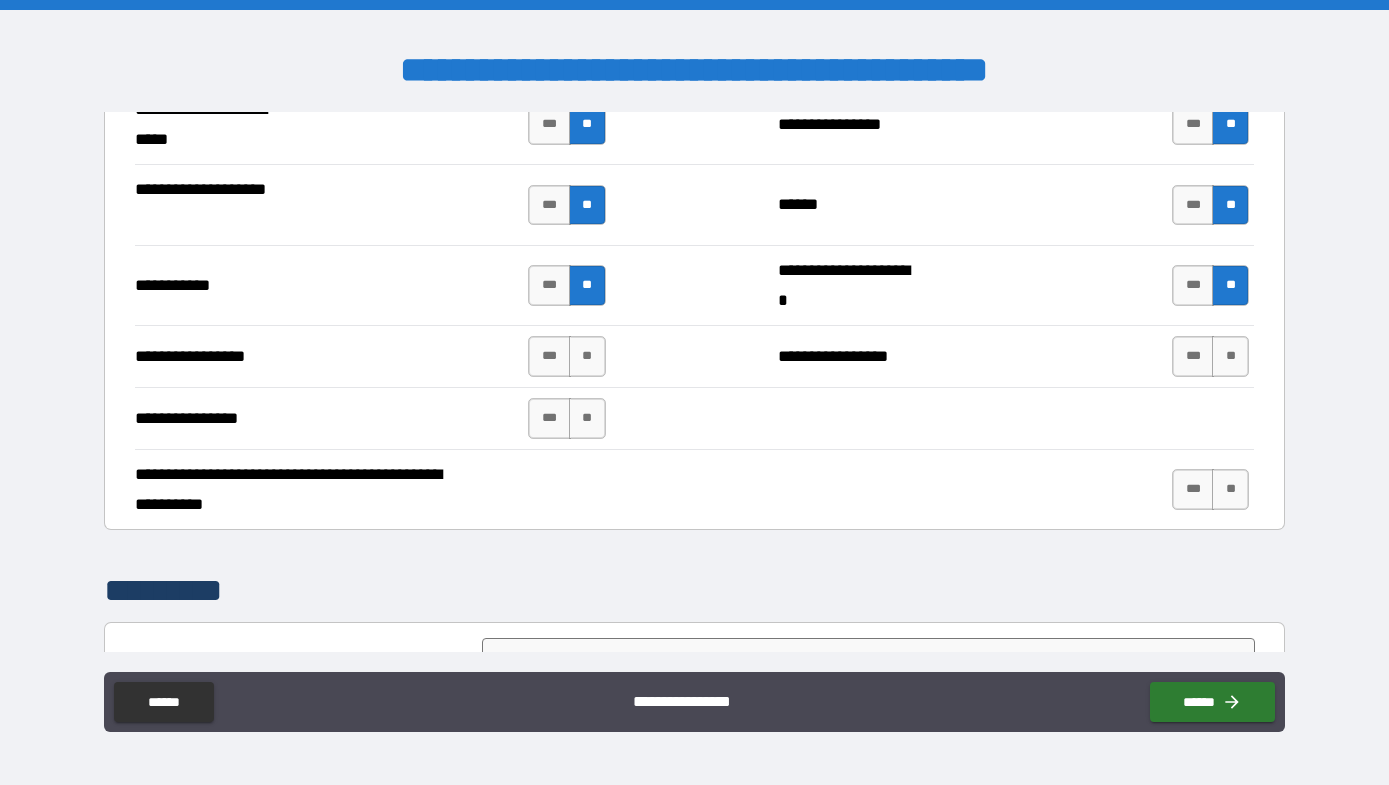 scroll, scrollTop: 4545, scrollLeft: 0, axis: vertical 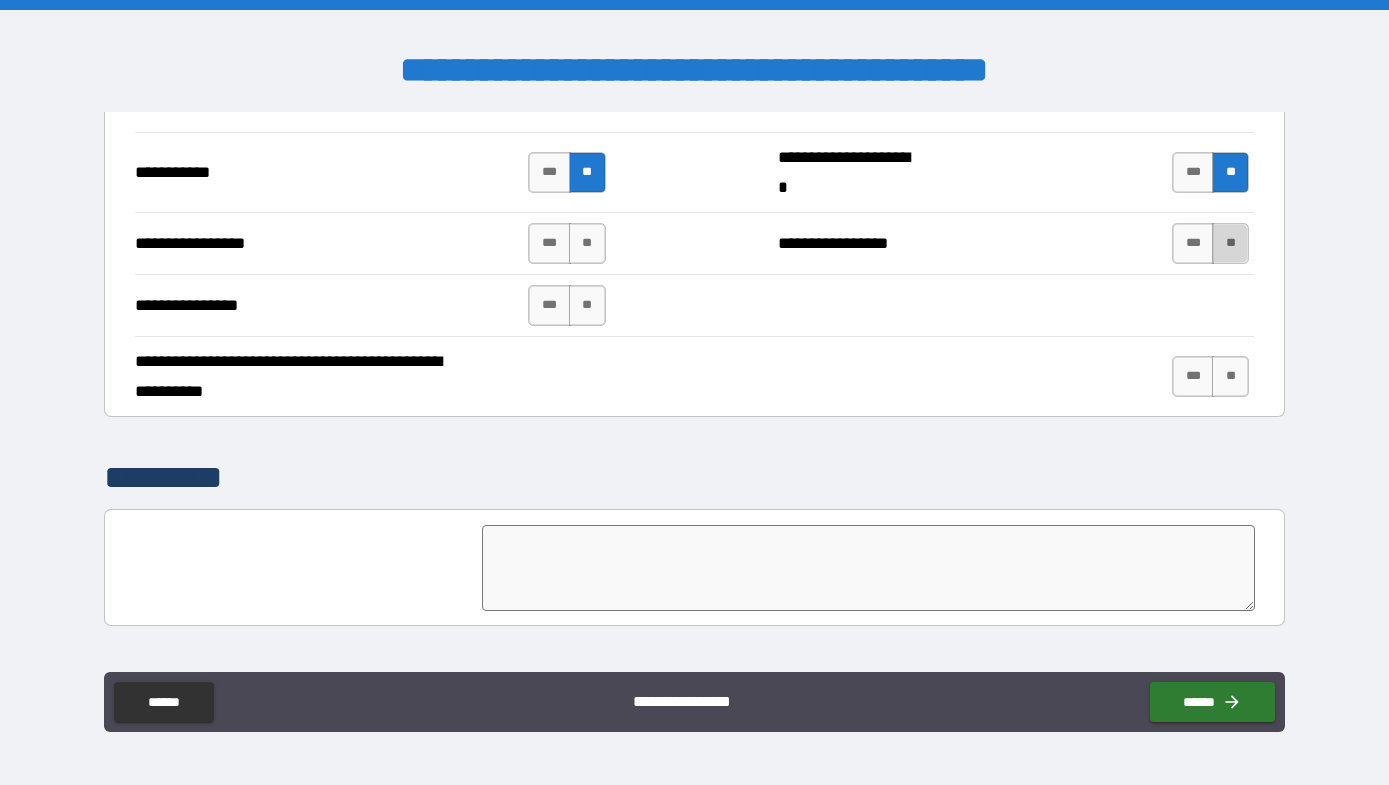 click on "**" at bounding box center [1230, 243] 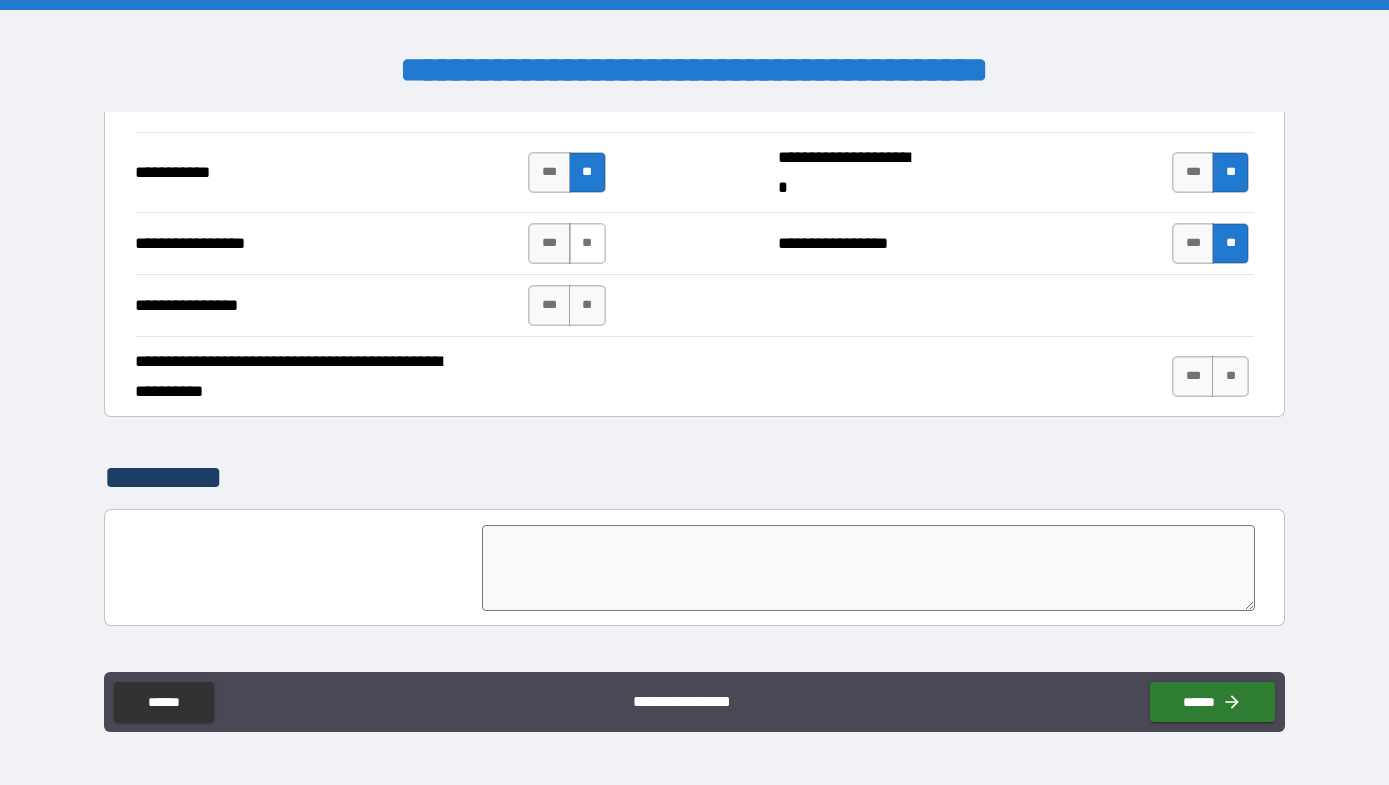 click on "**" at bounding box center (587, 243) 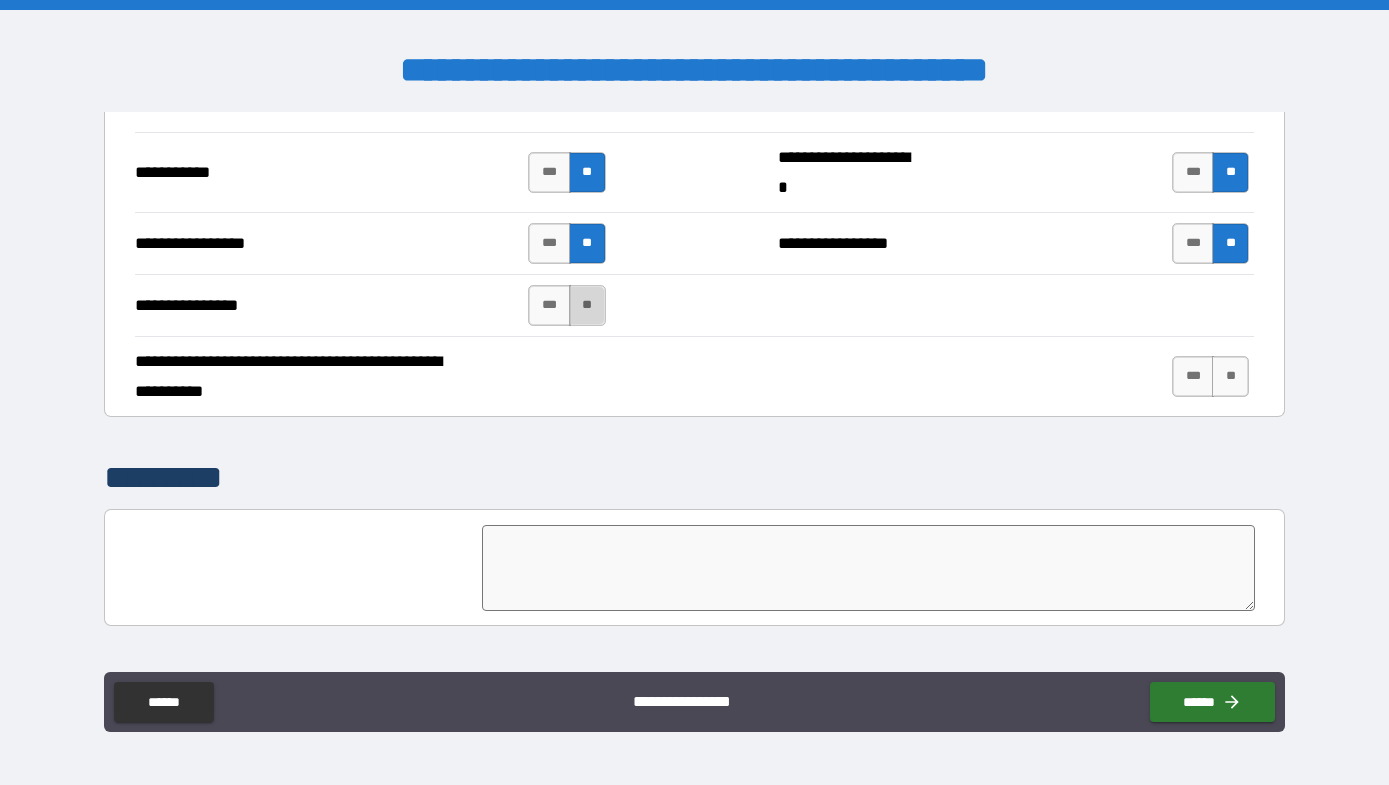 click on "**" at bounding box center [587, 305] 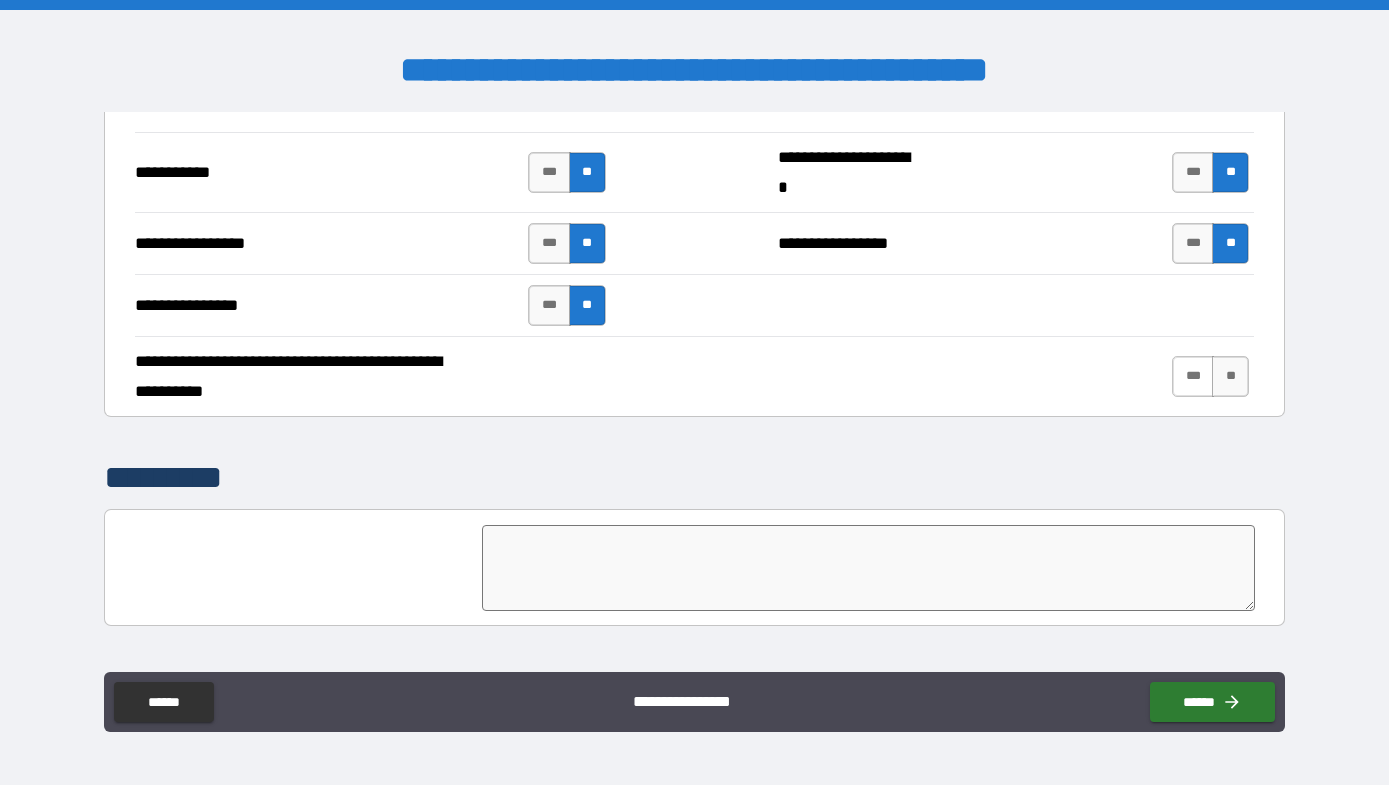 click on "***" at bounding box center (1193, 376) 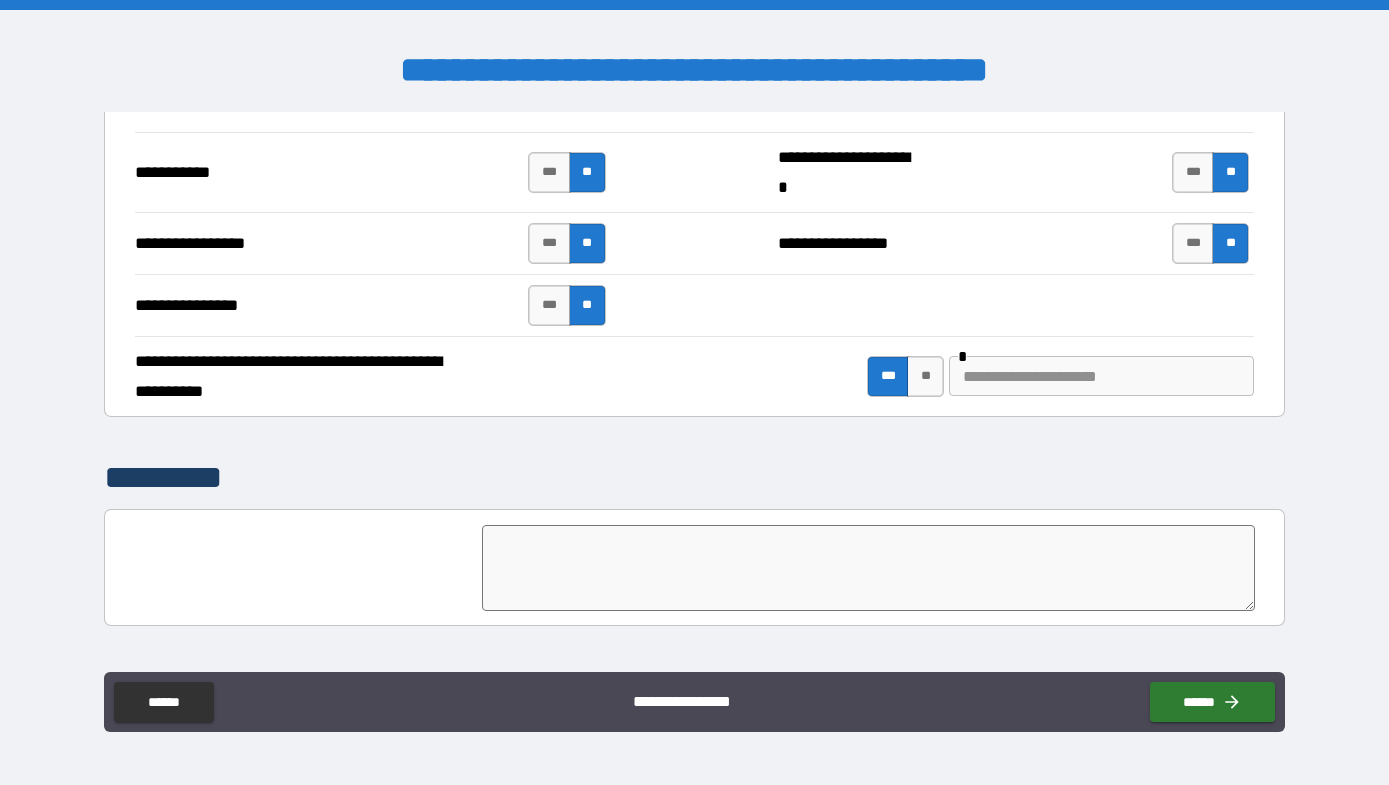 click at bounding box center (1101, 376) 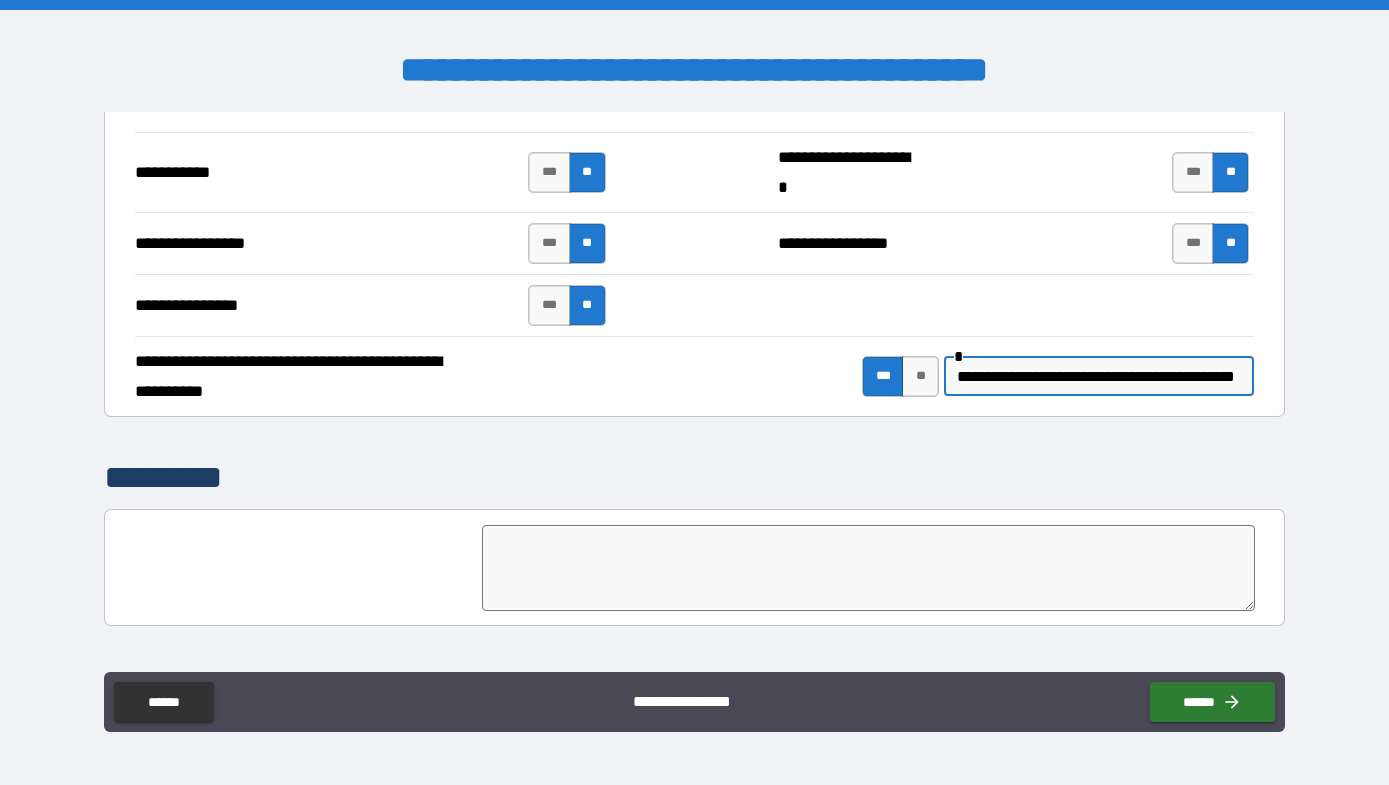 scroll, scrollTop: 0, scrollLeft: 48, axis: horizontal 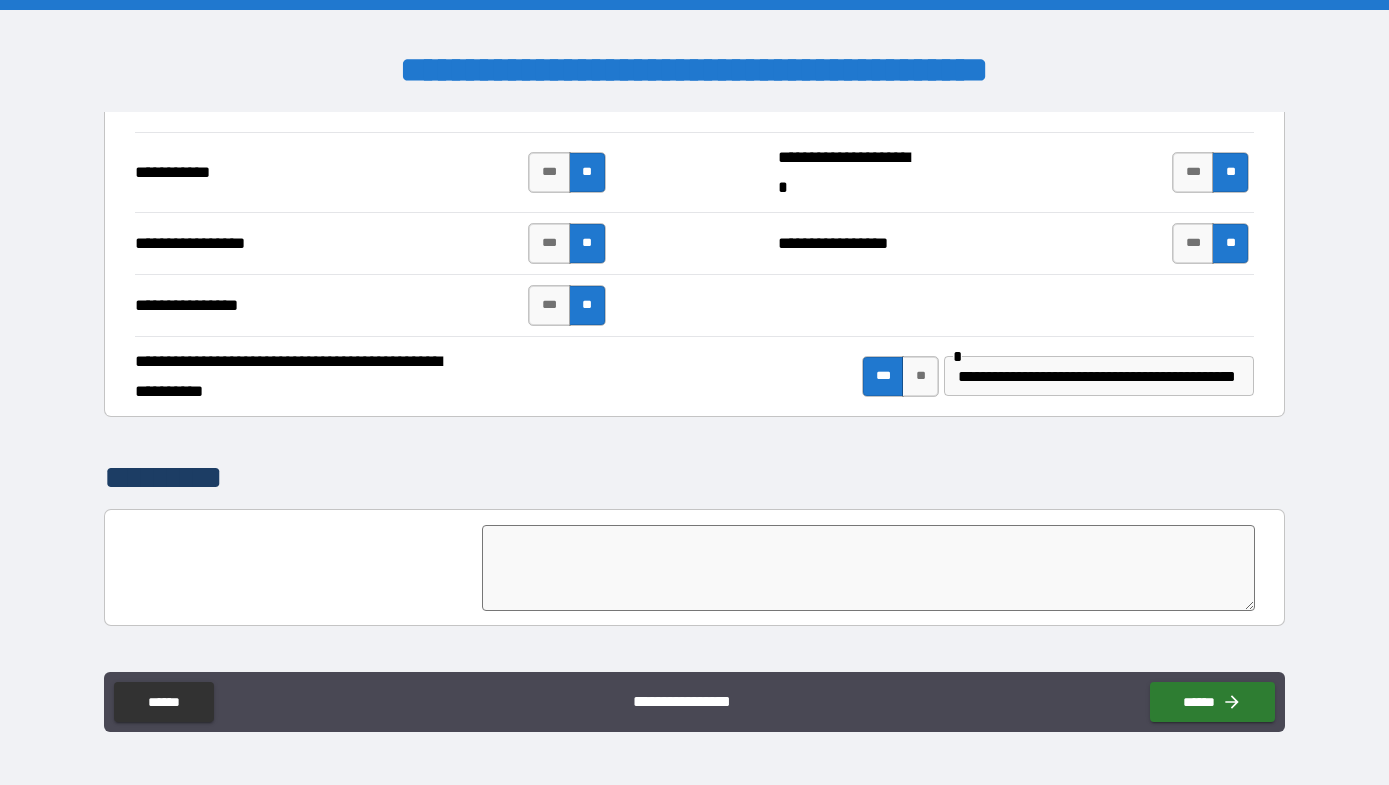 type on "*" 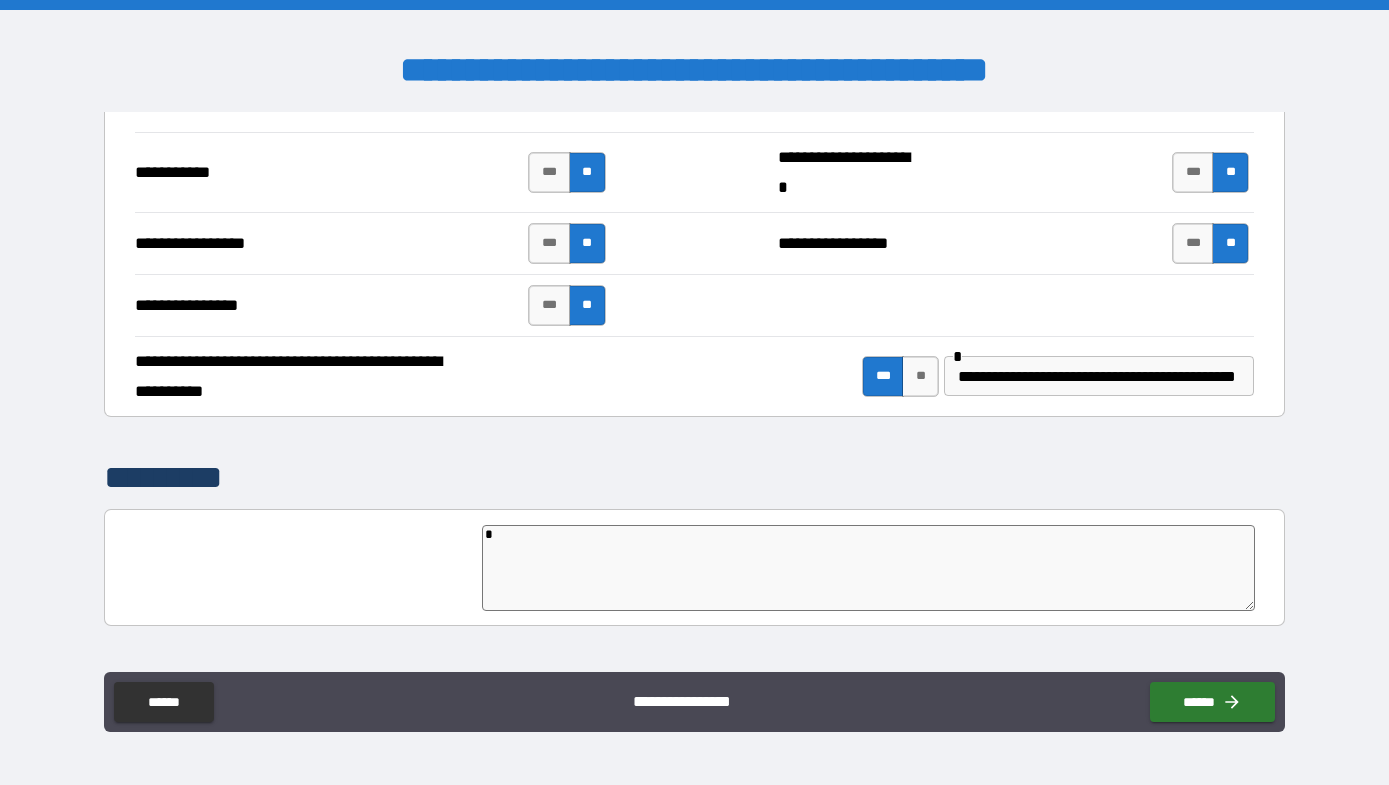 type on "*" 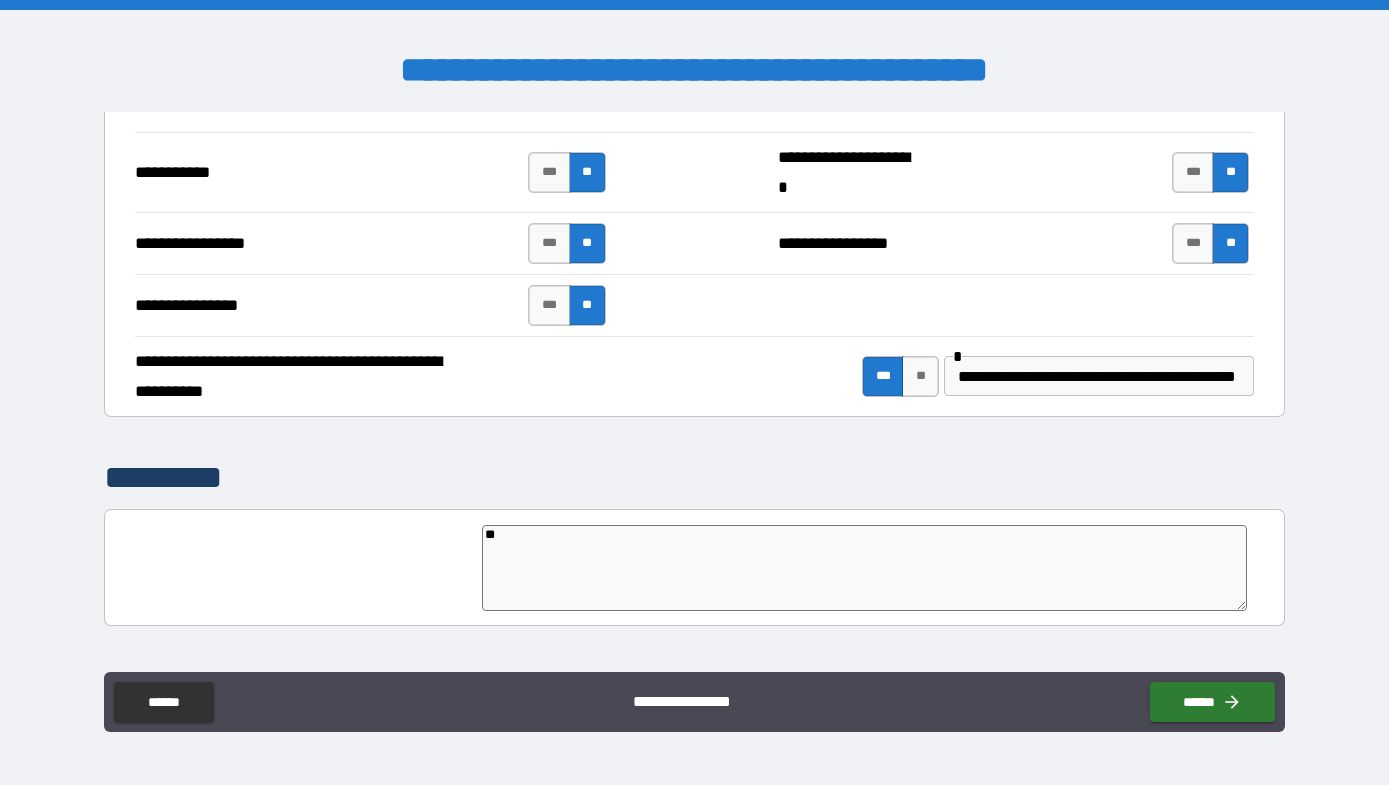 type on "***" 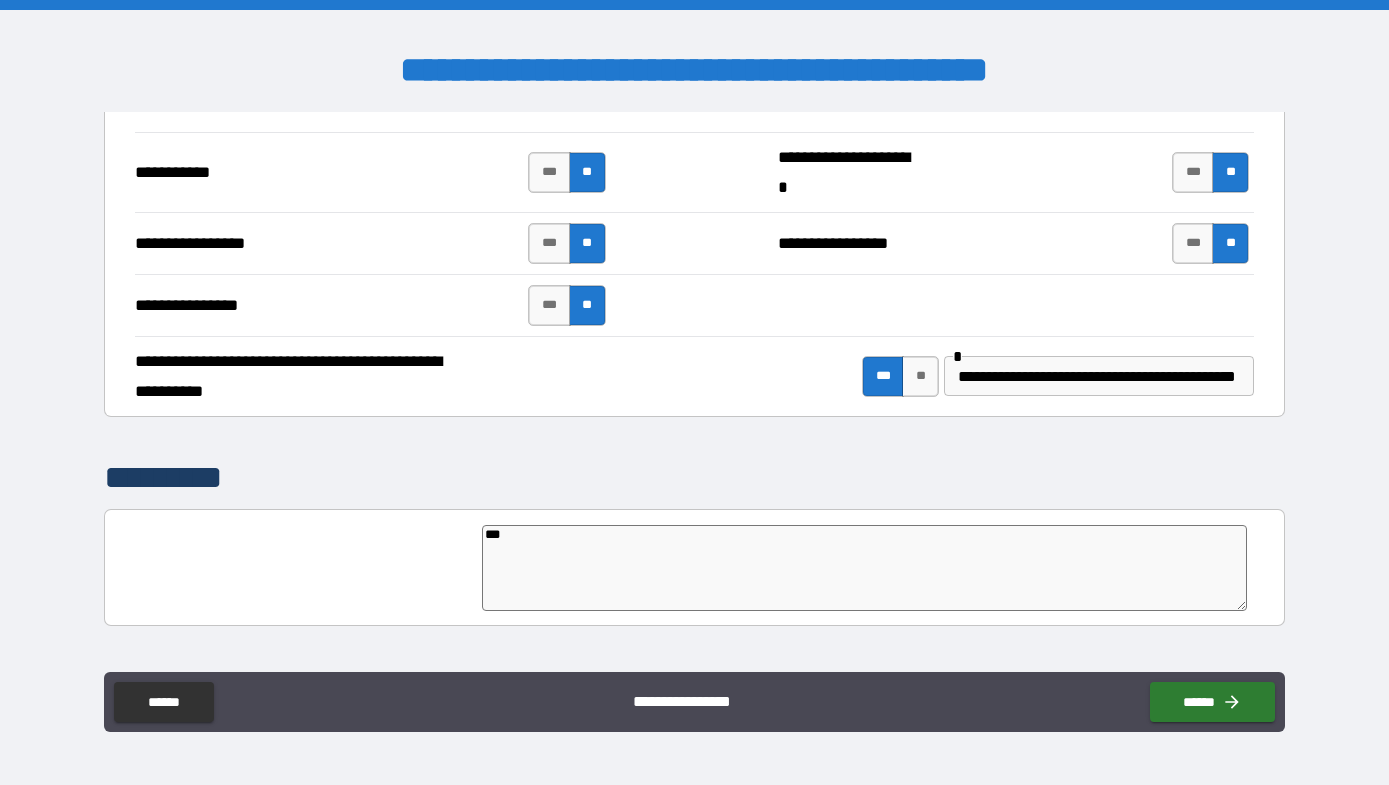 type on "****" 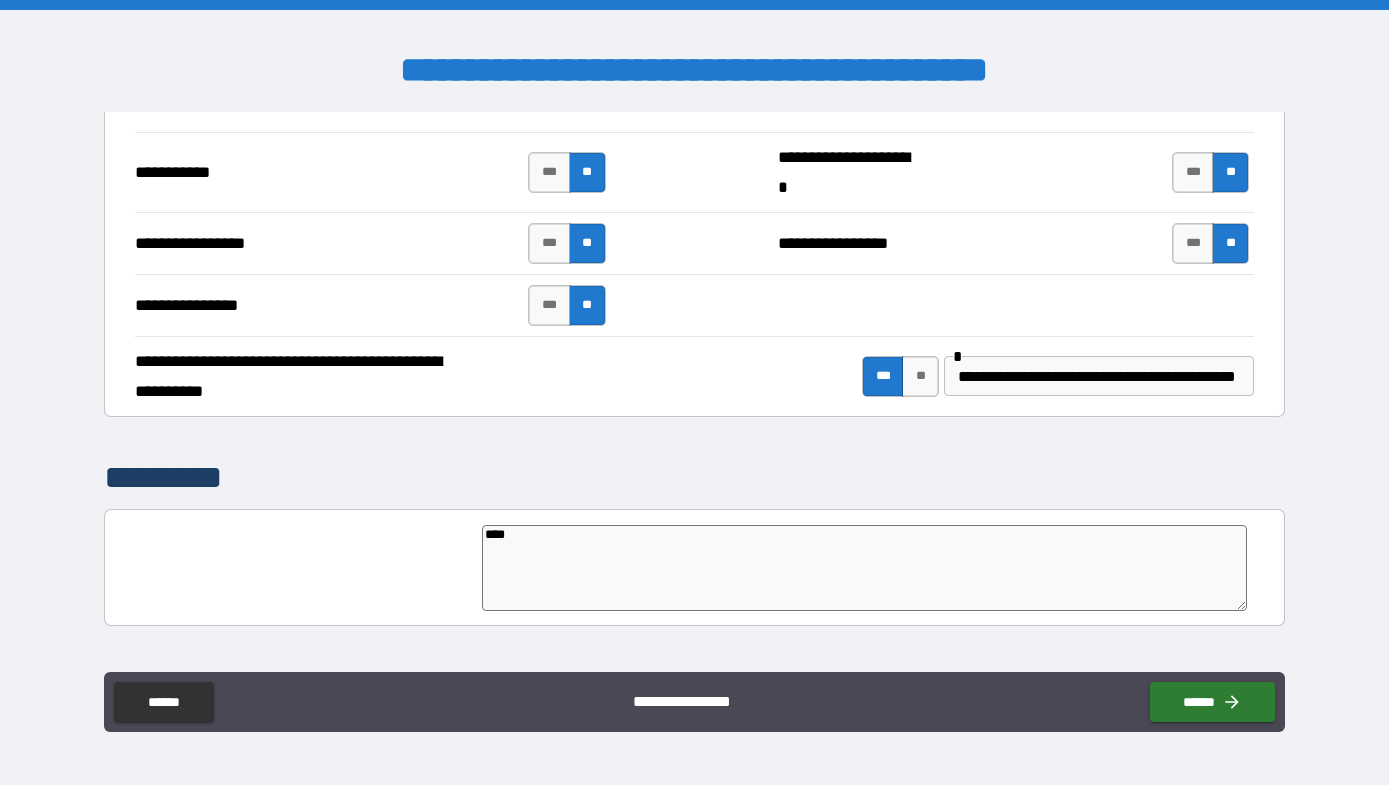 type on "*****" 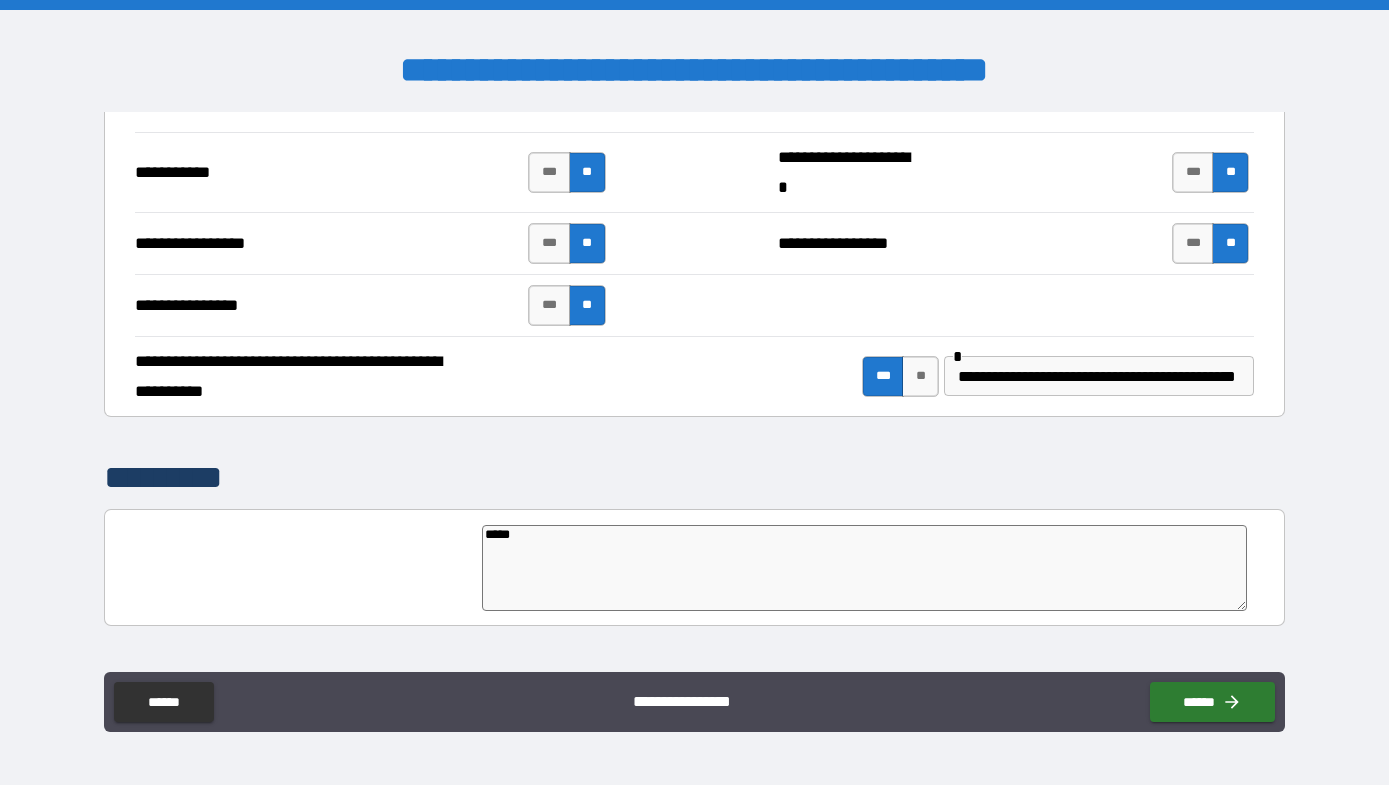 type on "******" 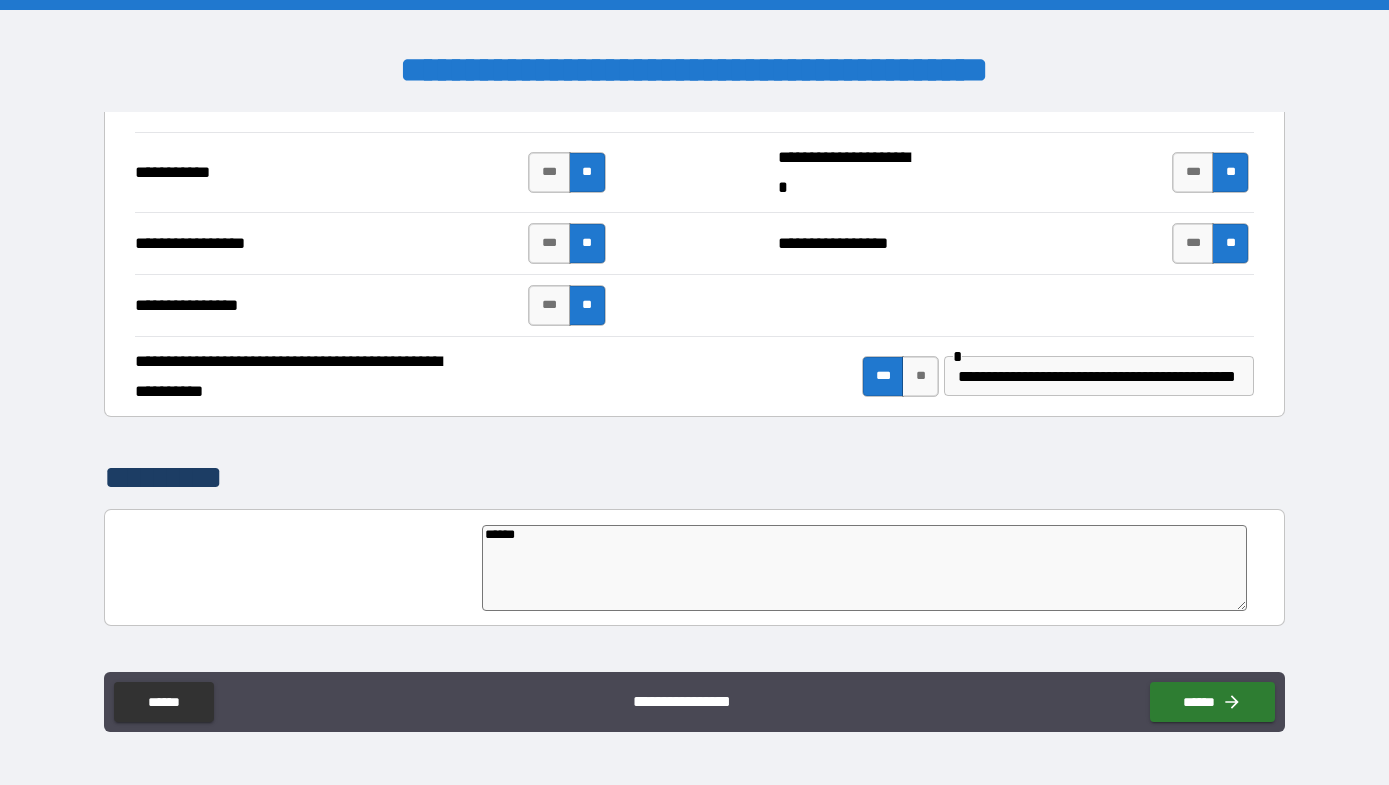 type on "******" 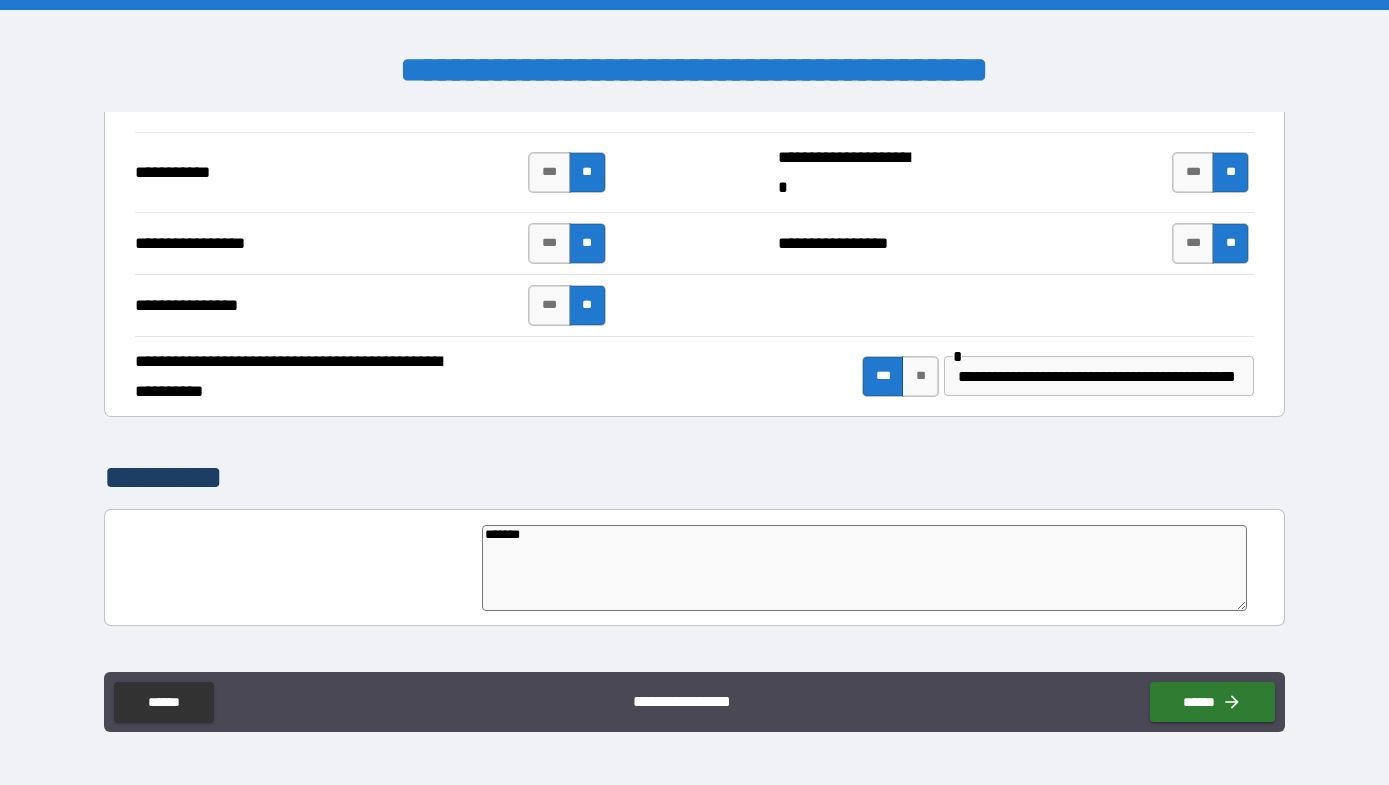 type on "********" 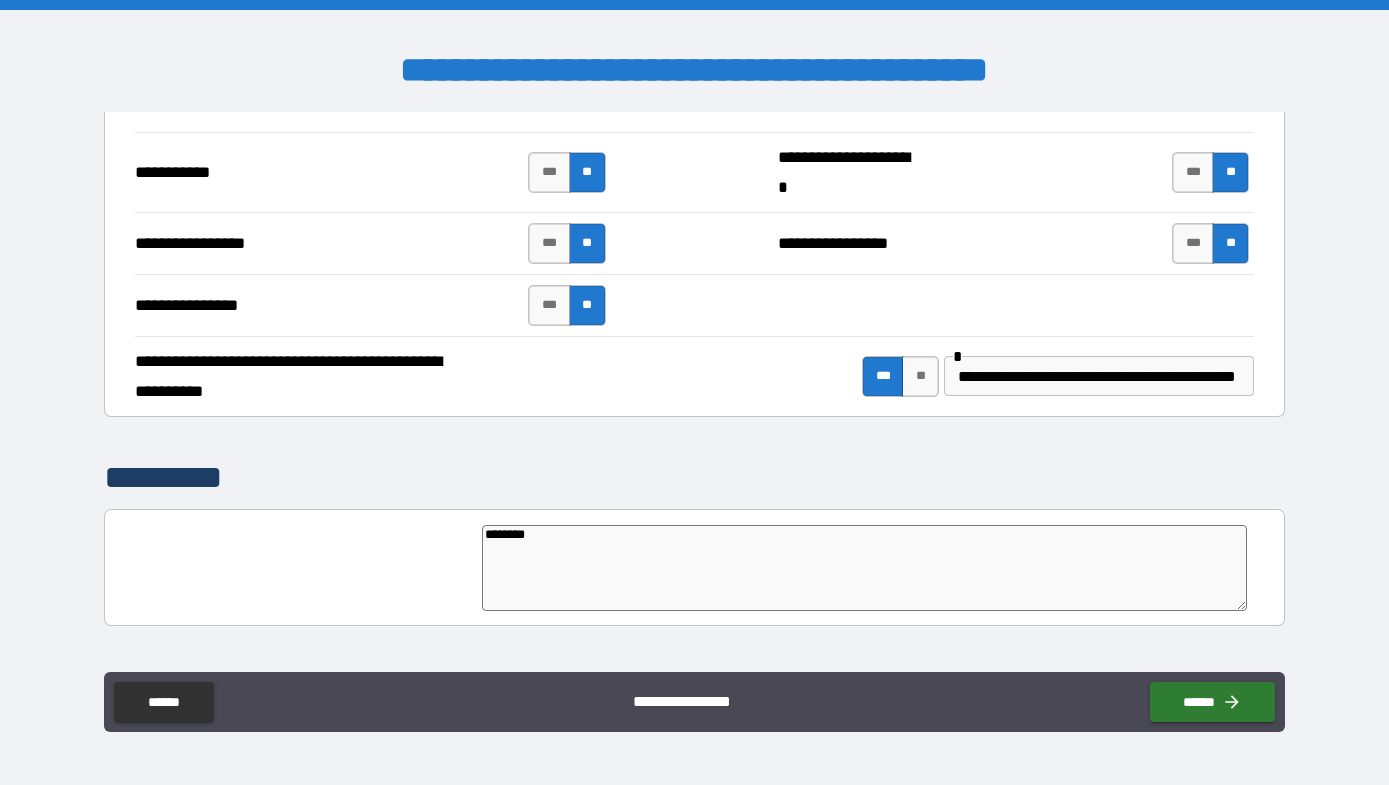 type on "*********" 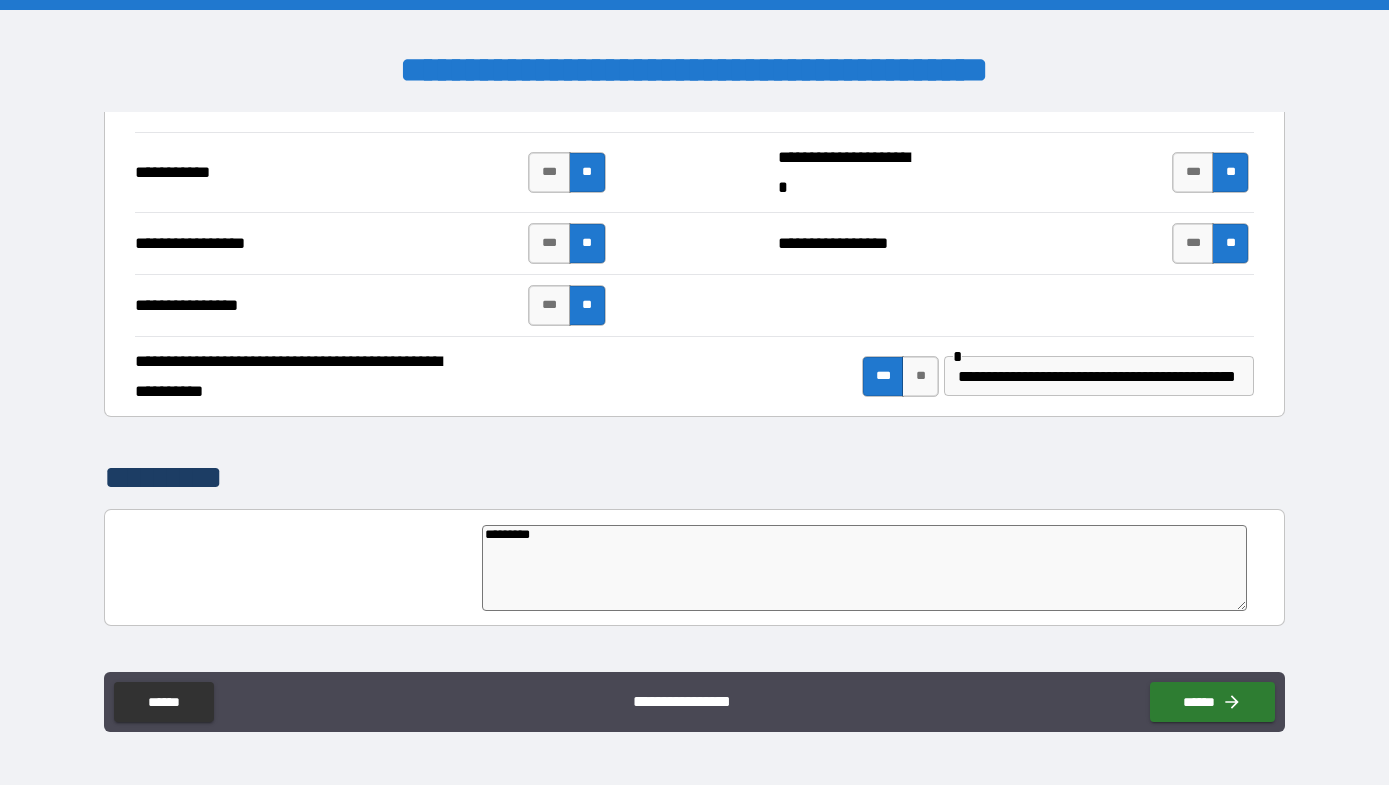 type on "*" 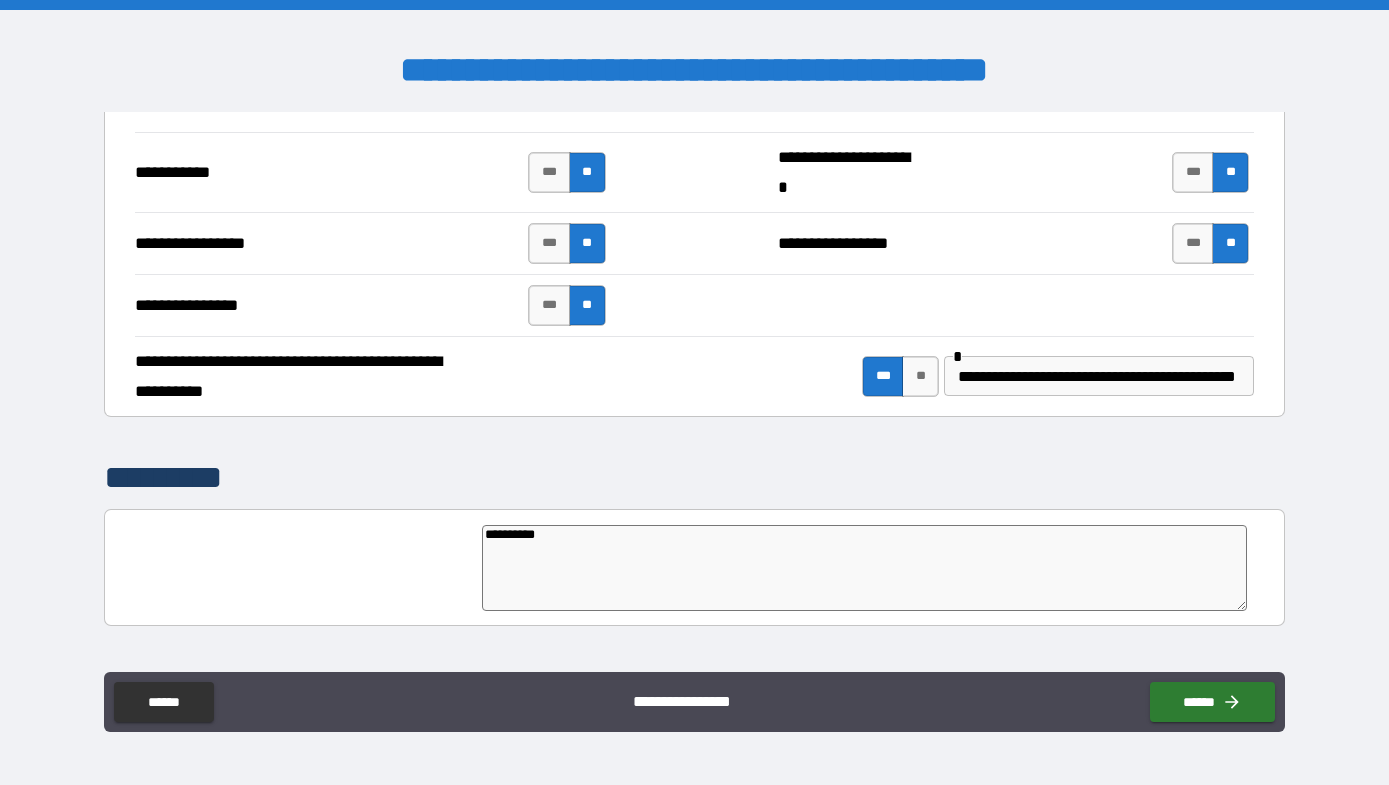 type on "*" 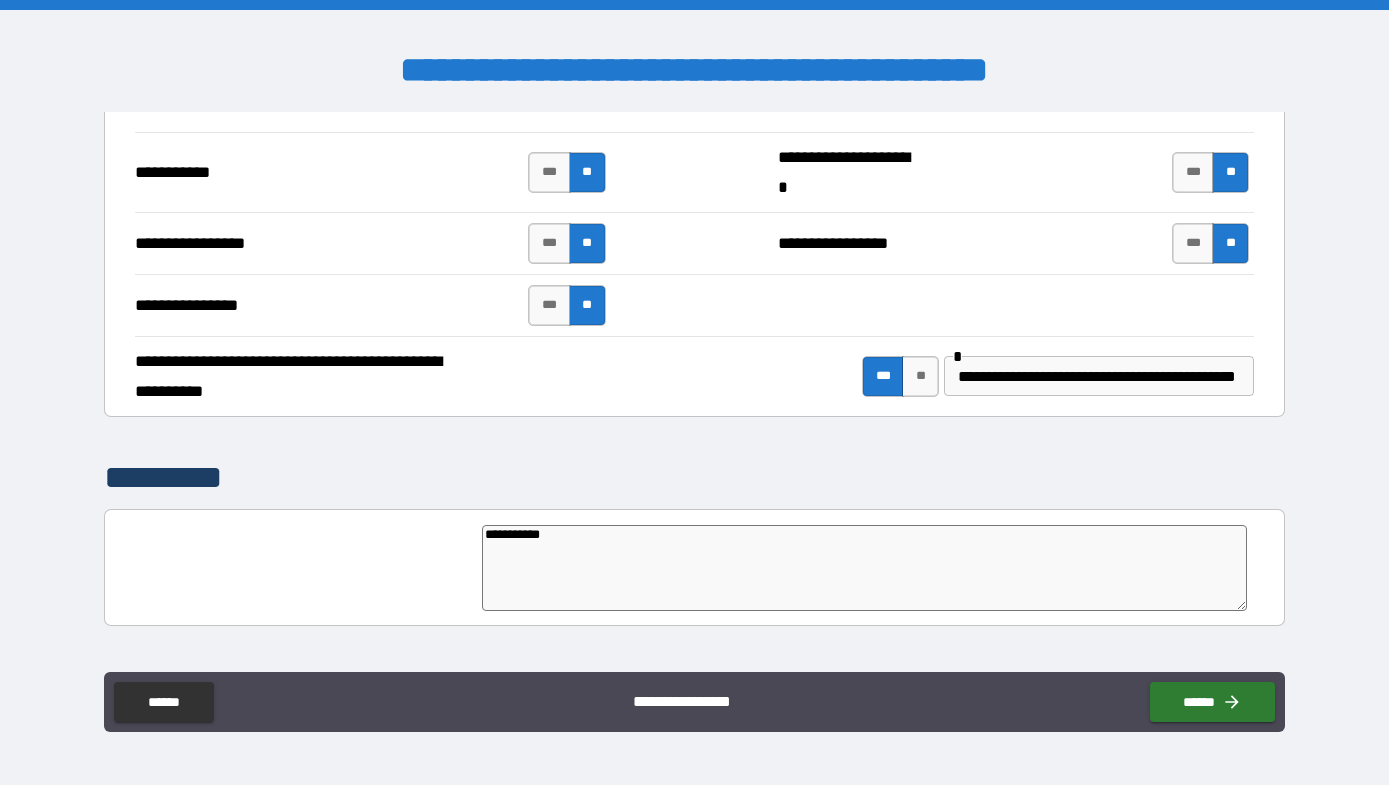 type on "**********" 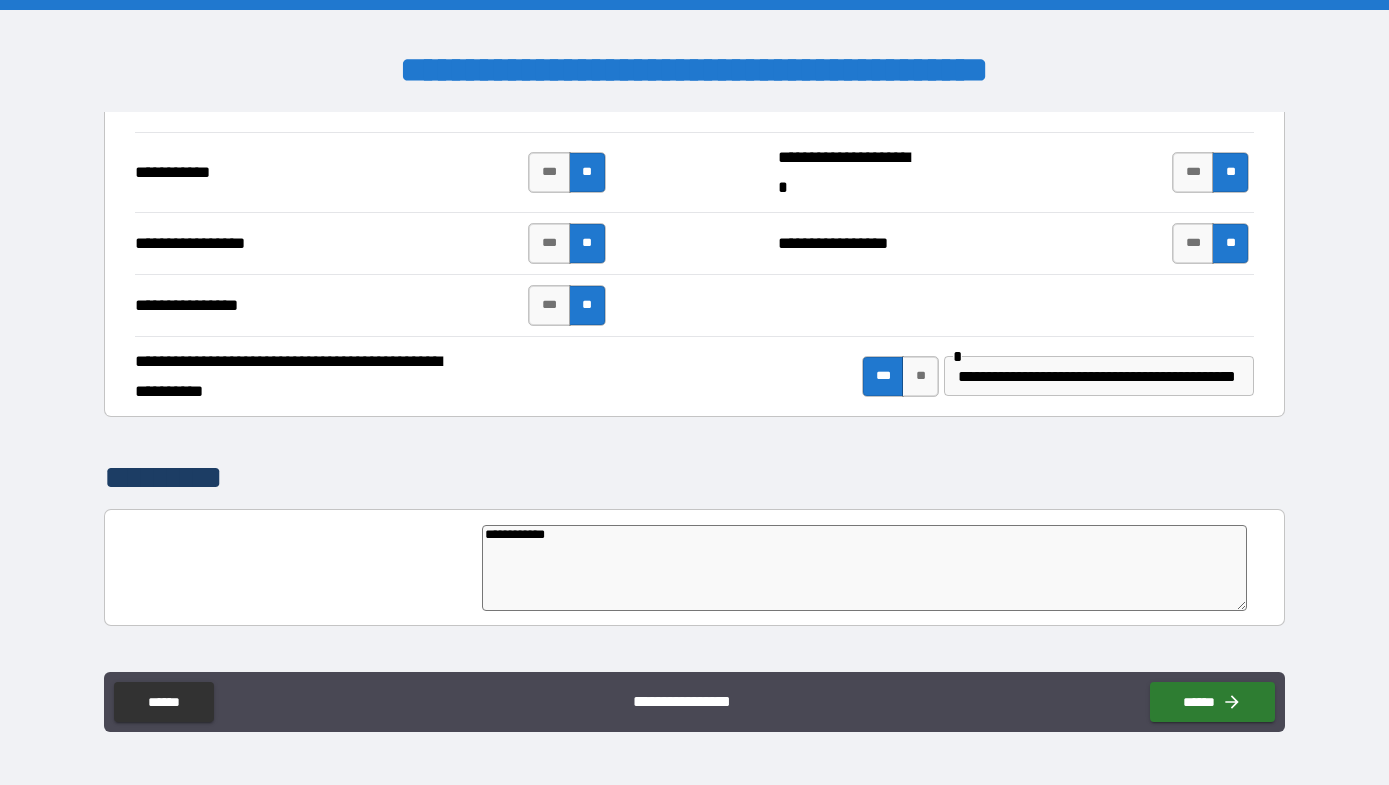 type on "*" 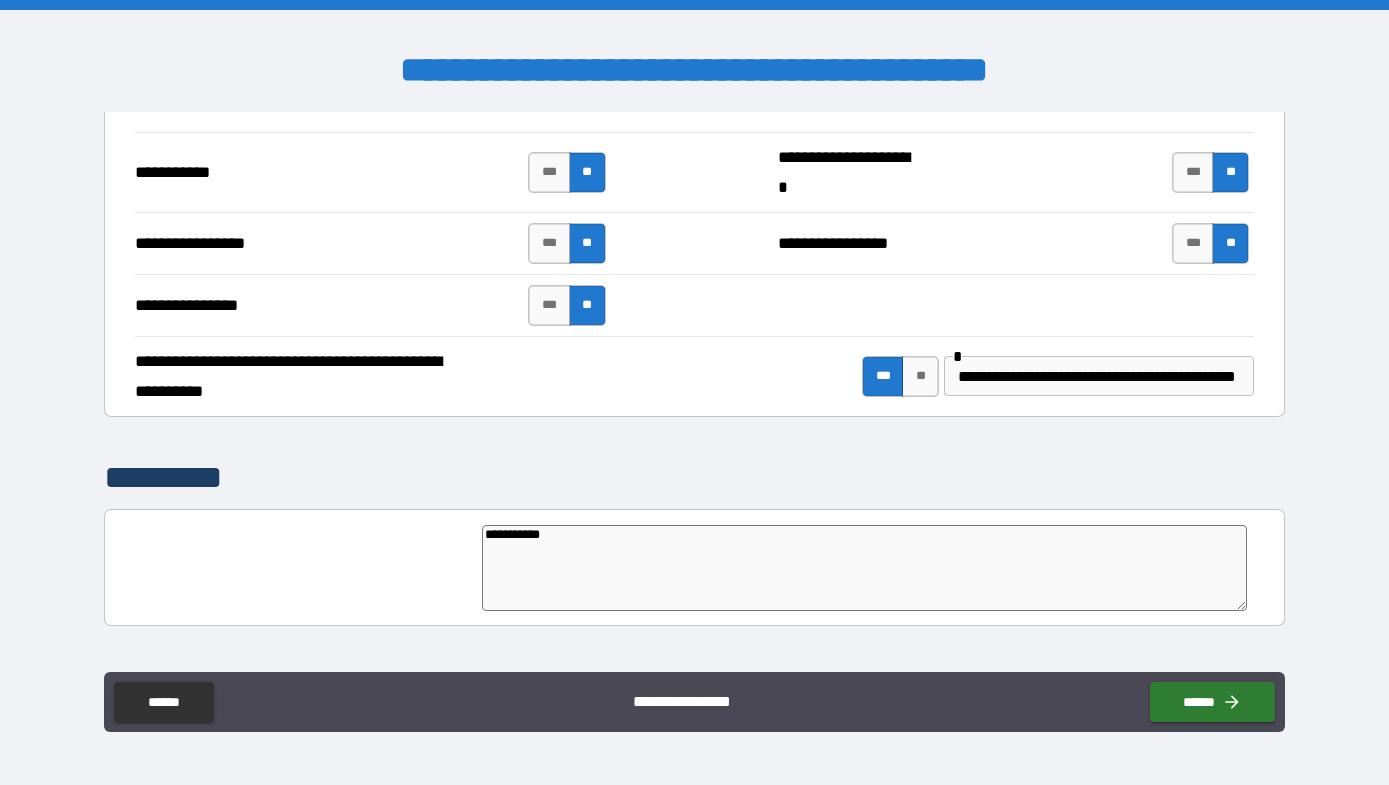 type on "*" 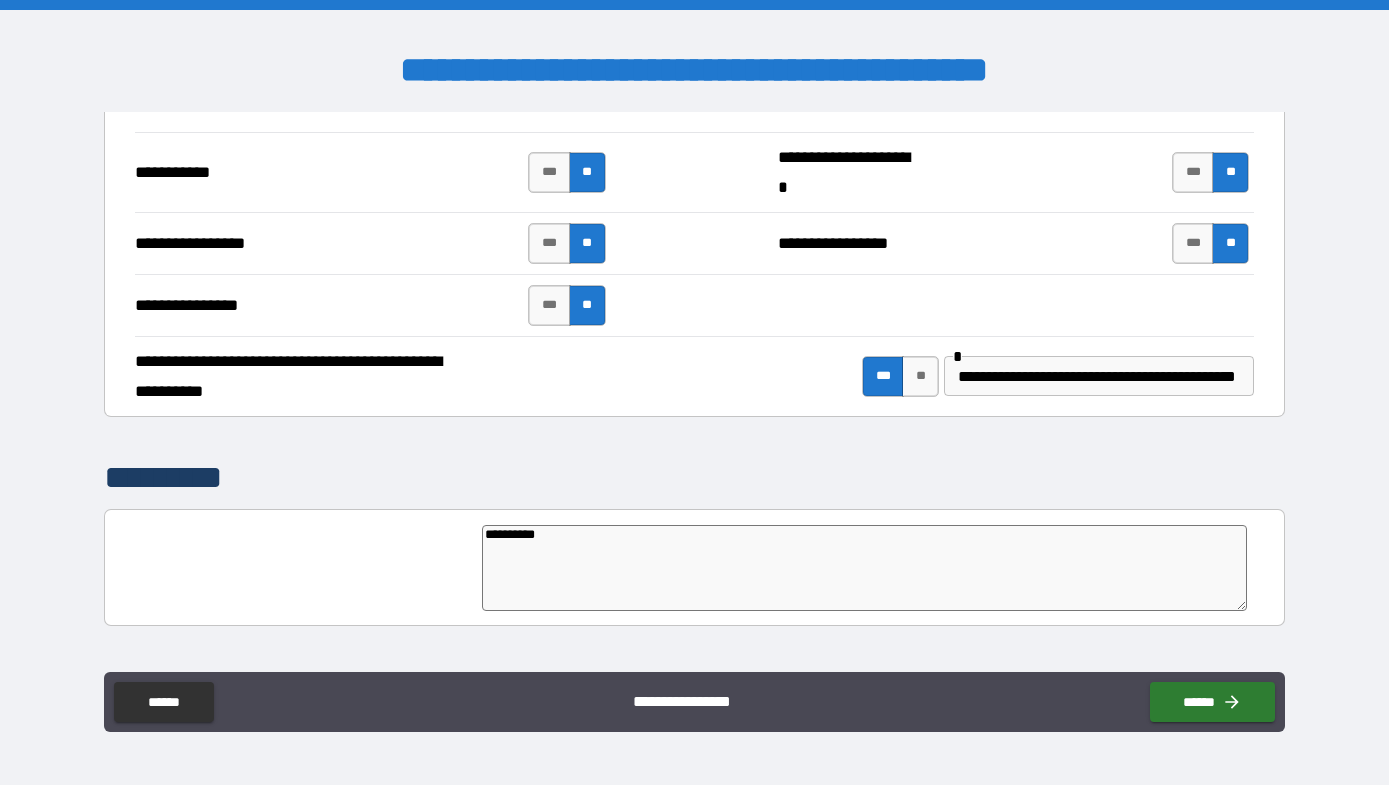 type on "*********" 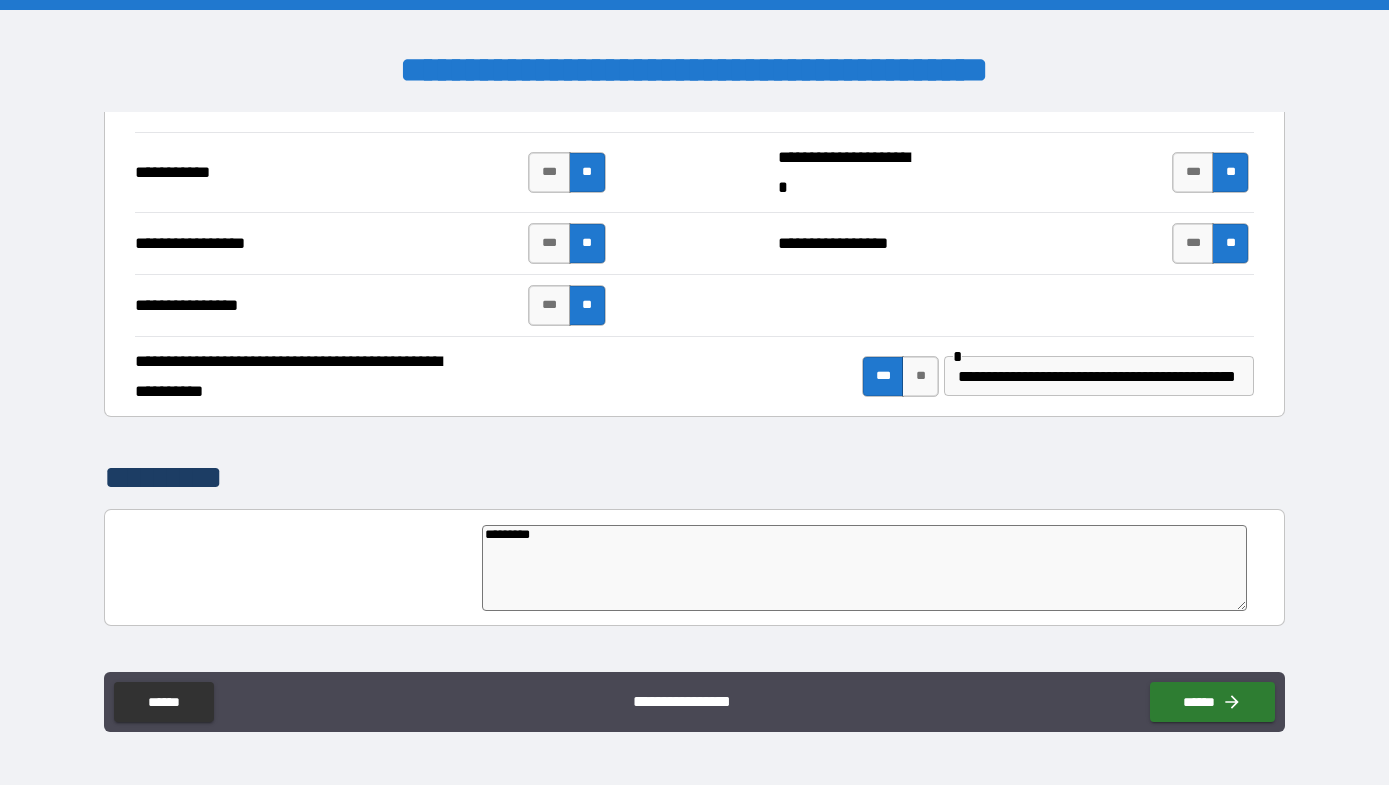 type on "********" 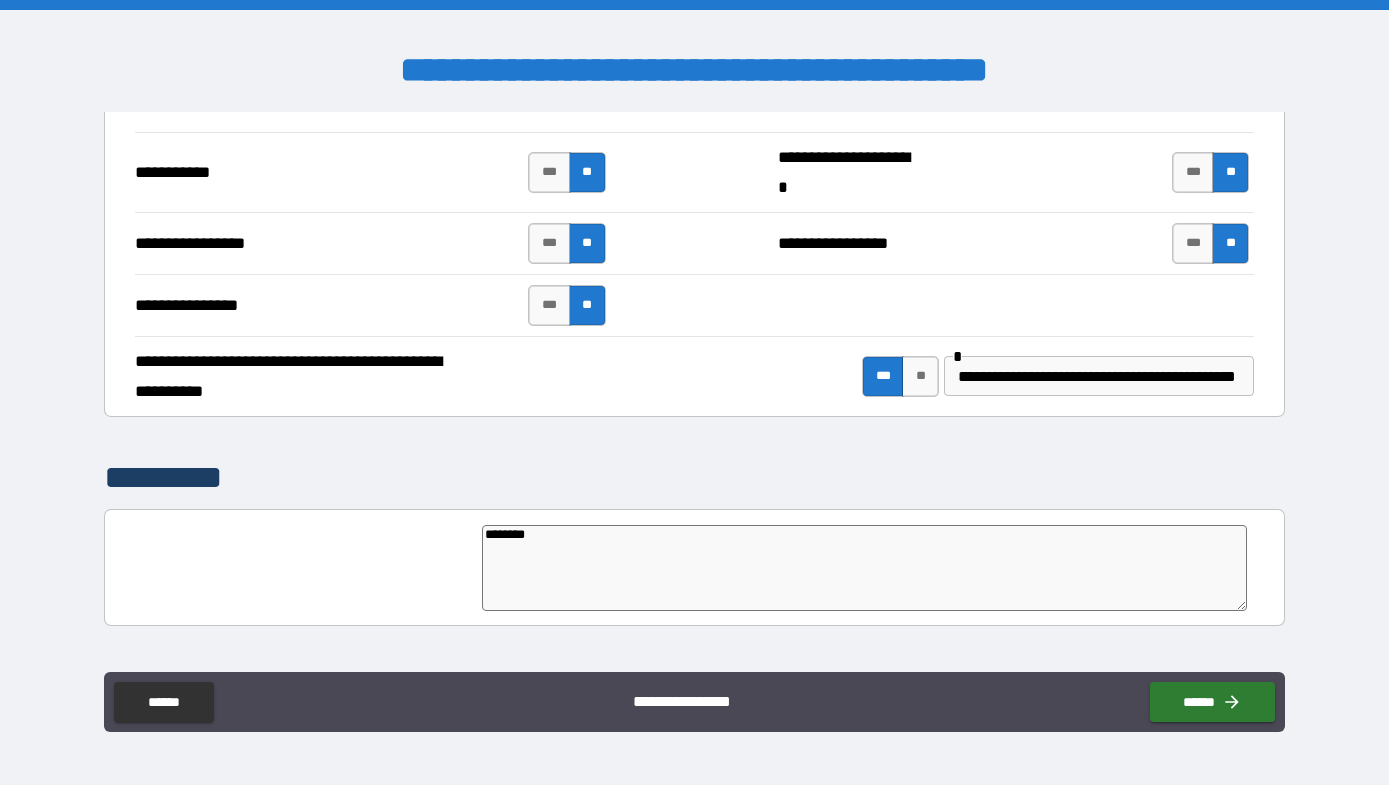 type on "*" 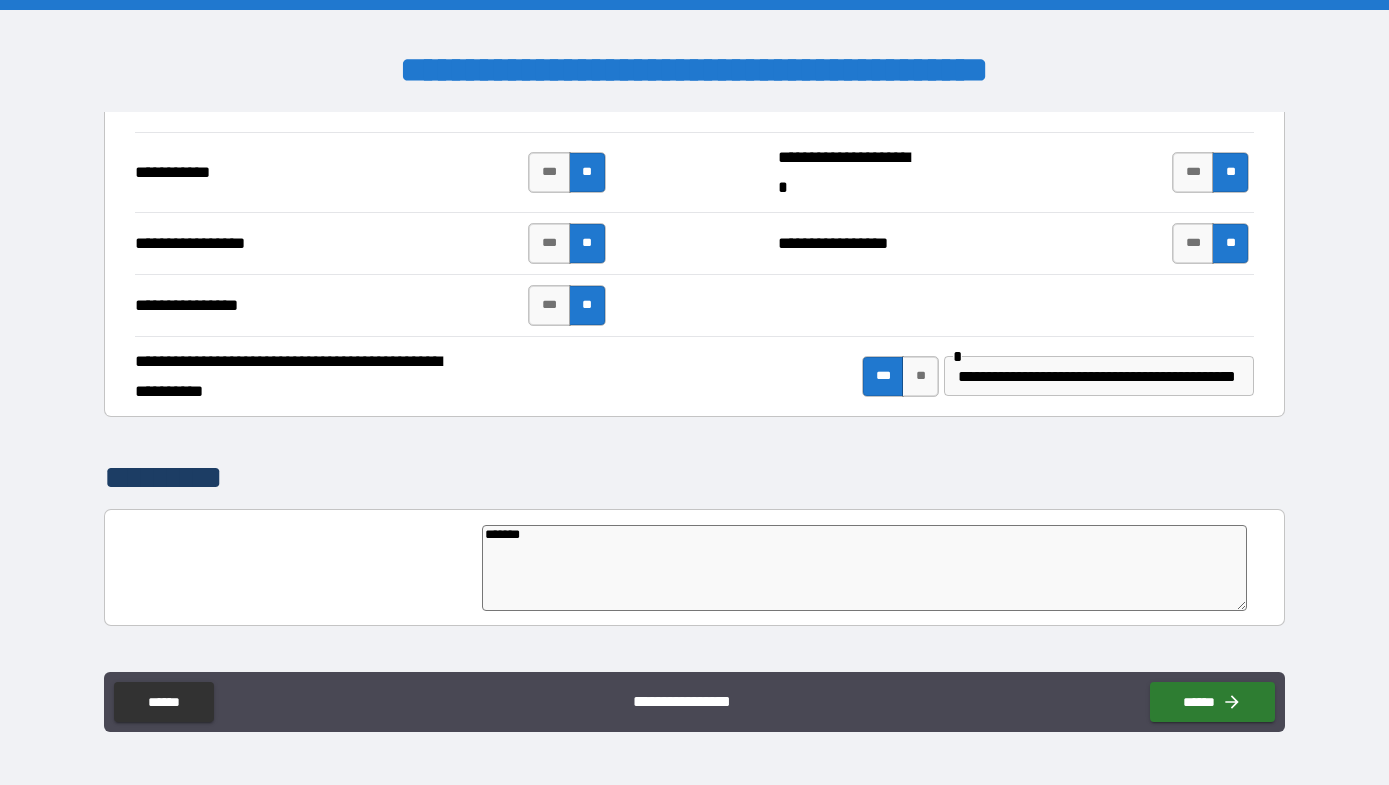 type on "*" 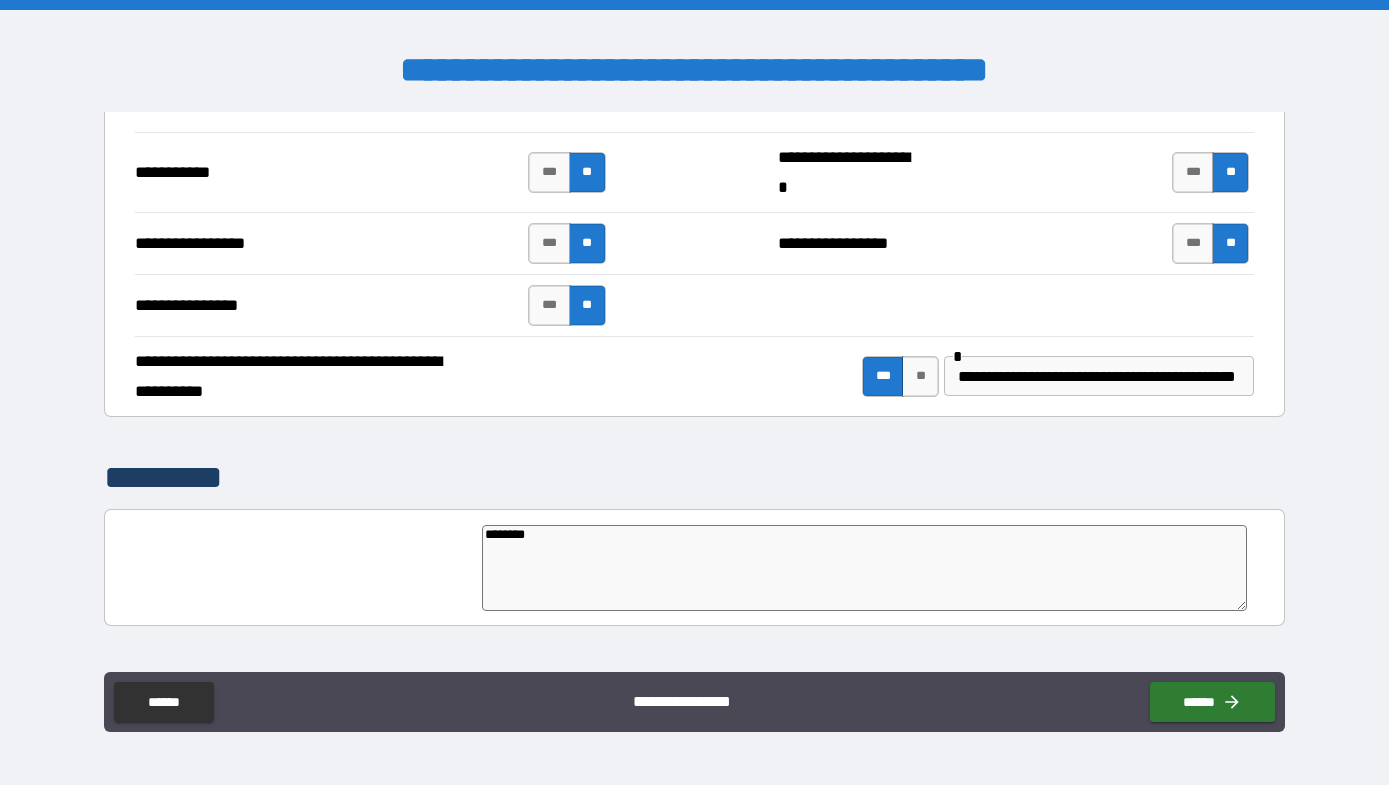 type on "*" 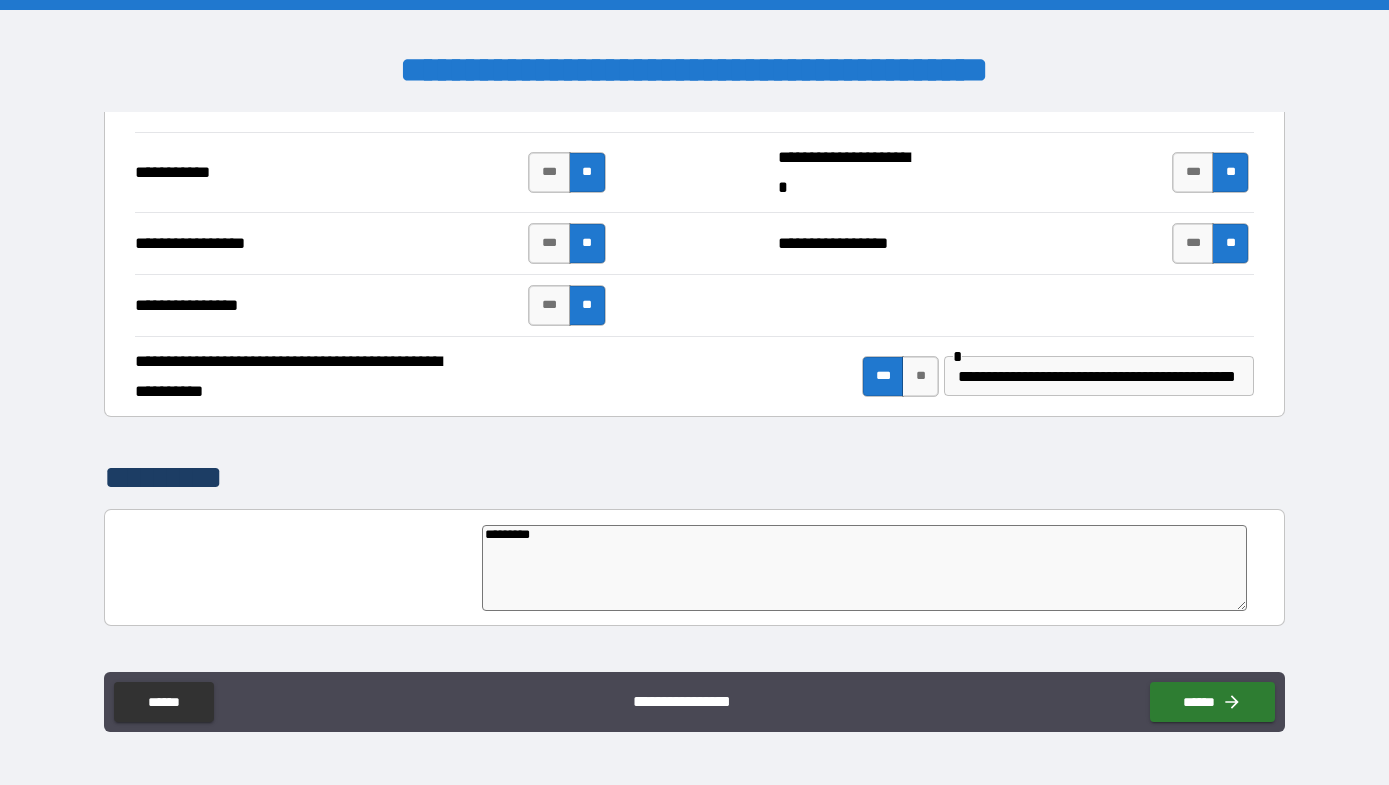 type on "*" 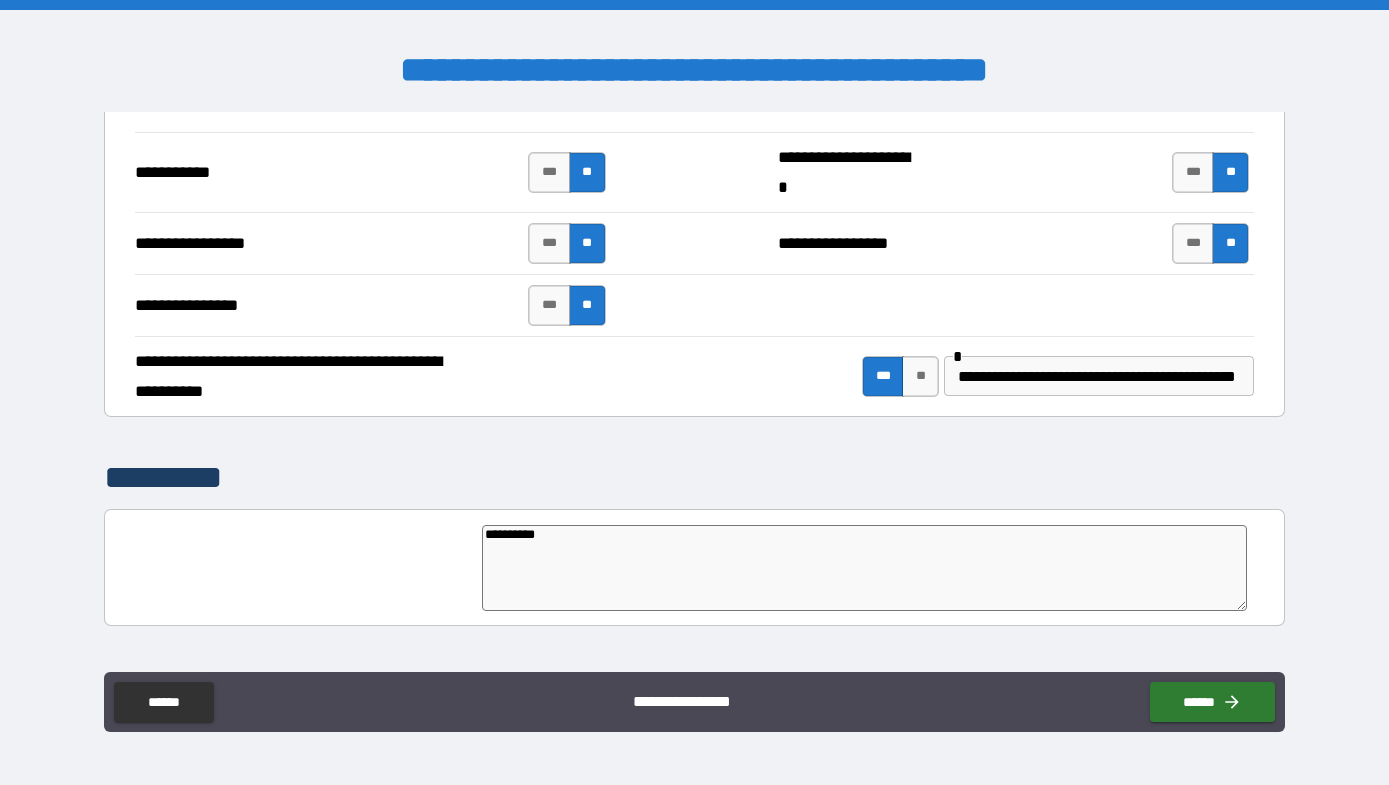 type on "**********" 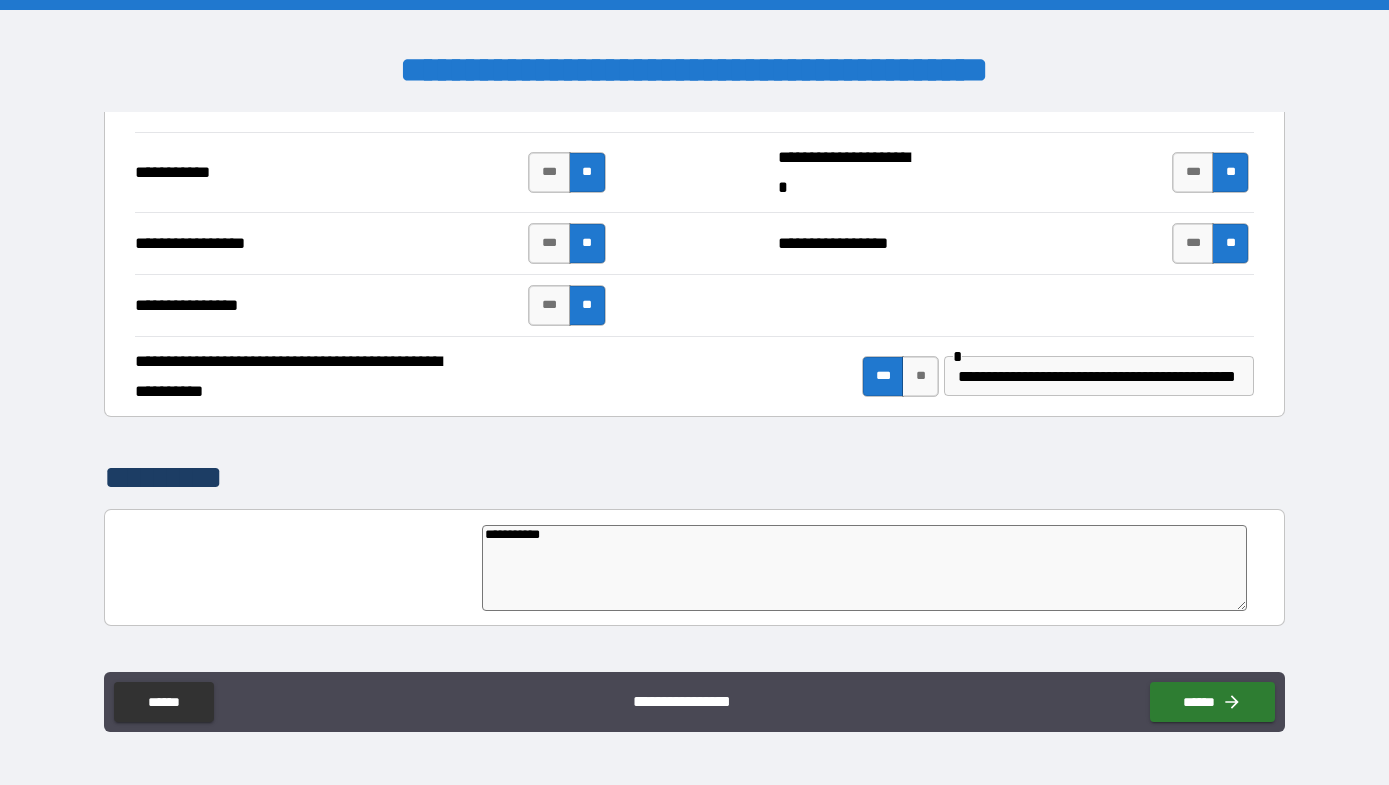 type on "**********" 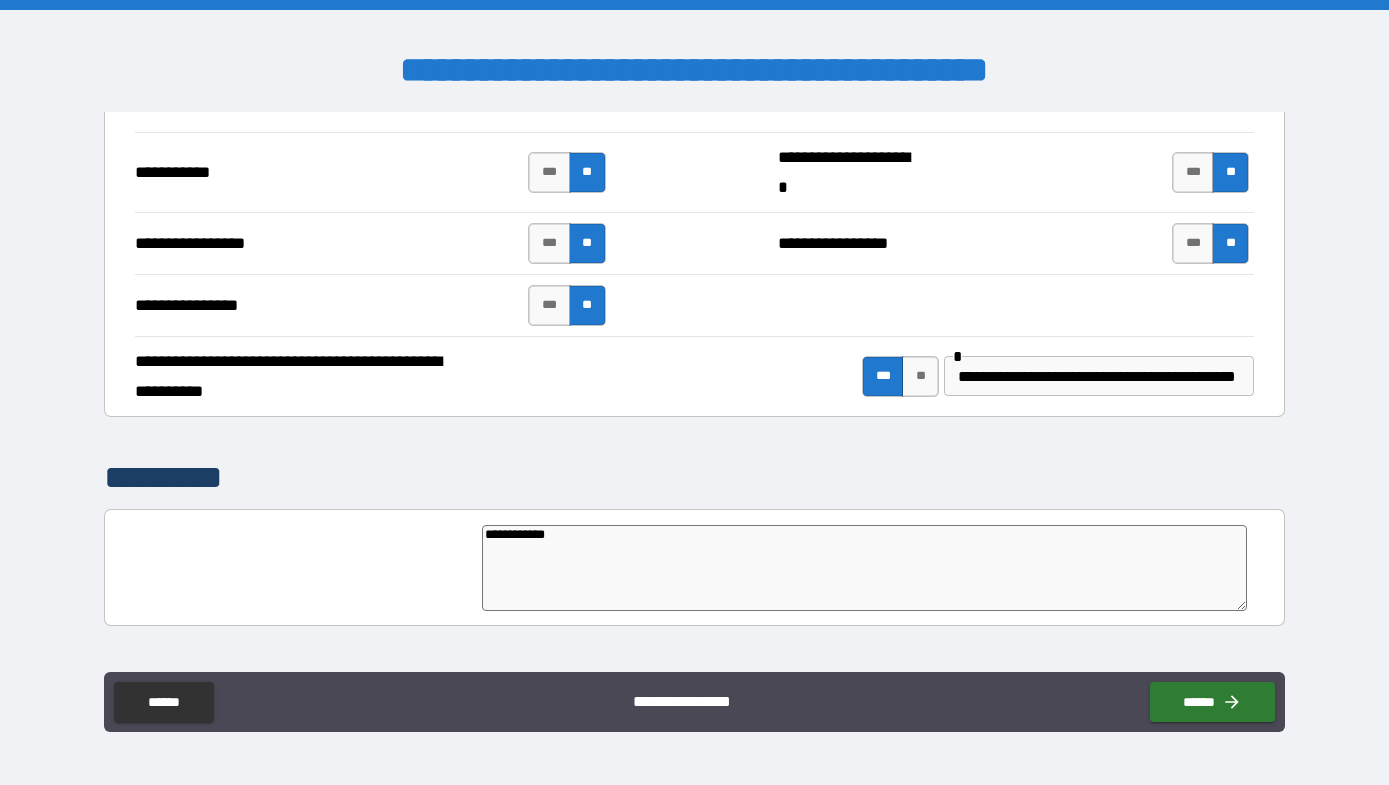 type on "**********" 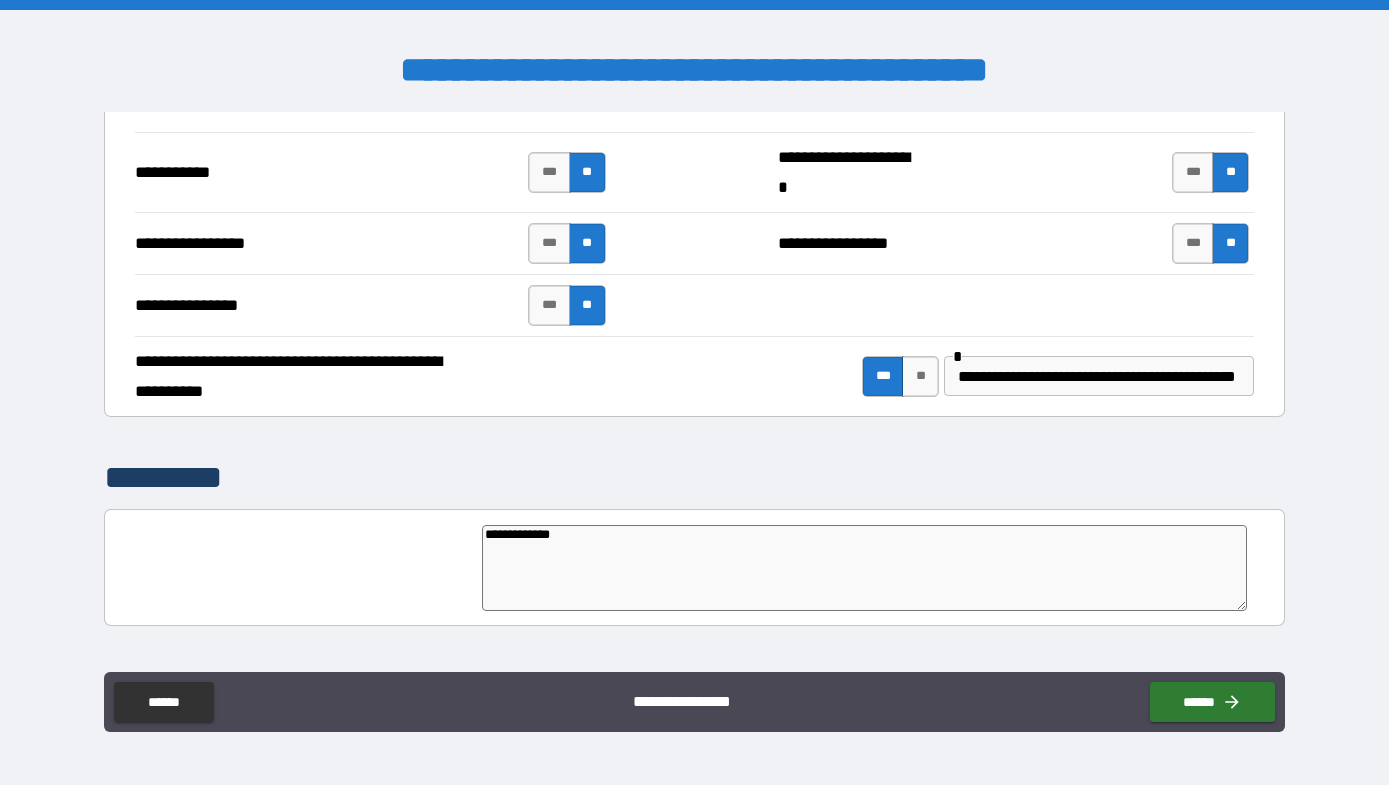 type on "**********" 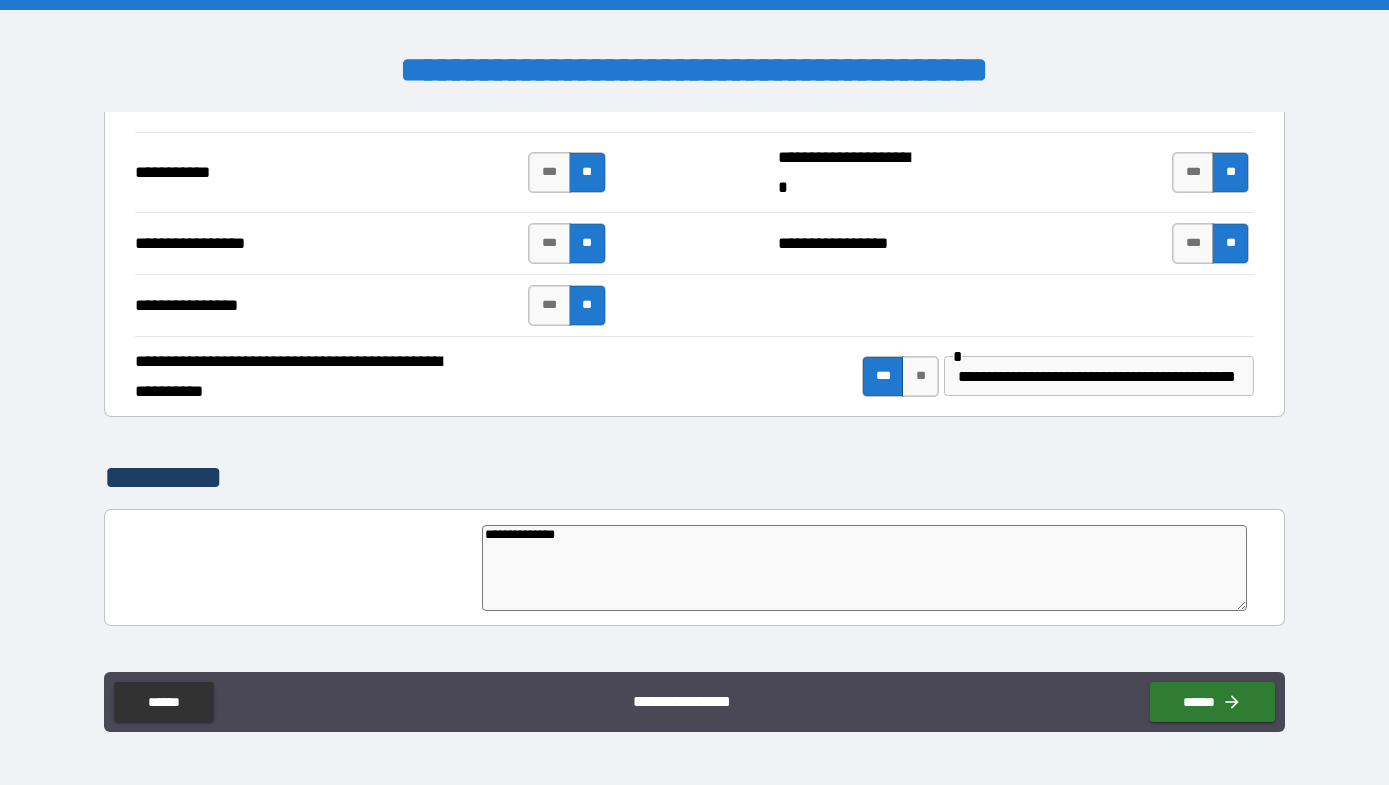 type on "*" 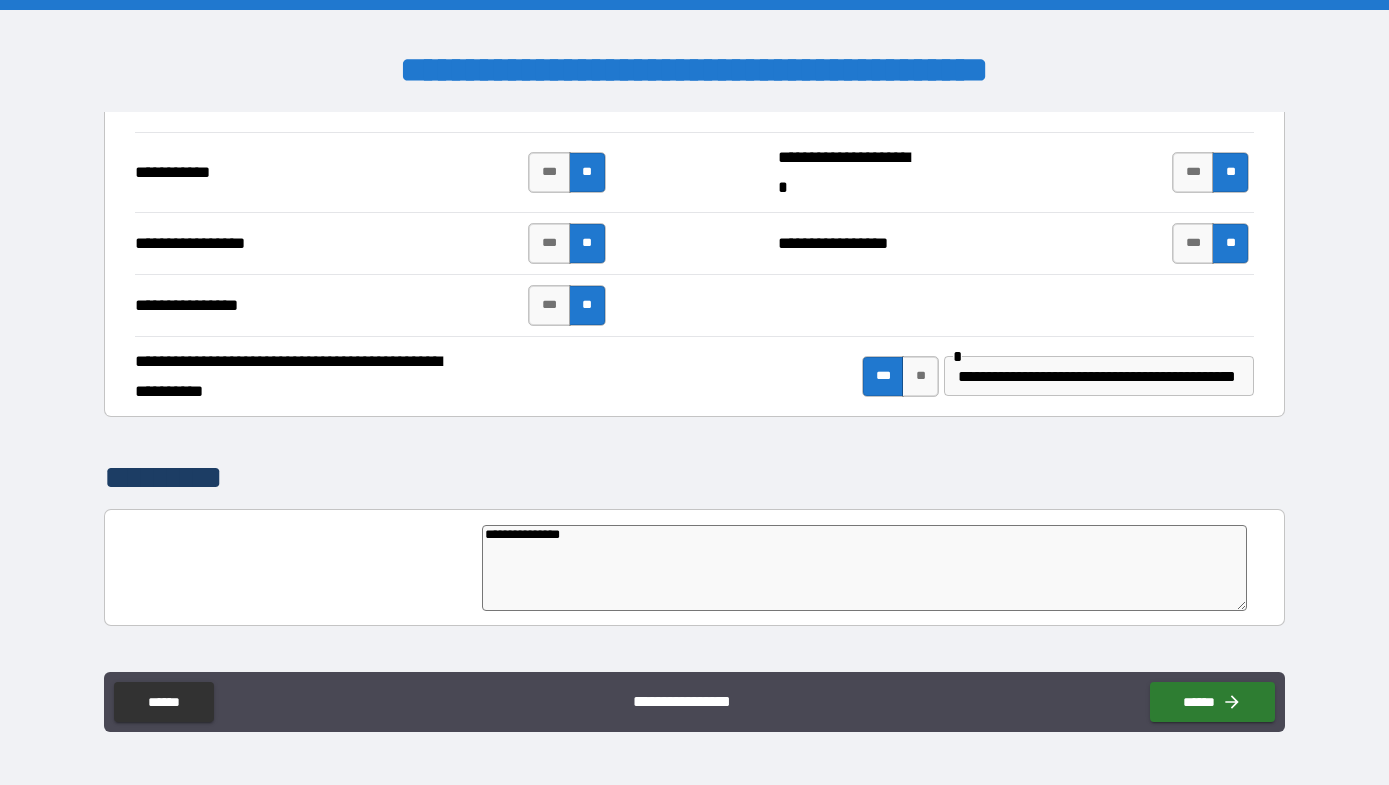 type on "**********" 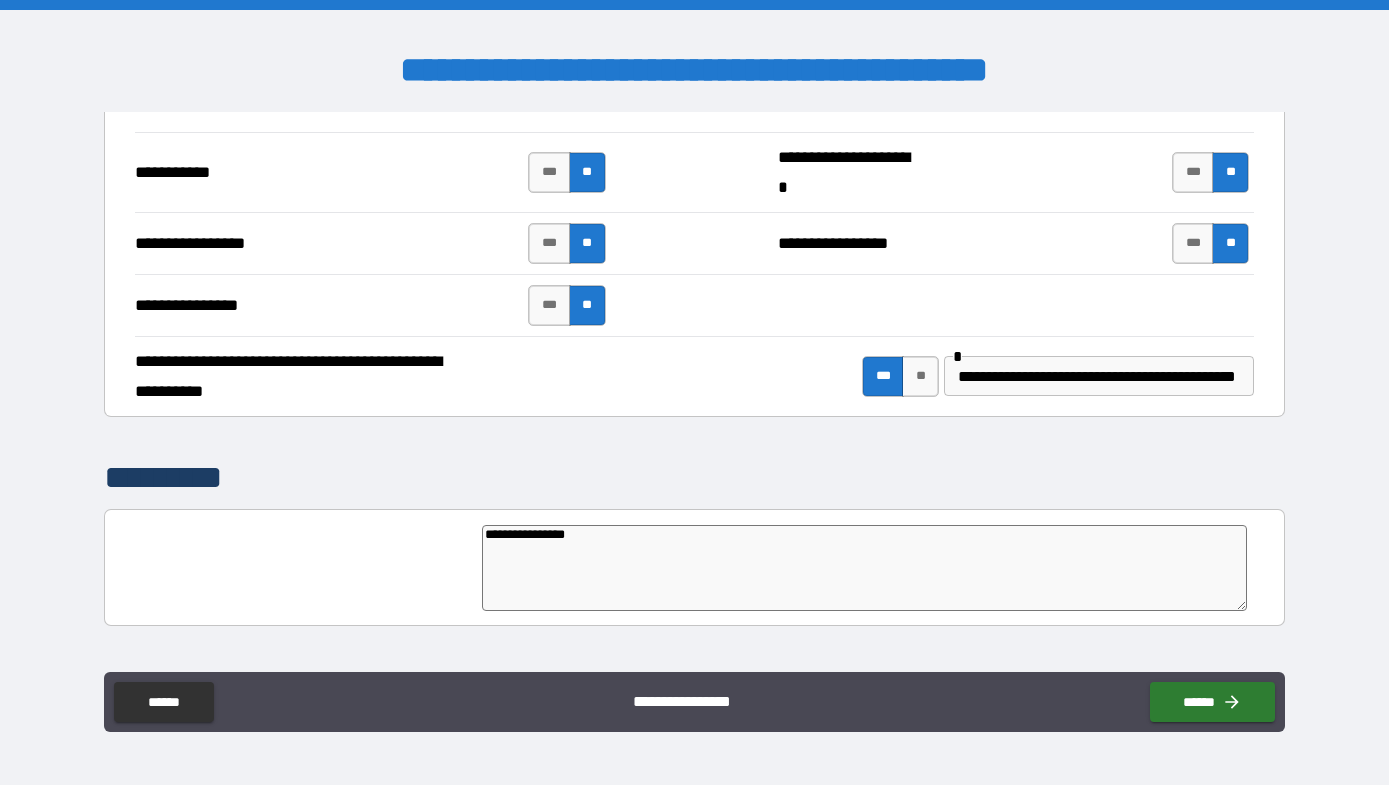 type on "**********" 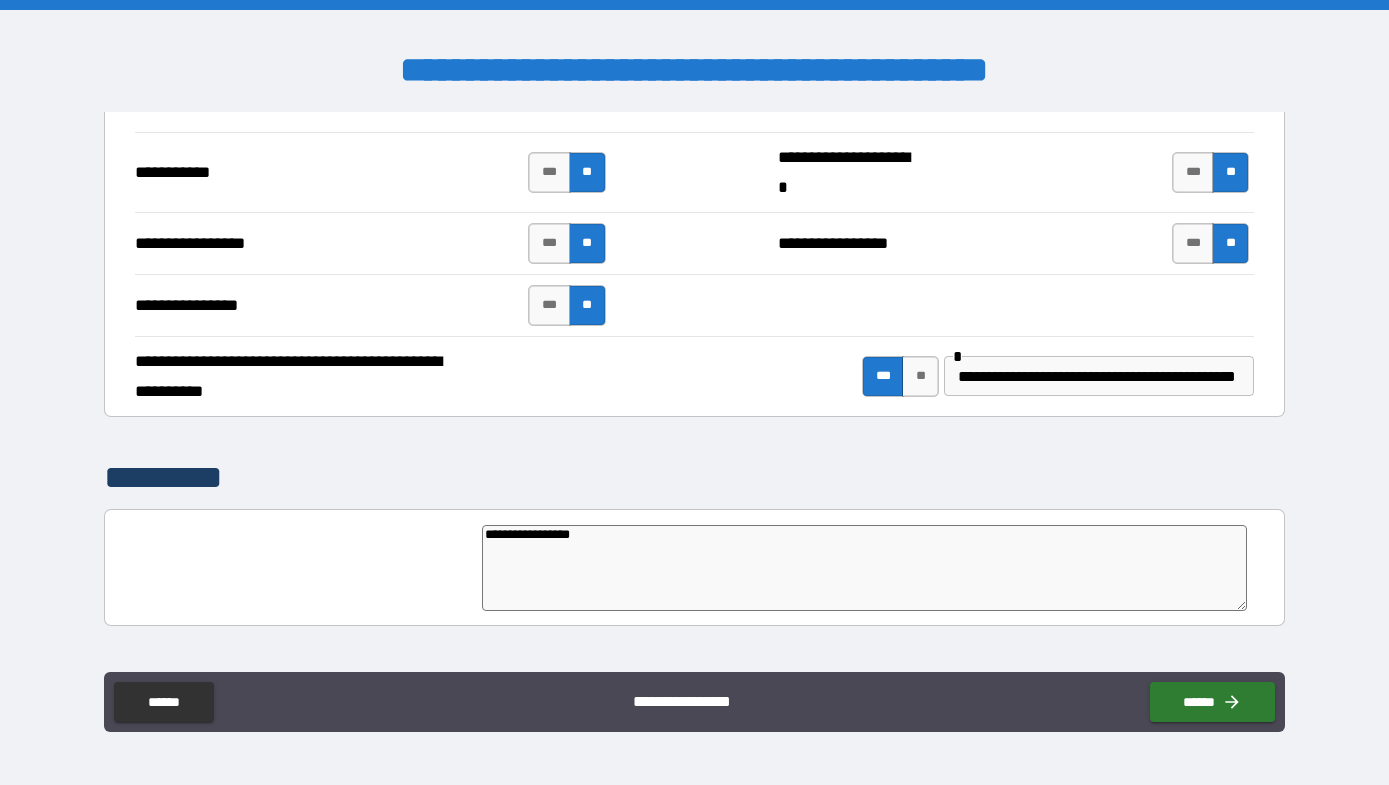 type on "**********" 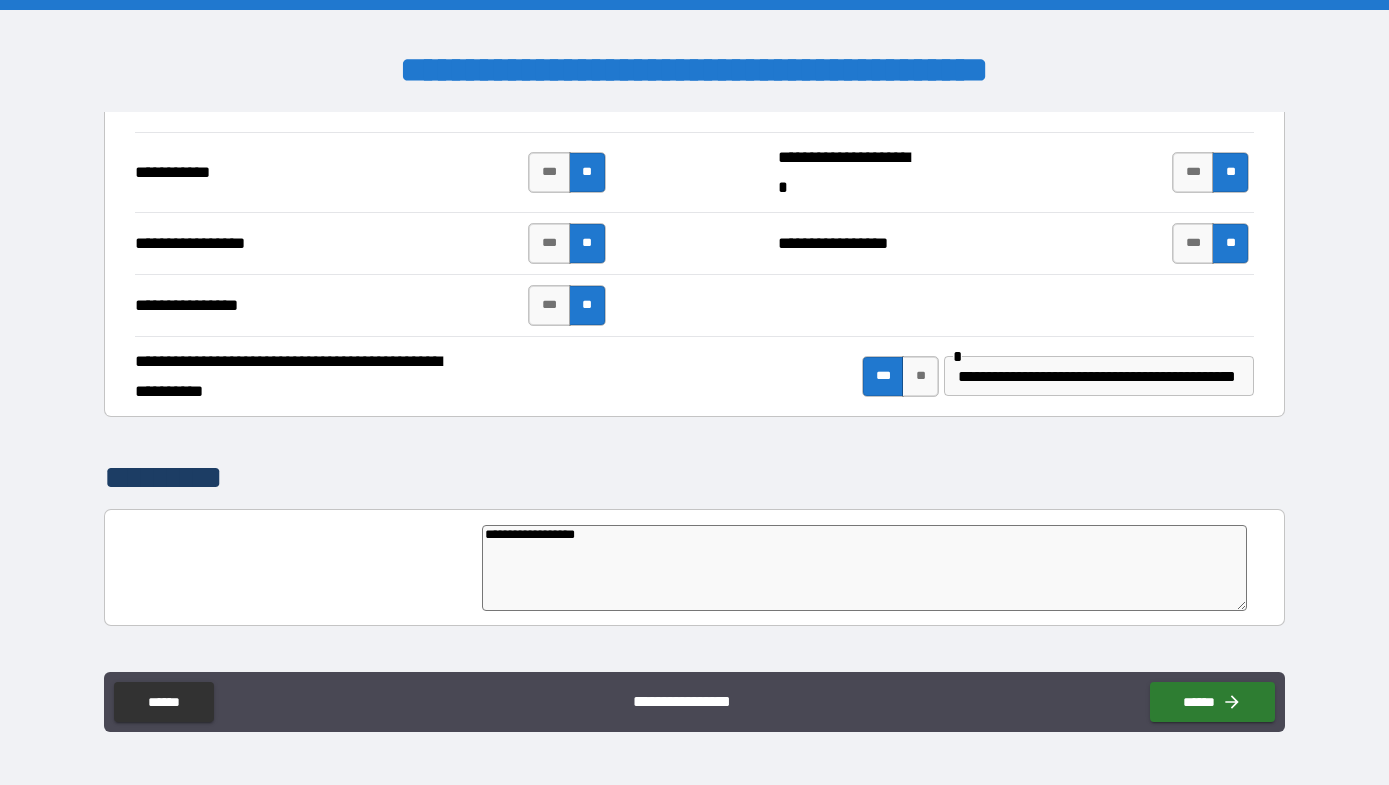 type on "*" 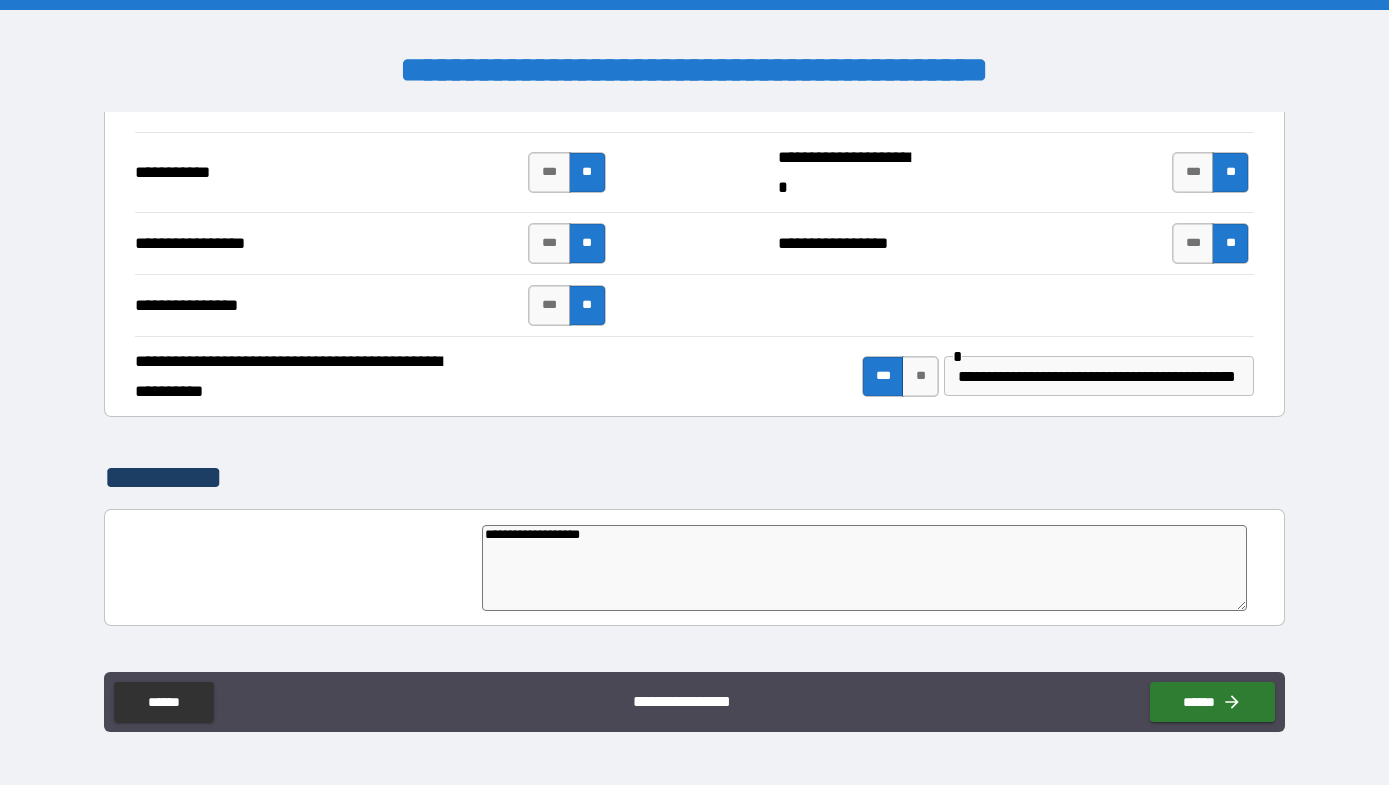 type on "*" 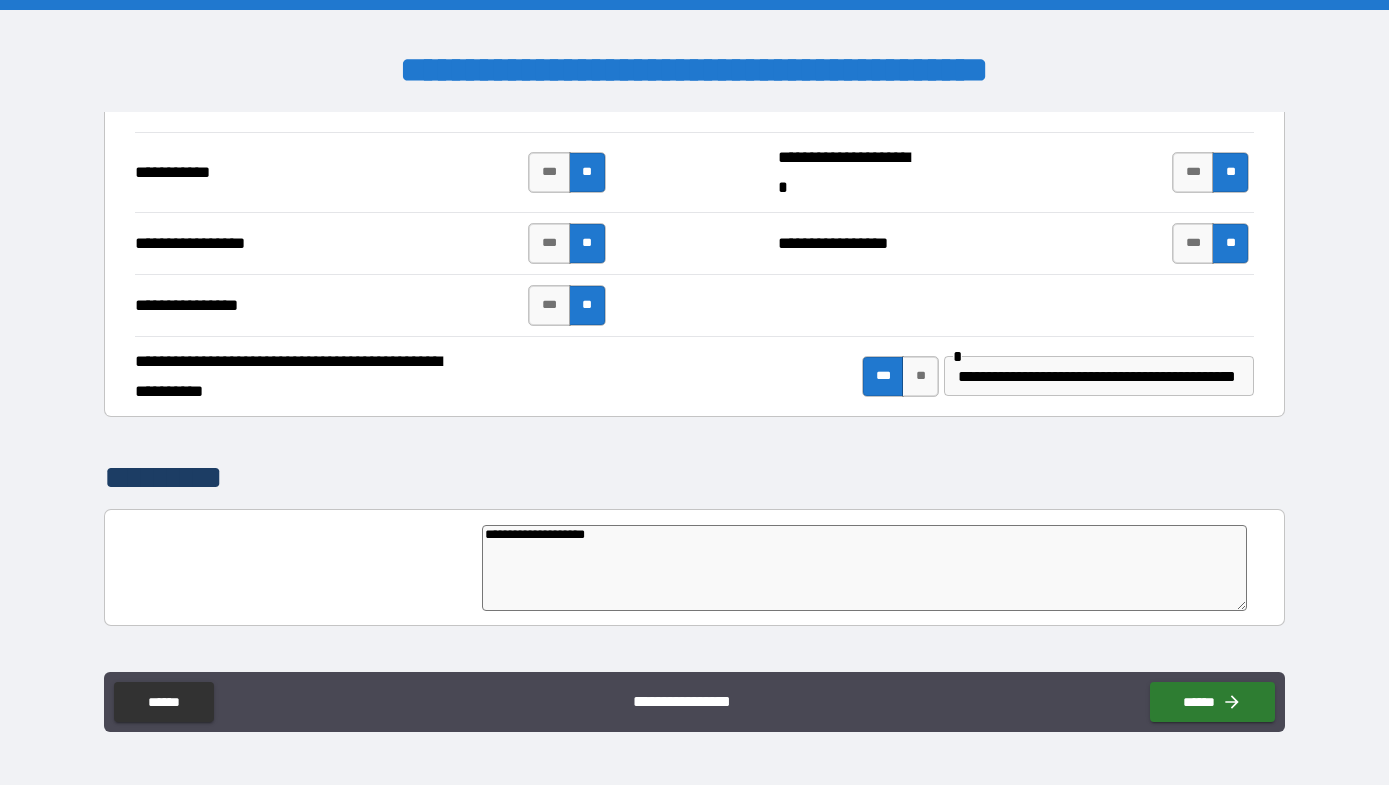 type on "**********" 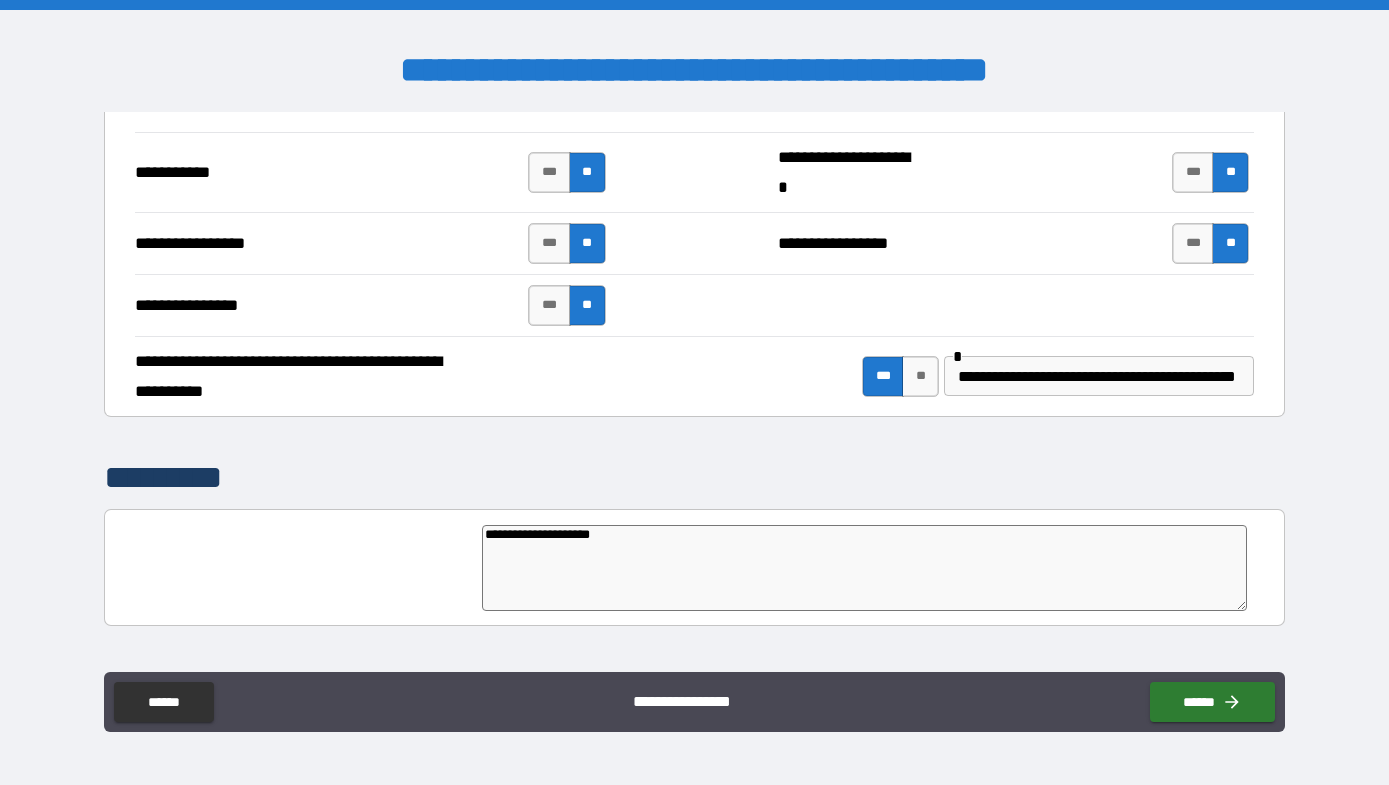 type on "*" 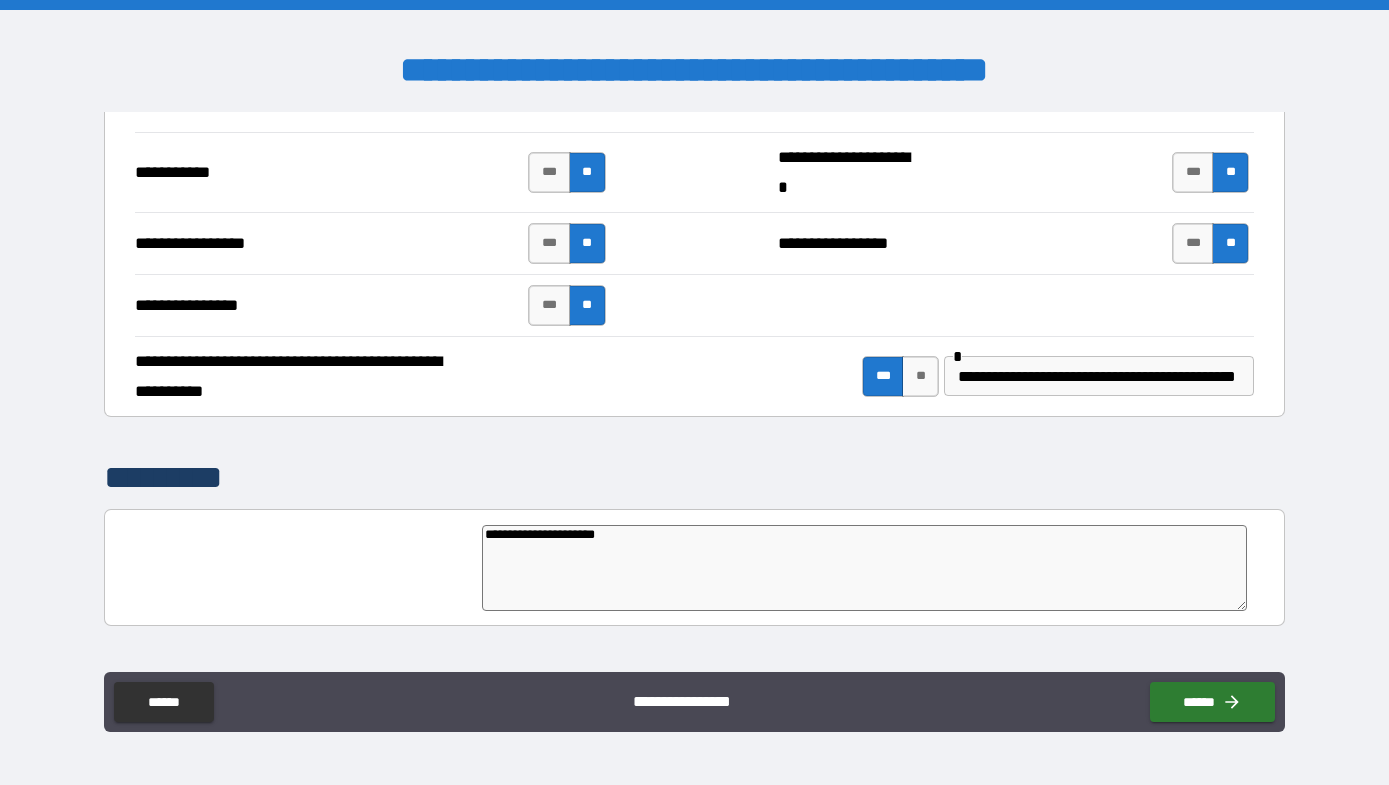 type on "**********" 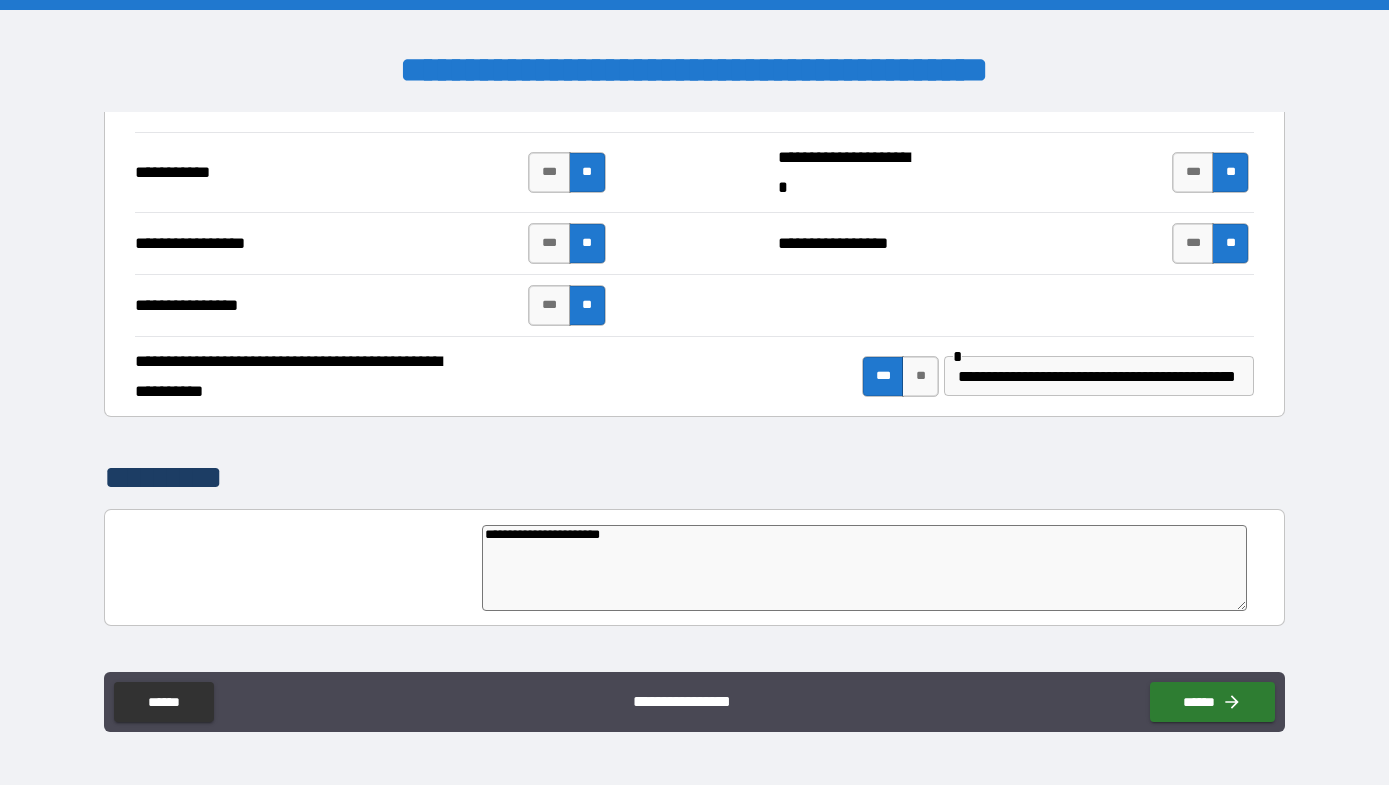 type on "**********" 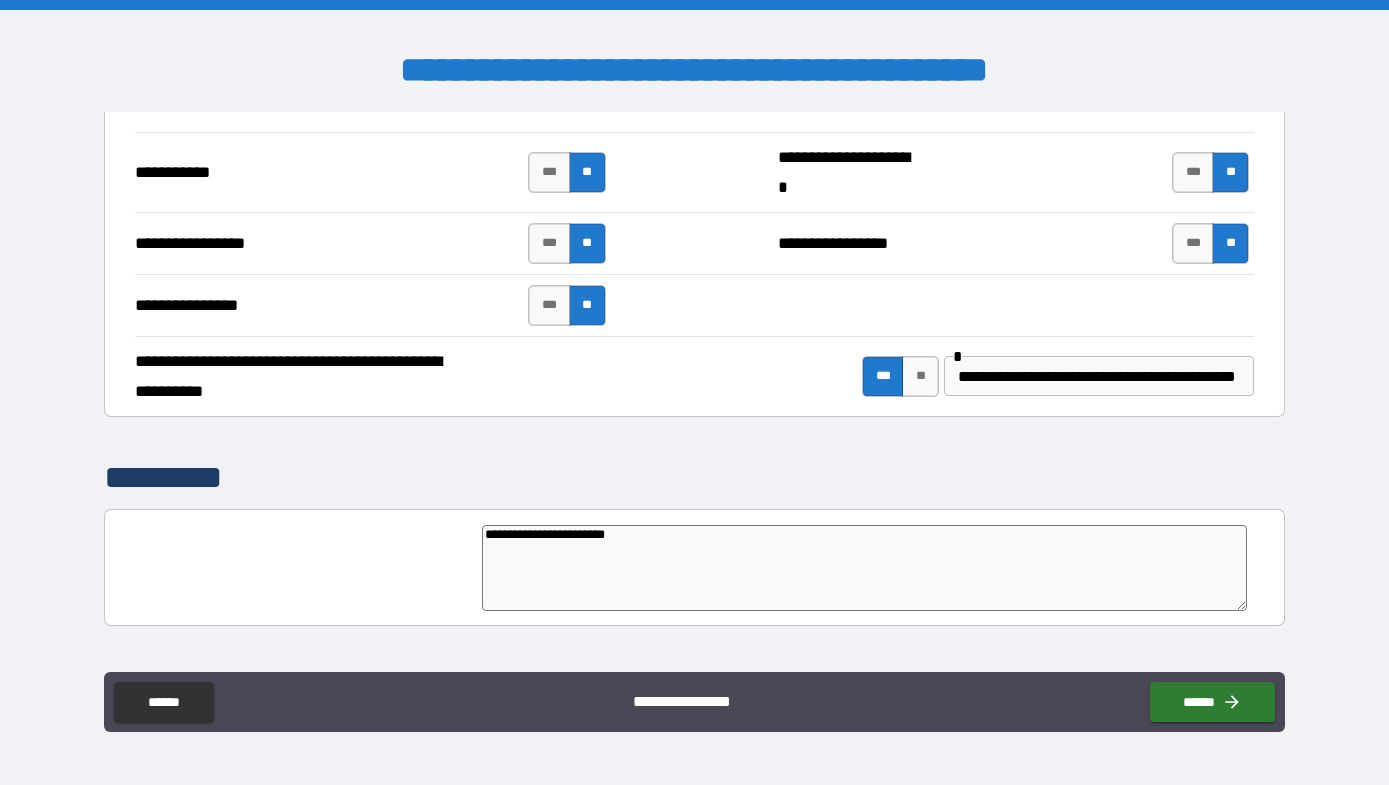 type on "*" 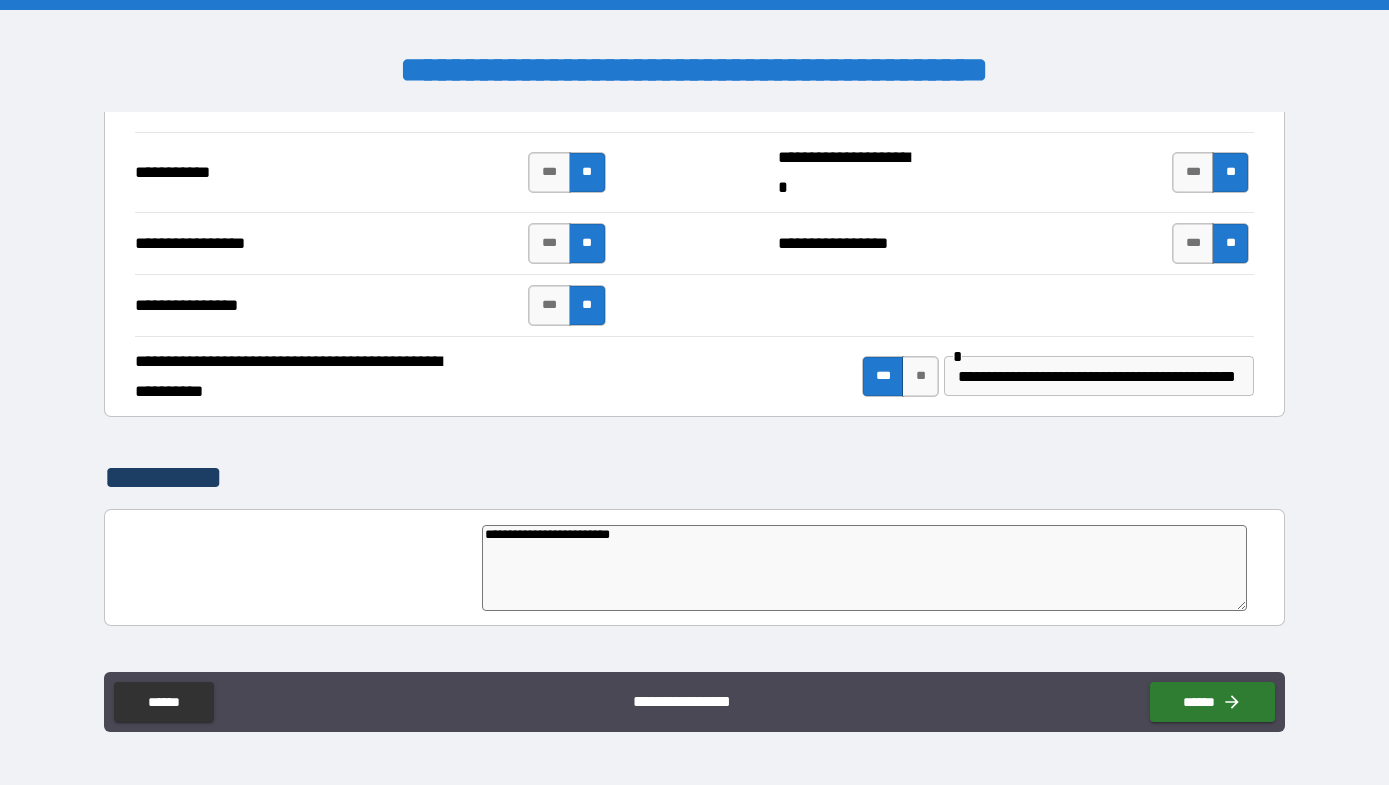 type on "**********" 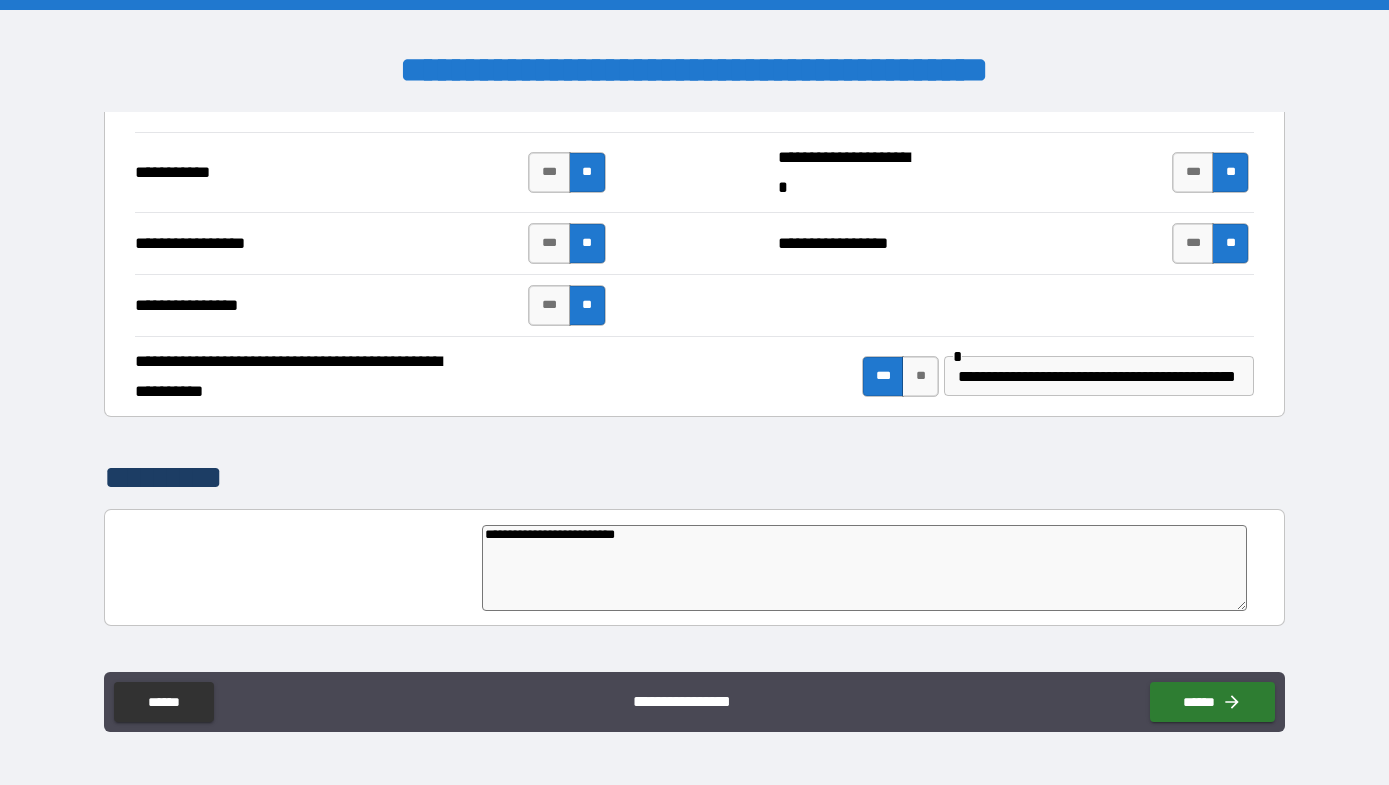 type on "**********" 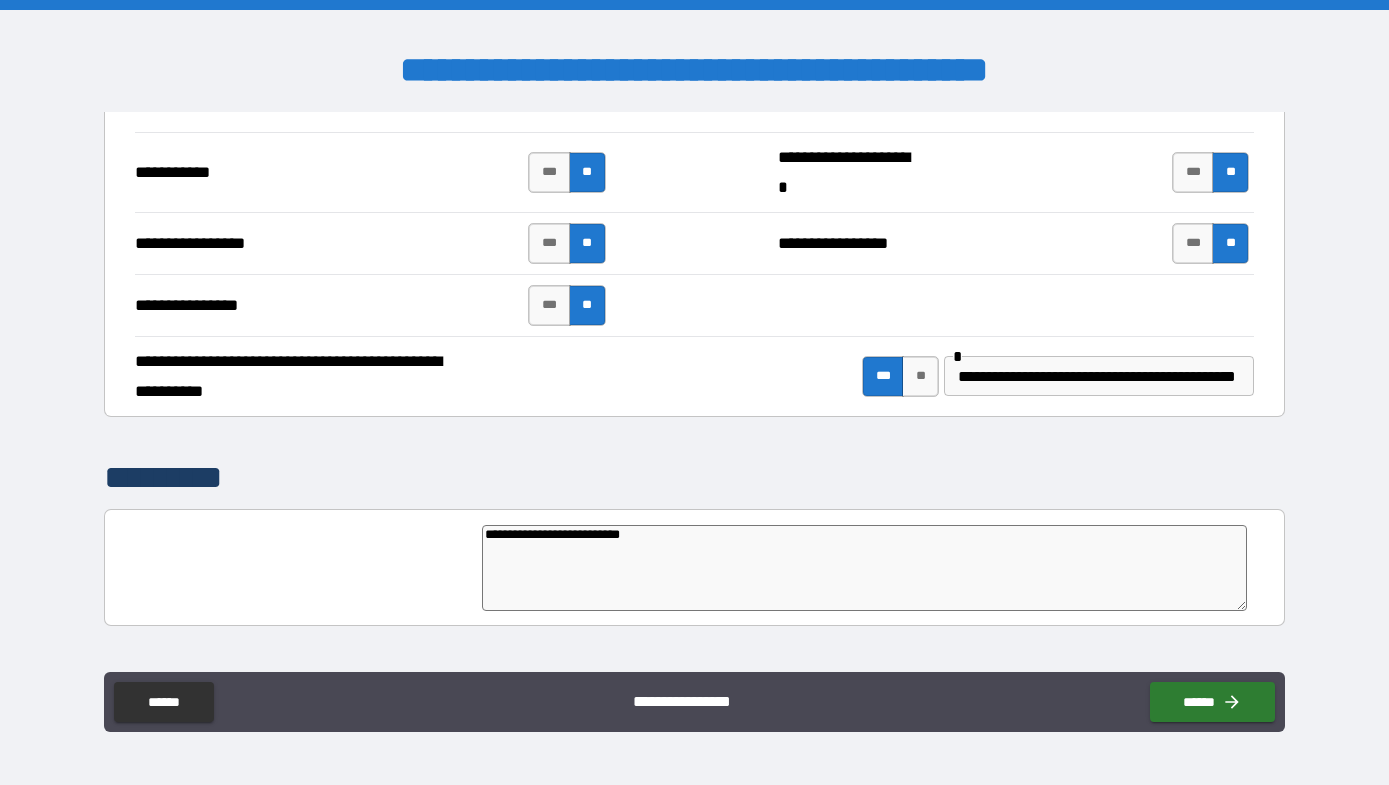 type on "**********" 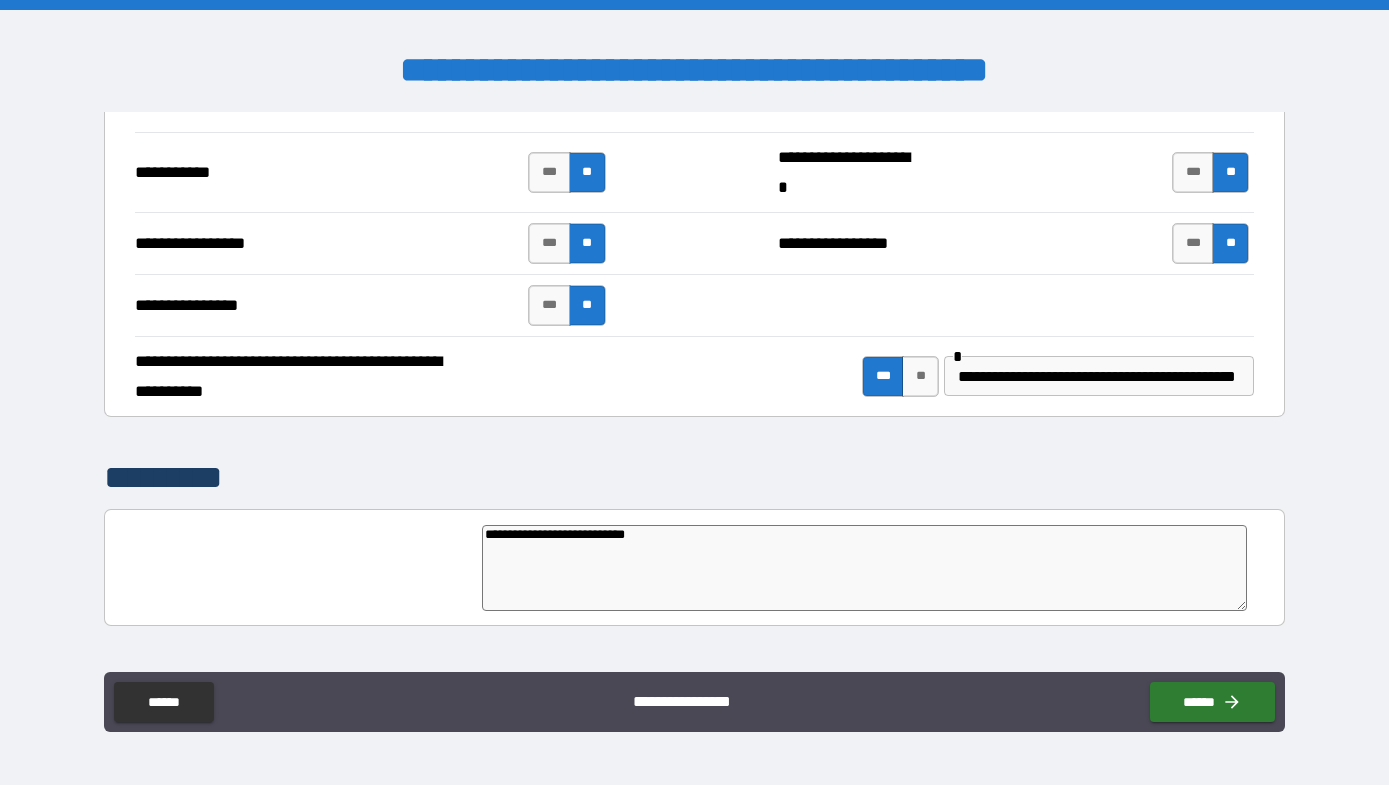type on "**********" 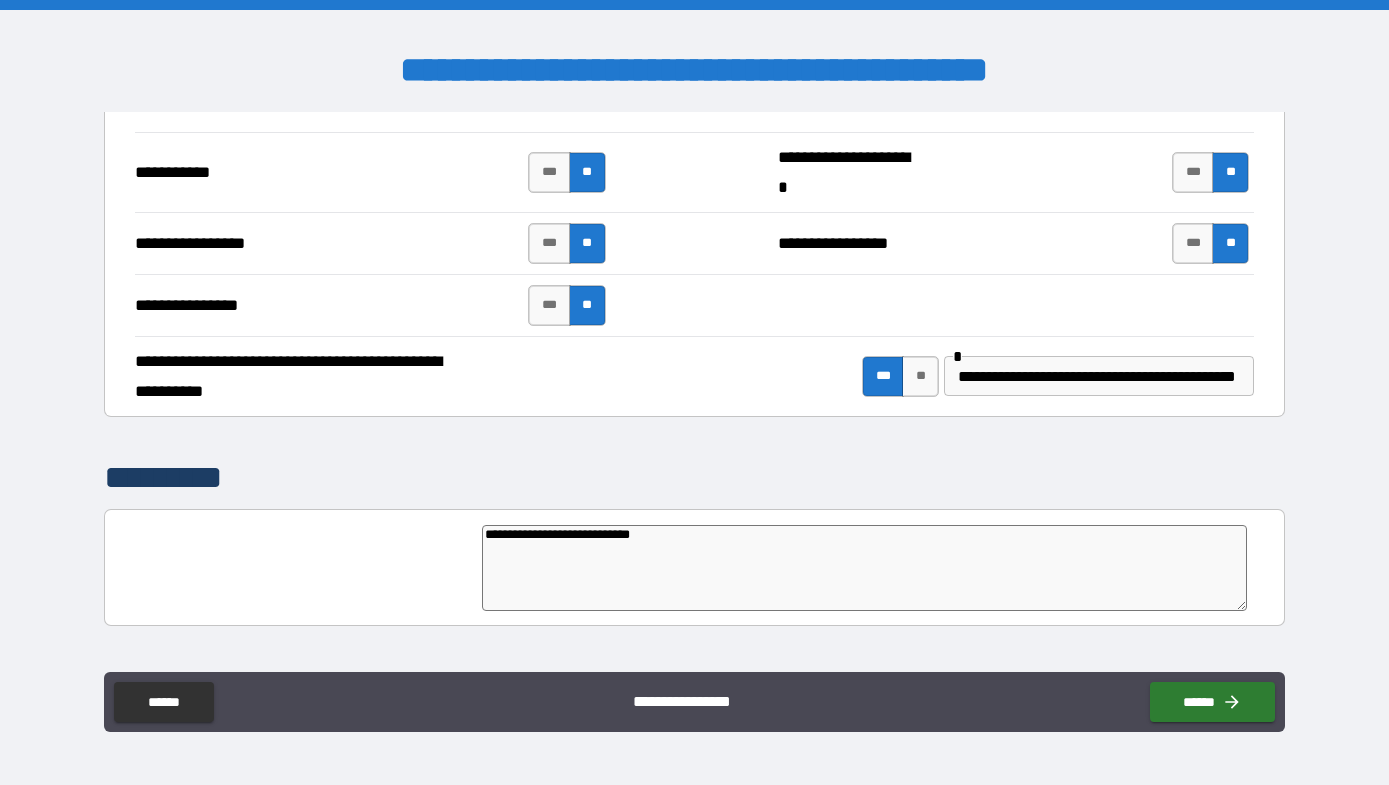 type on "*" 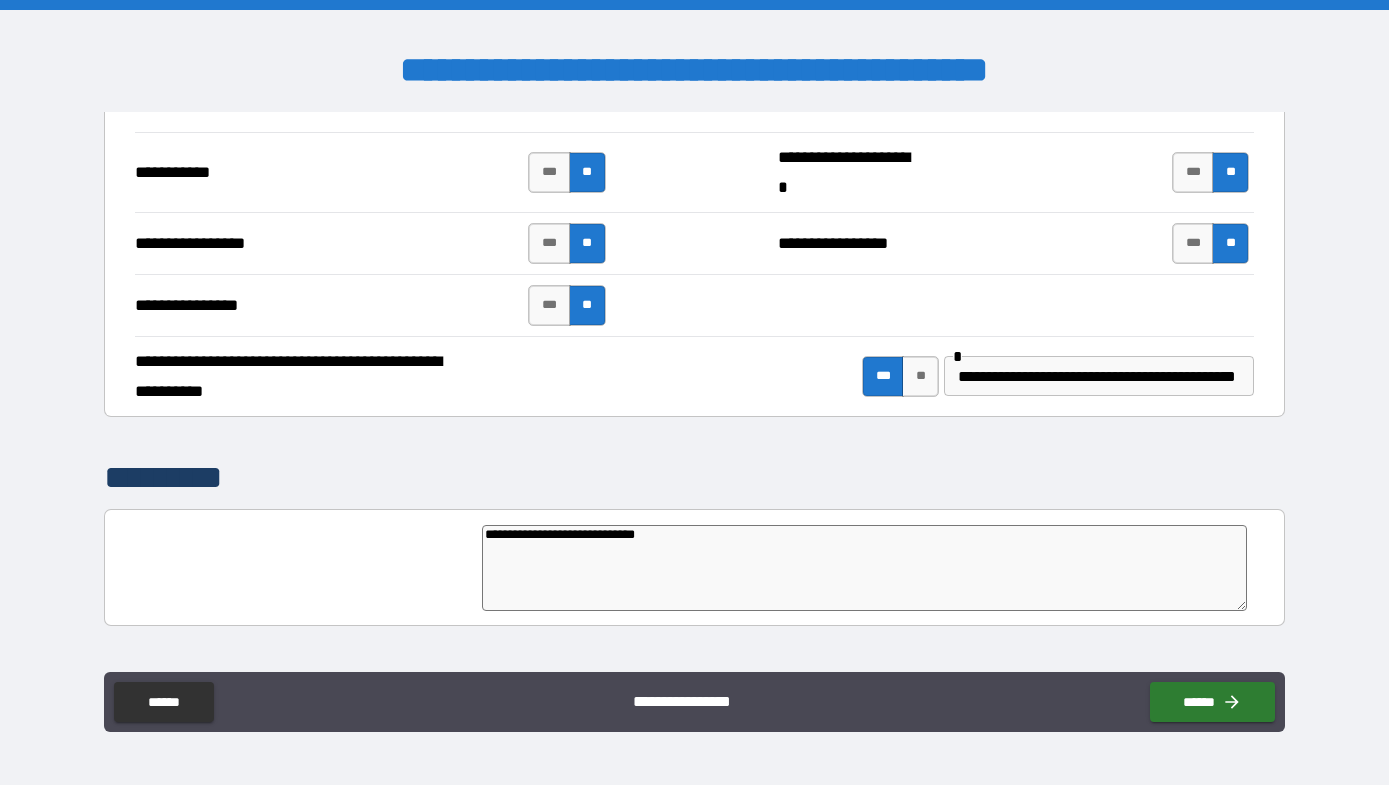 type on "**********" 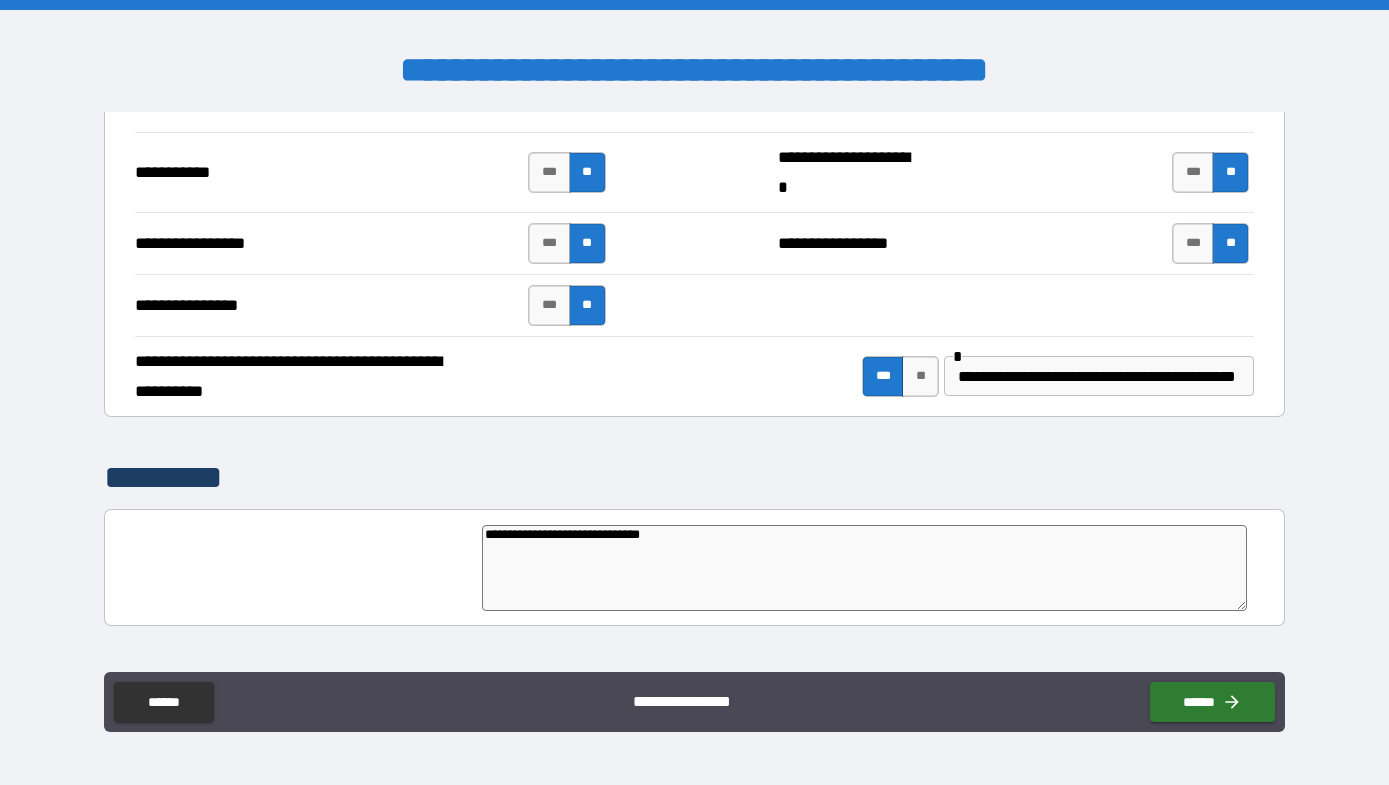 type on "**********" 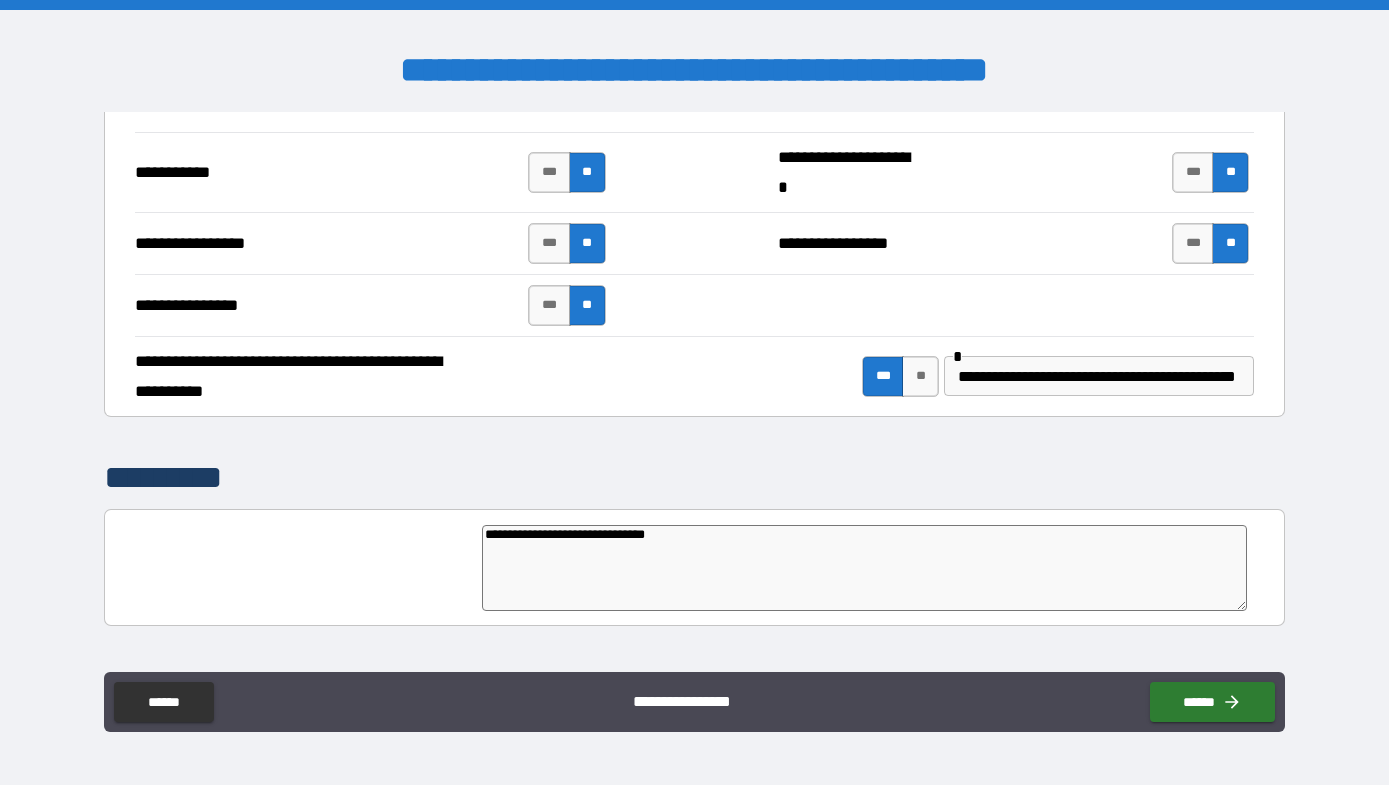 type on "*" 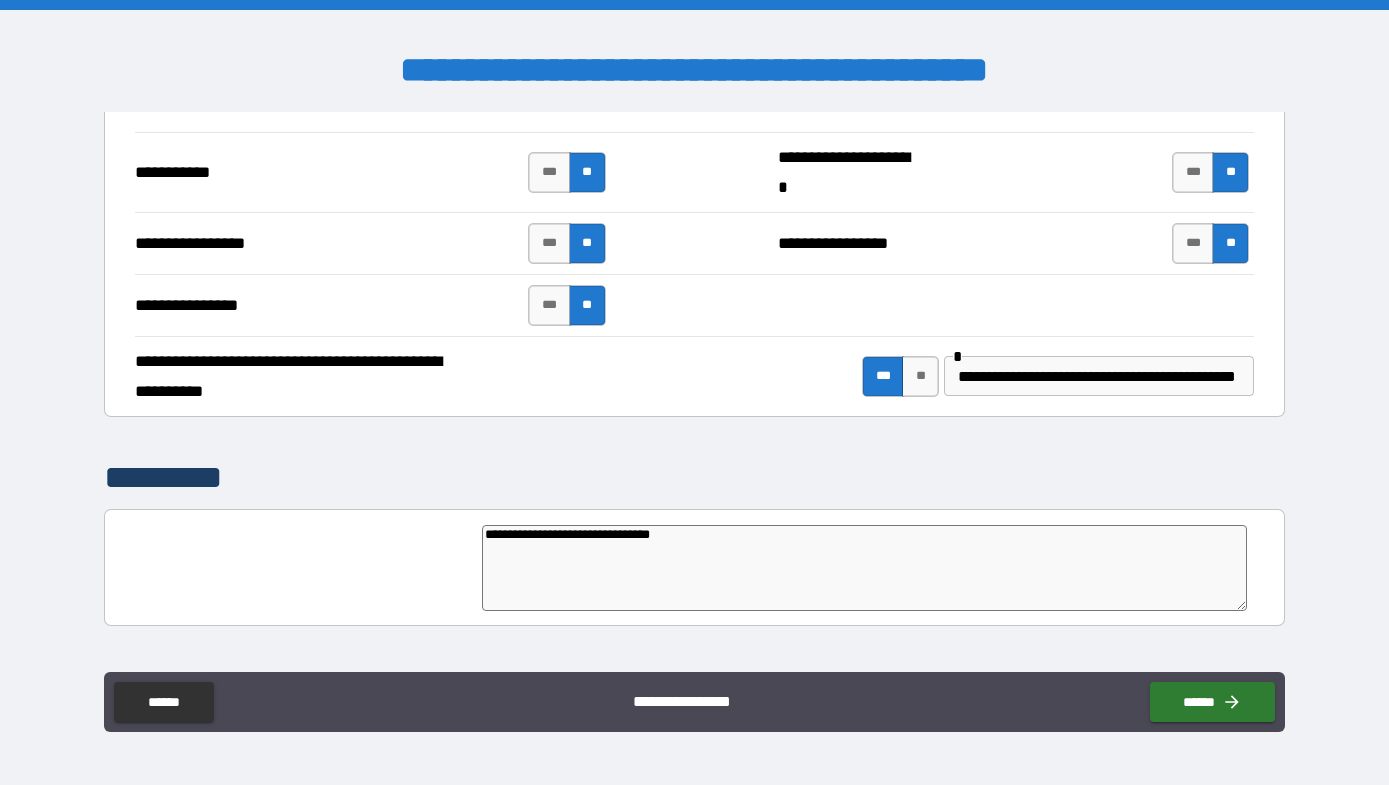 type on "**********" 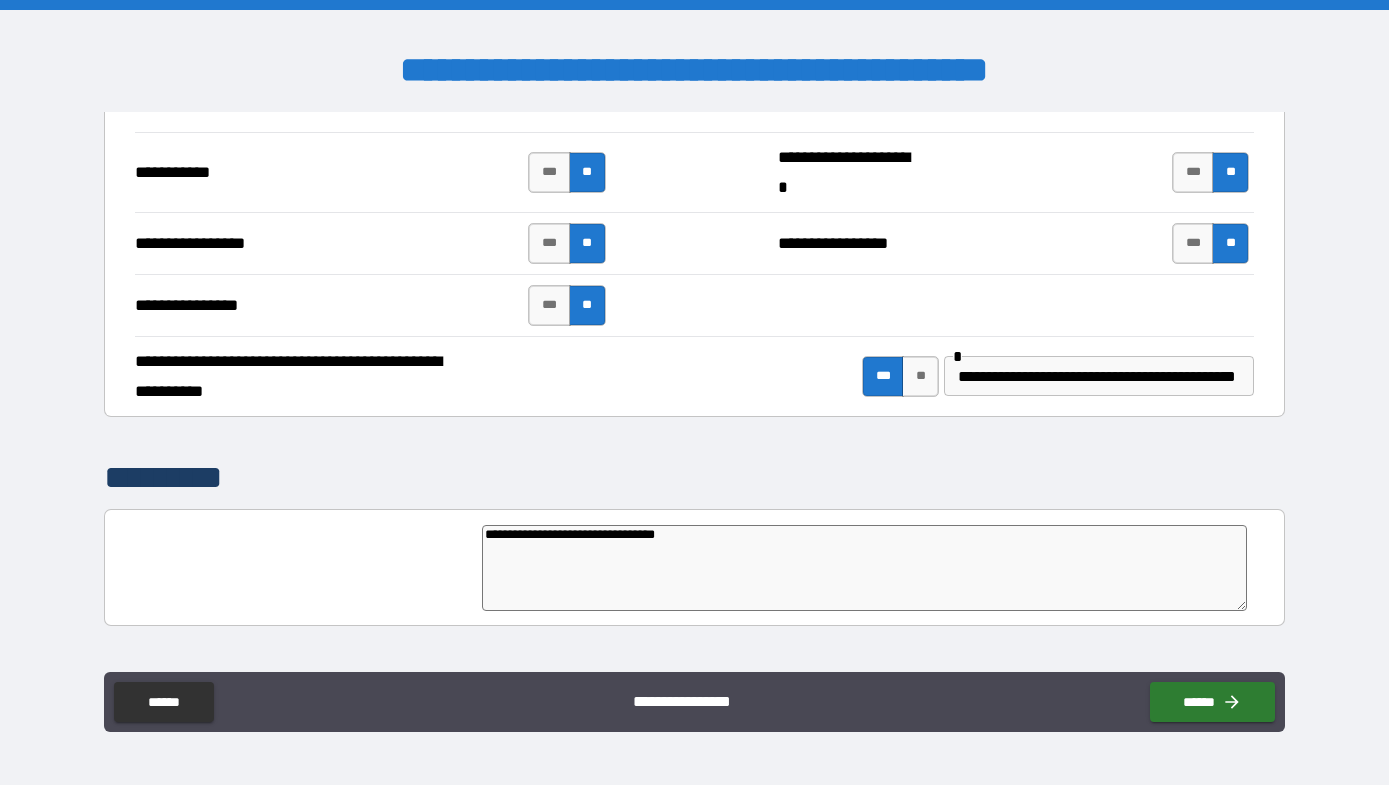 type on "*" 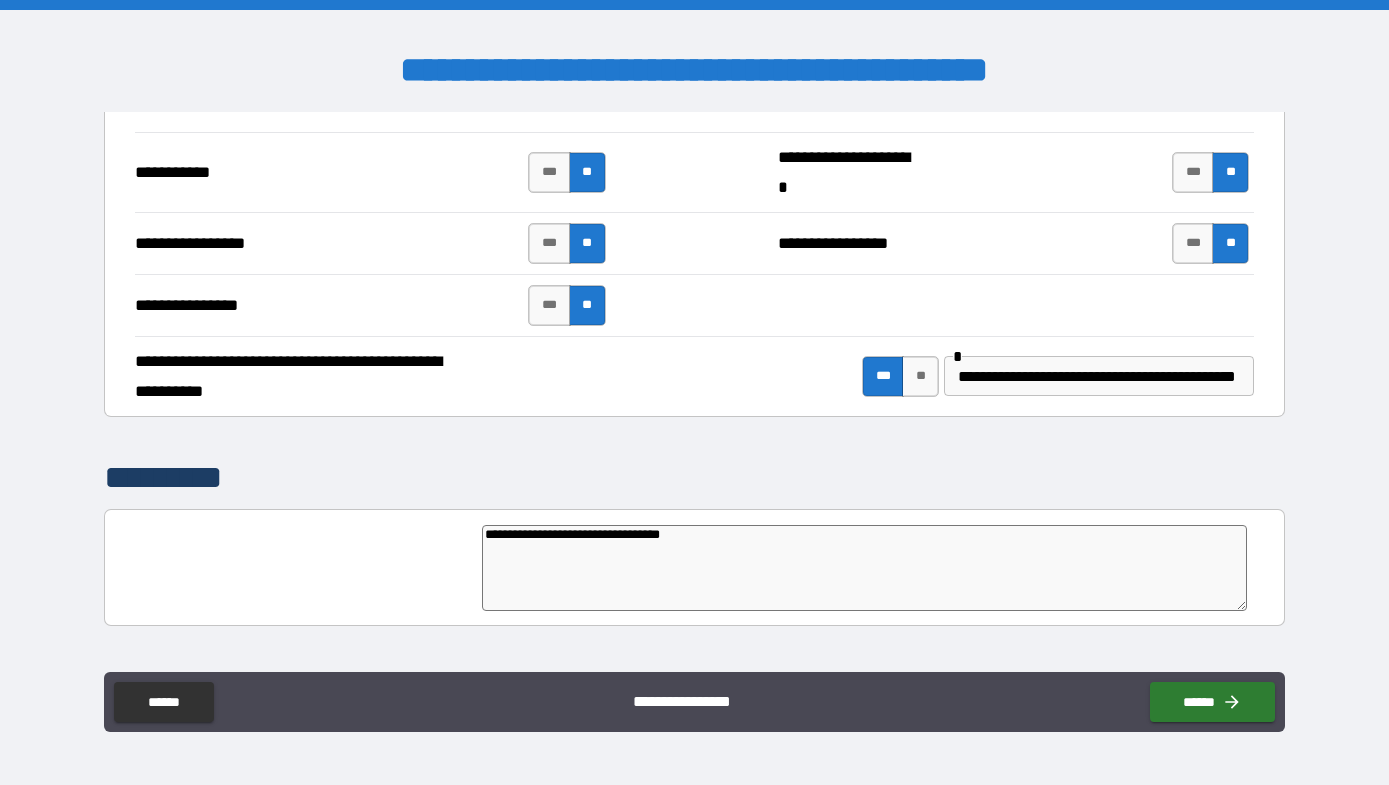 type on "*" 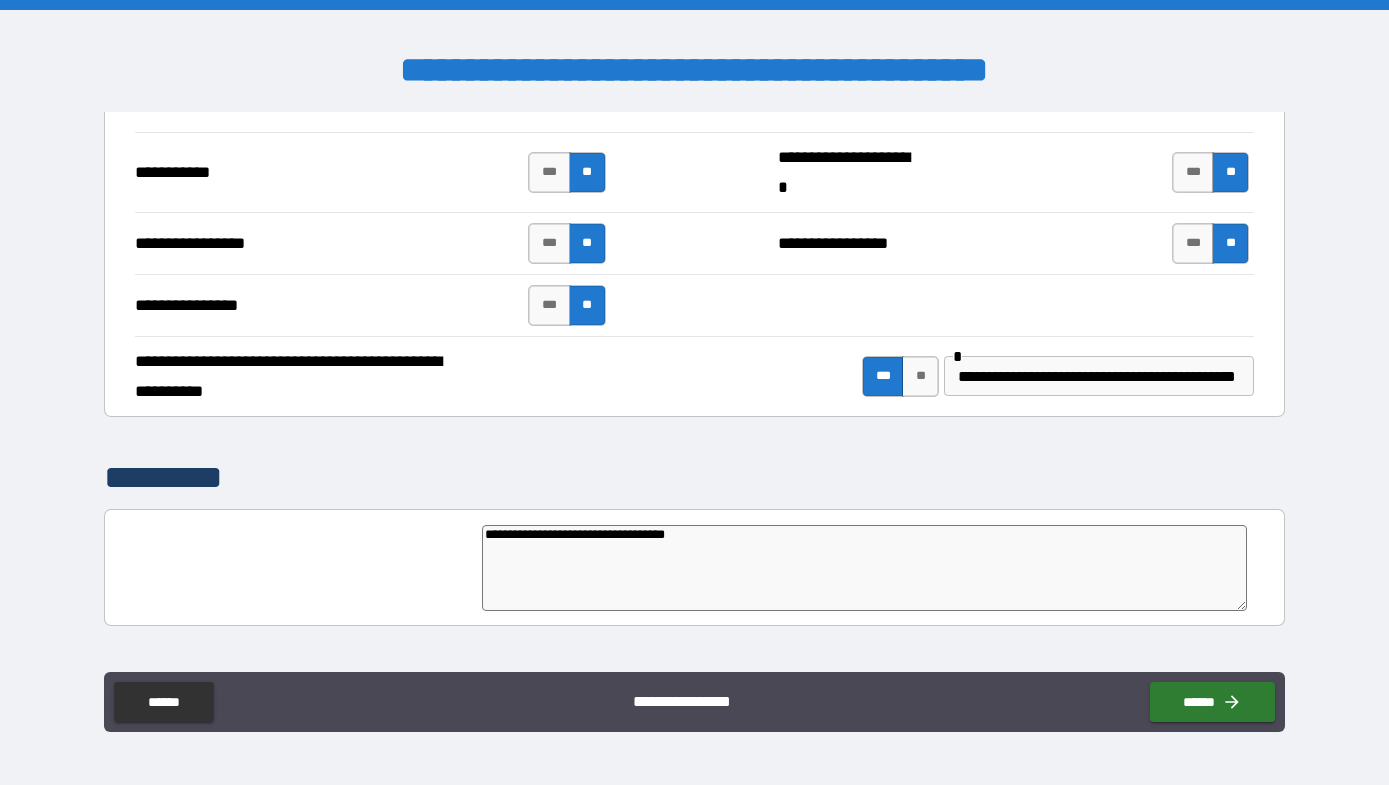 type on "*" 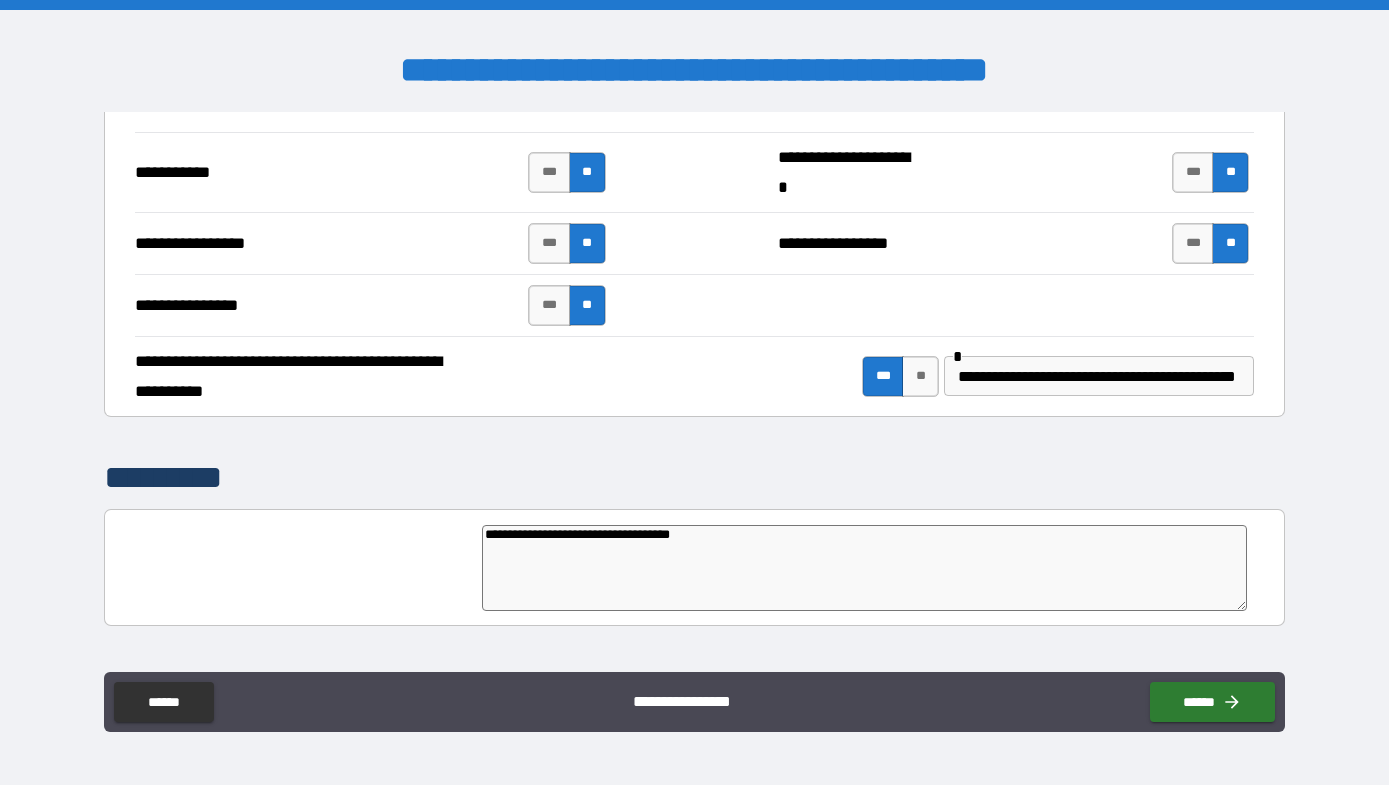 type on "*" 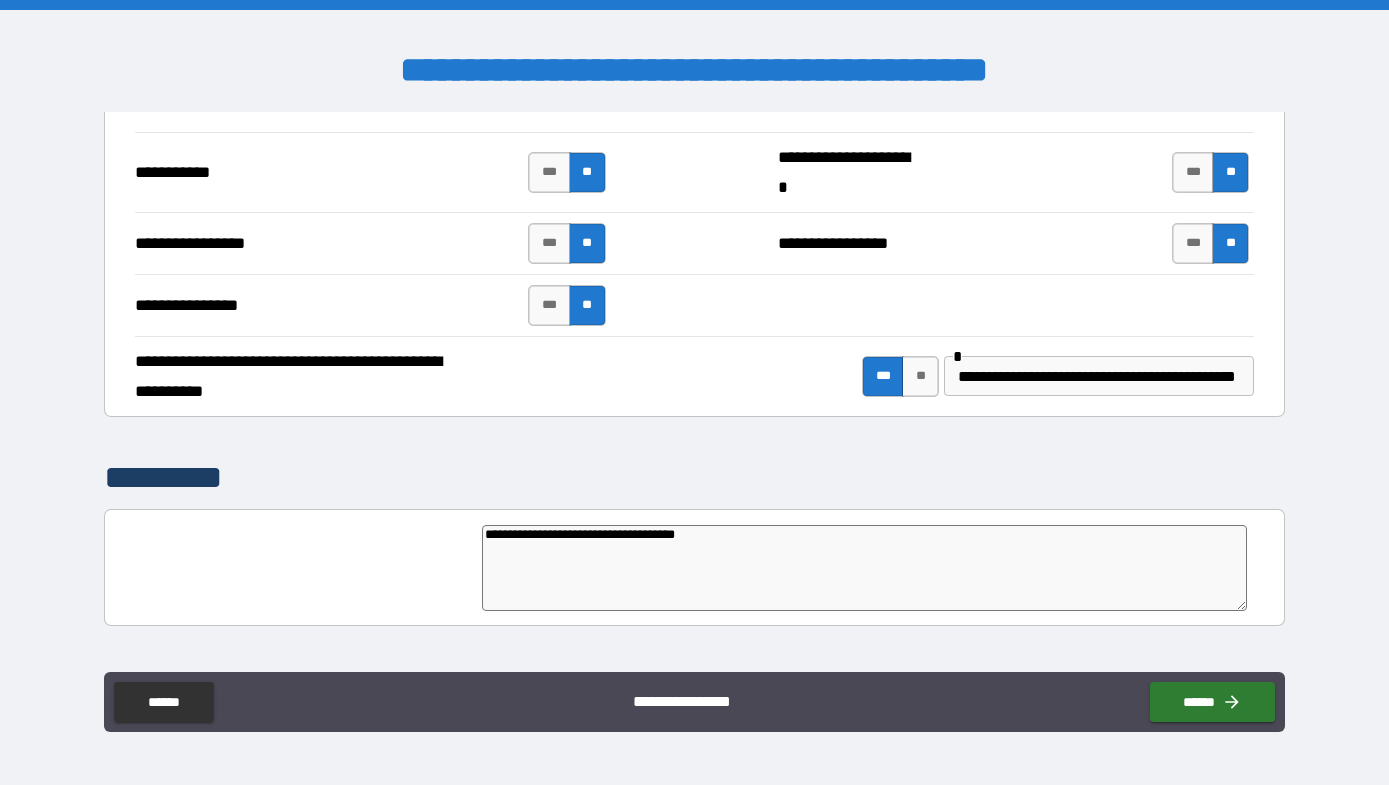 type on "**********" 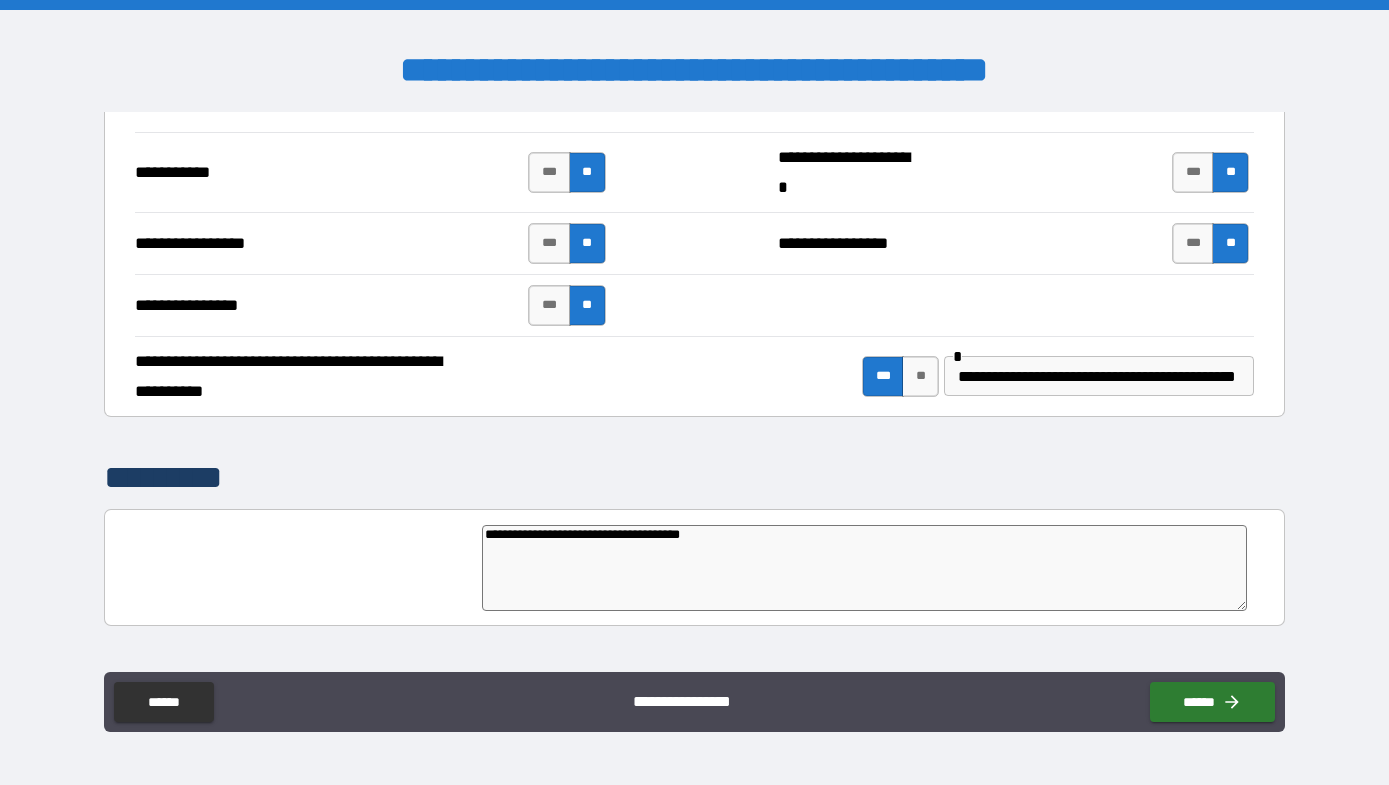 type on "**********" 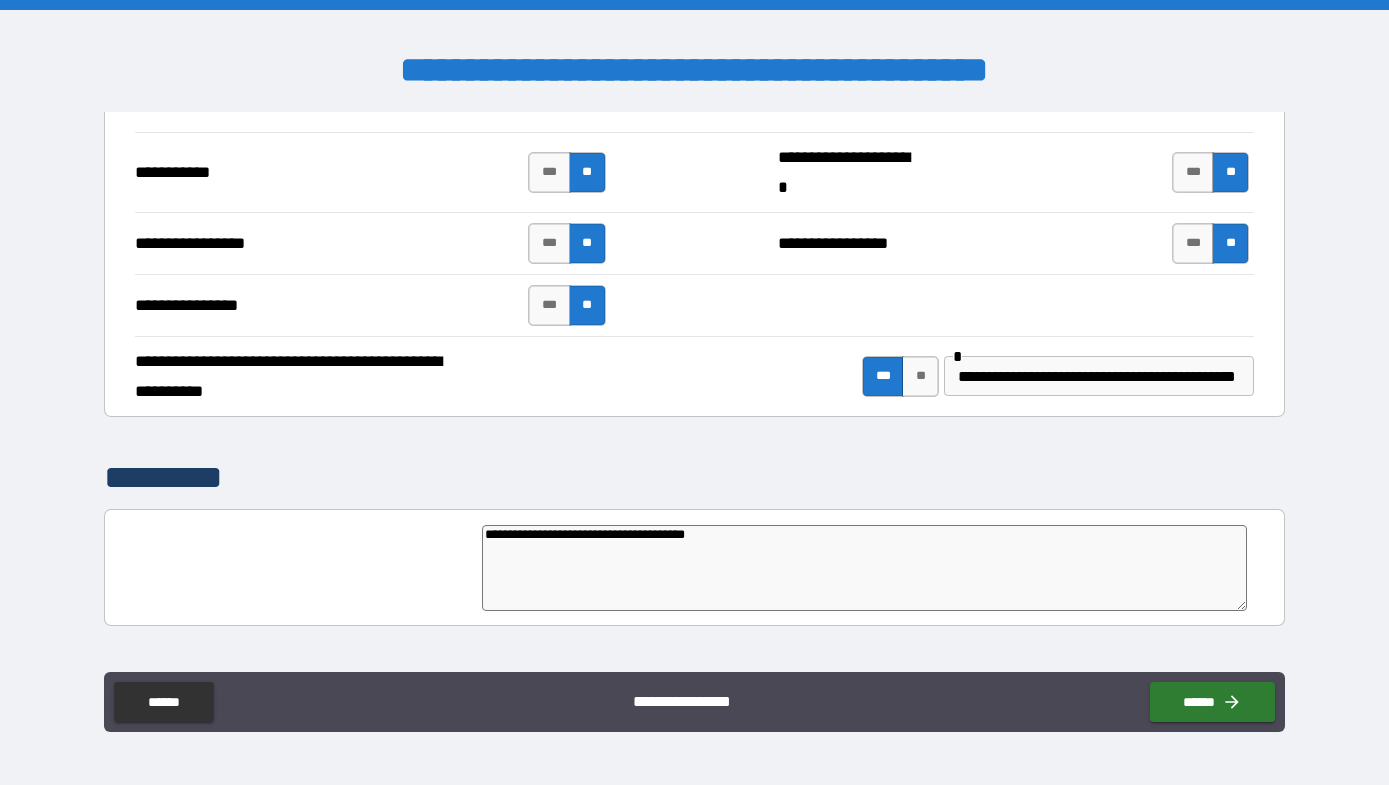type on "**********" 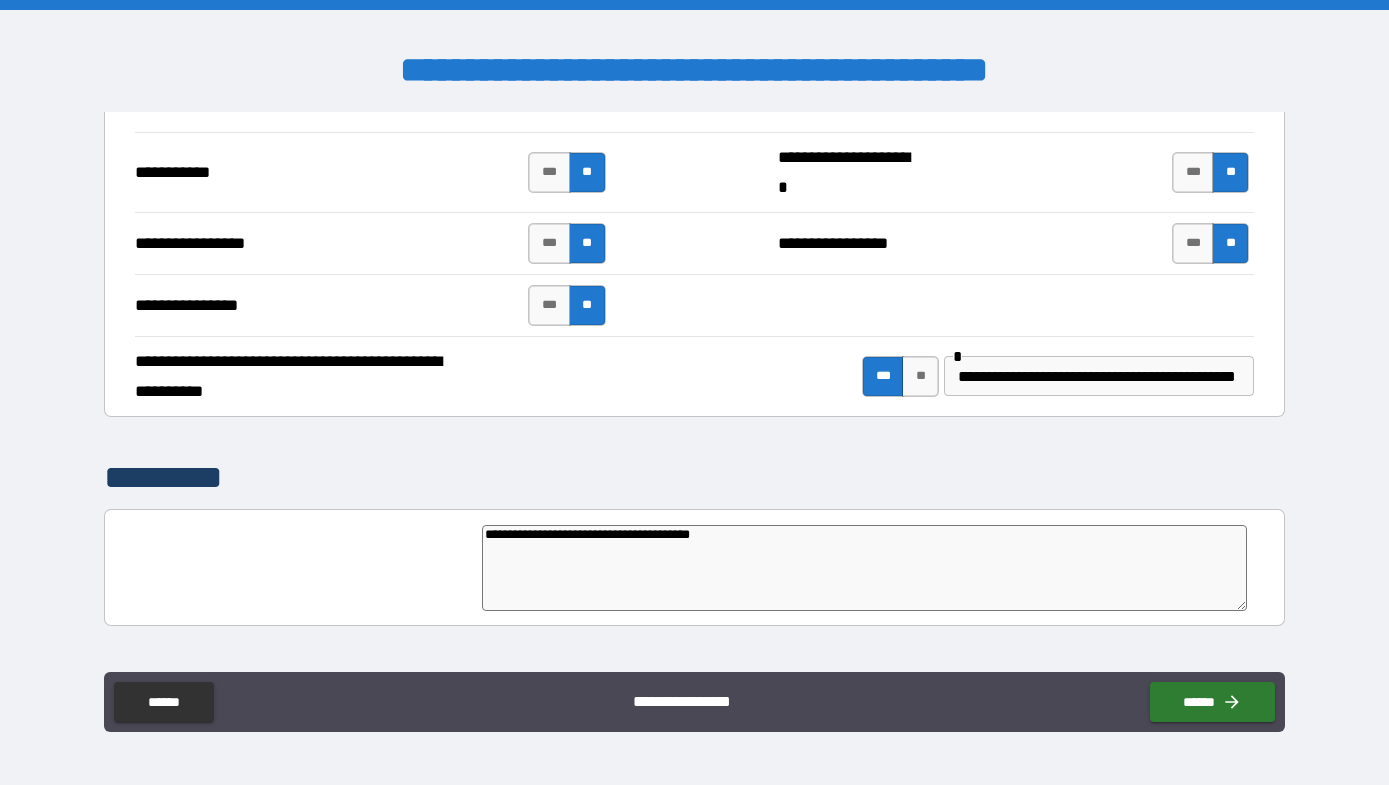 type on "**********" 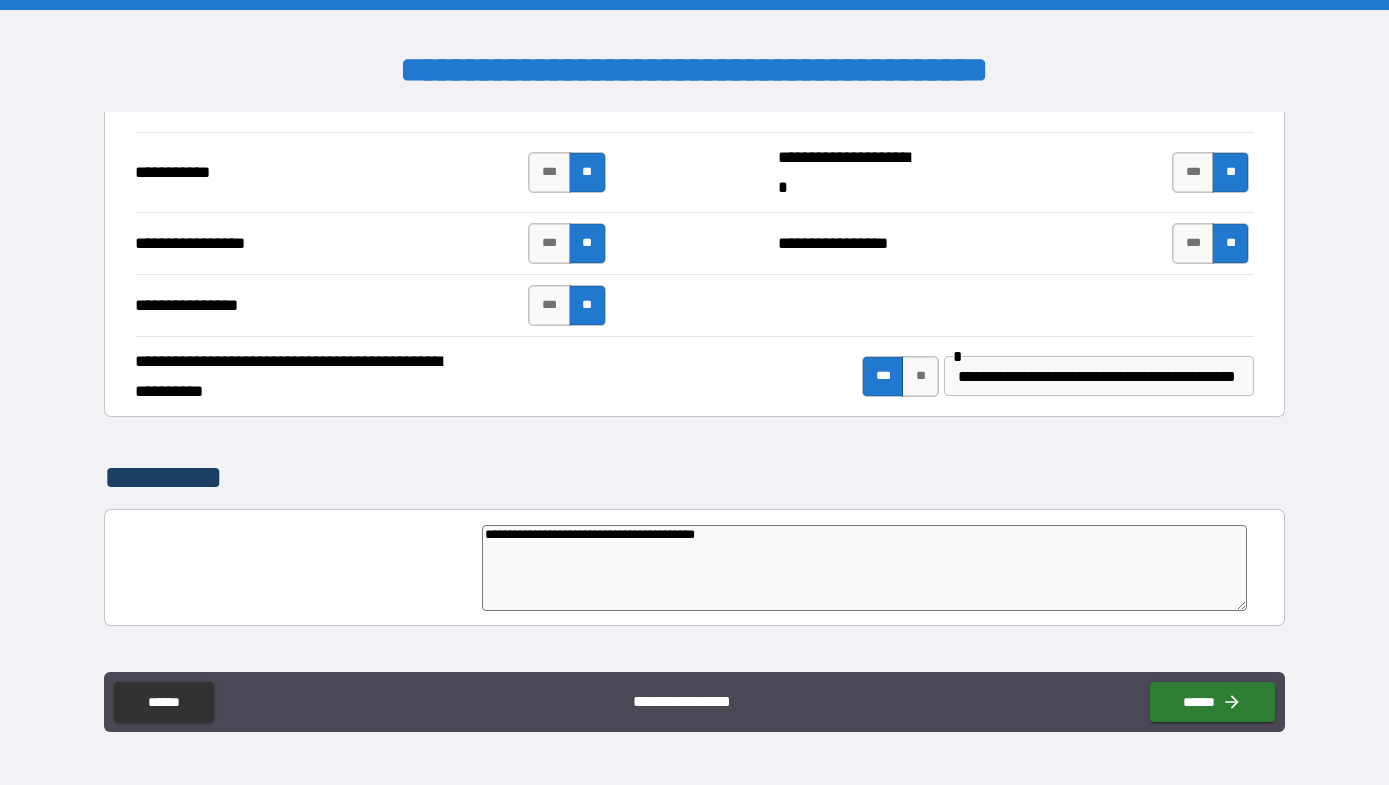 type on "**********" 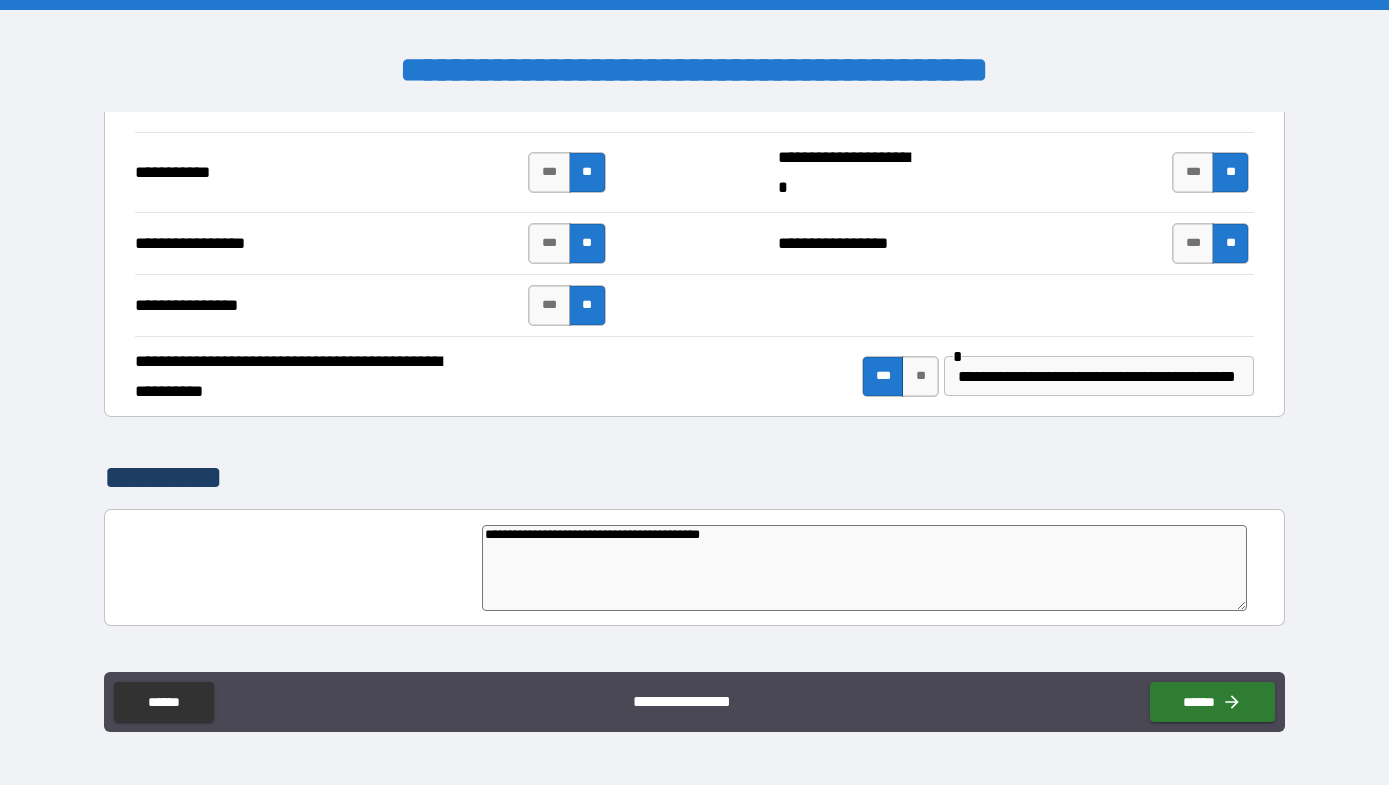 type on "**********" 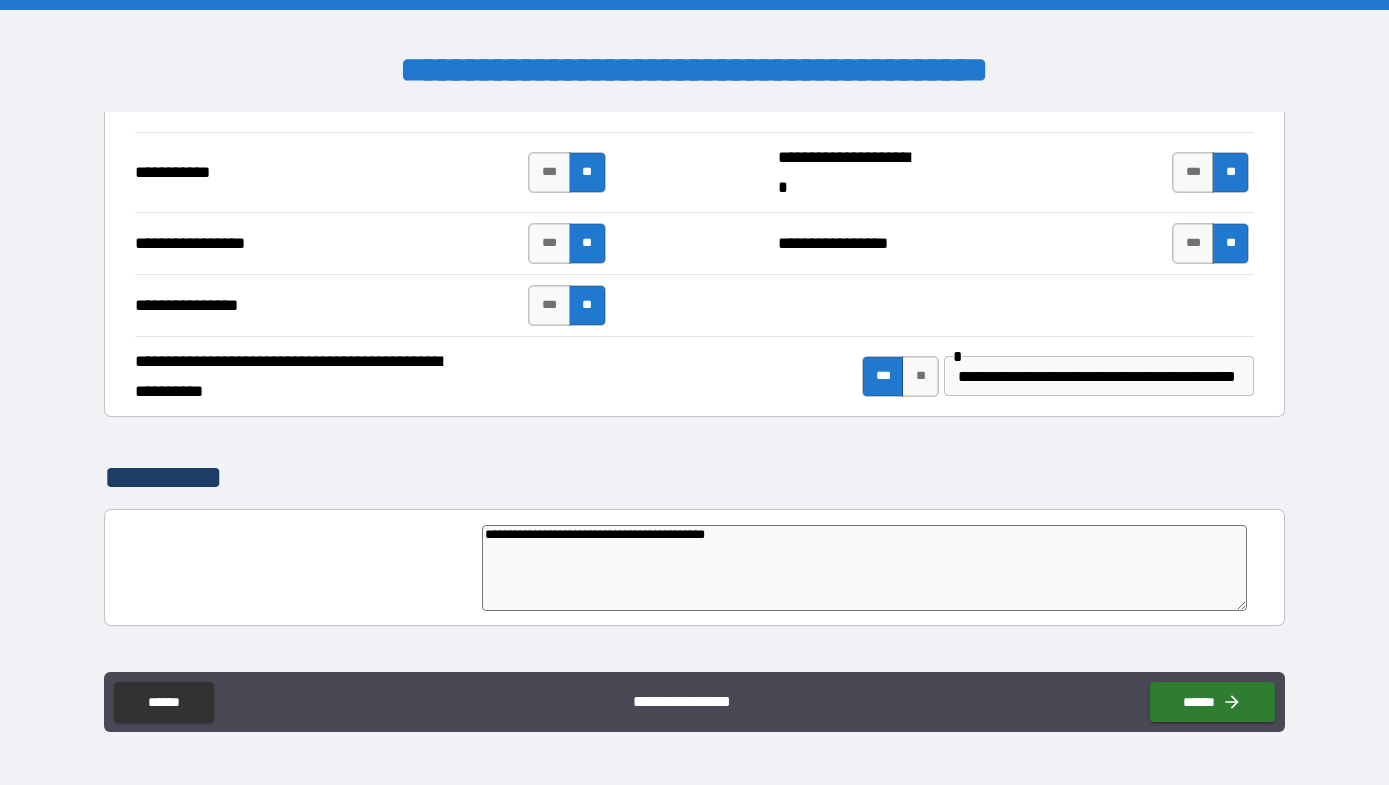 type on "*" 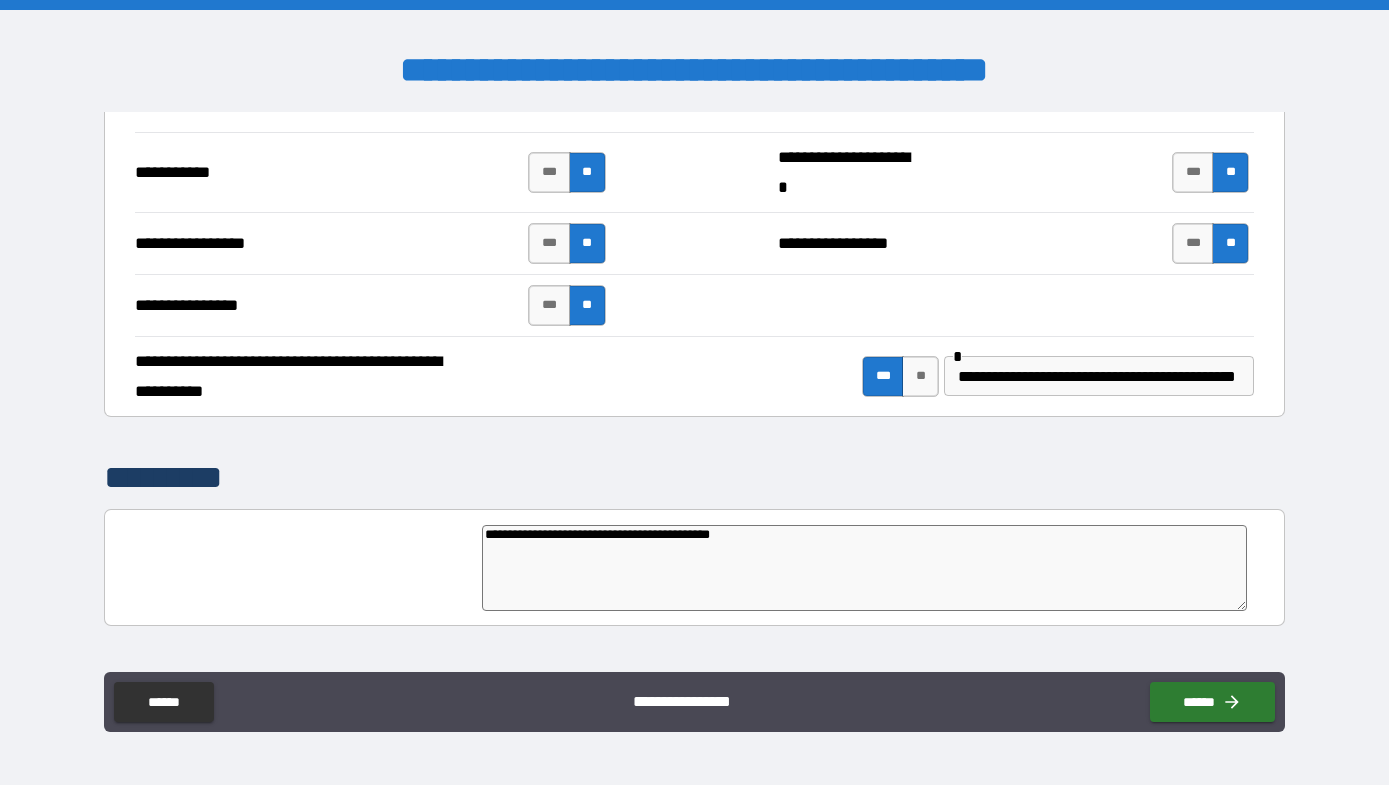type on "**********" 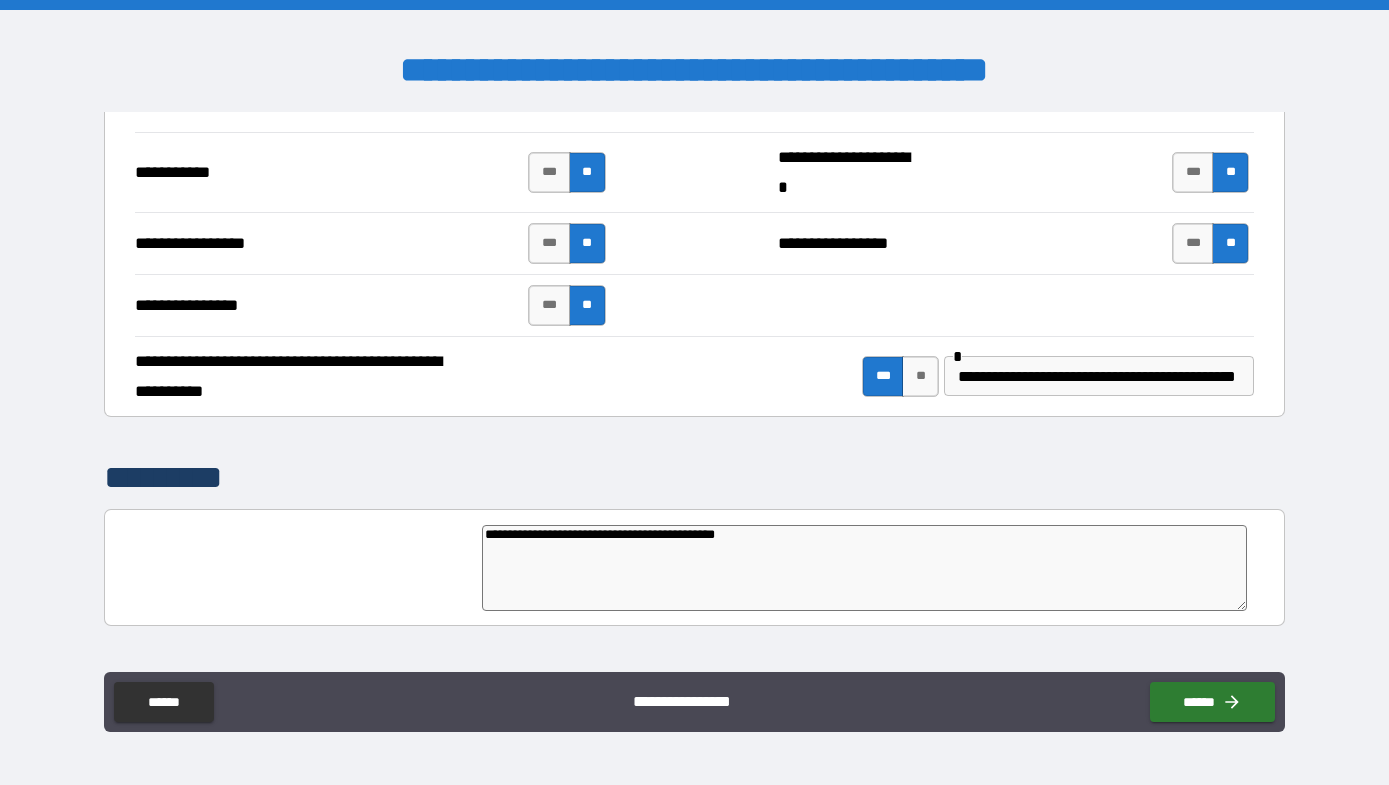 type on "**********" 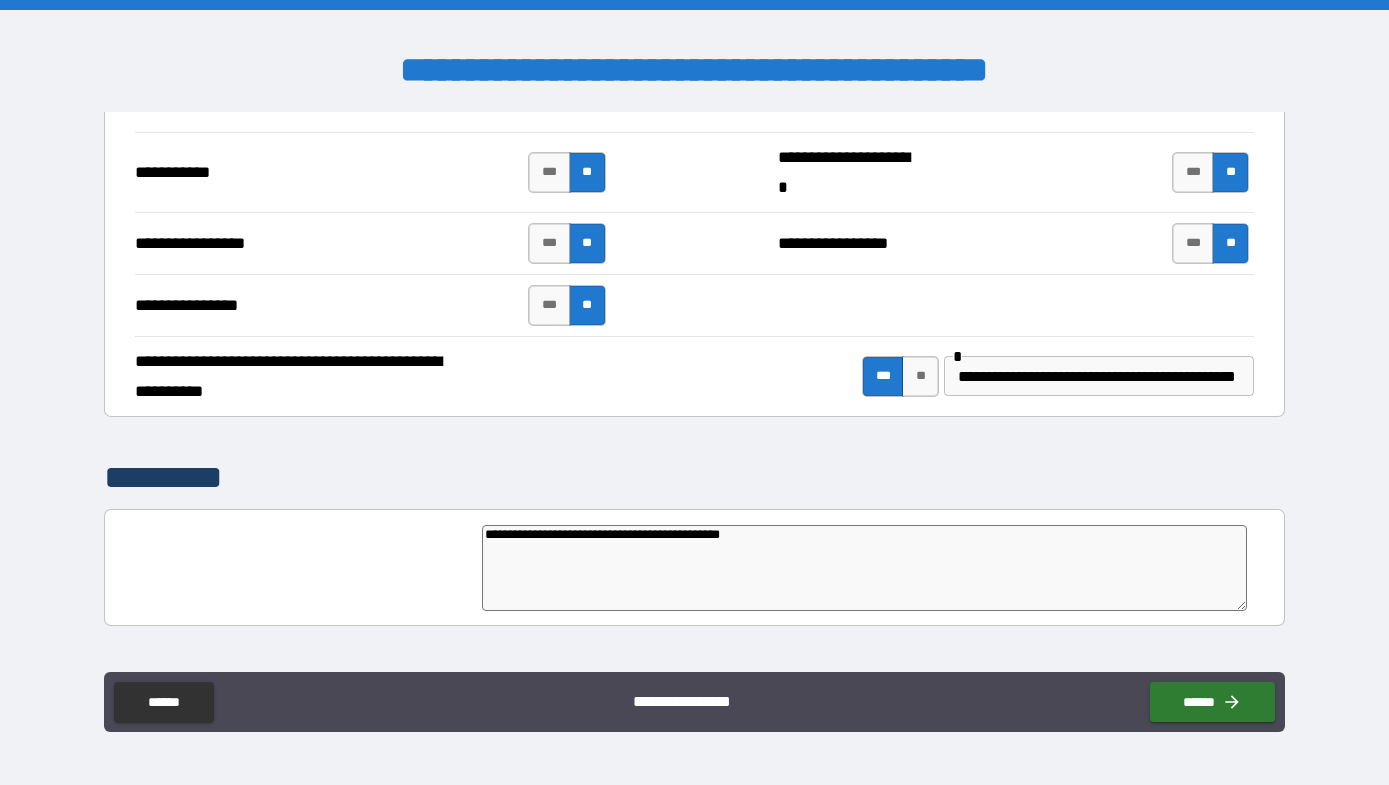 type on "**********" 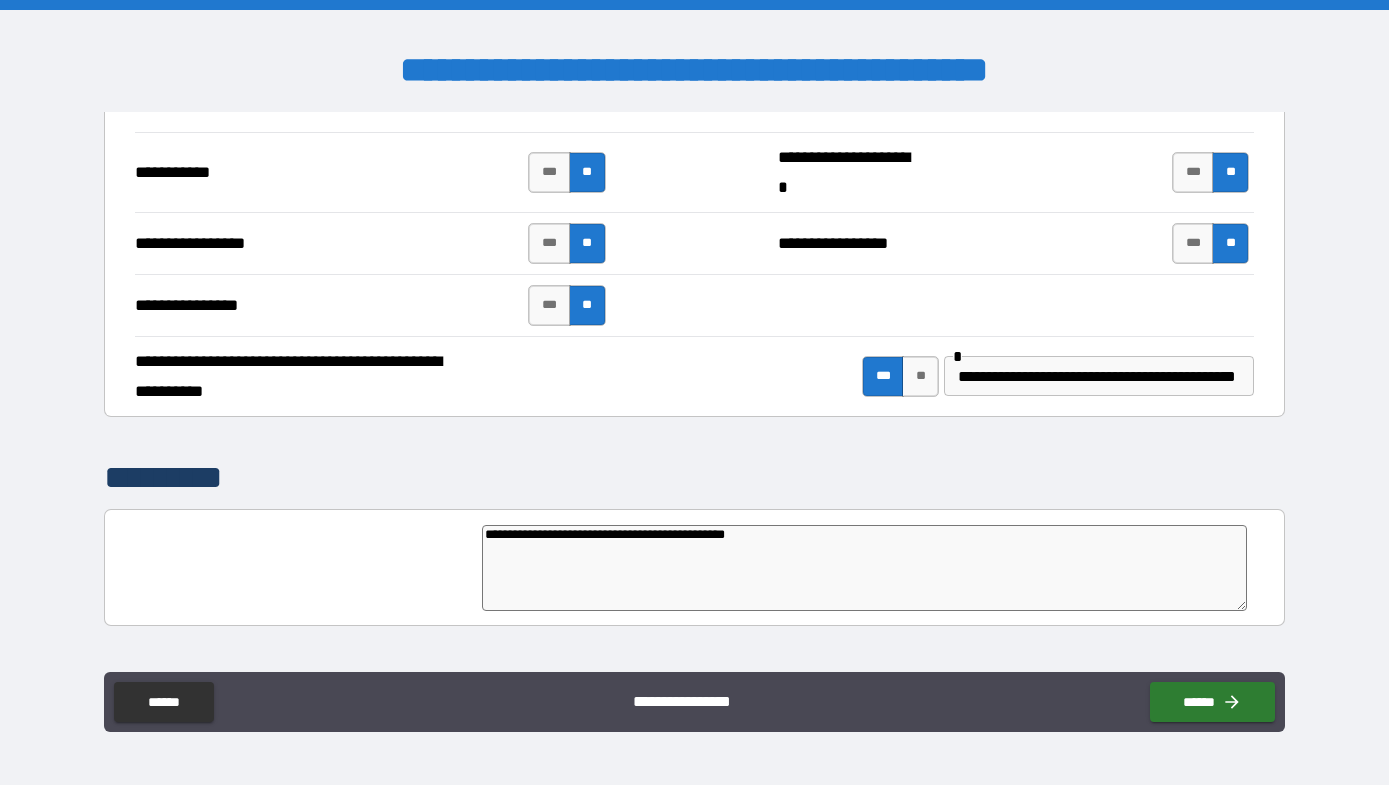 type on "**********" 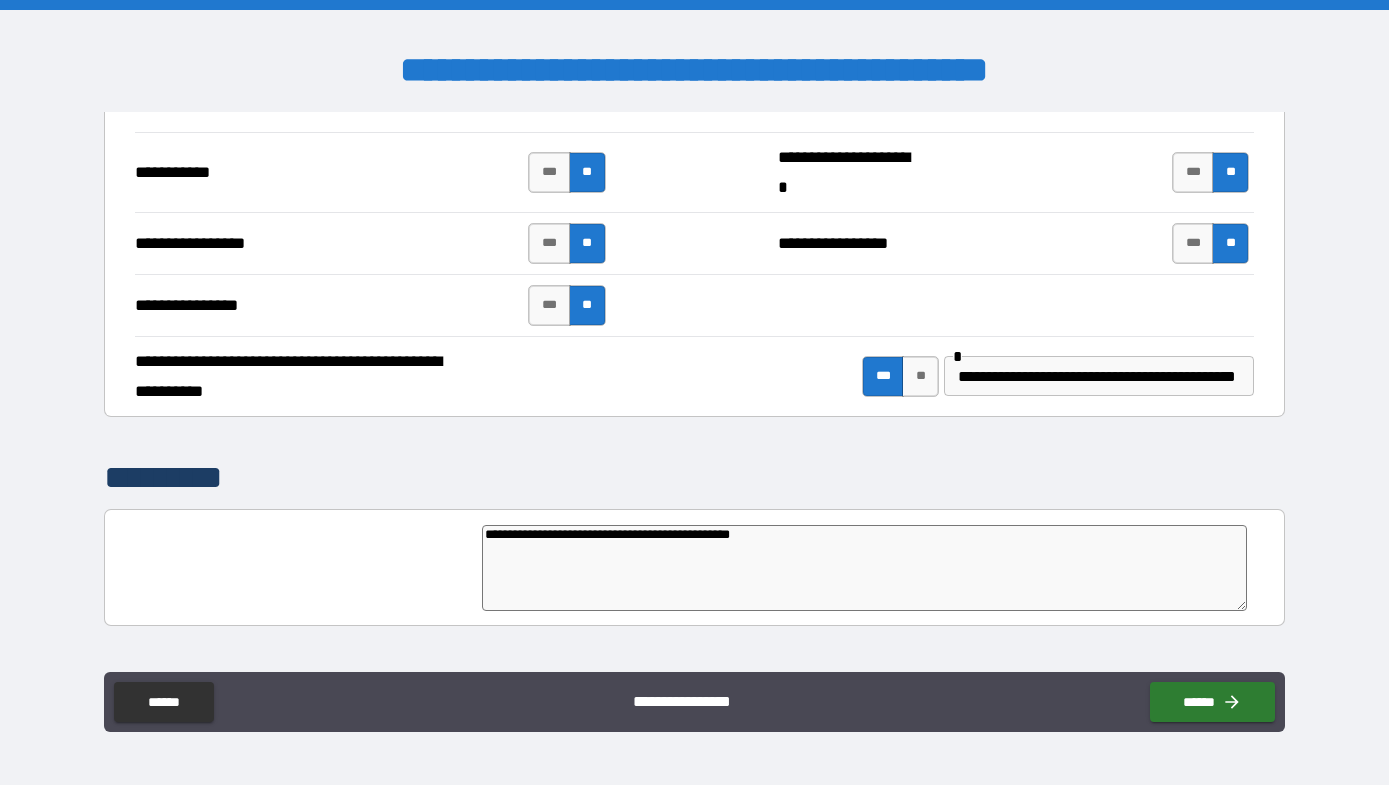 type on "*" 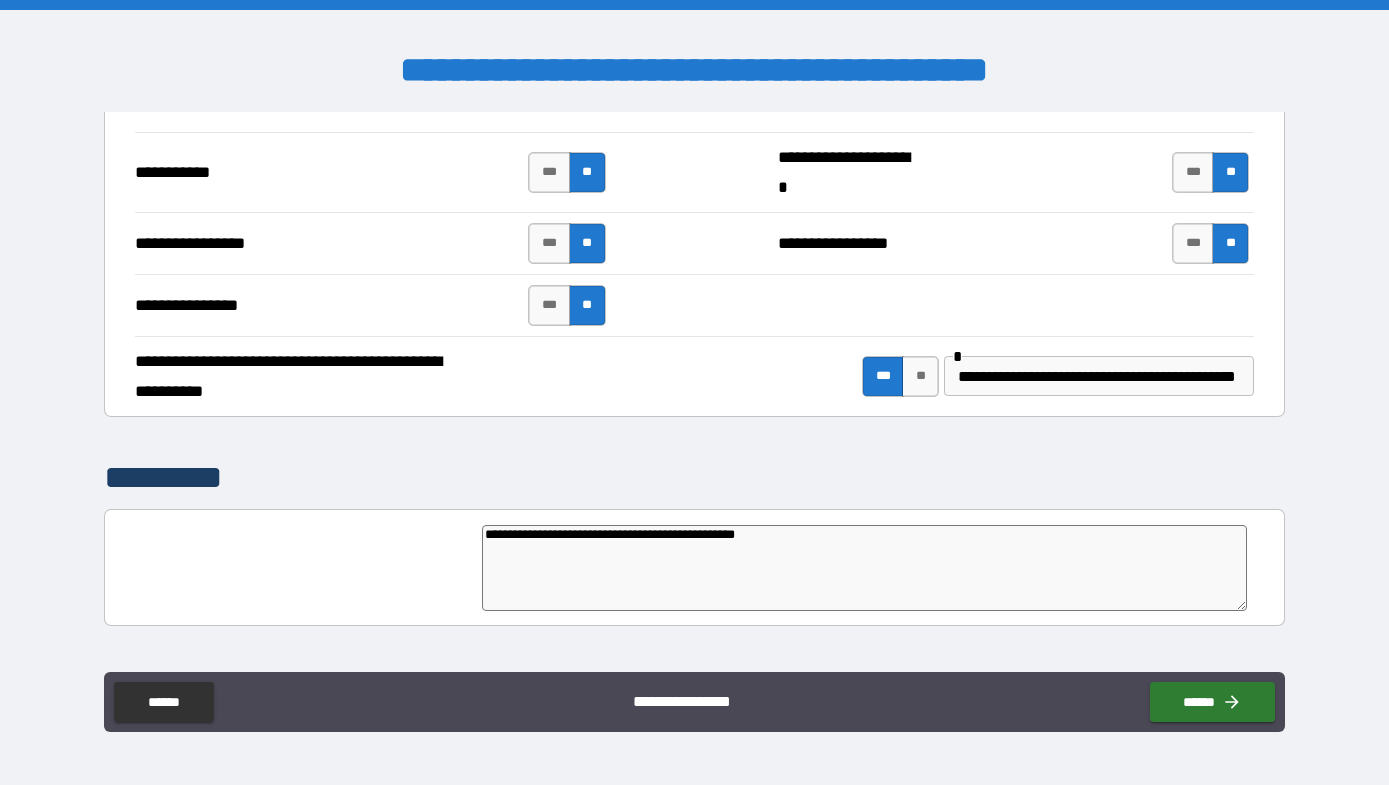 type on "**********" 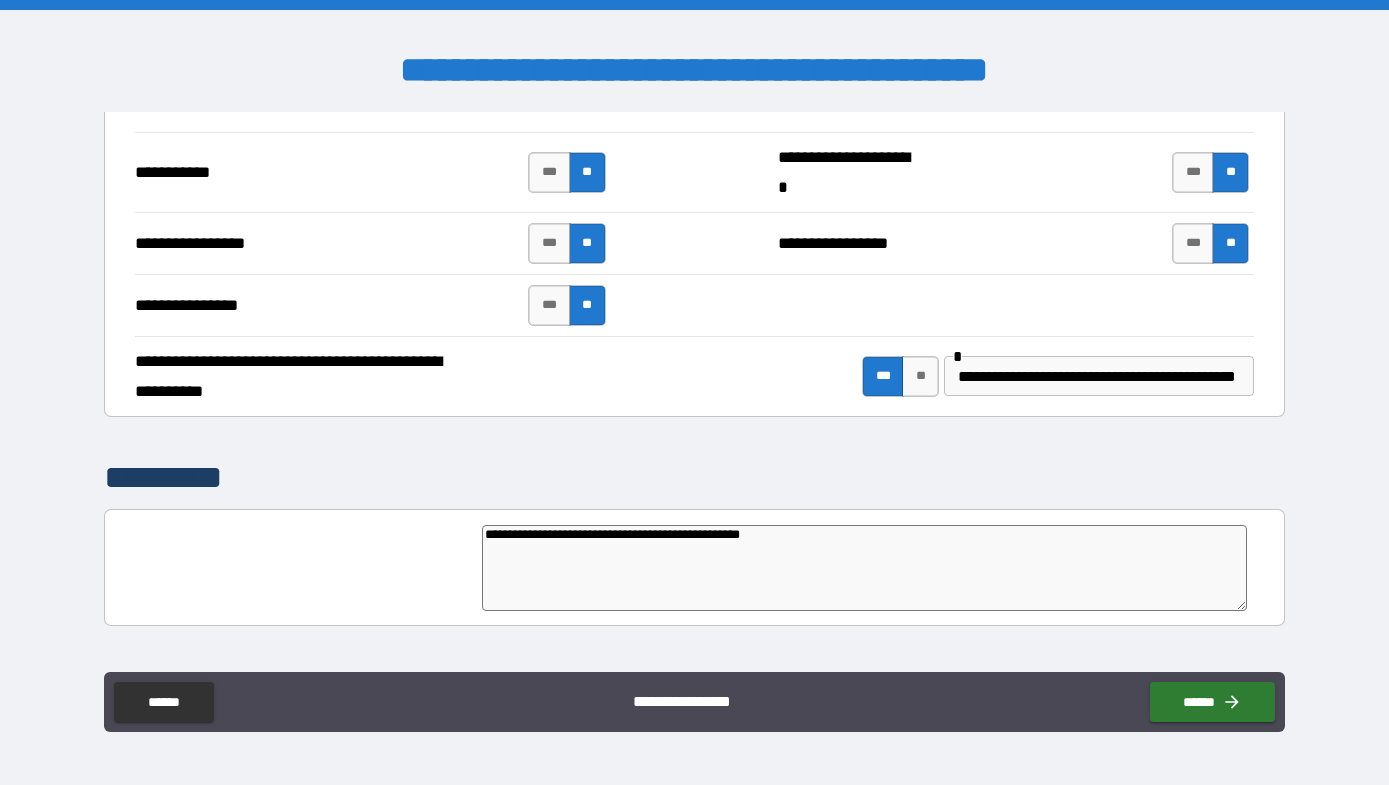 type on "**********" 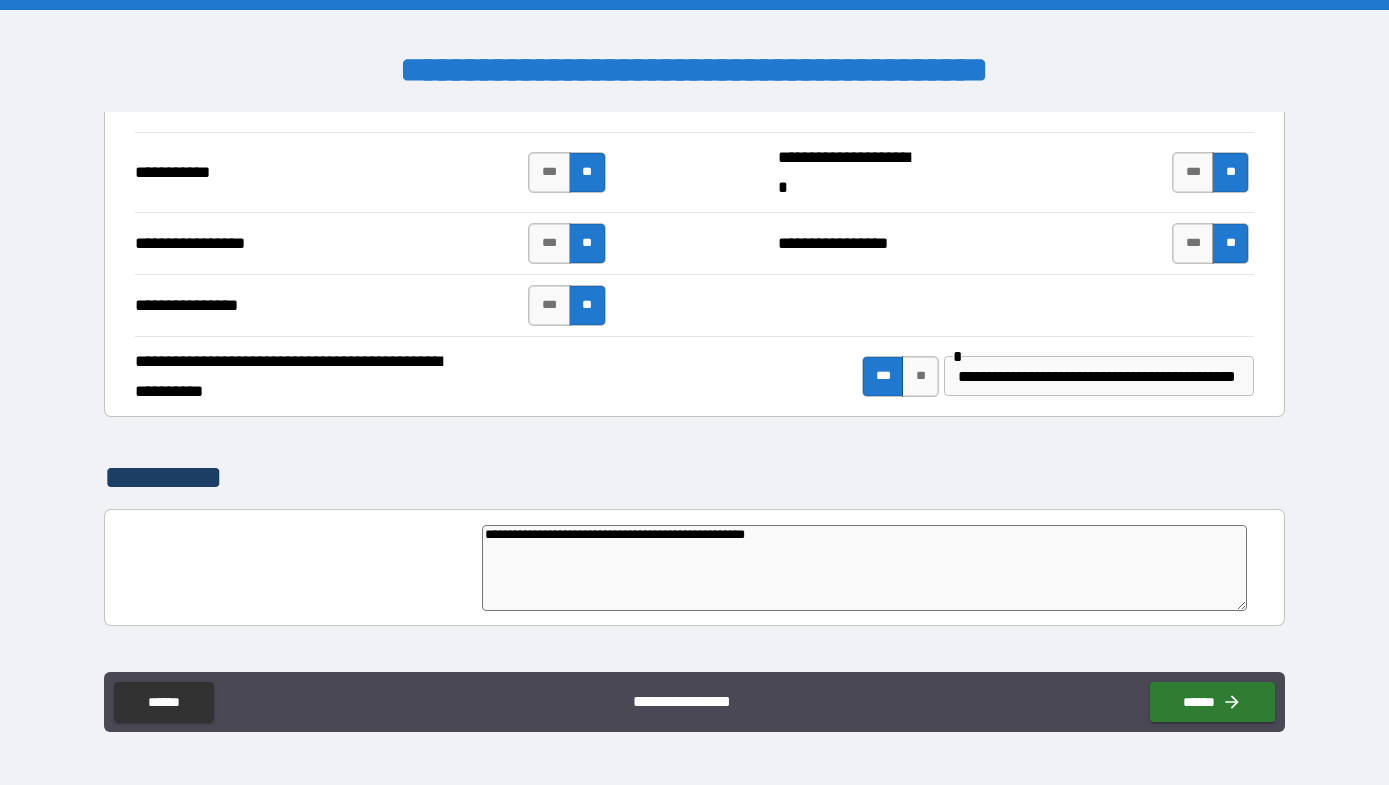 type on "**********" 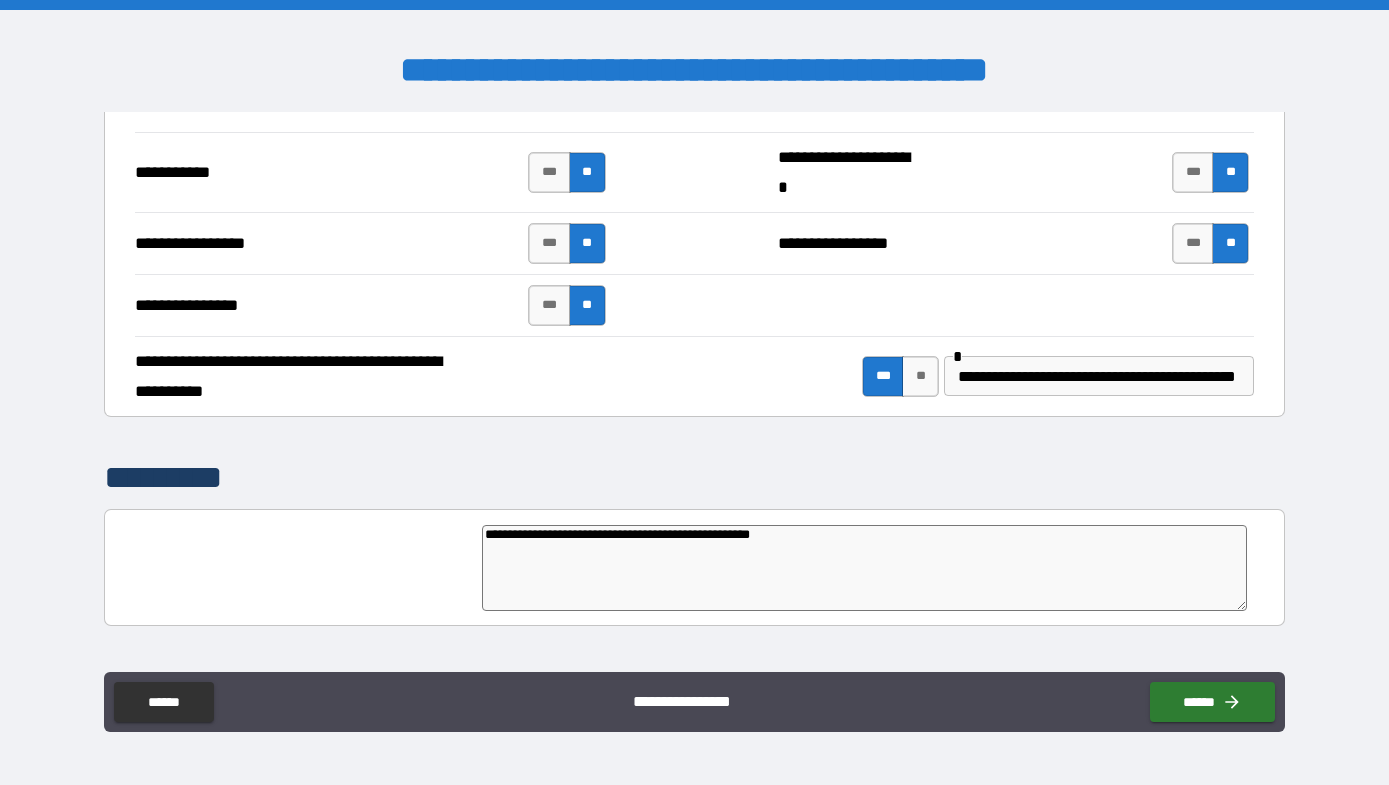 type on "**********" 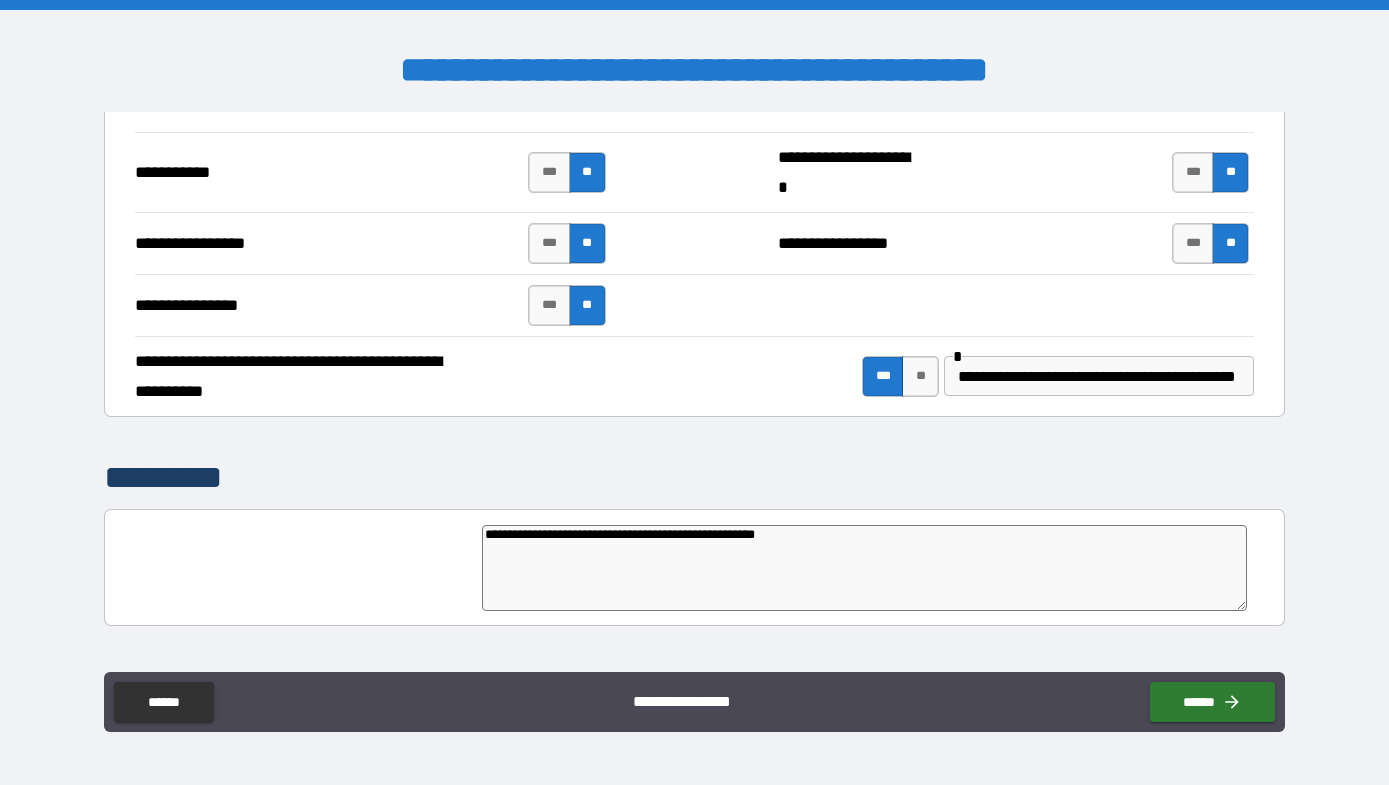 type on "**********" 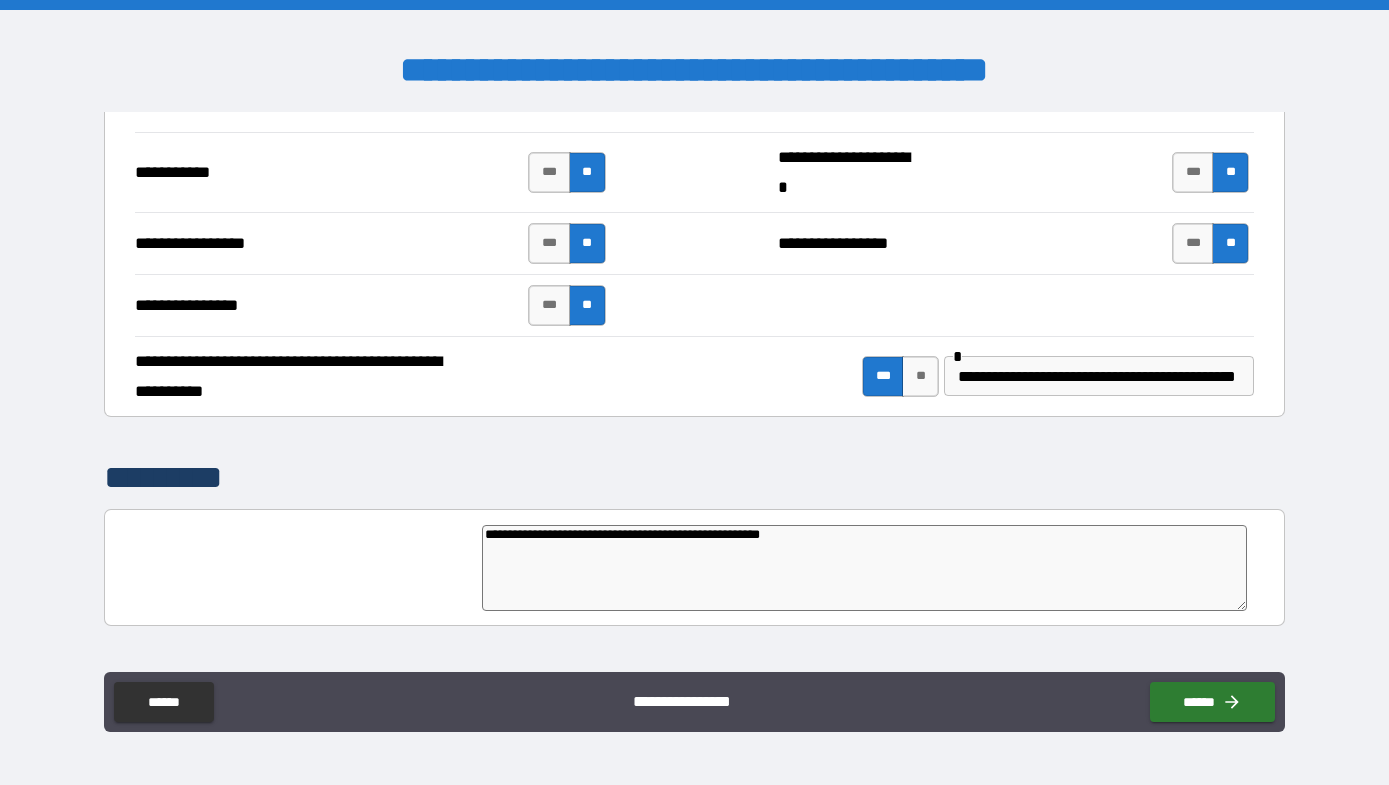 type on "**********" 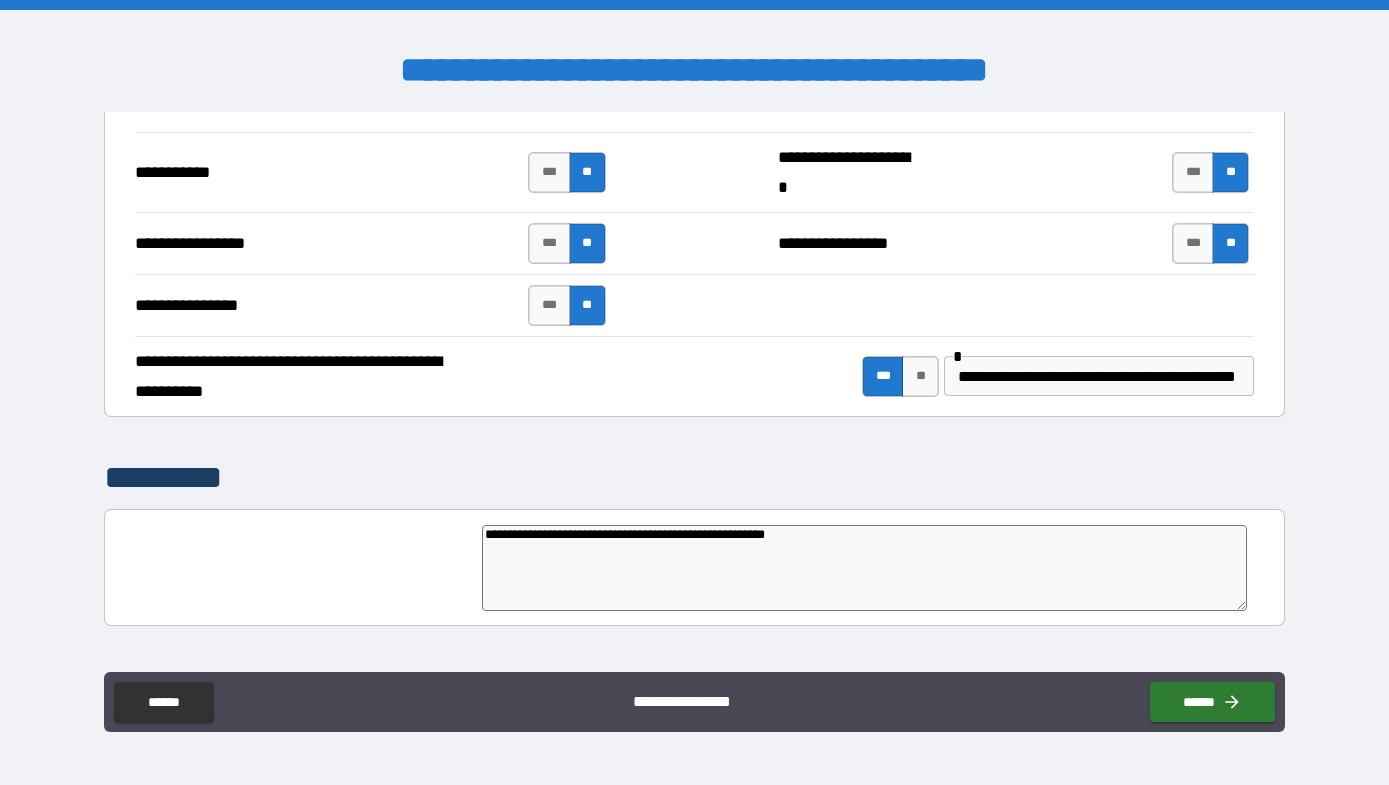 type on "**********" 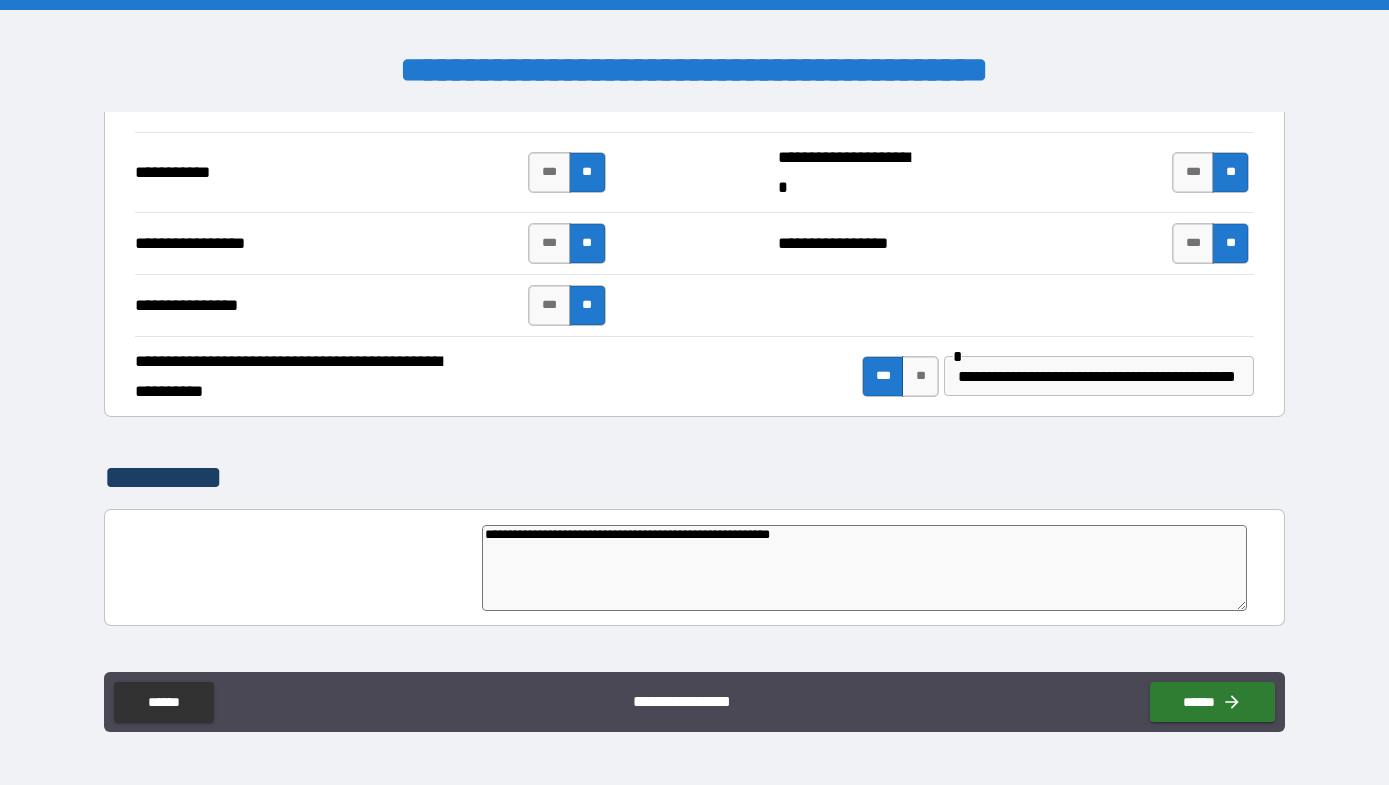 type on "**********" 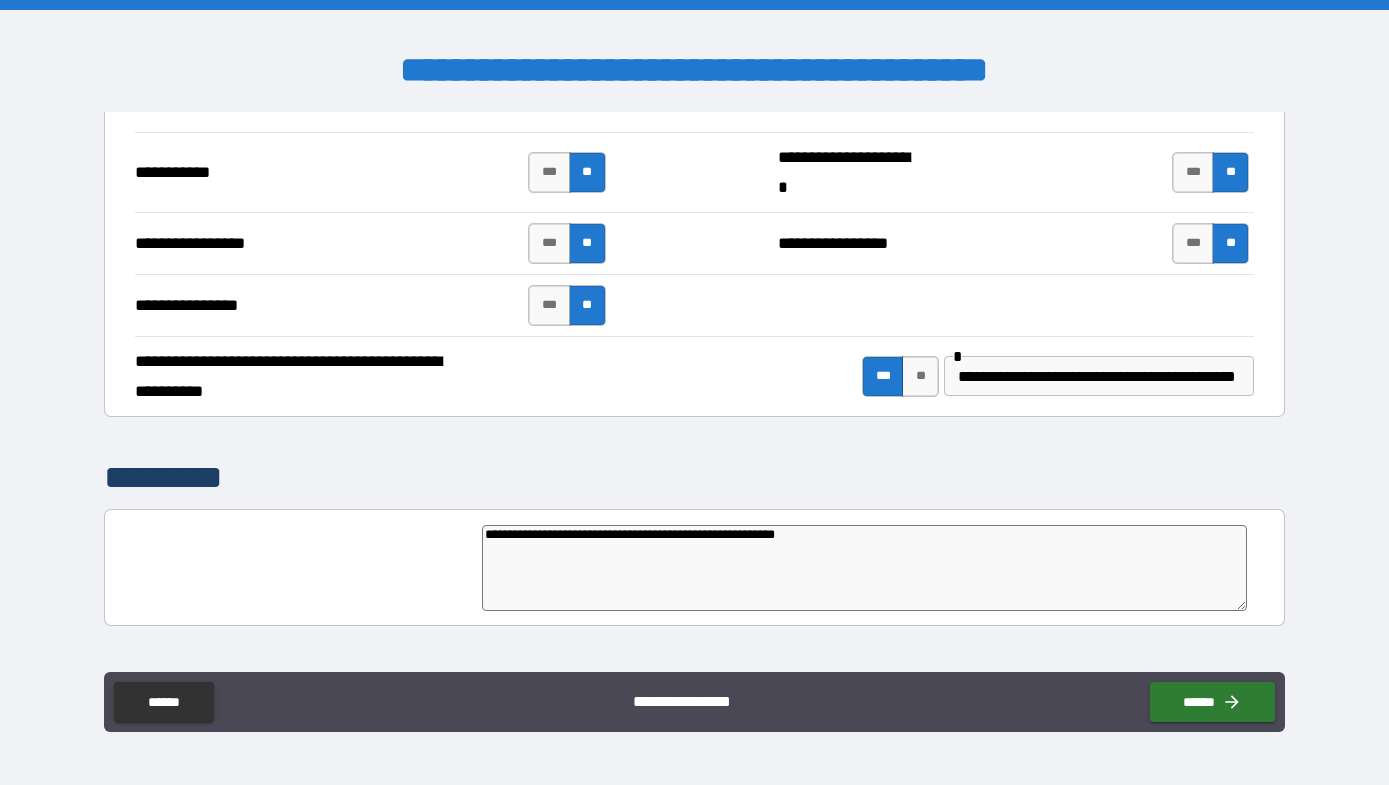 type on "**********" 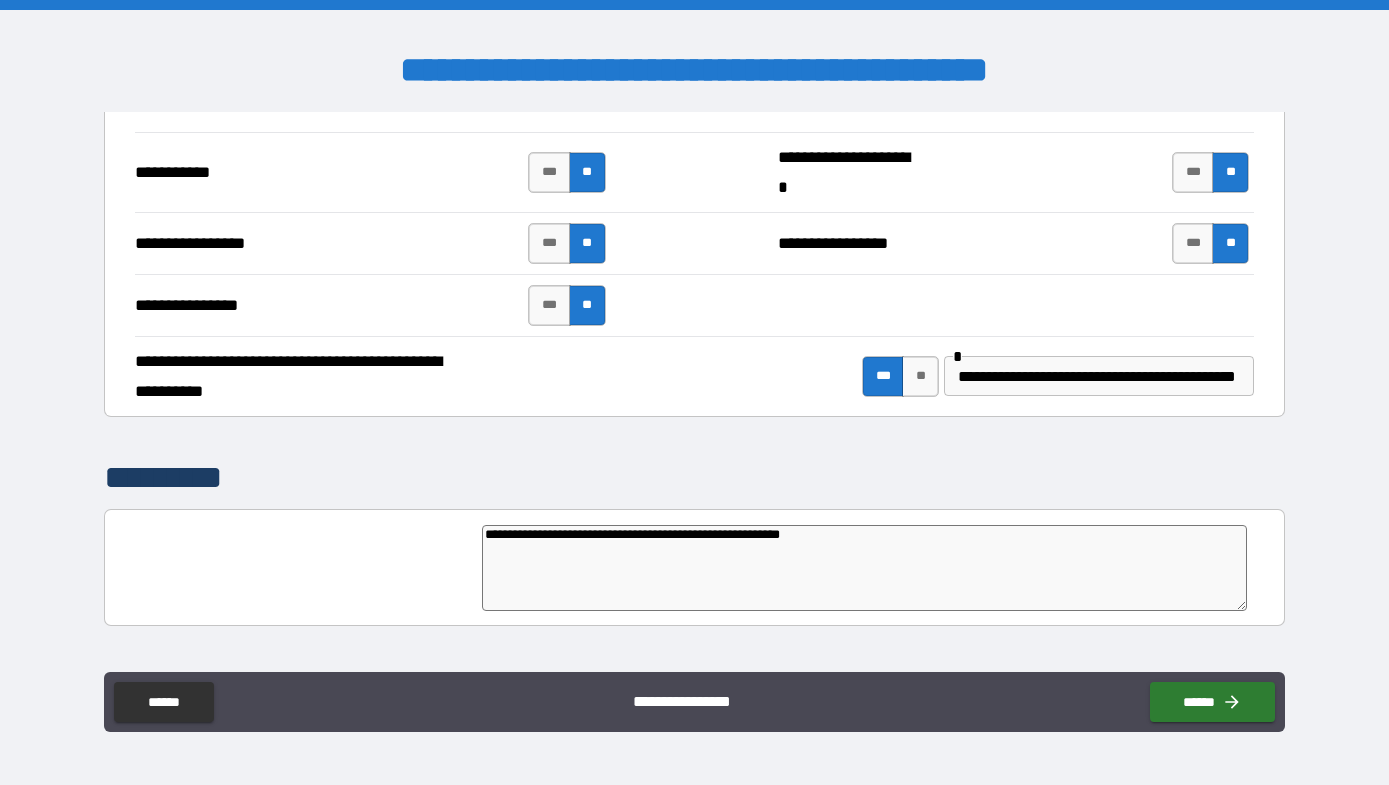 type on "**********" 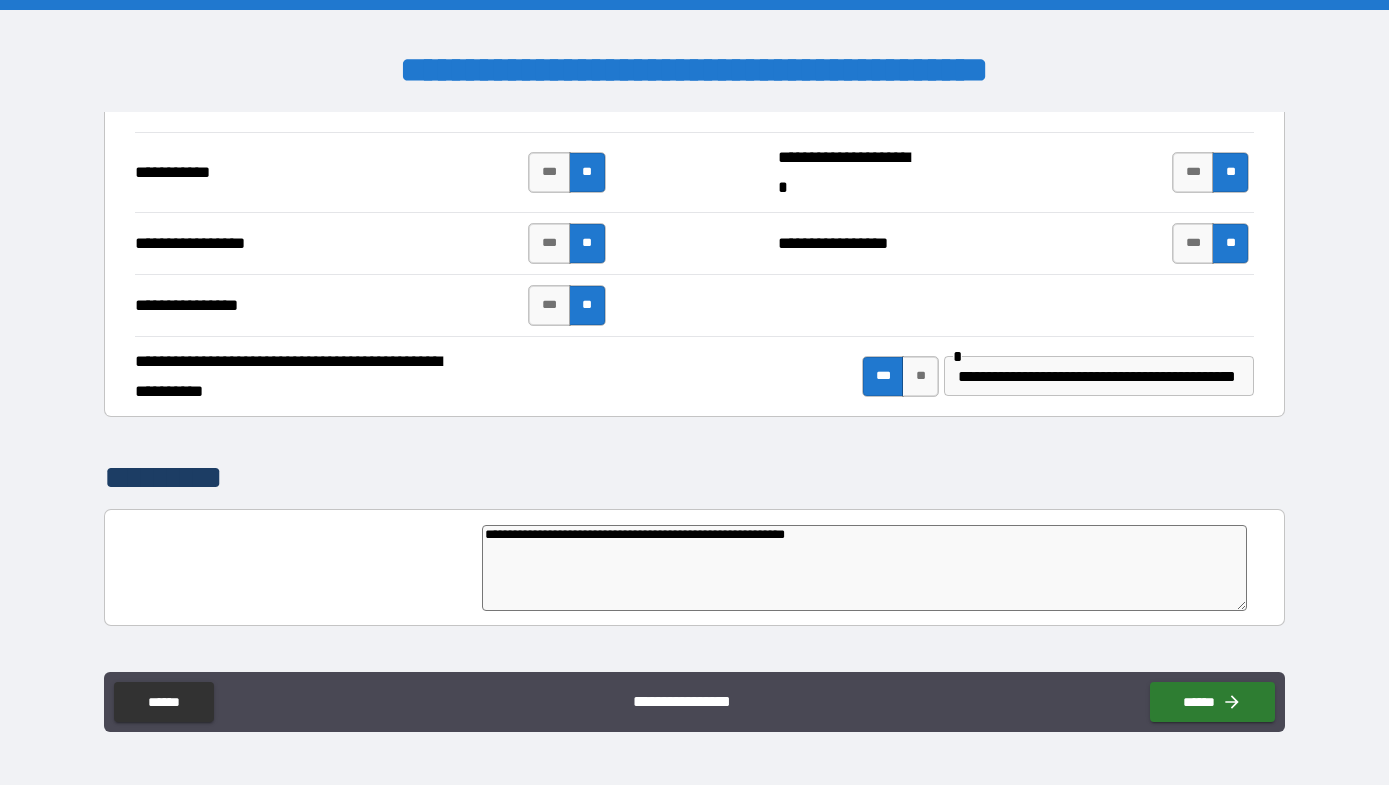 type on "**********" 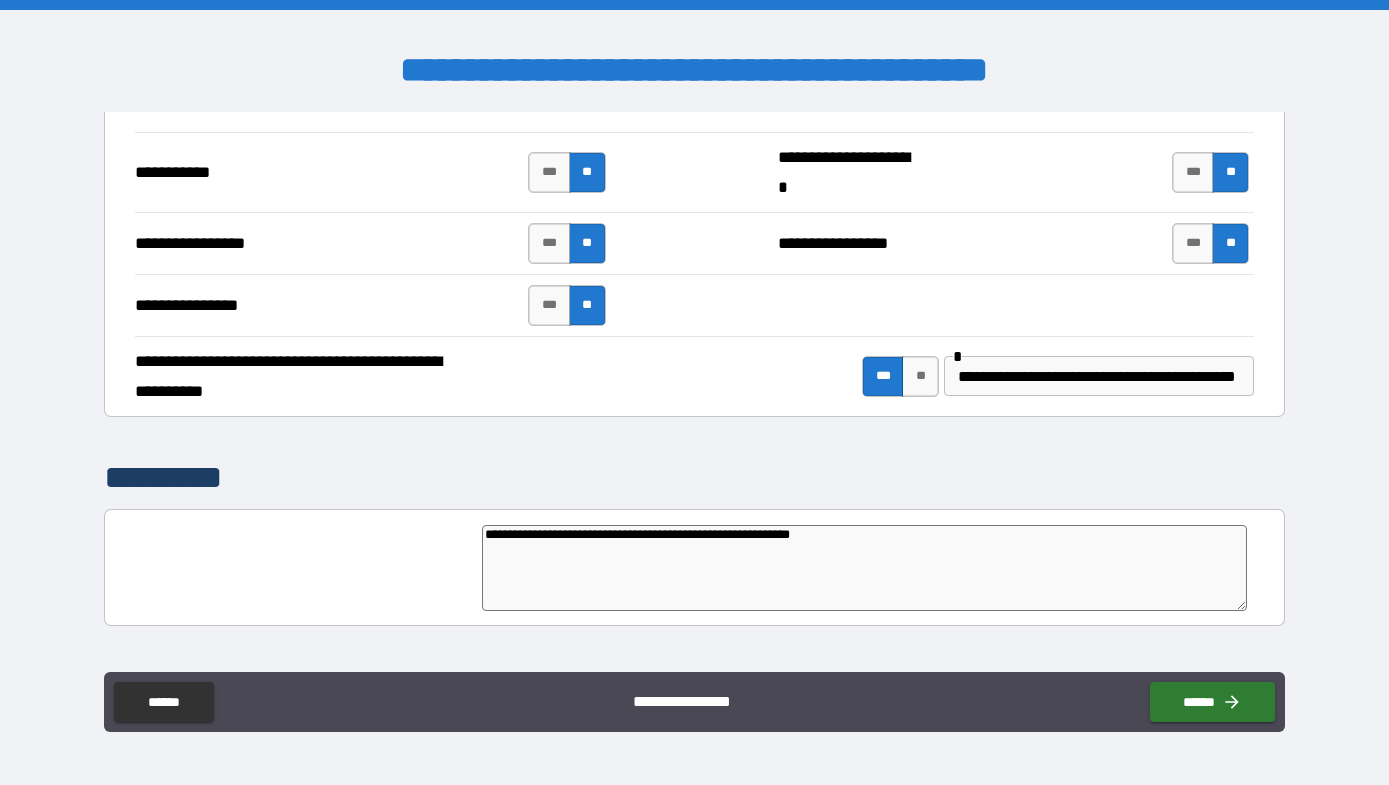 type on "*" 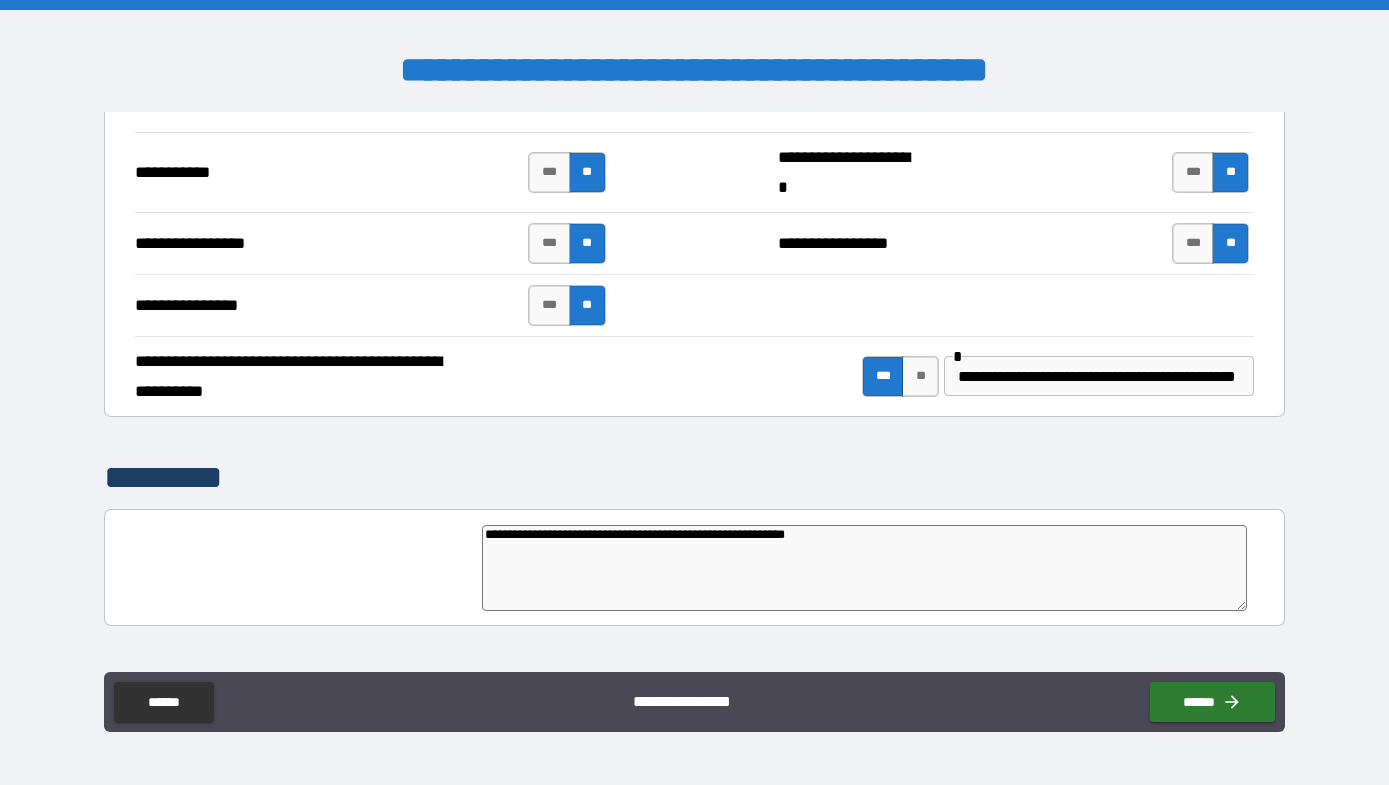 type on "*" 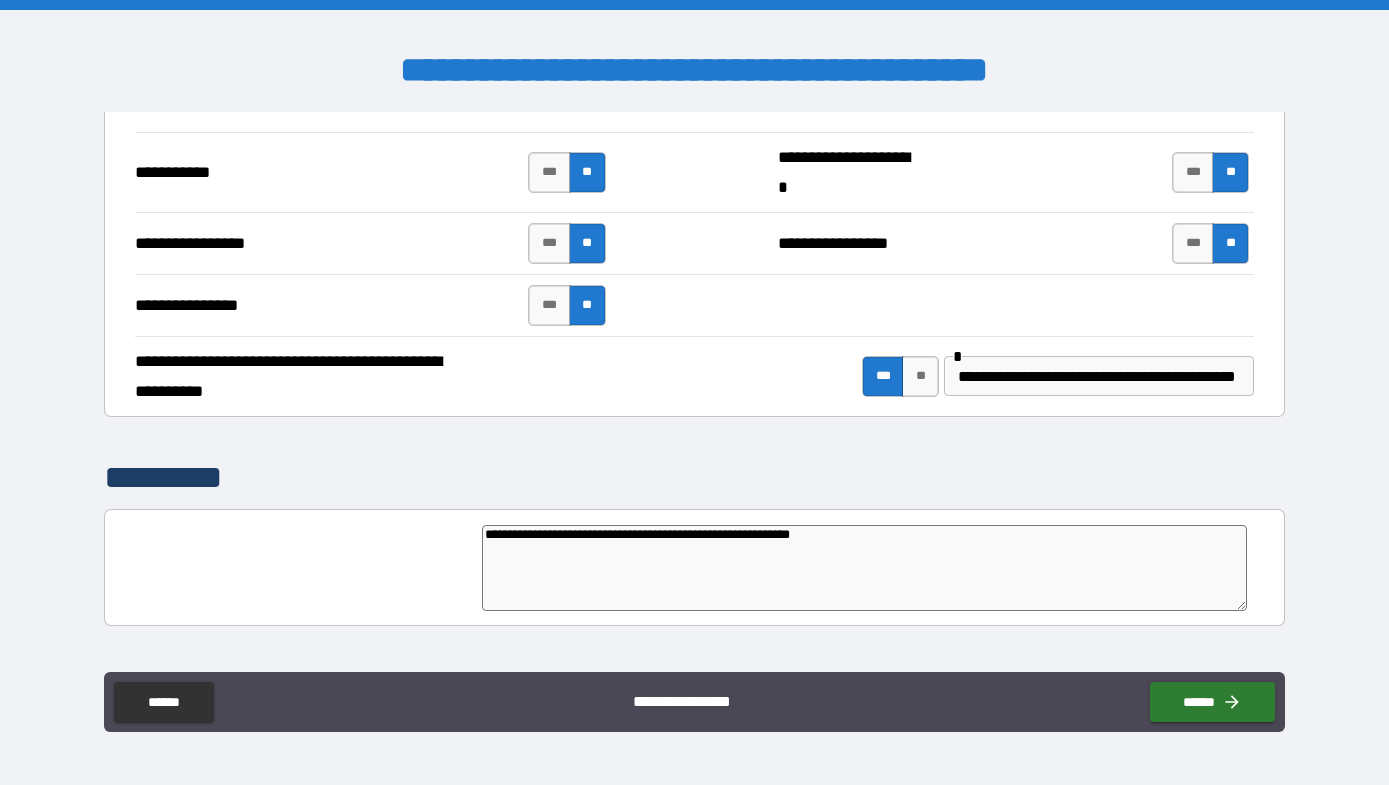 type on "**********" 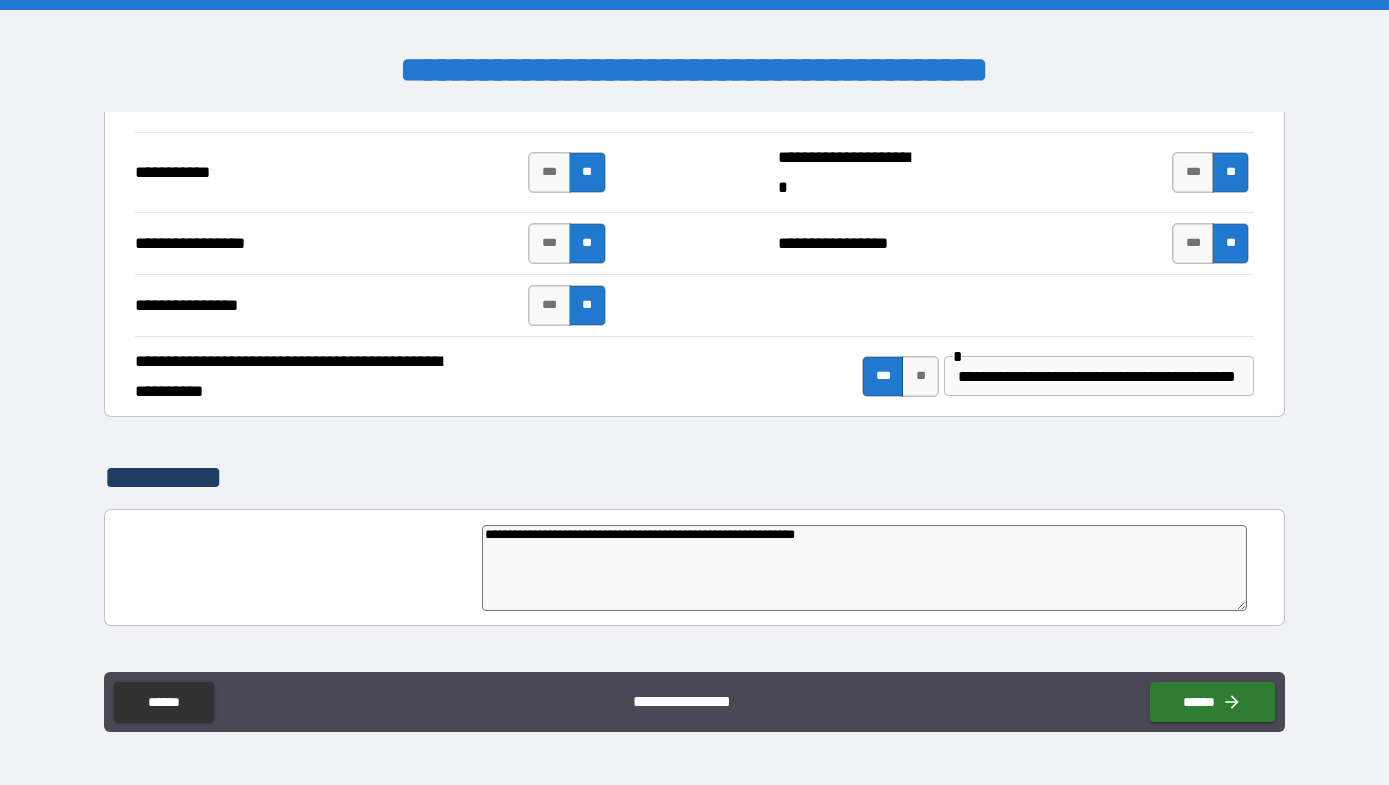 type on "*" 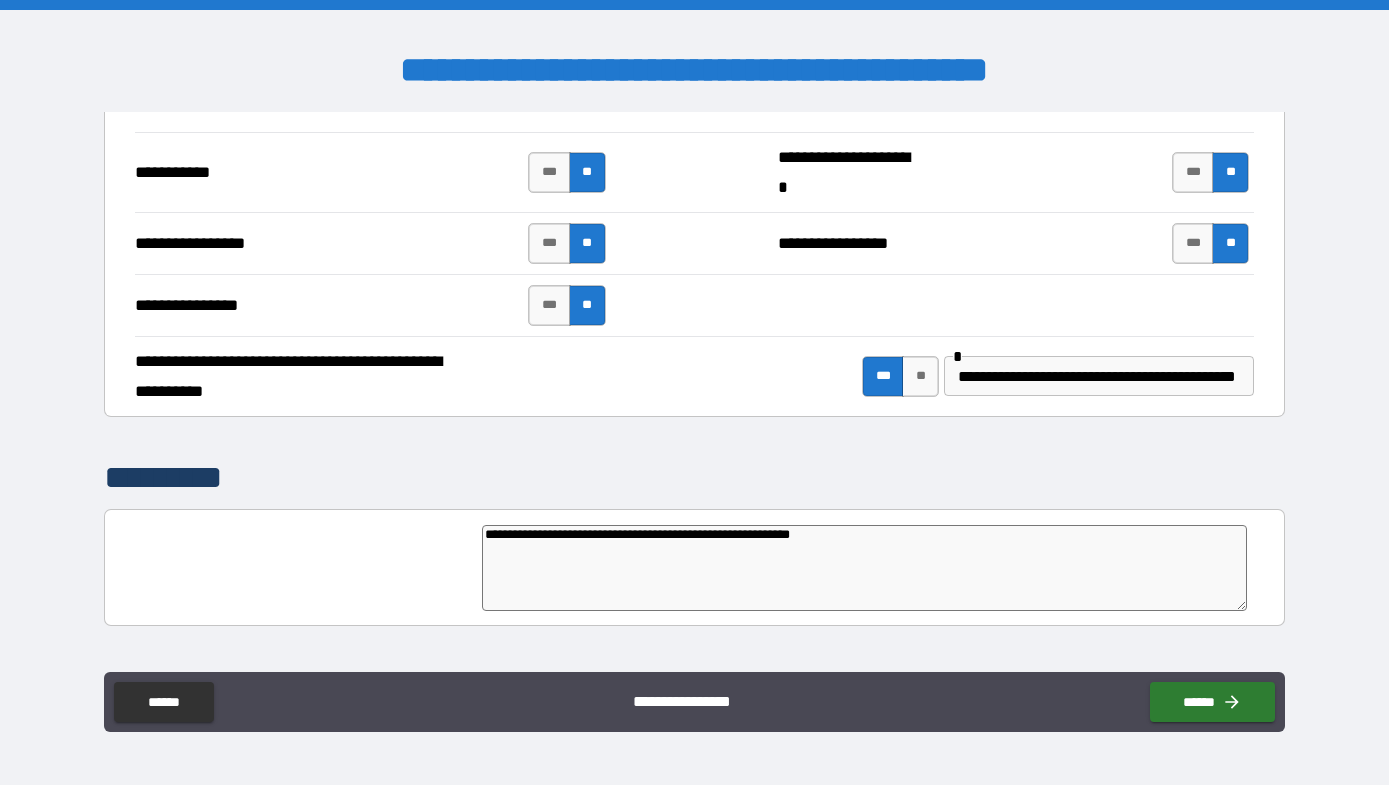 type on "*" 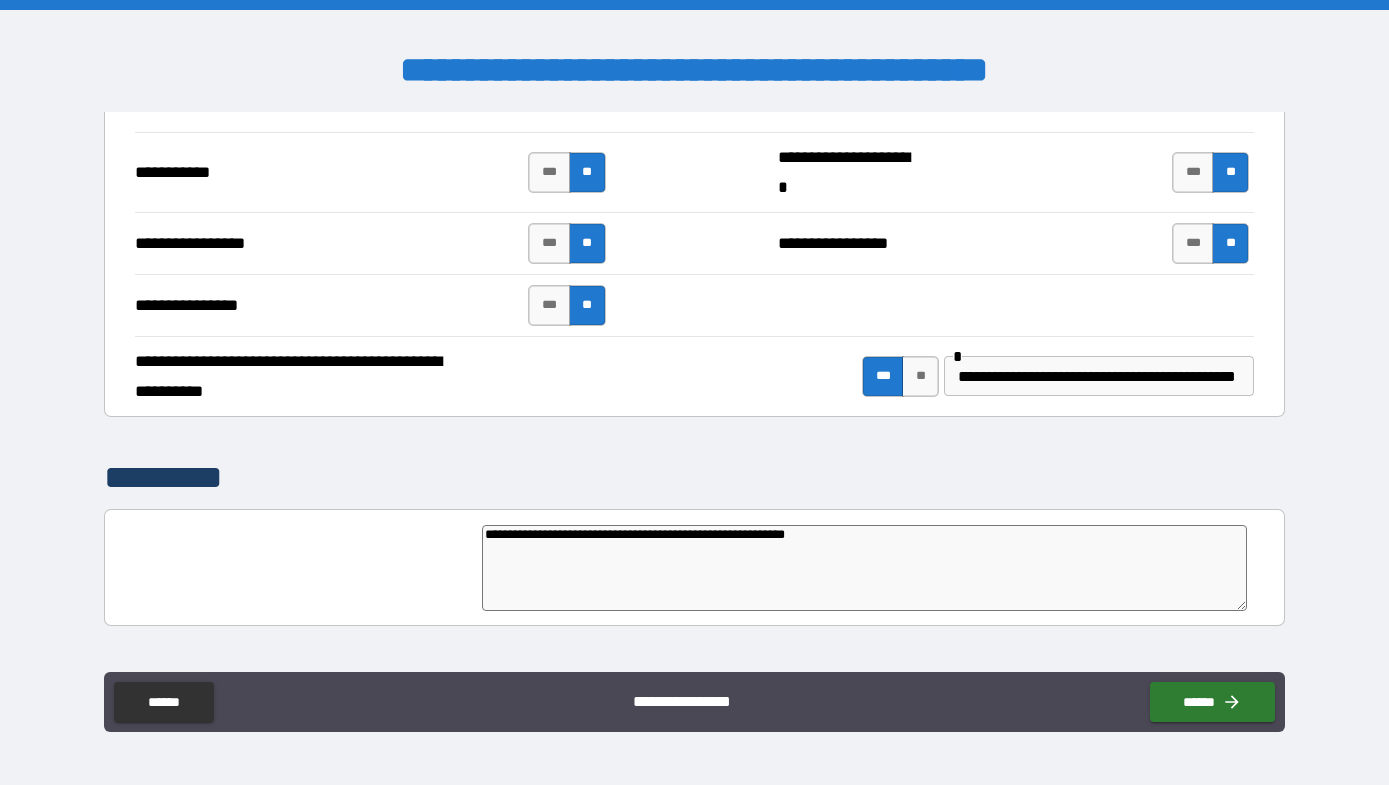 type on "*" 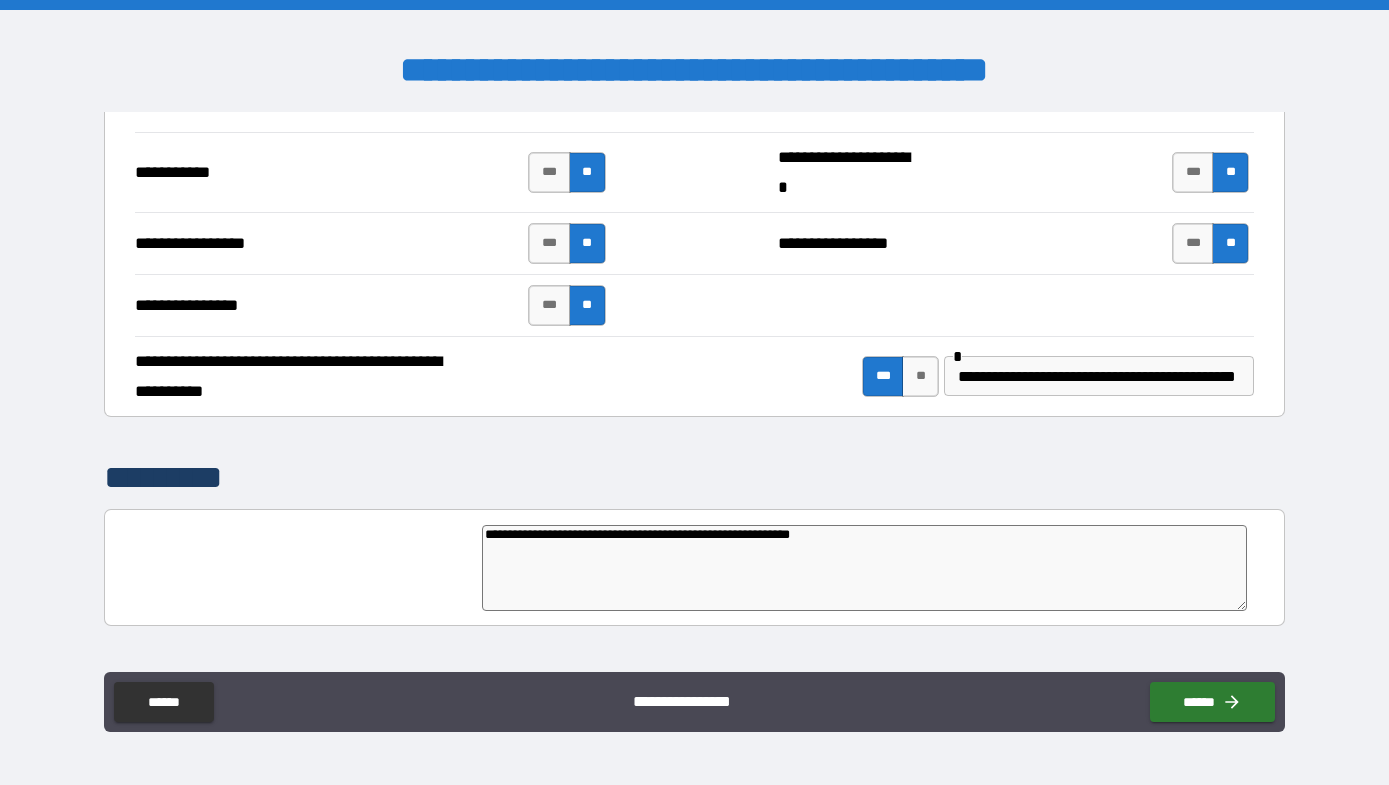type on "*" 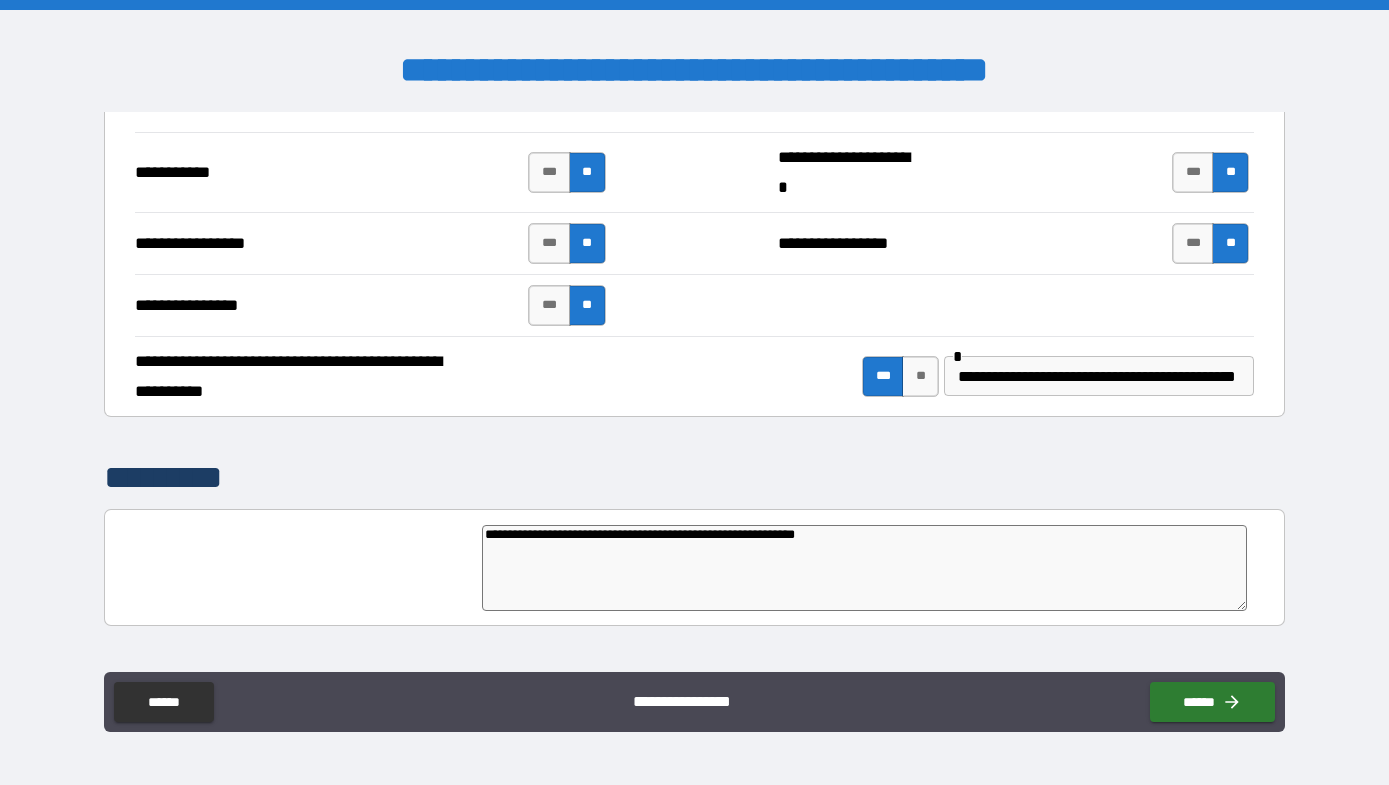 type on "**********" 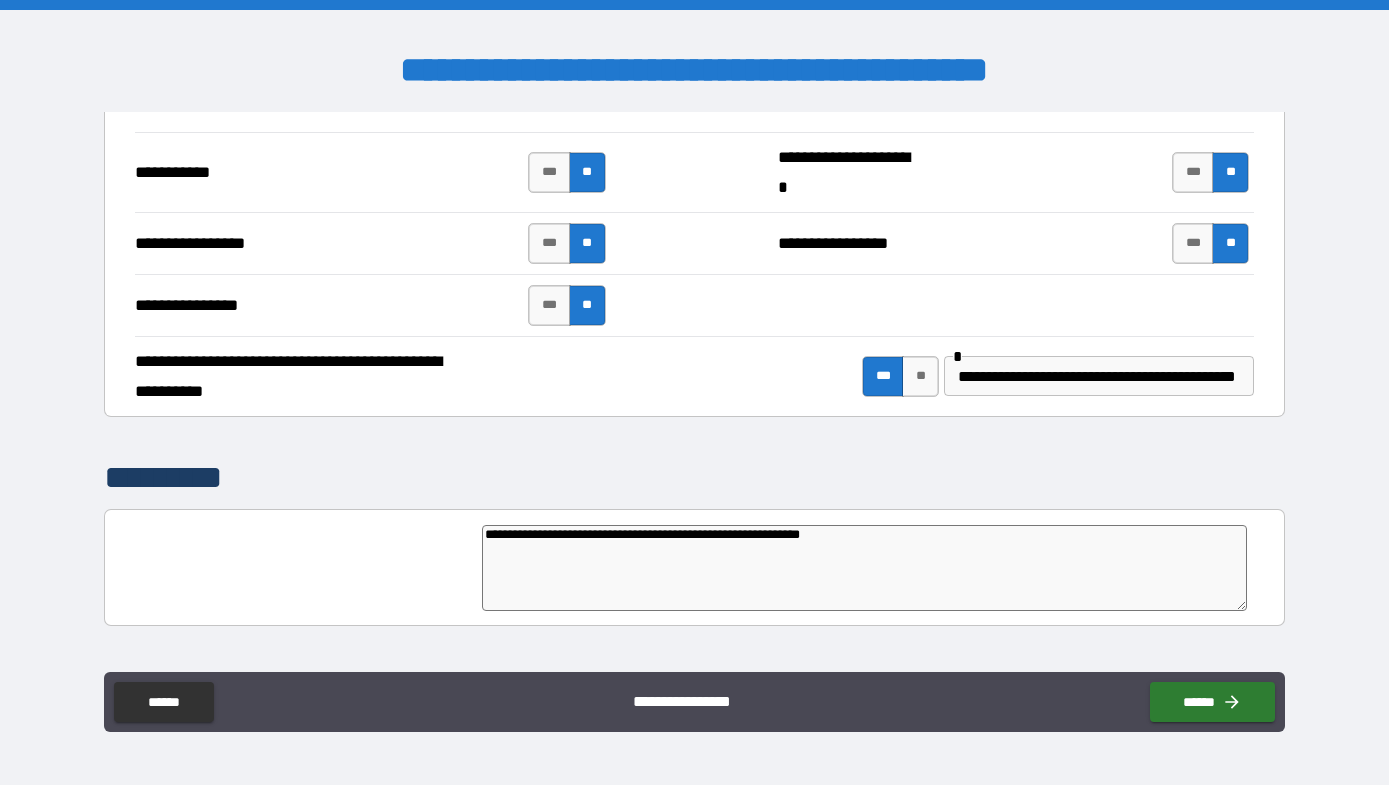 type on "**********" 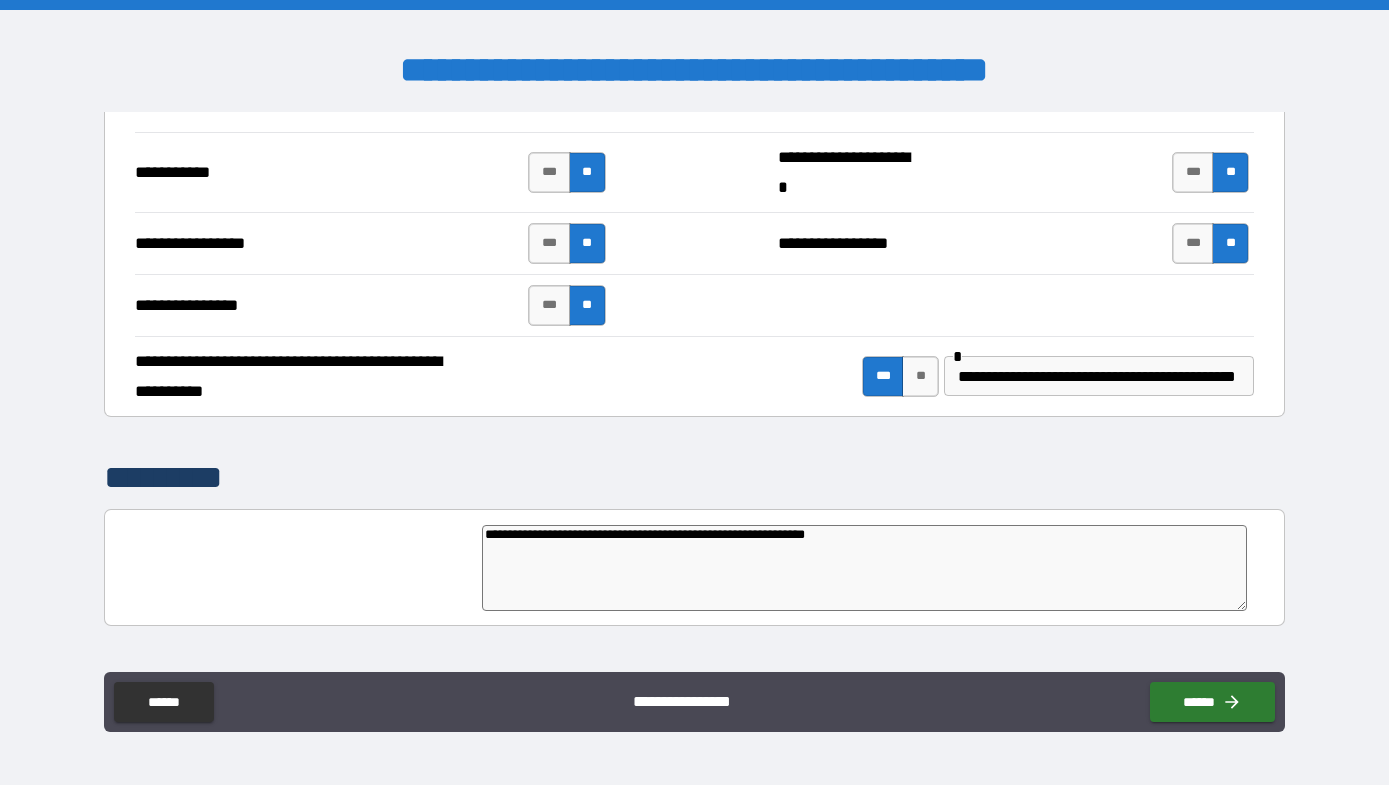 type on "*" 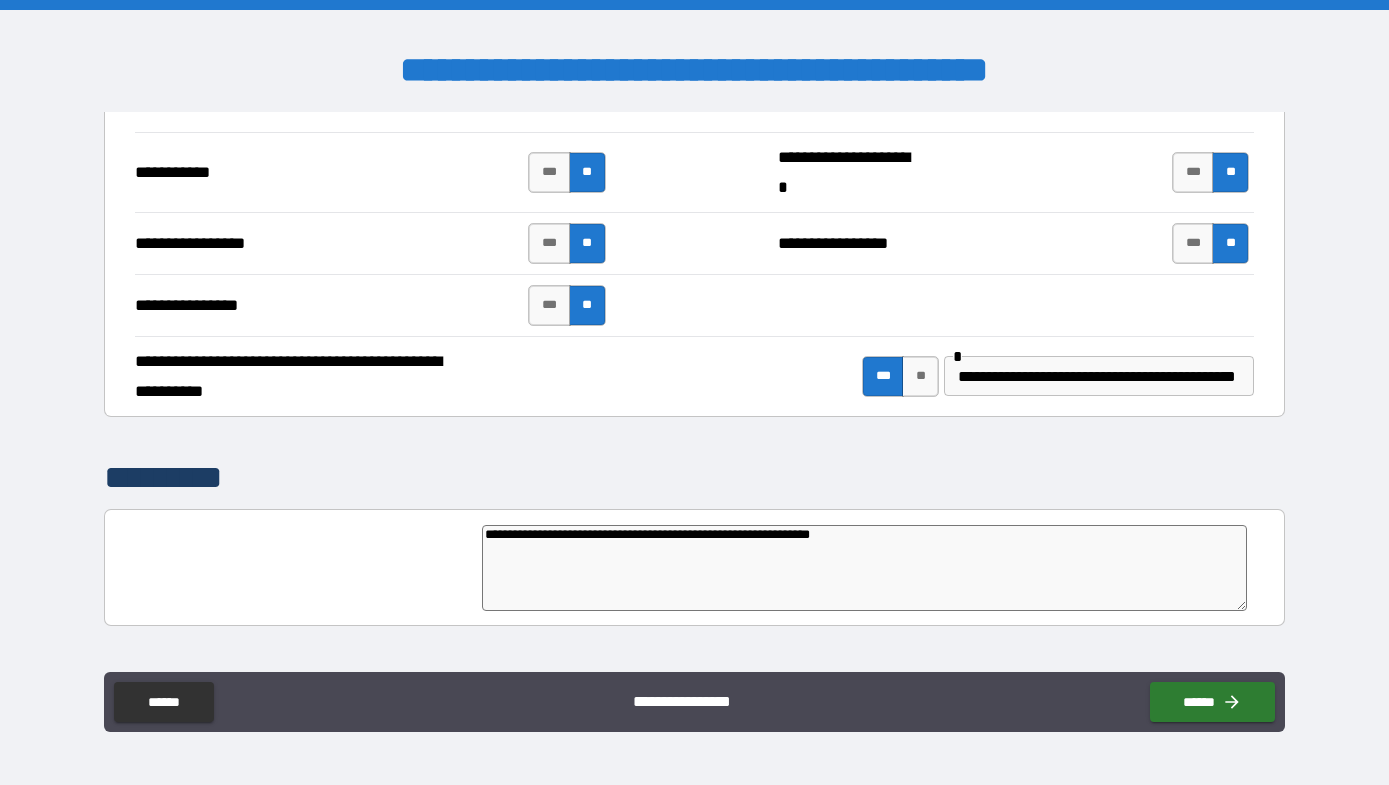 type on "*" 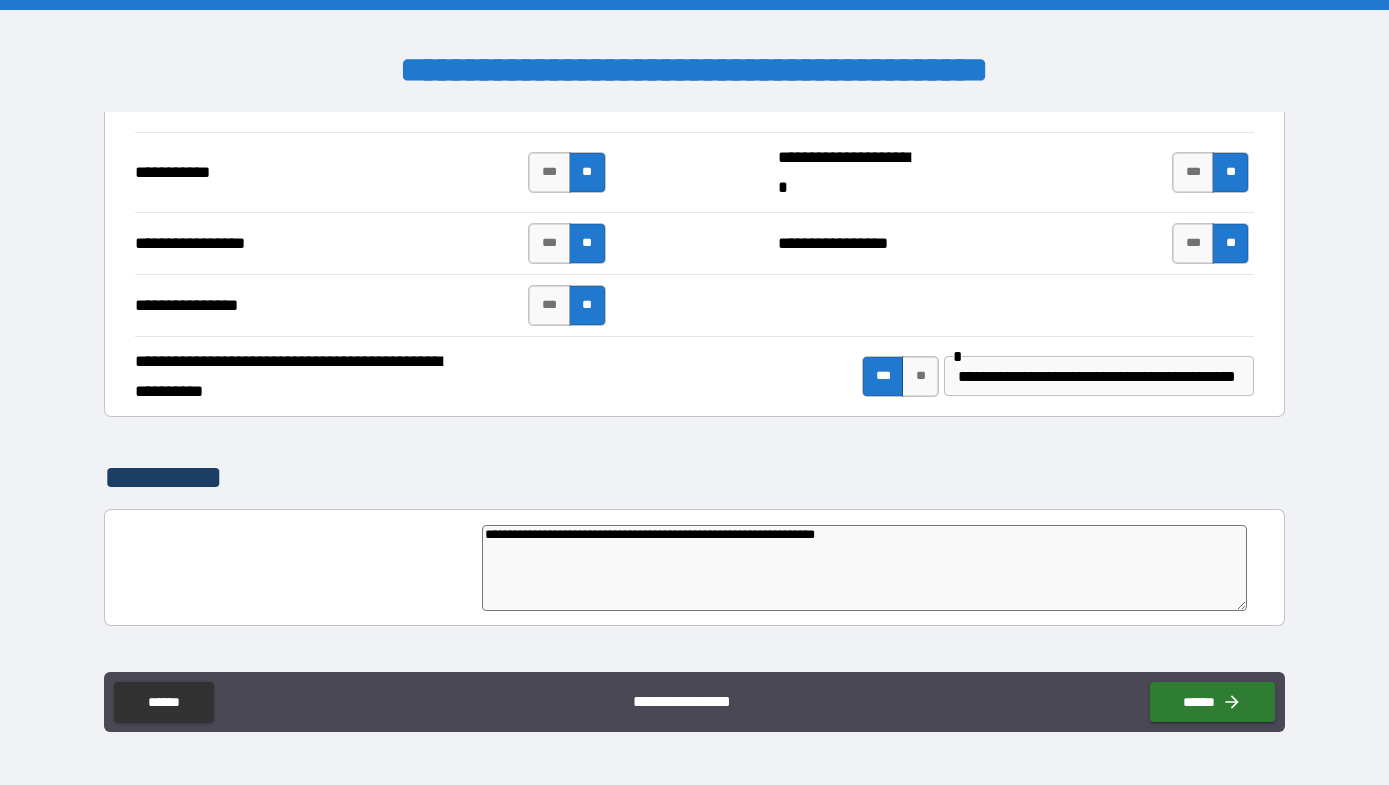 type on "**********" 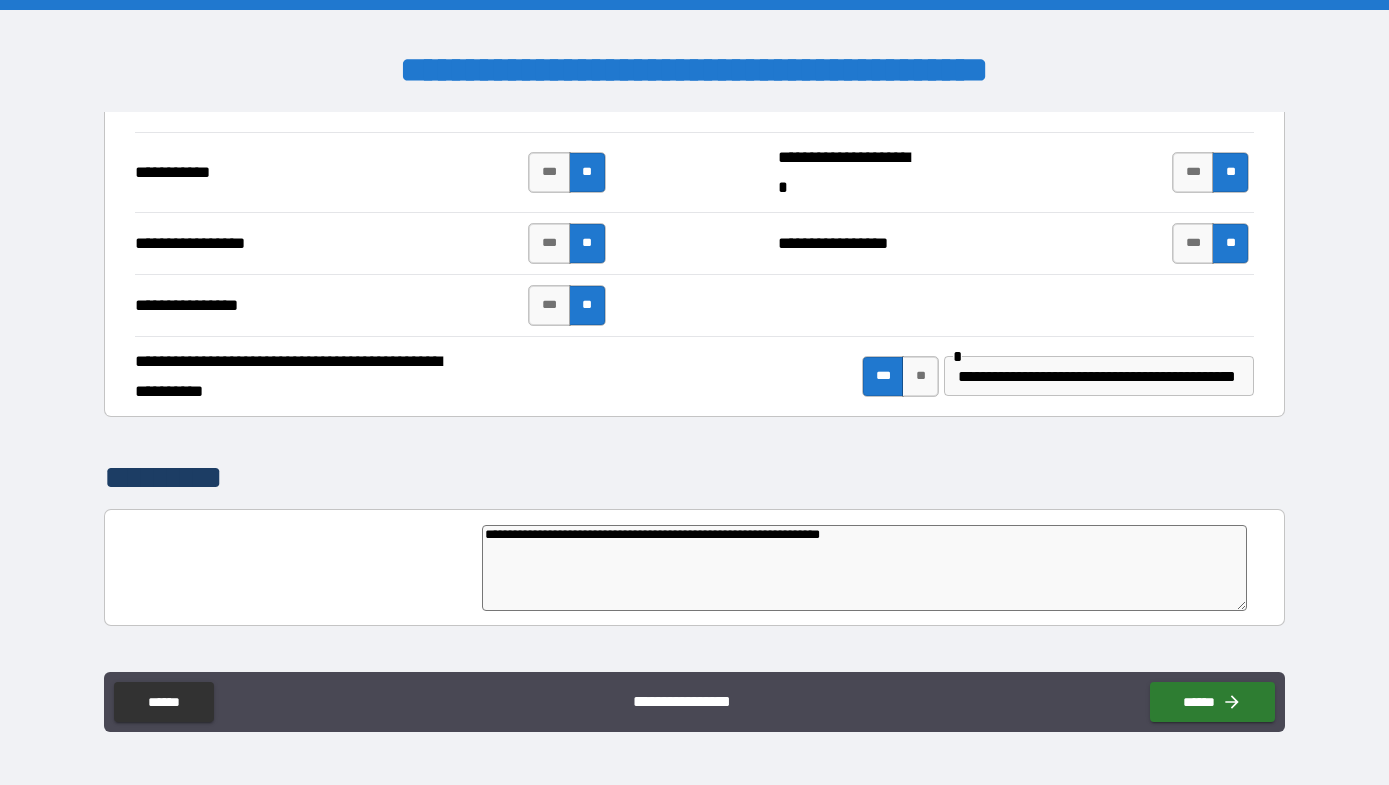 type on "**********" 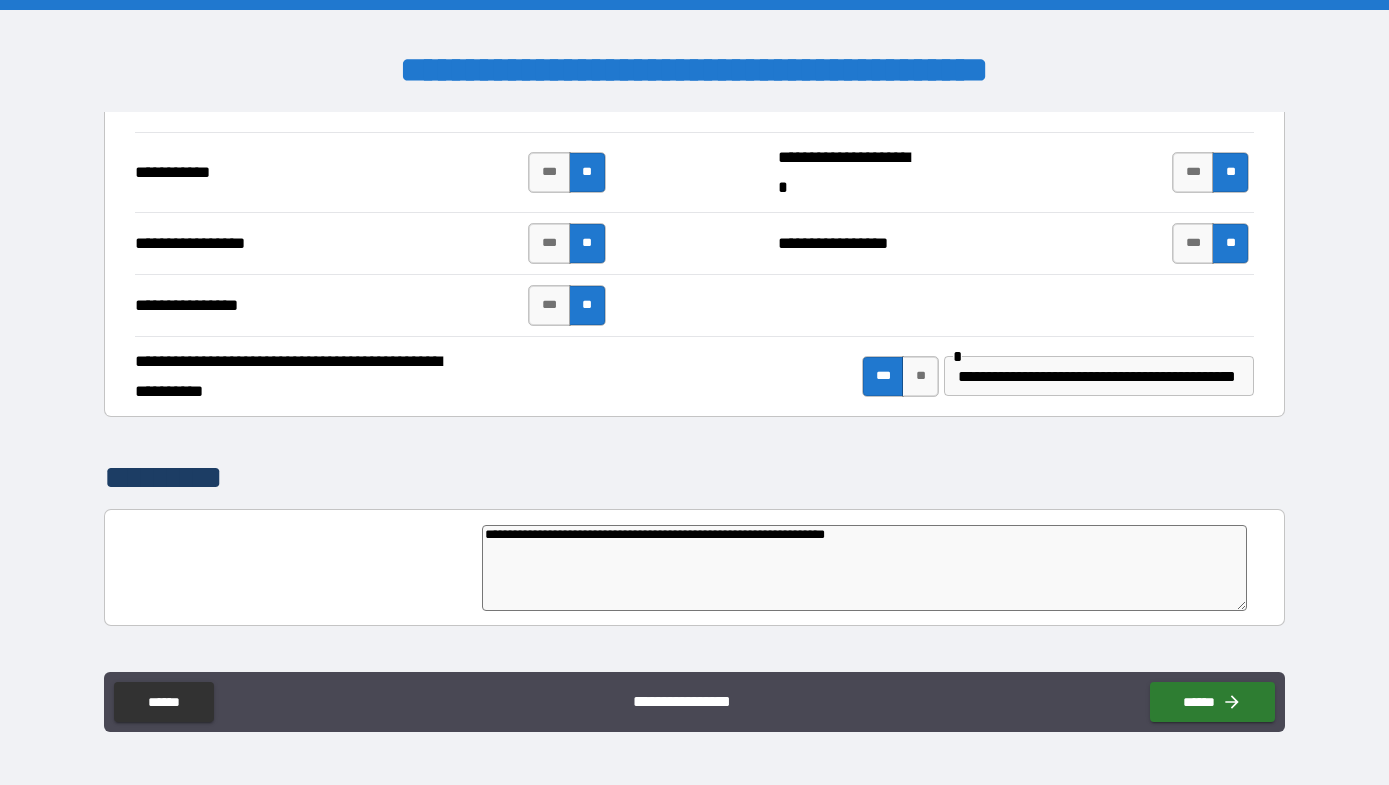 type on "*" 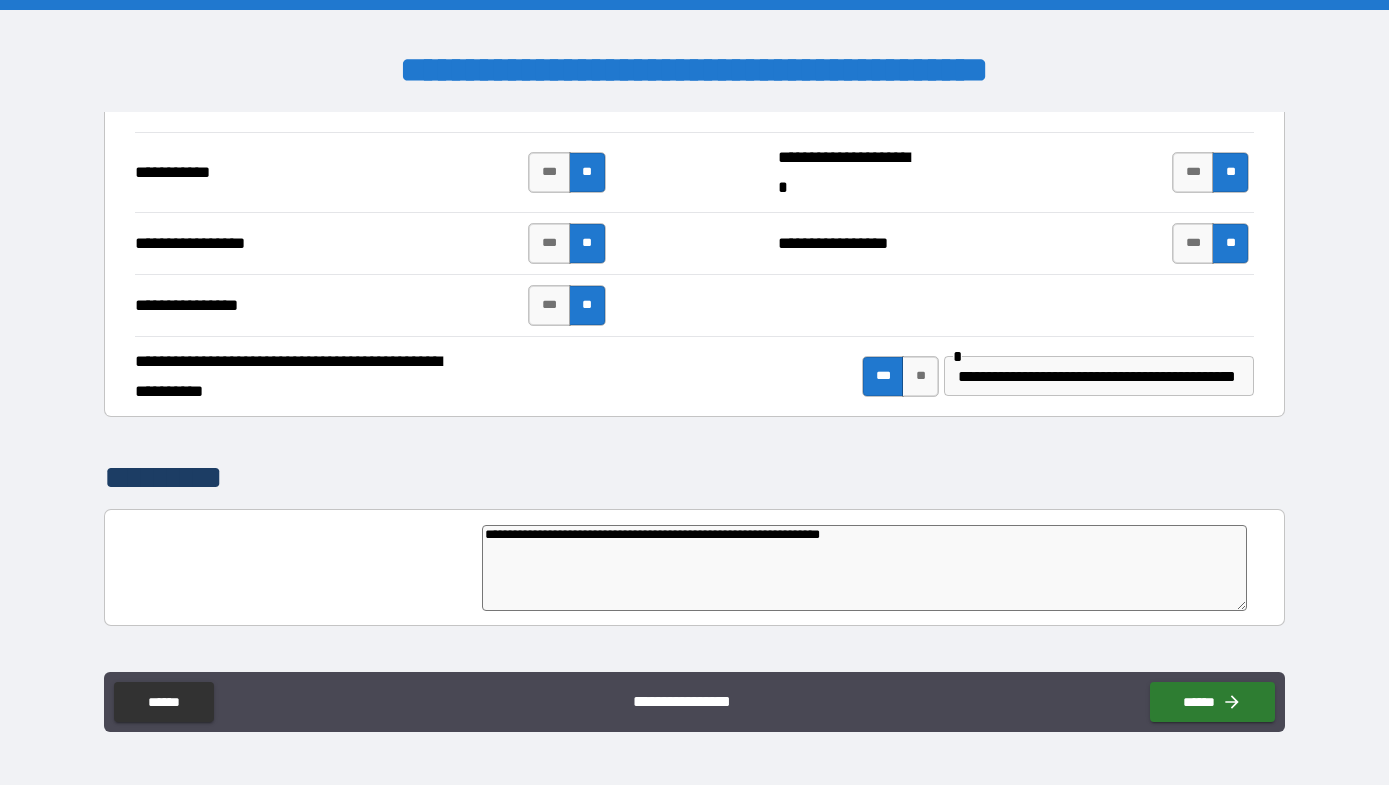type on "*" 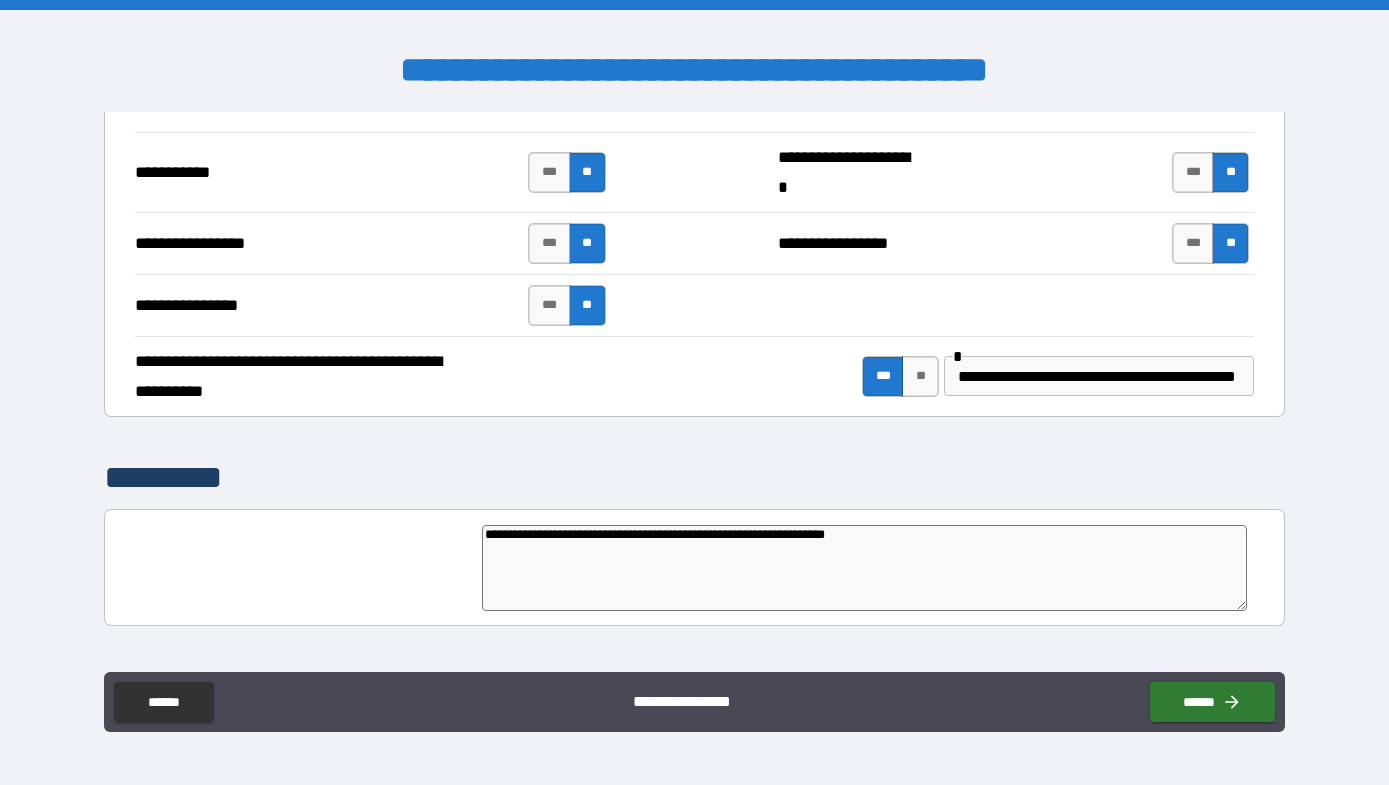 type on "**********" 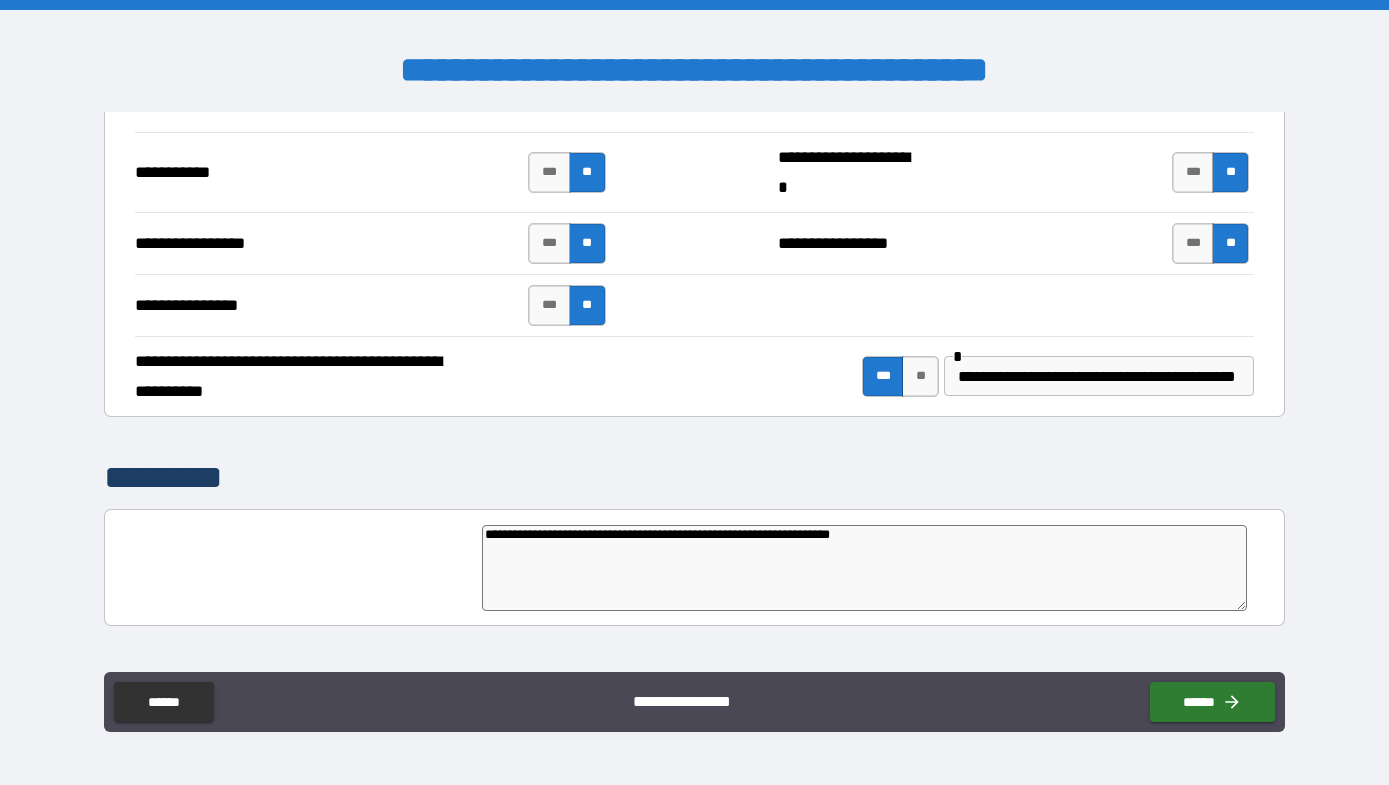 type on "*" 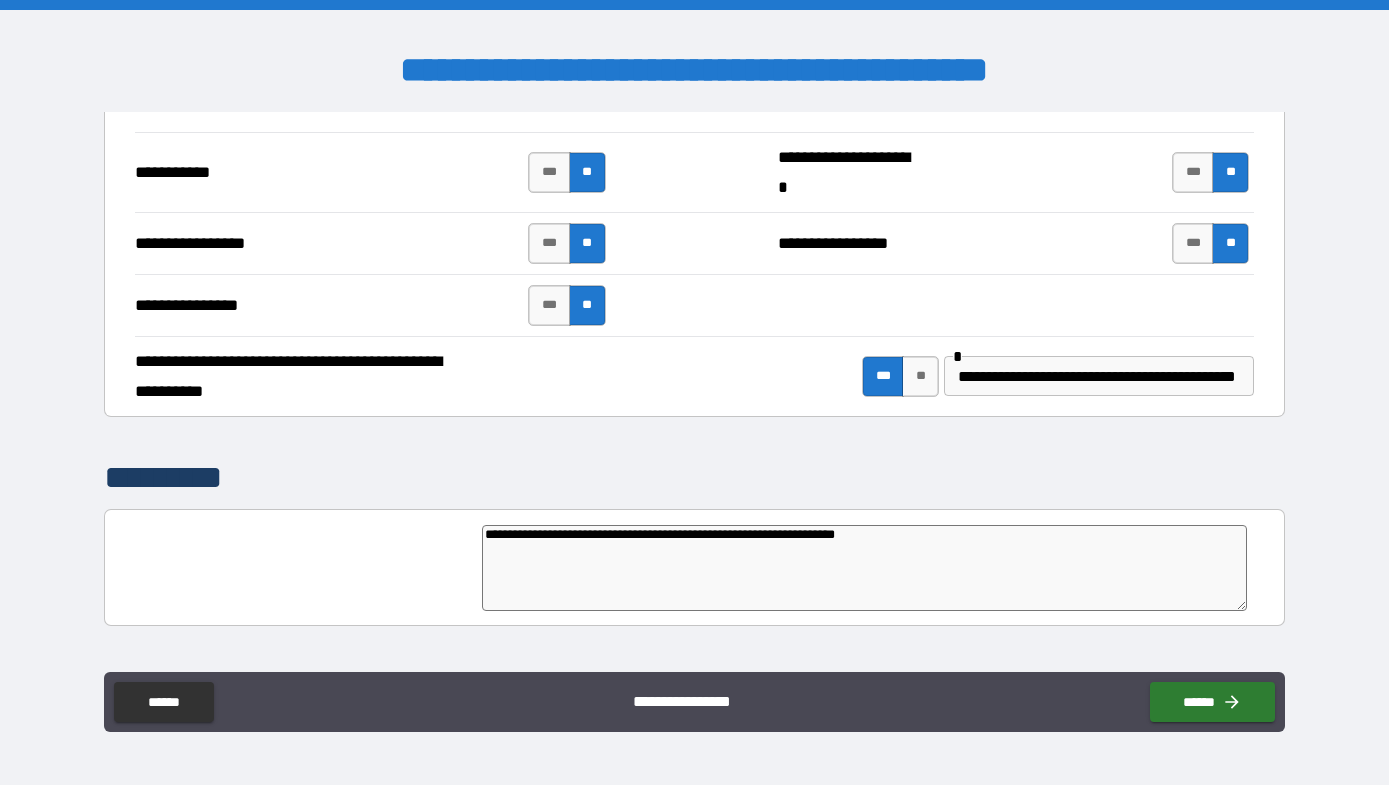 type on "*" 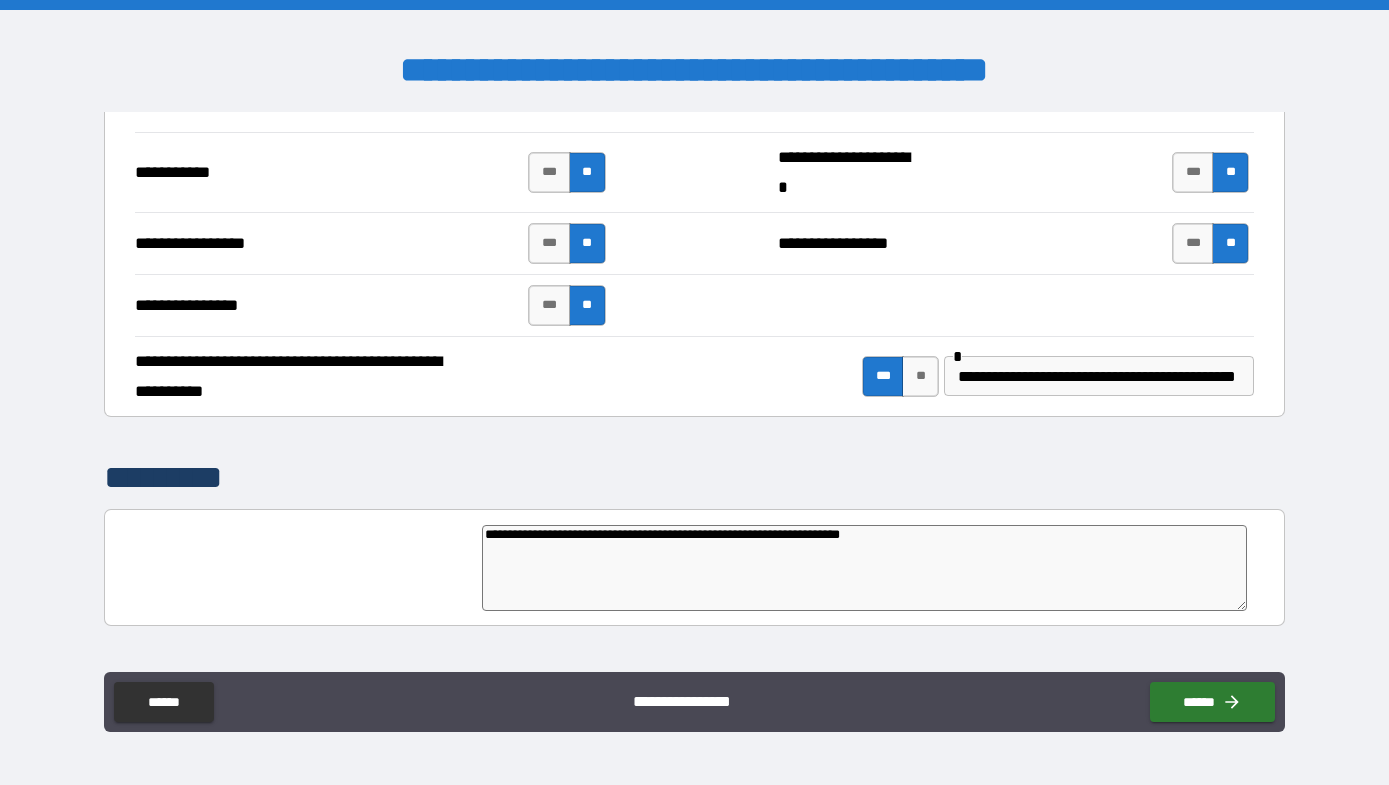 type on "**********" 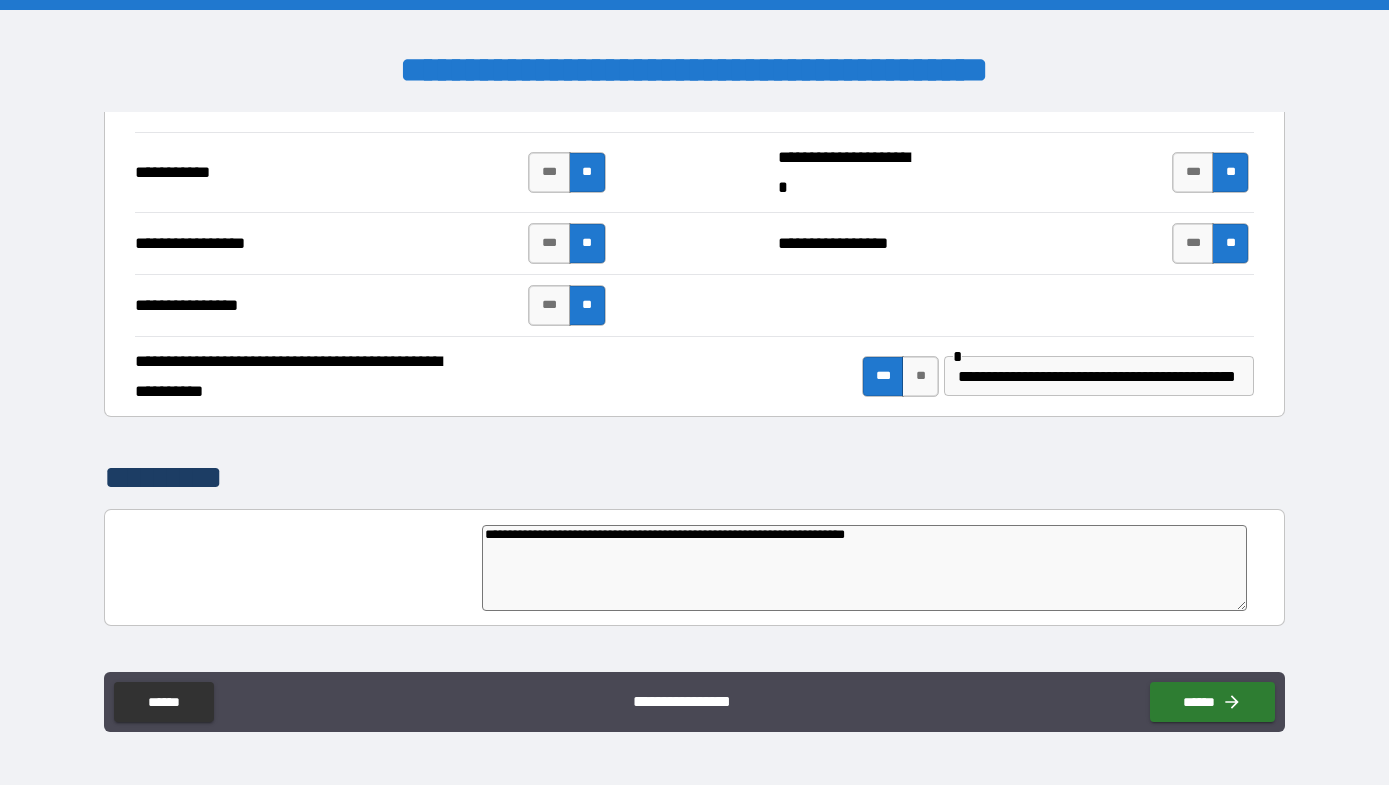 type on "*" 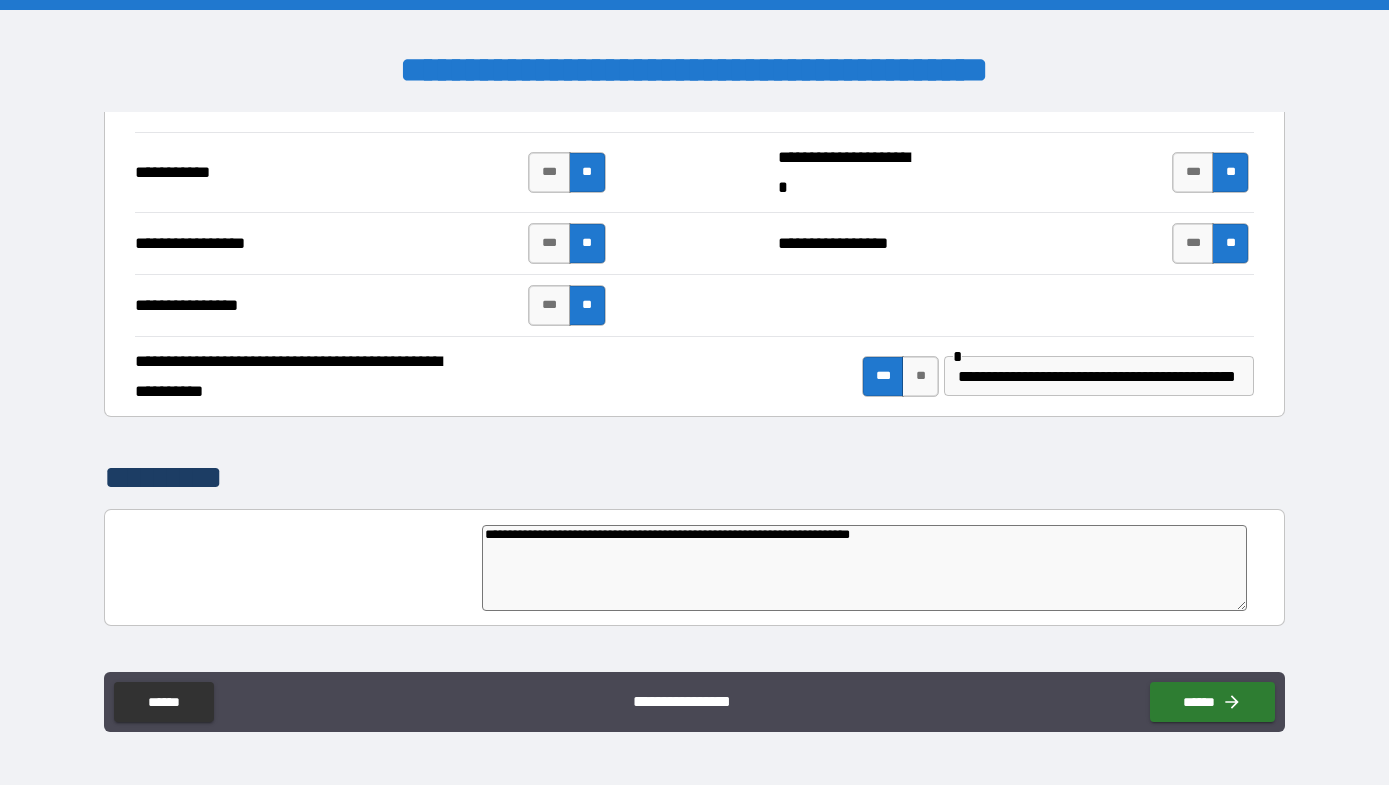 type on "*" 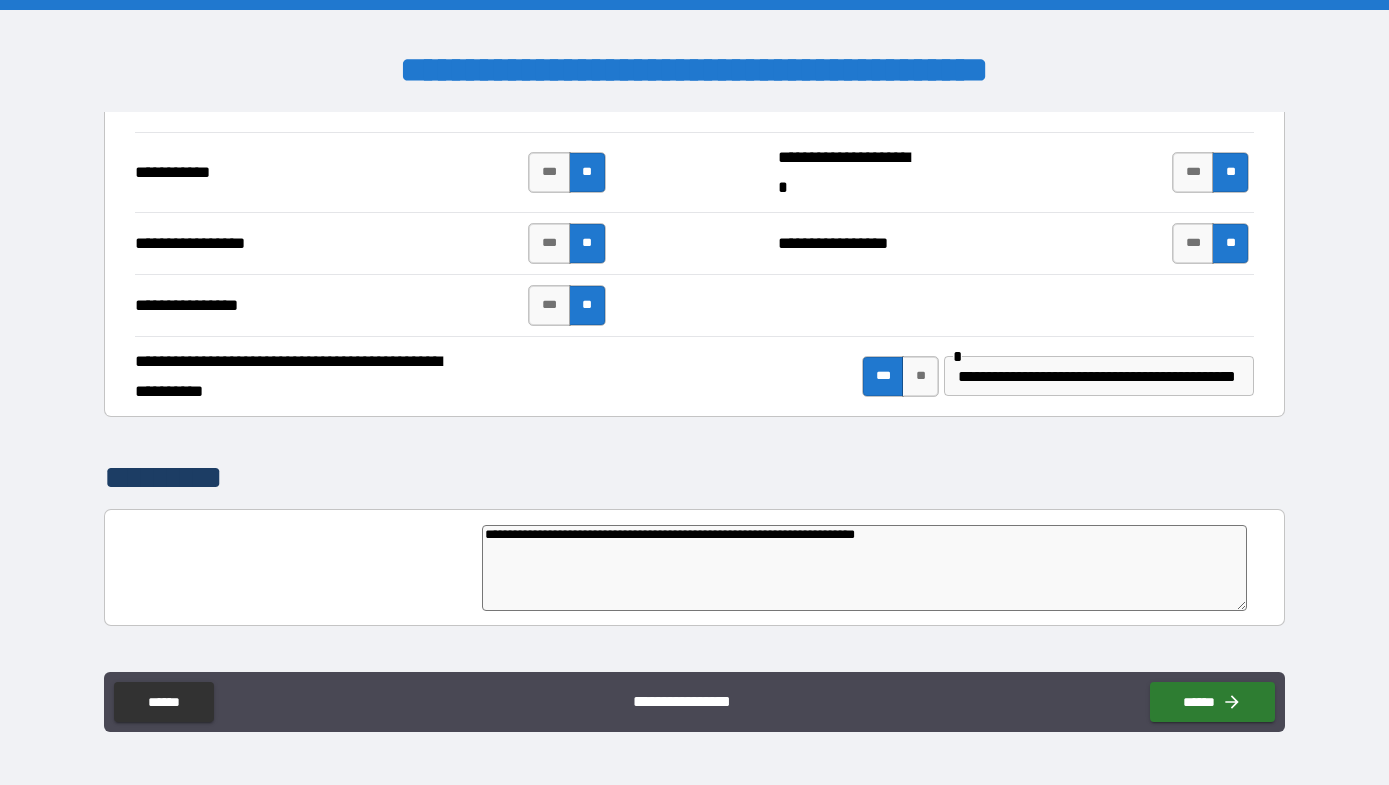 type on "*" 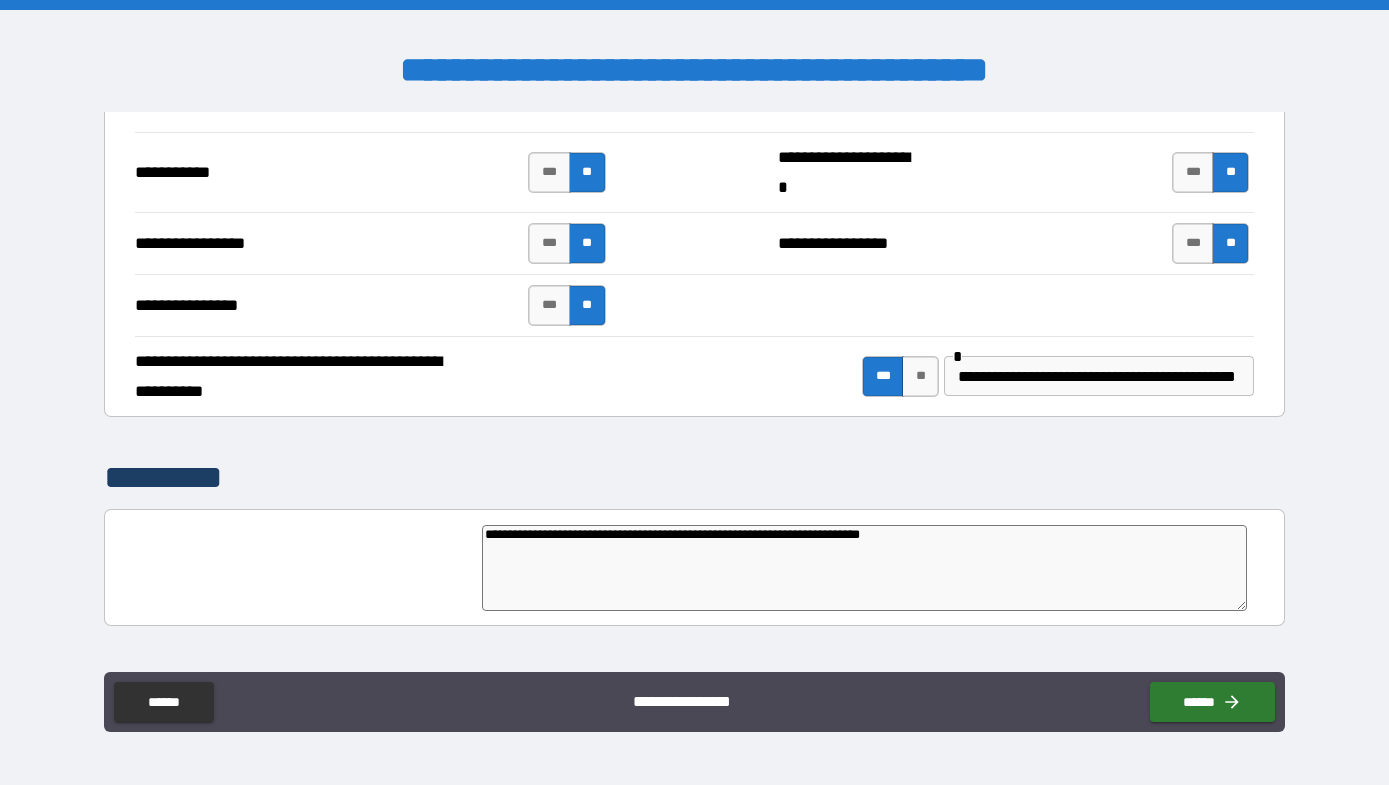 type on "*" 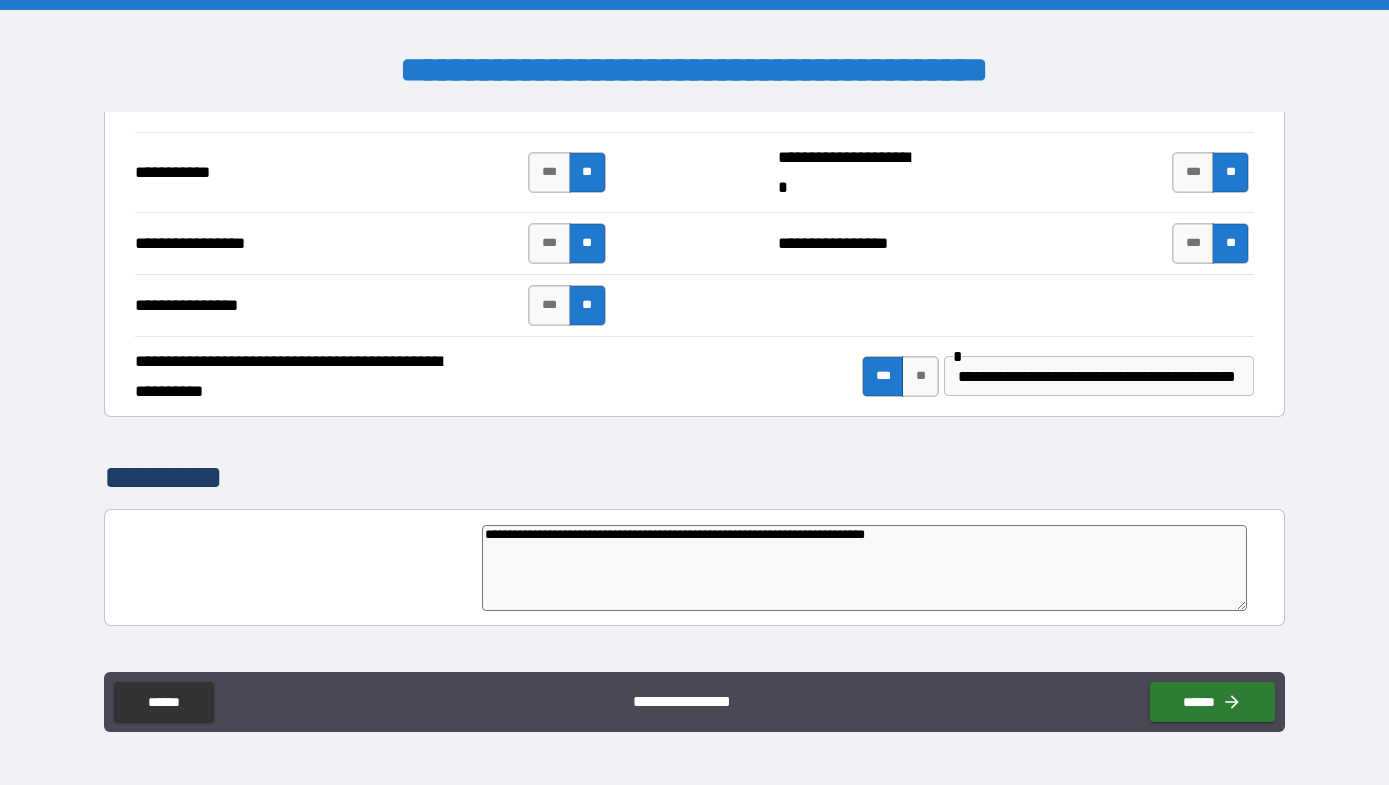 type on "**********" 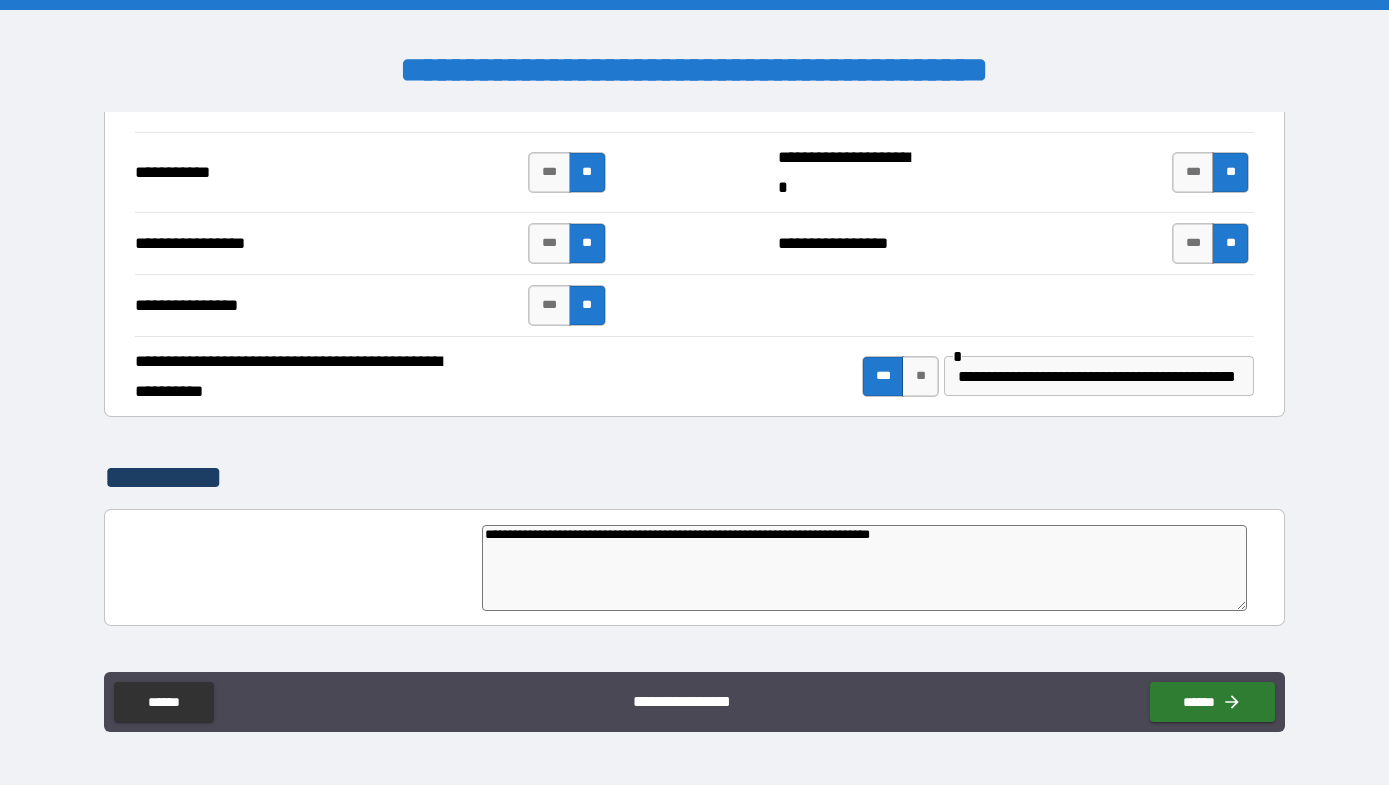 type on "**********" 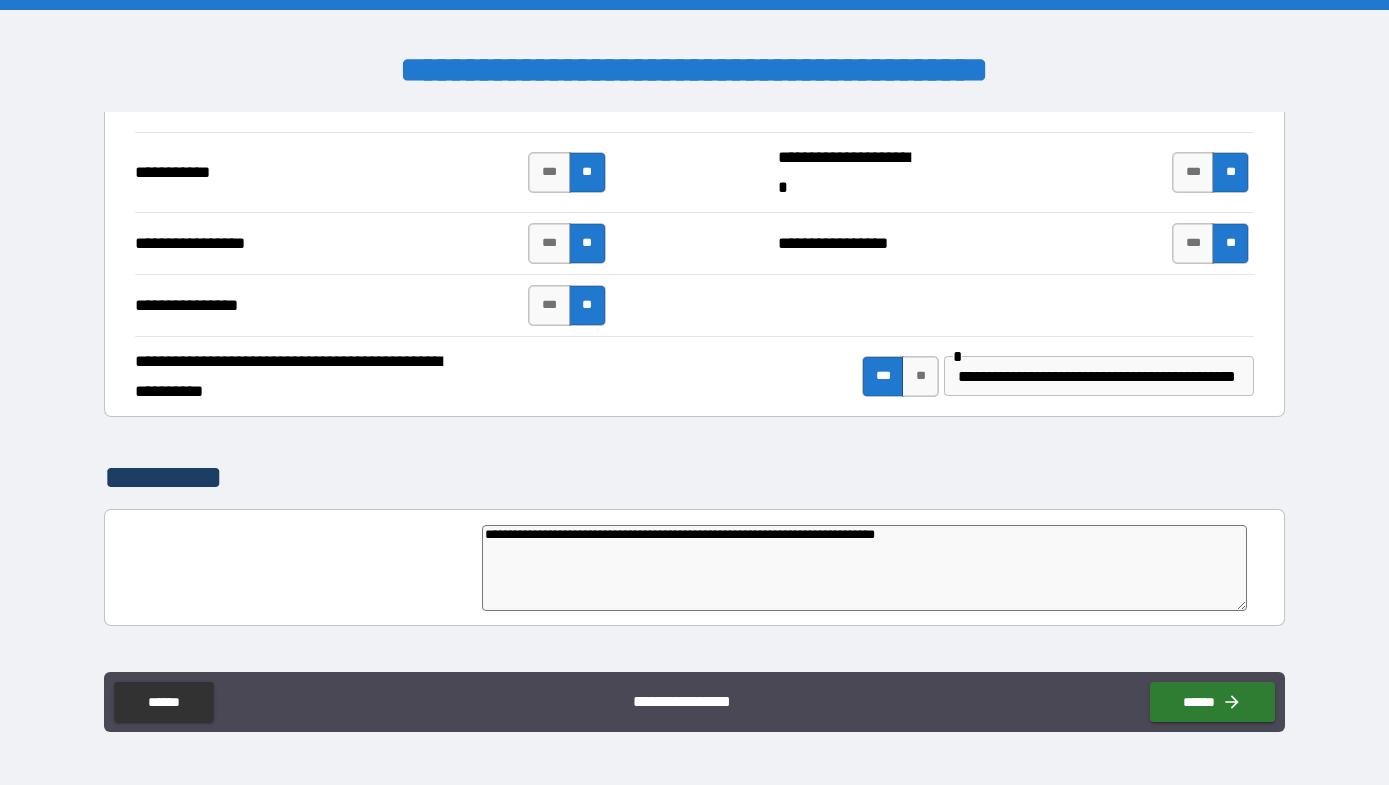 type 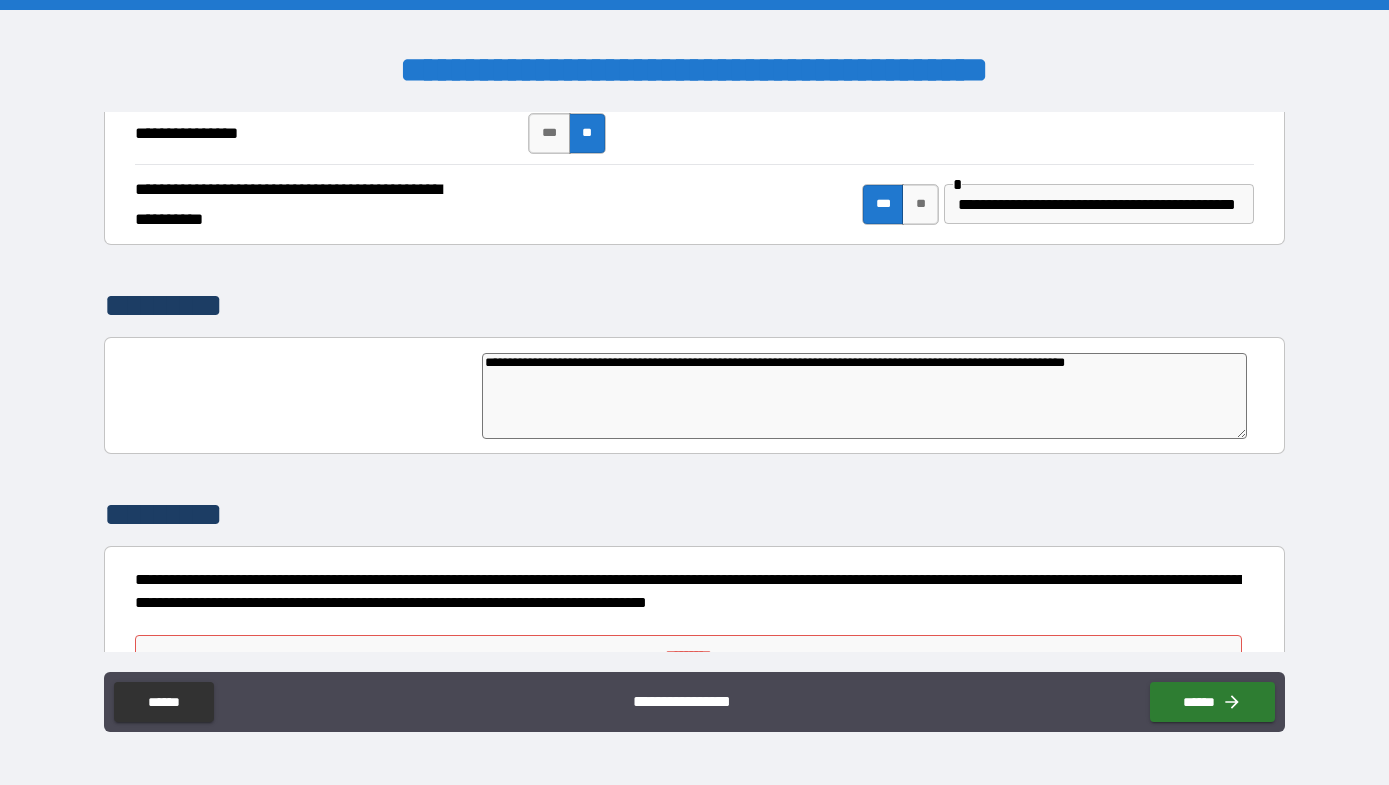 scroll, scrollTop: 4771, scrollLeft: 0, axis: vertical 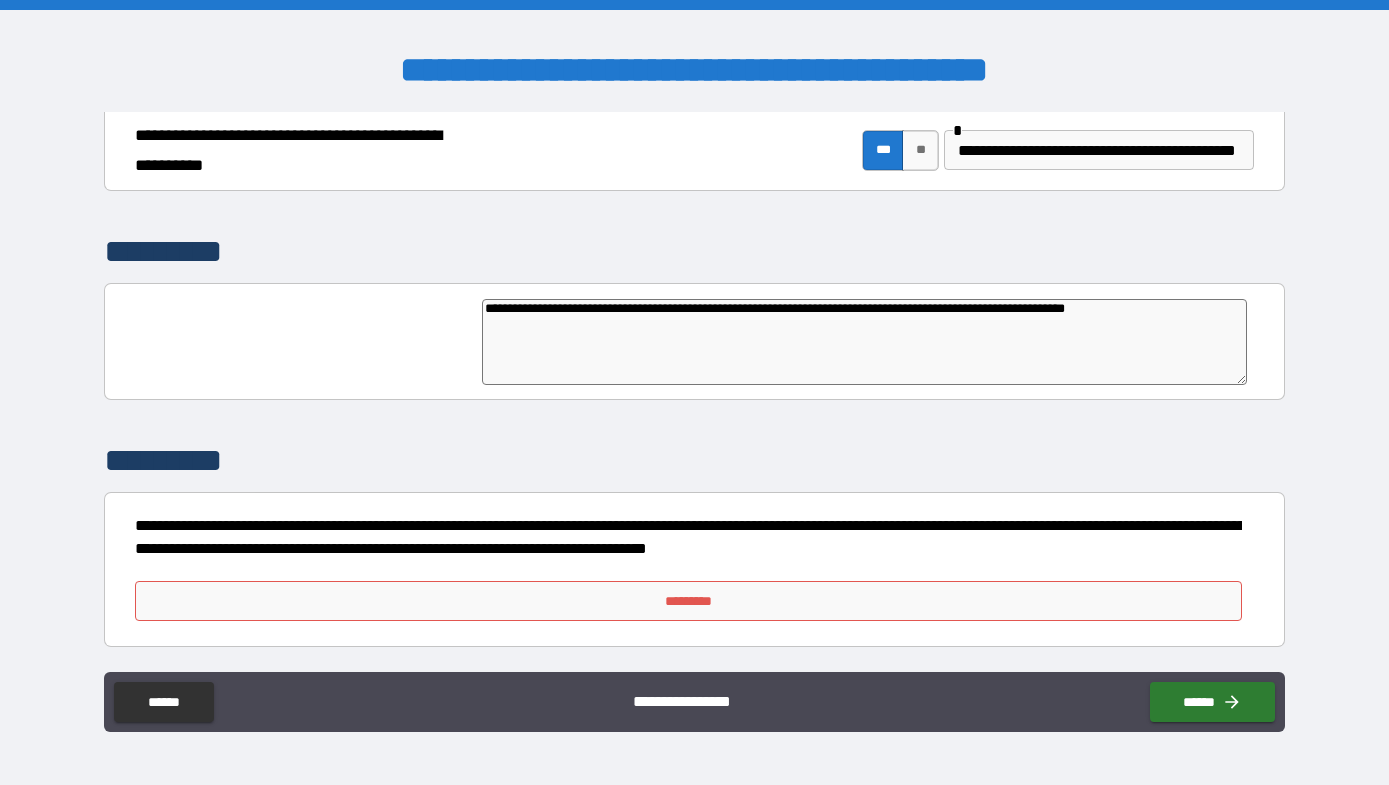 click on "*********" at bounding box center [689, 601] 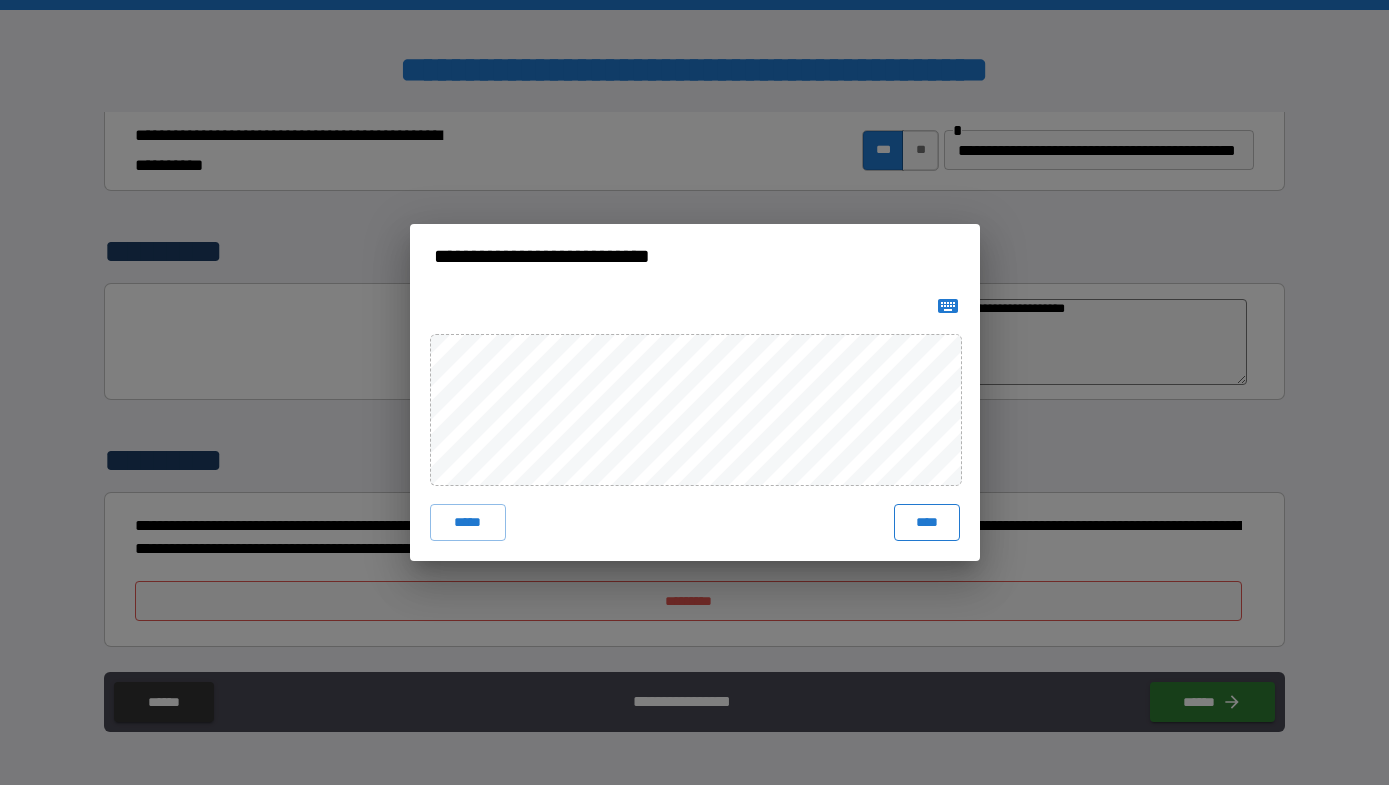 click on "****" at bounding box center (927, 522) 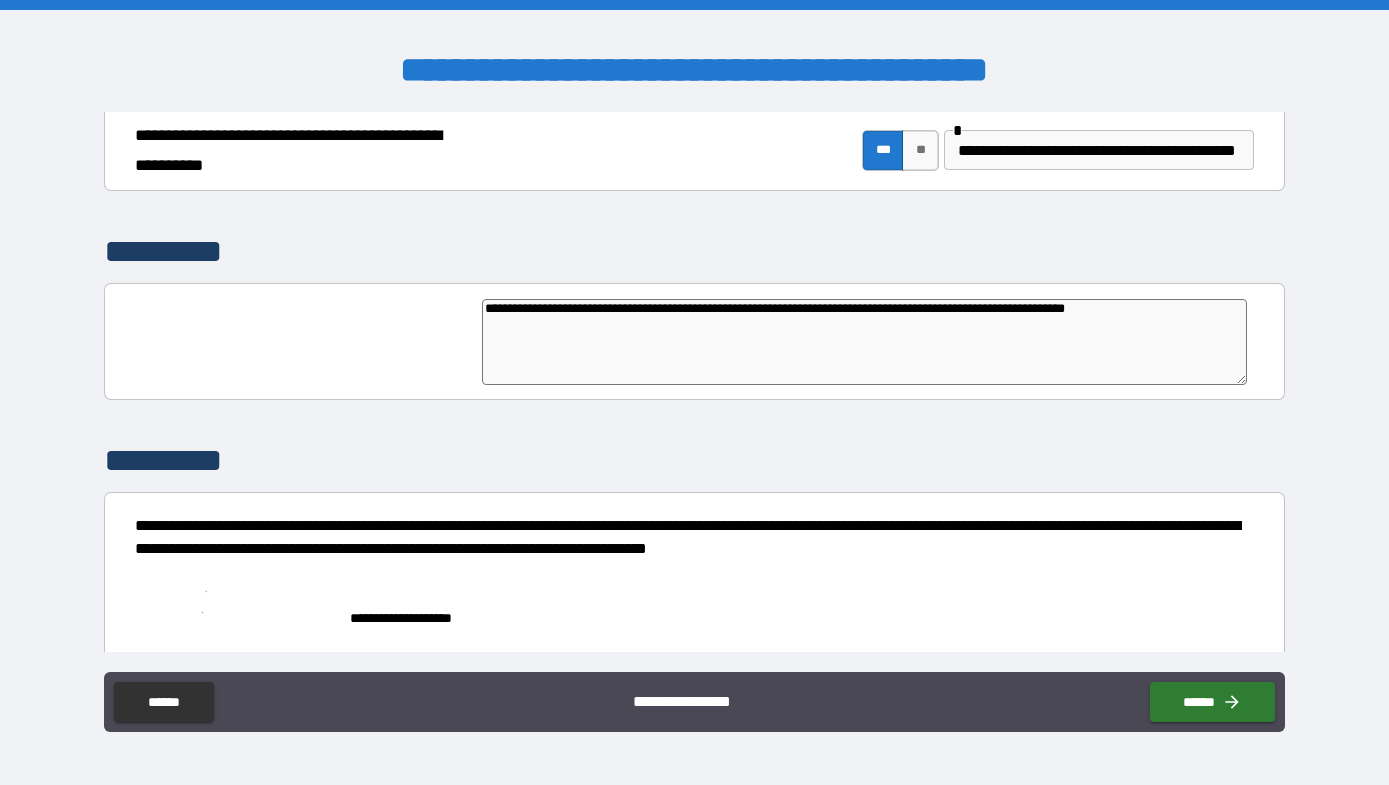 click on "**********" at bounding box center [695, 609] 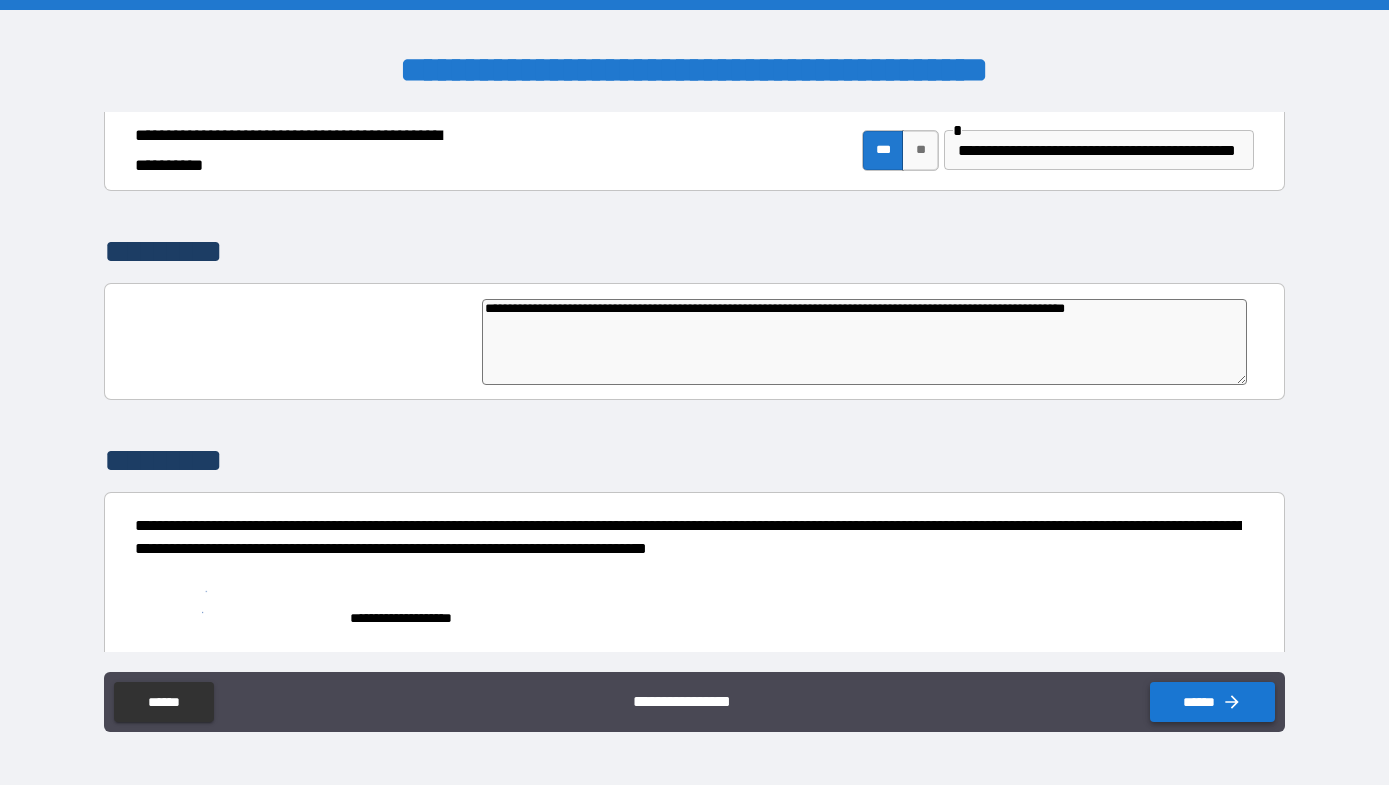 click on "******" at bounding box center [1212, 702] 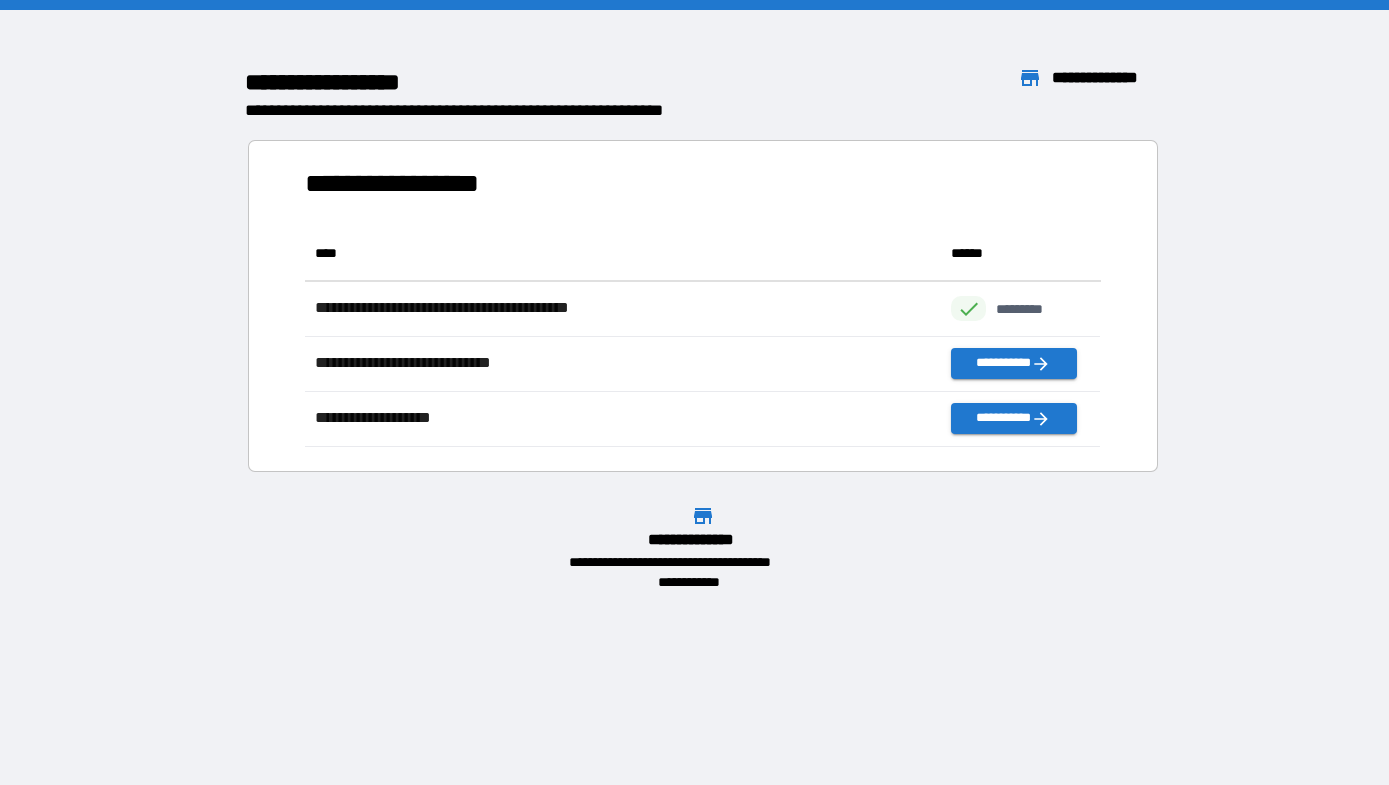 scroll, scrollTop: 16, scrollLeft: 16, axis: both 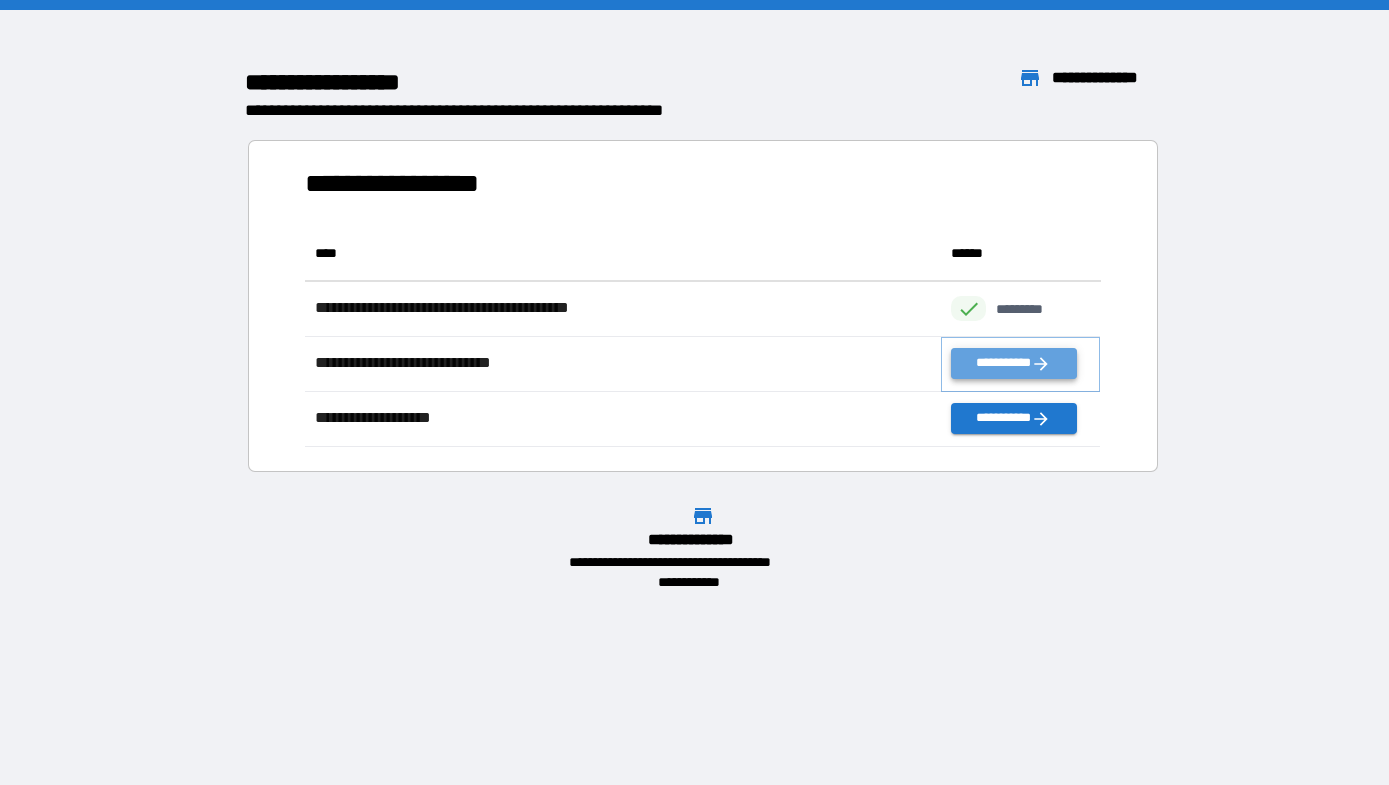click on "**********" at bounding box center (1013, 363) 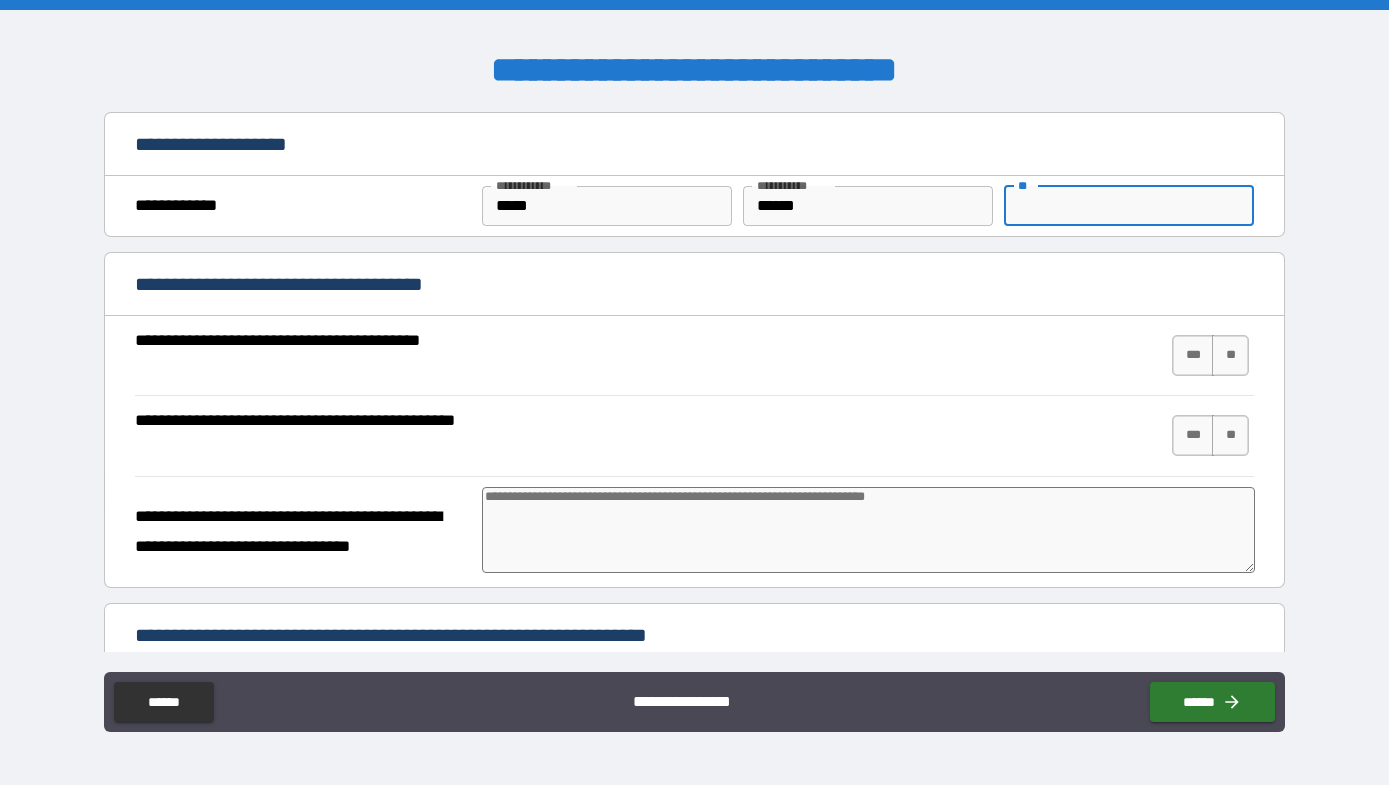 drag, startPoint x: 1085, startPoint y: 196, endPoint x: 971, endPoint y: 201, distance: 114.1096 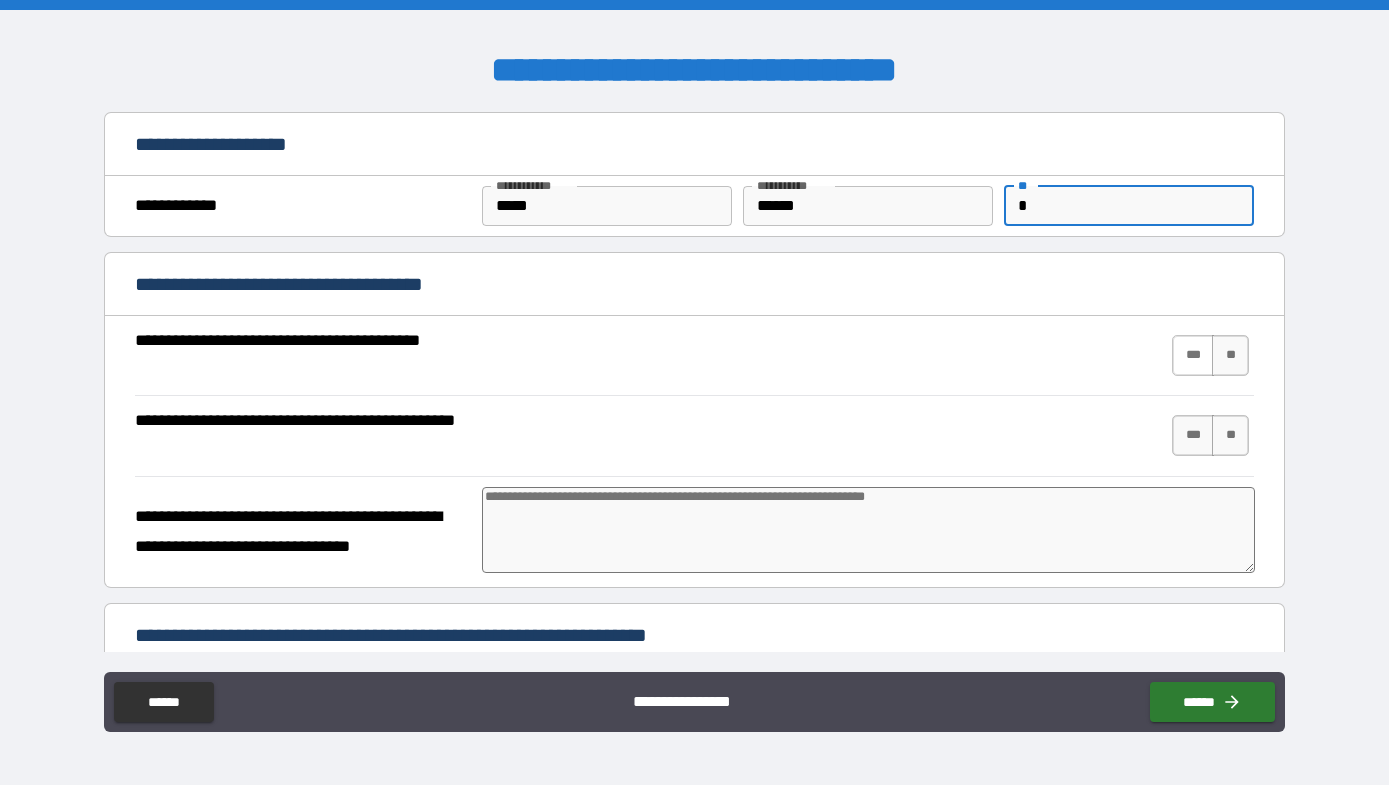 click on "***" at bounding box center (1193, 355) 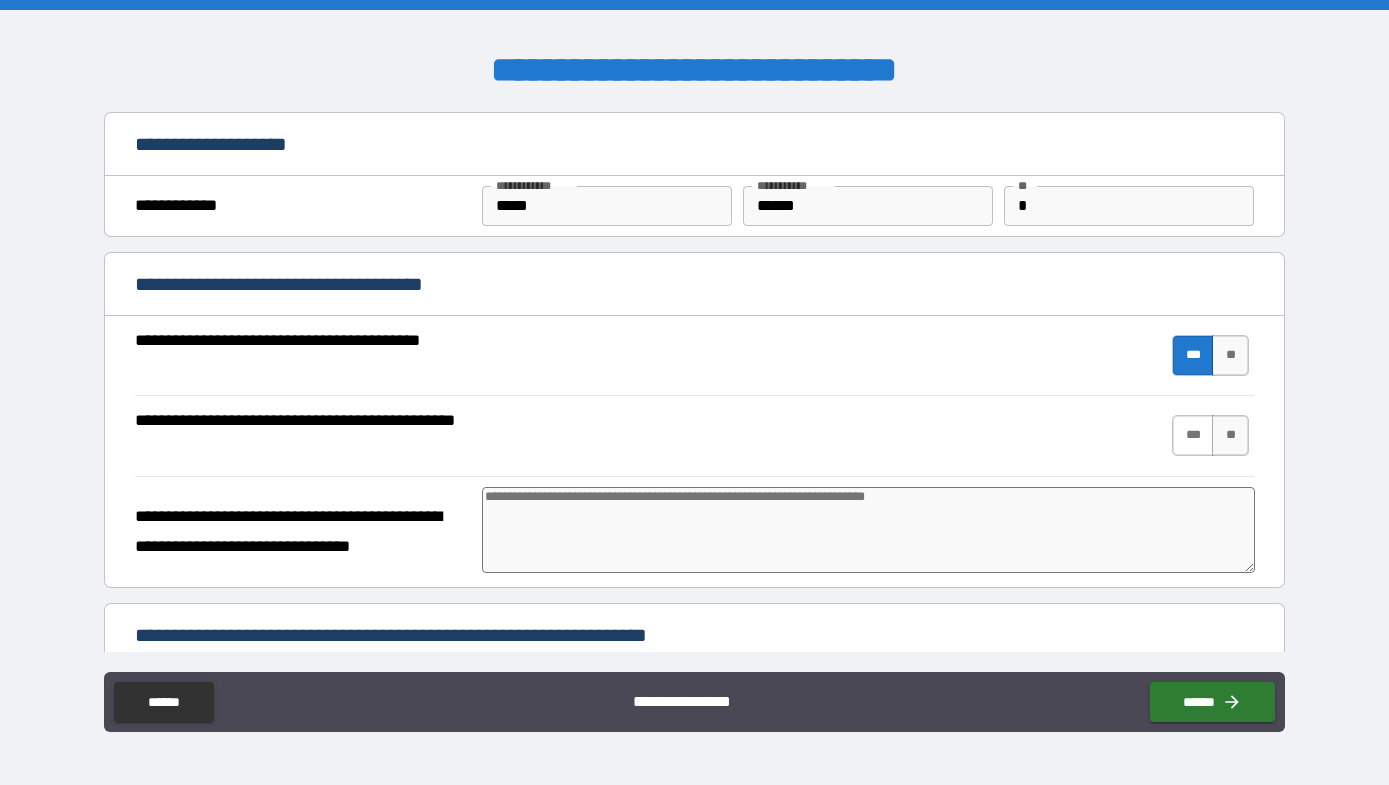 click on "***" at bounding box center (1193, 435) 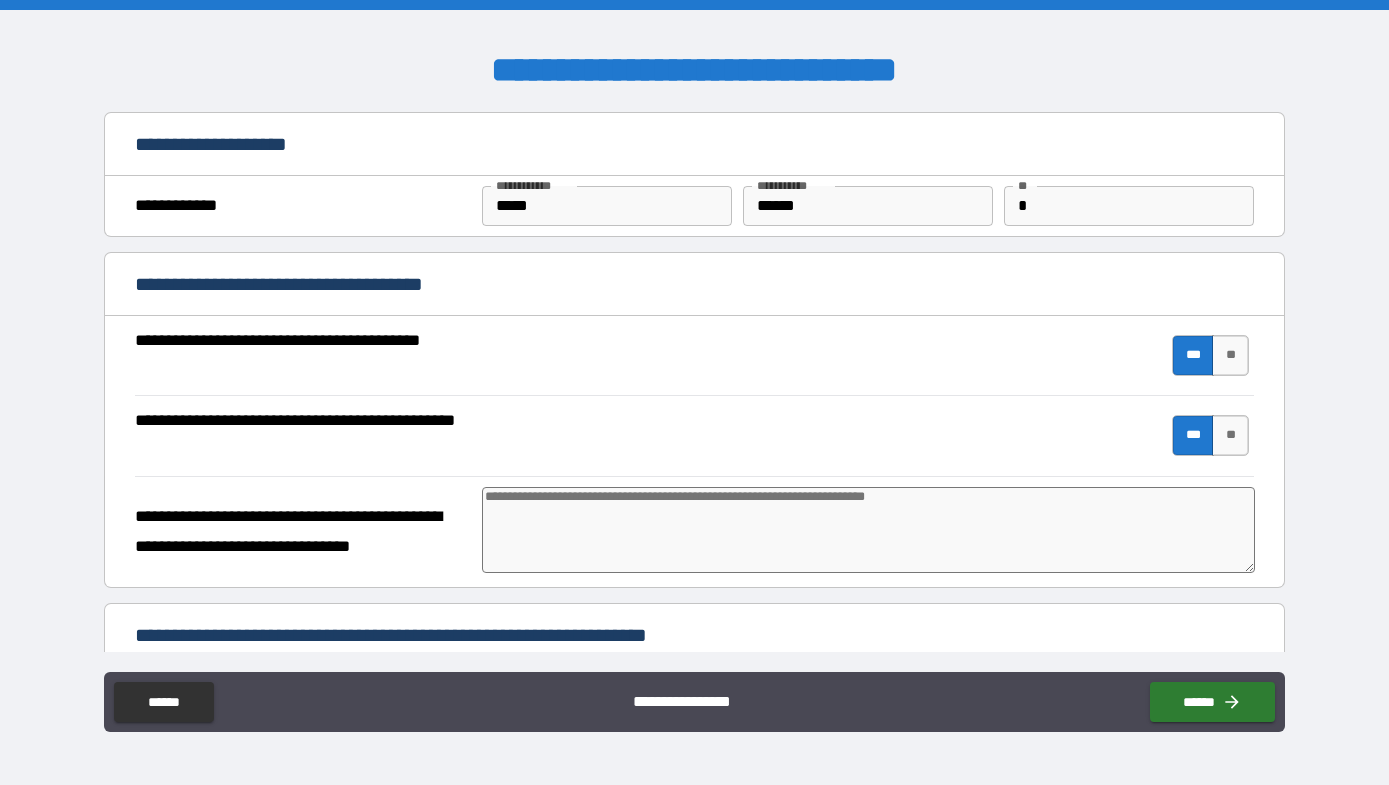 click at bounding box center [869, 530] 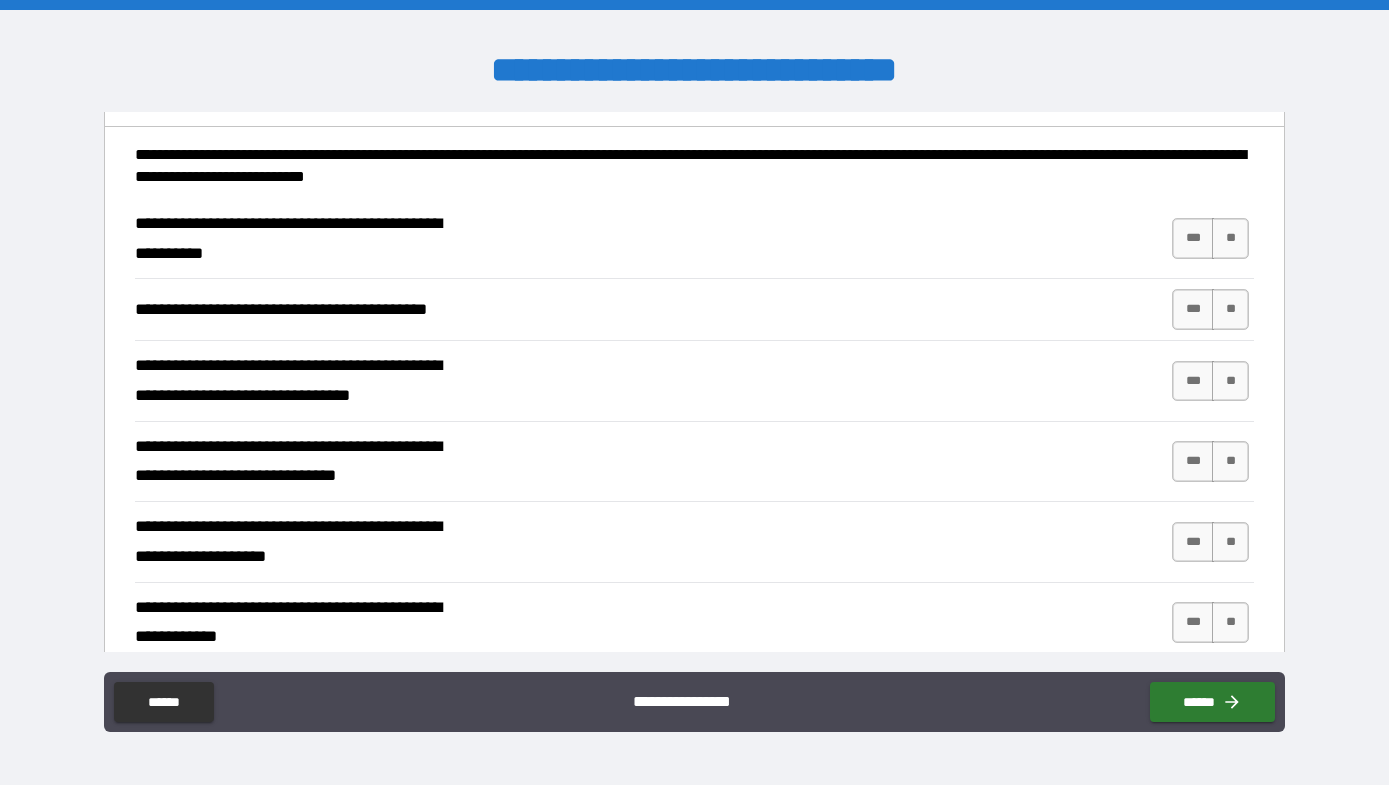 scroll, scrollTop: 574, scrollLeft: 0, axis: vertical 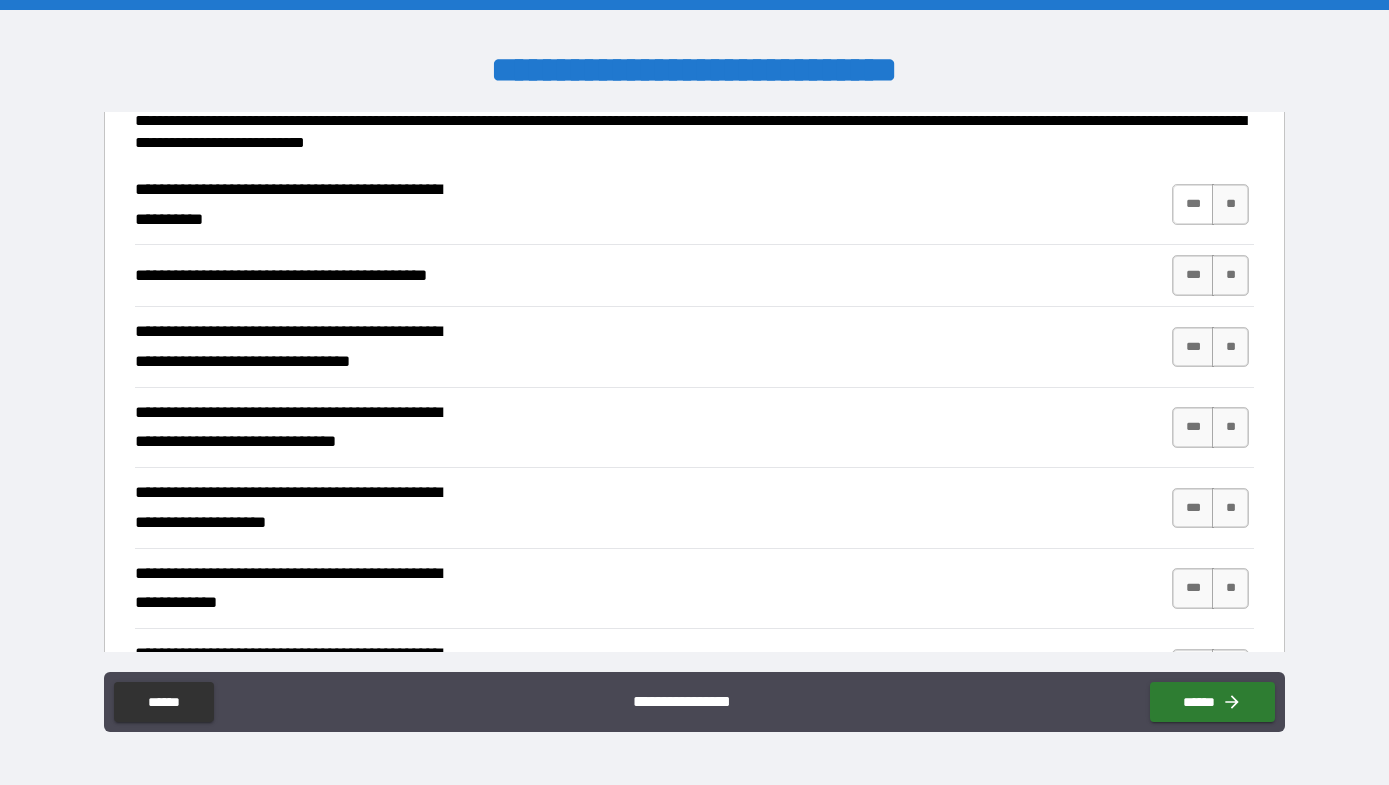 click on "***" at bounding box center (1193, 204) 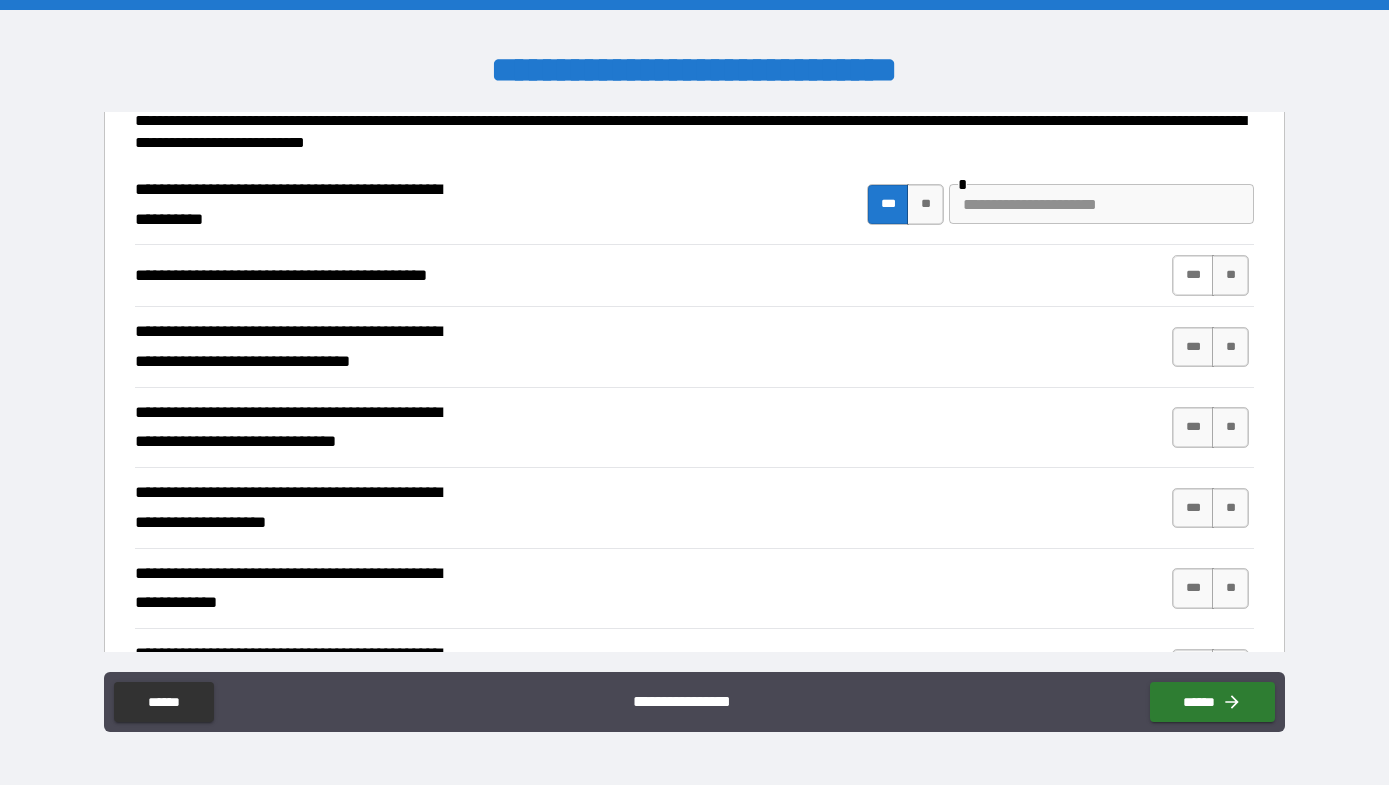 click on "***" at bounding box center [1193, 275] 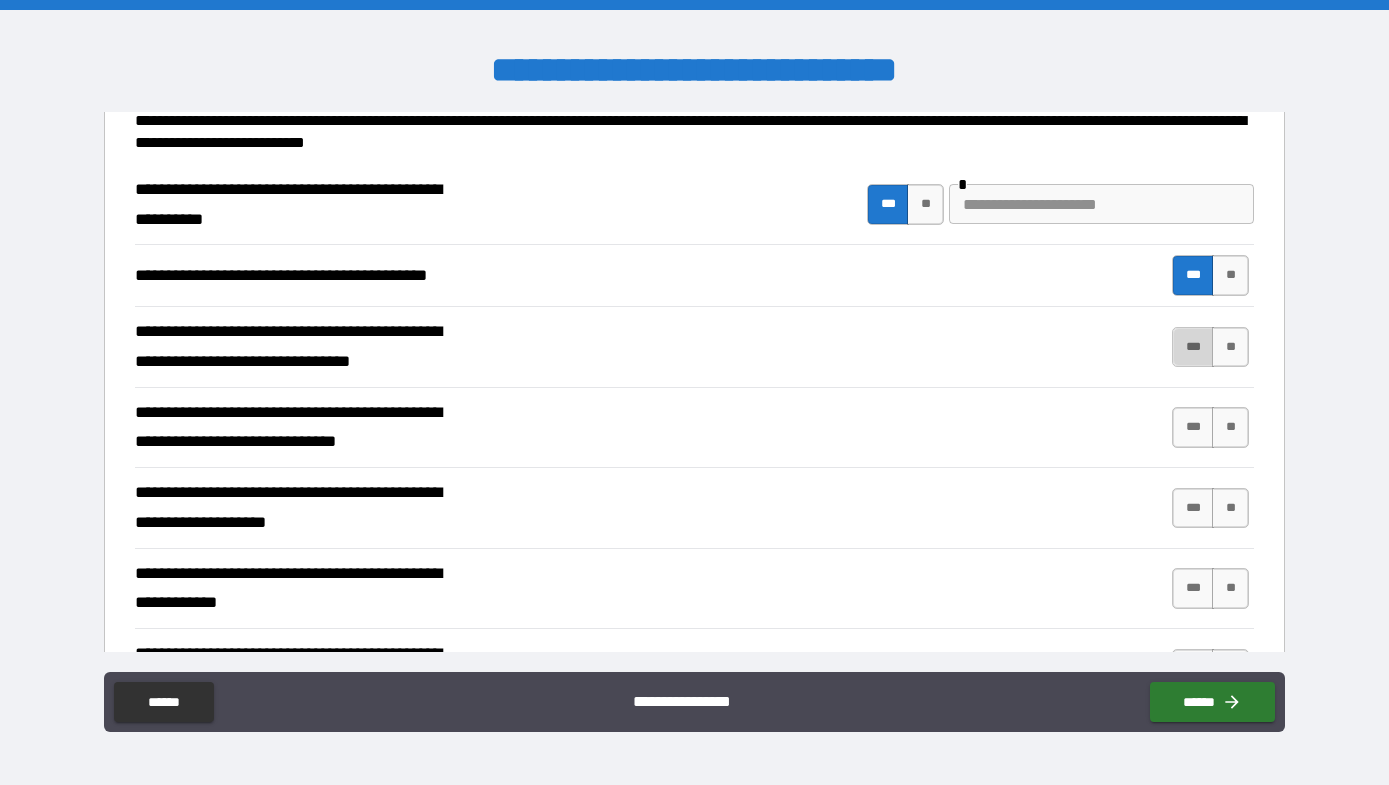 click on "***" at bounding box center [1193, 347] 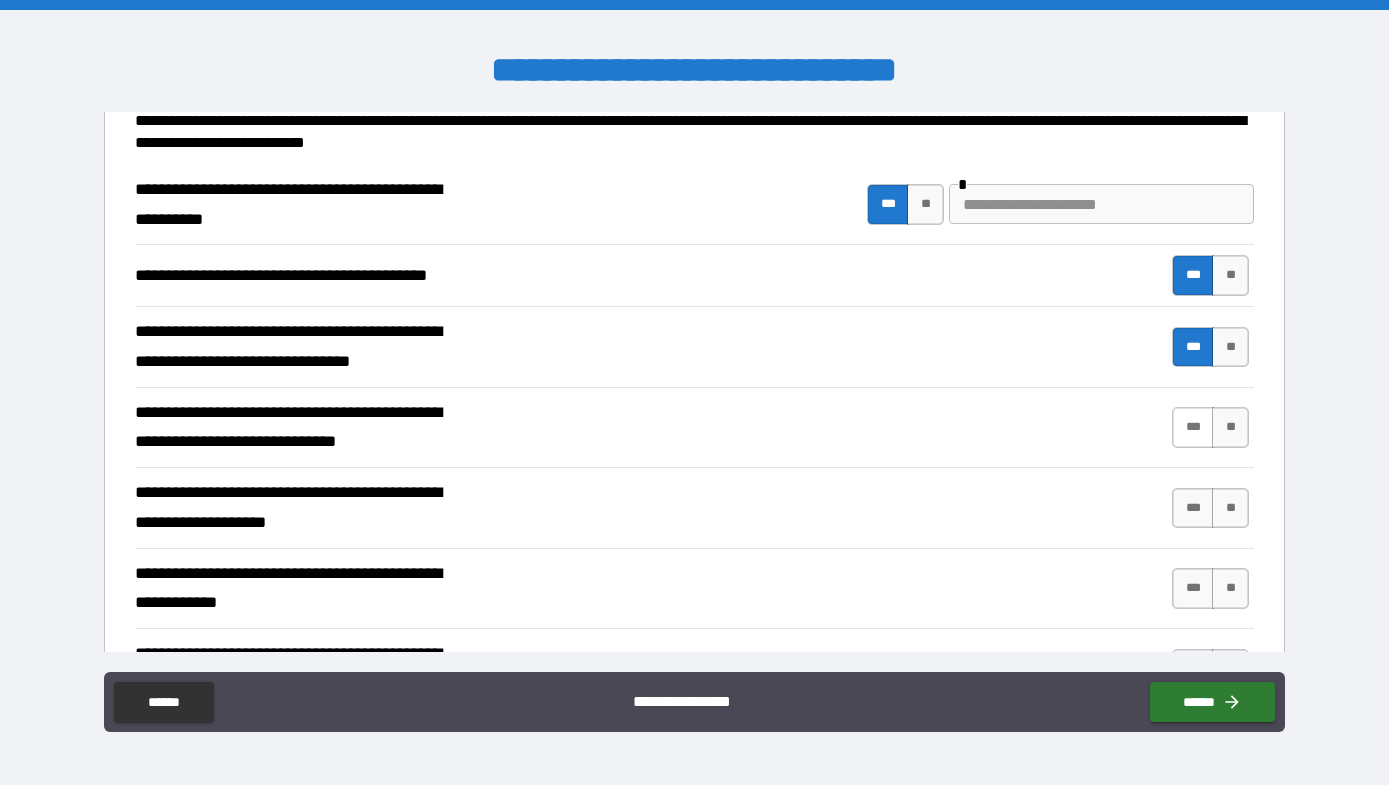 click on "***" at bounding box center (1193, 427) 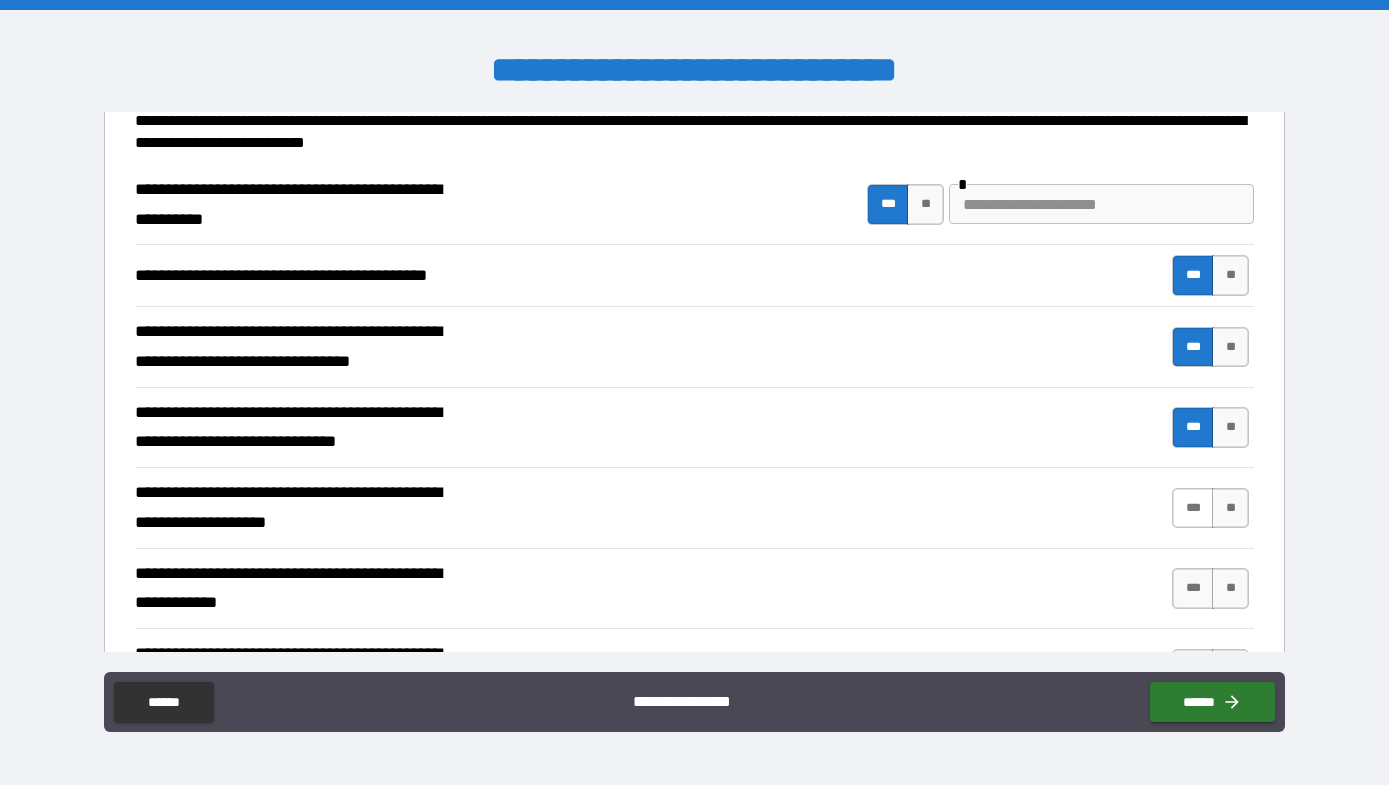 click on "***" at bounding box center [1193, 508] 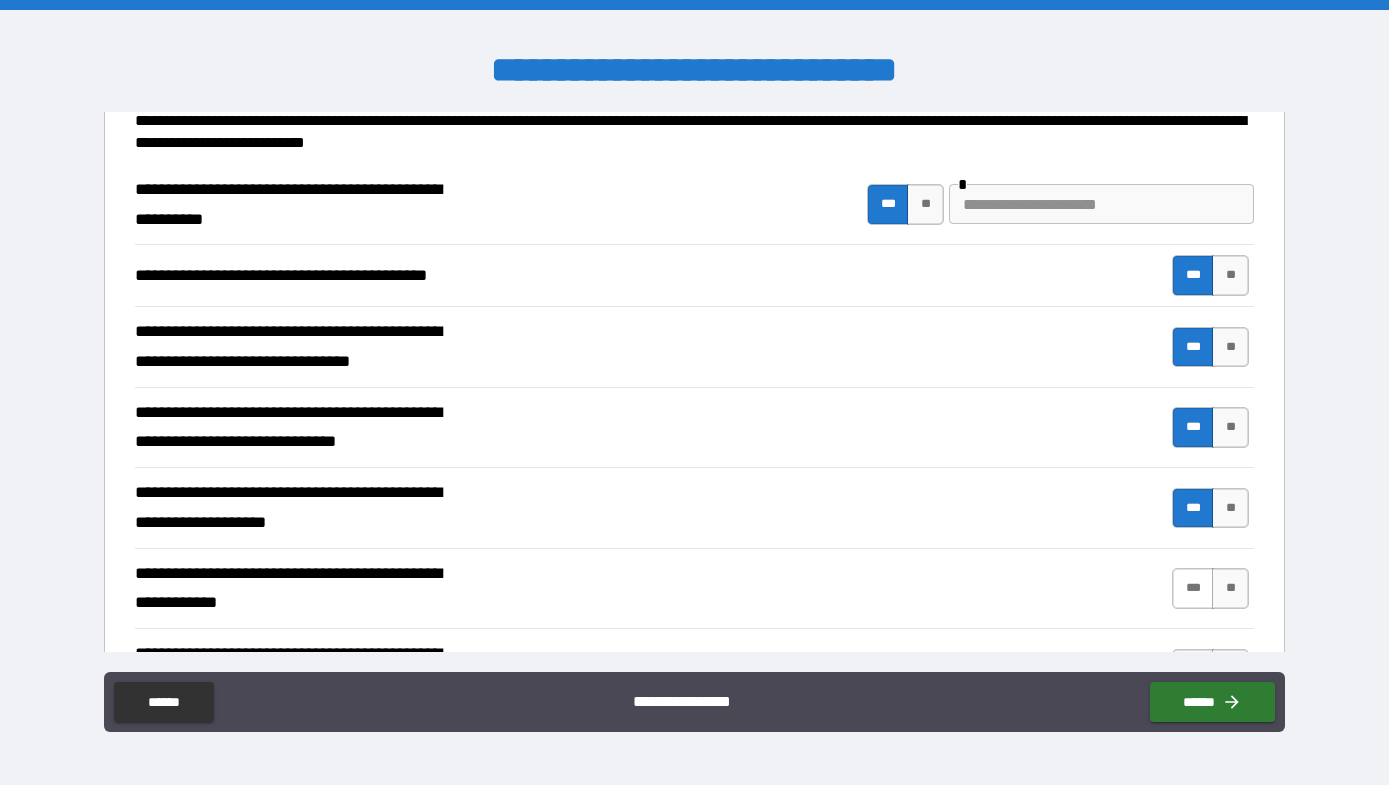 click on "***" at bounding box center (1193, 588) 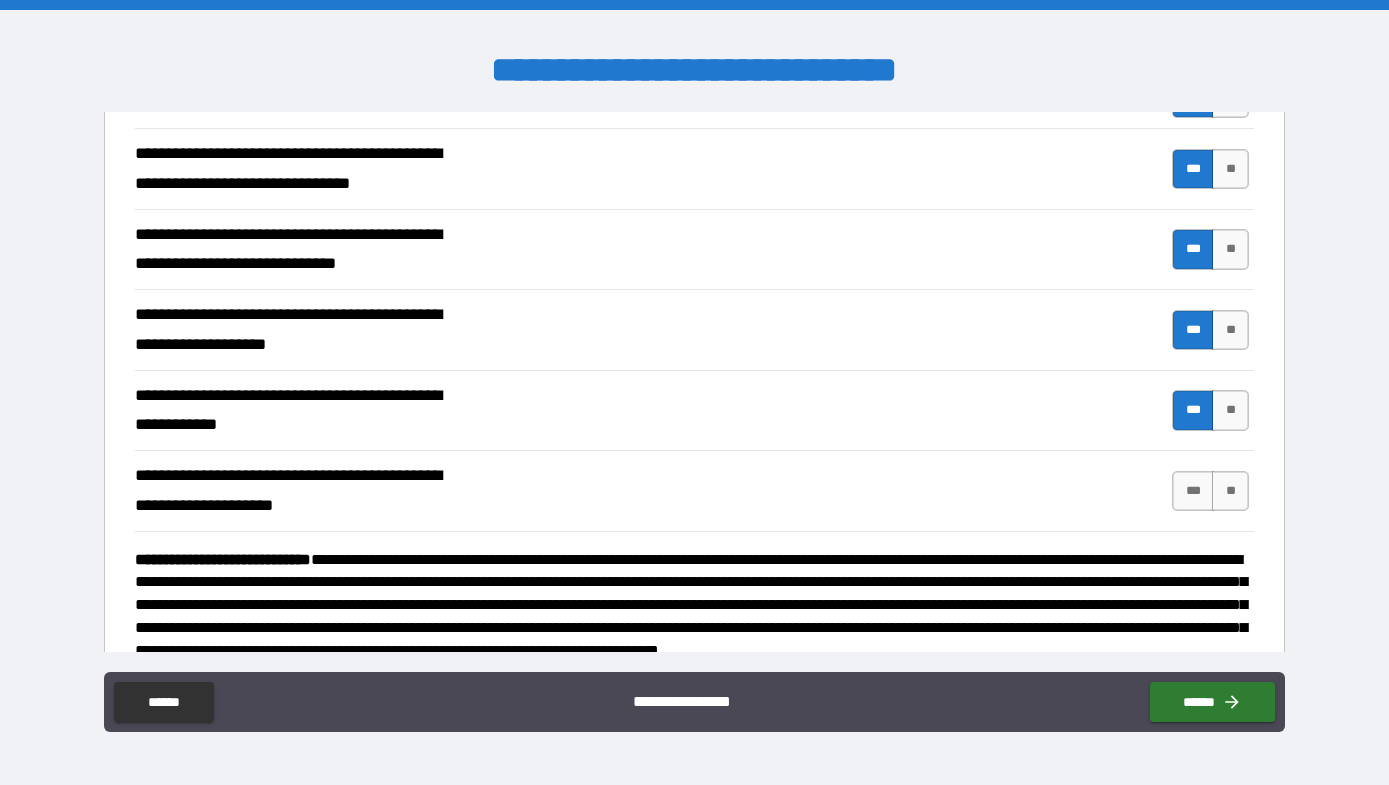 scroll, scrollTop: 875, scrollLeft: 0, axis: vertical 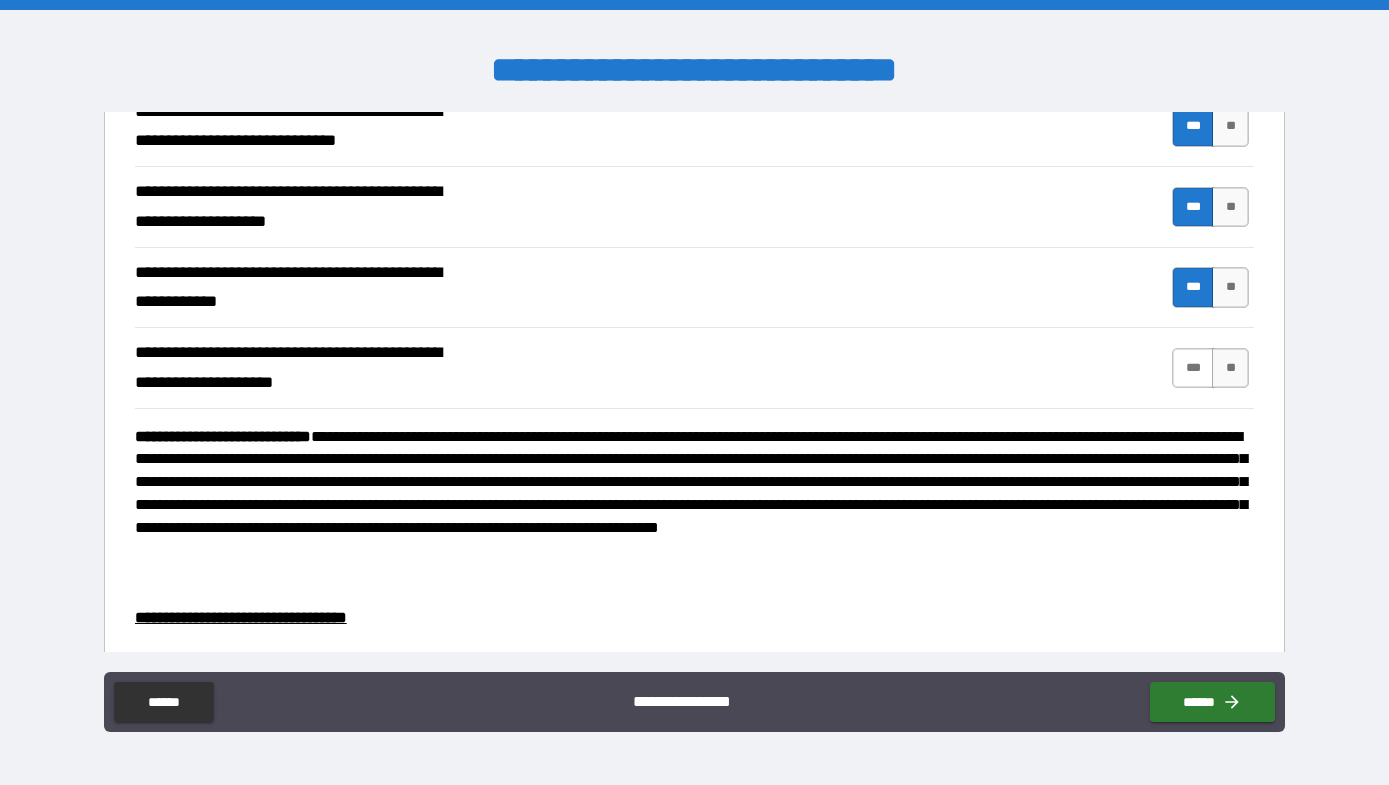 click on "***" at bounding box center [1193, 368] 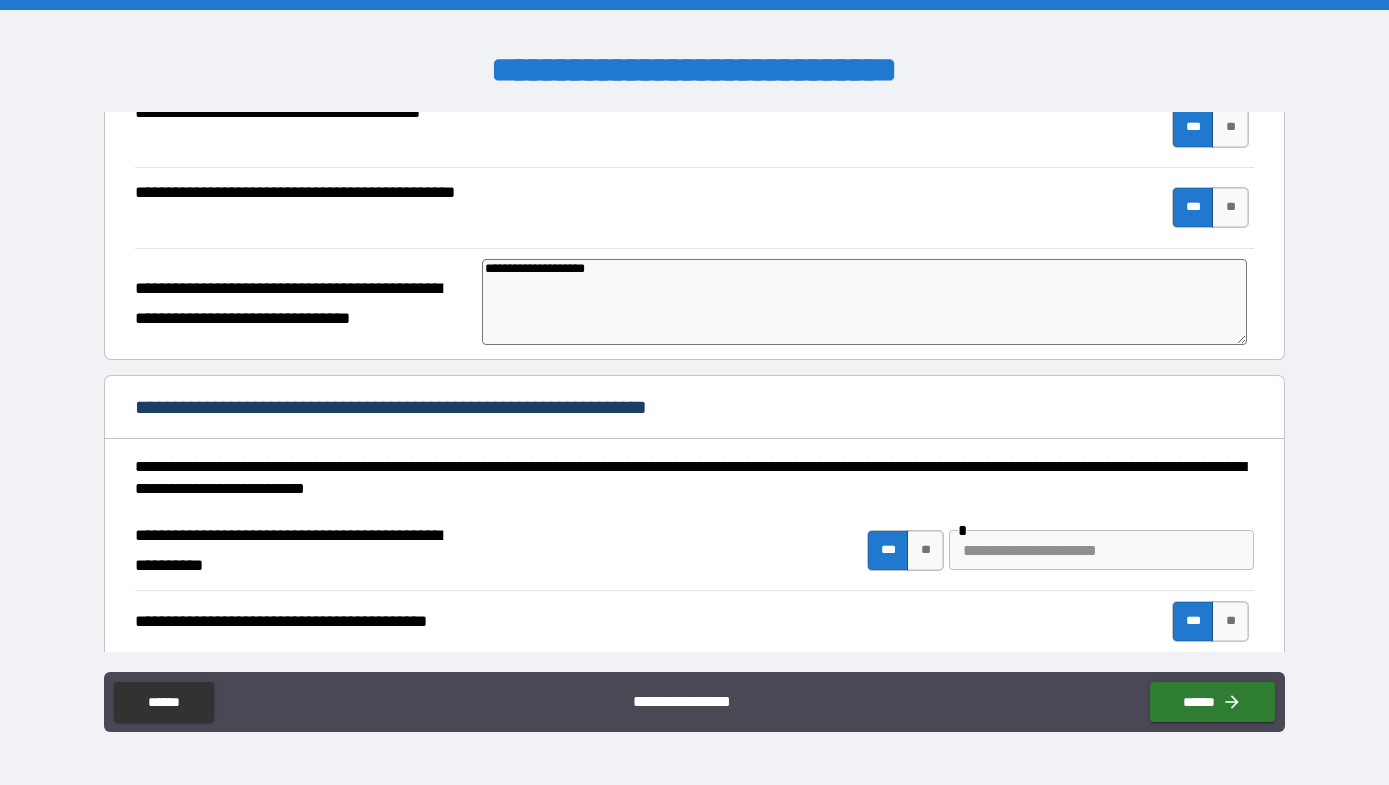 scroll, scrollTop: 231, scrollLeft: 0, axis: vertical 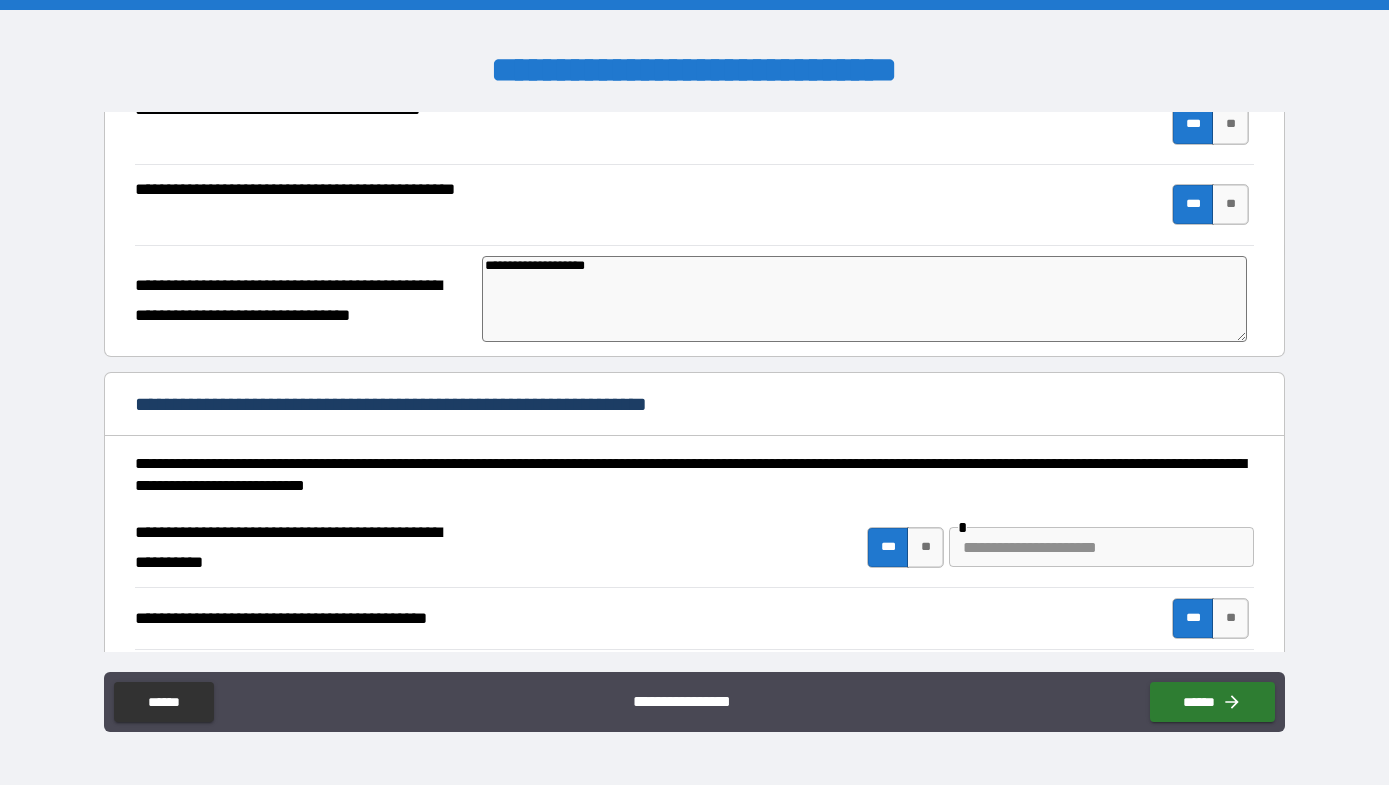 click on "**********" at bounding box center [864, 299] 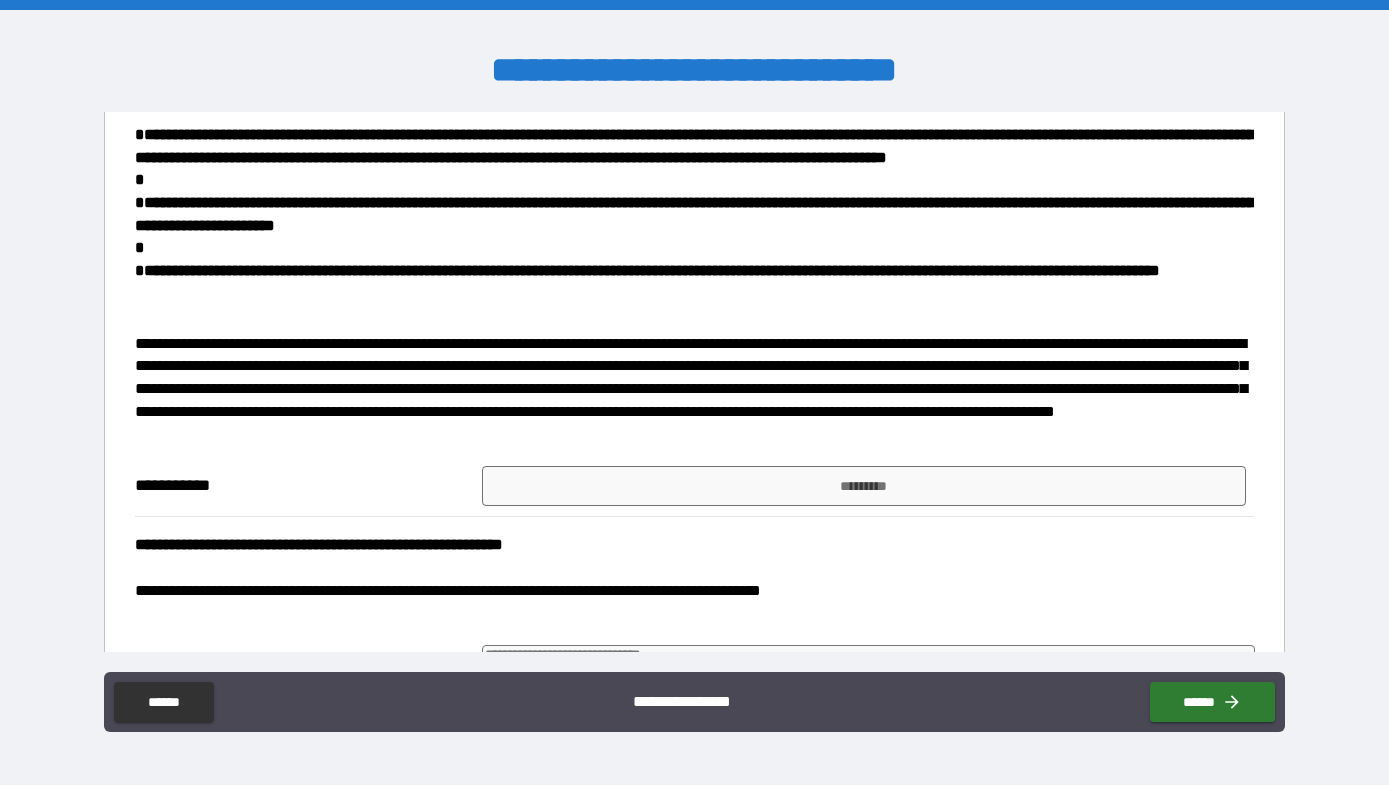 scroll, scrollTop: 1449, scrollLeft: 0, axis: vertical 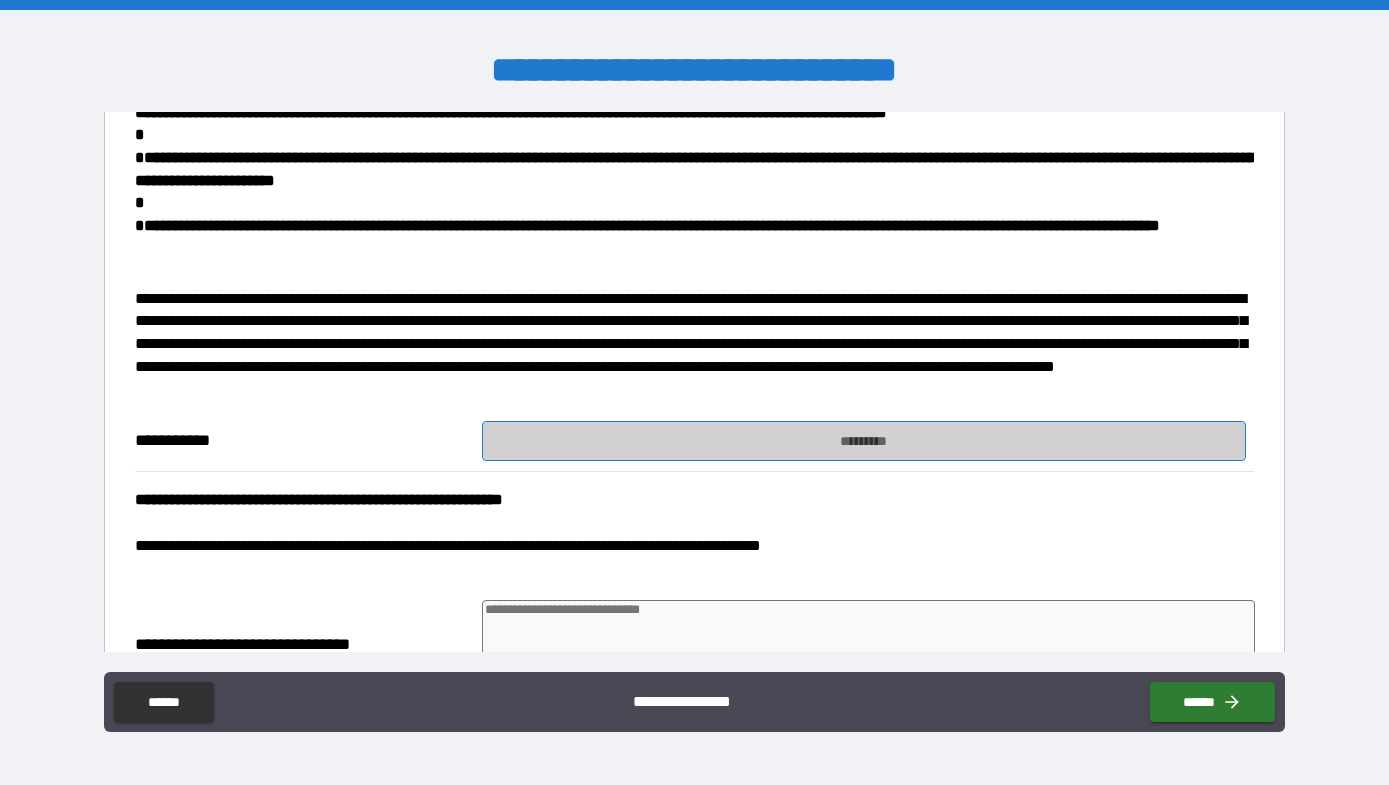 click on "*********" at bounding box center [864, 441] 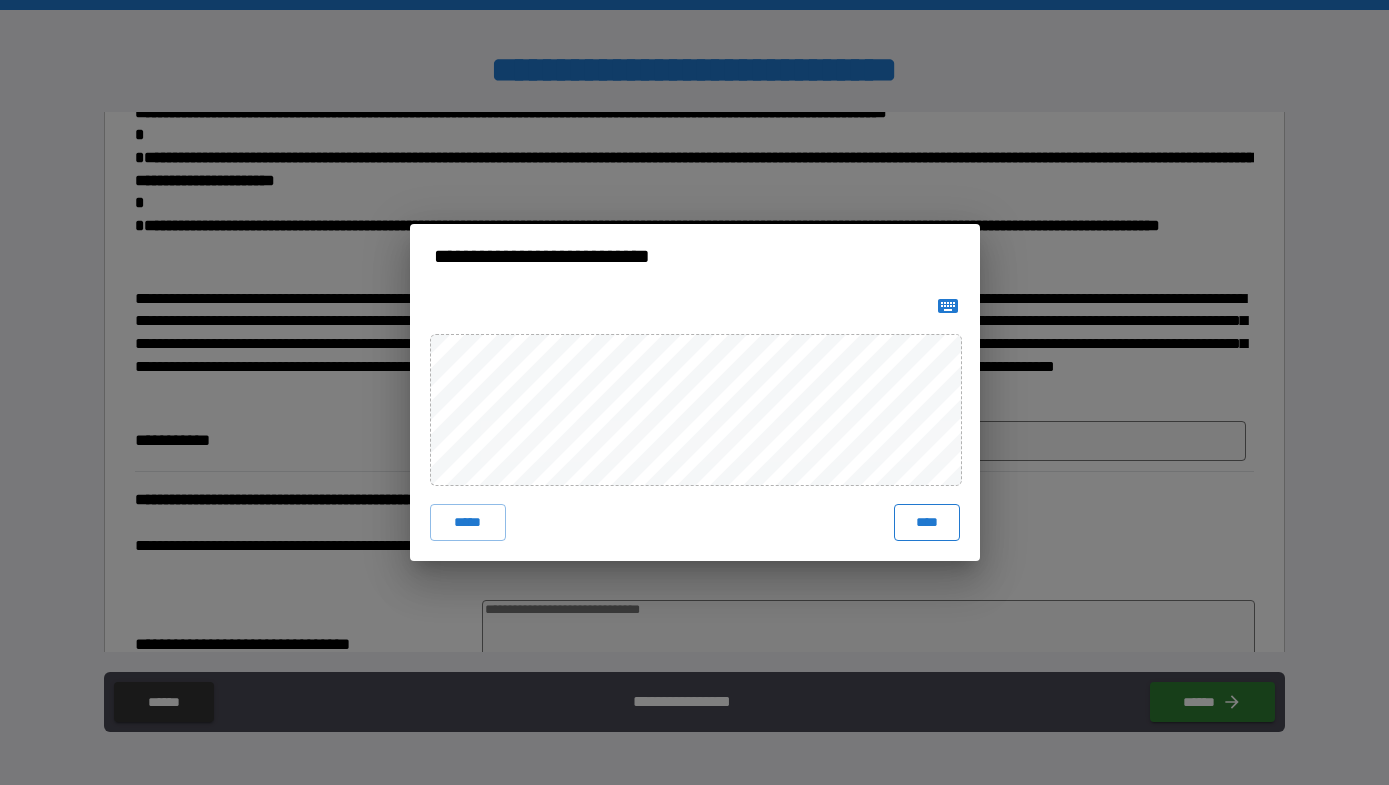 click on "****" at bounding box center (927, 522) 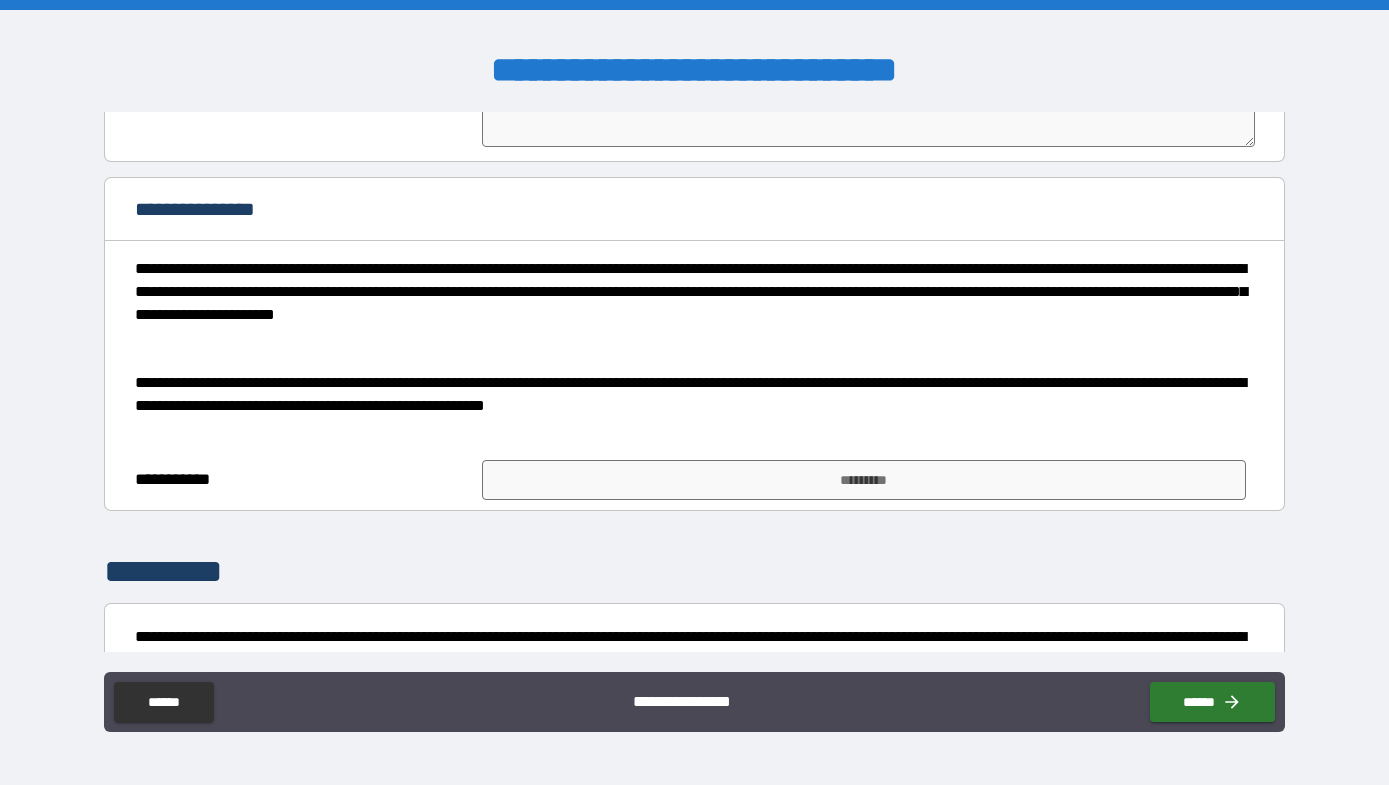 scroll, scrollTop: 2119, scrollLeft: 0, axis: vertical 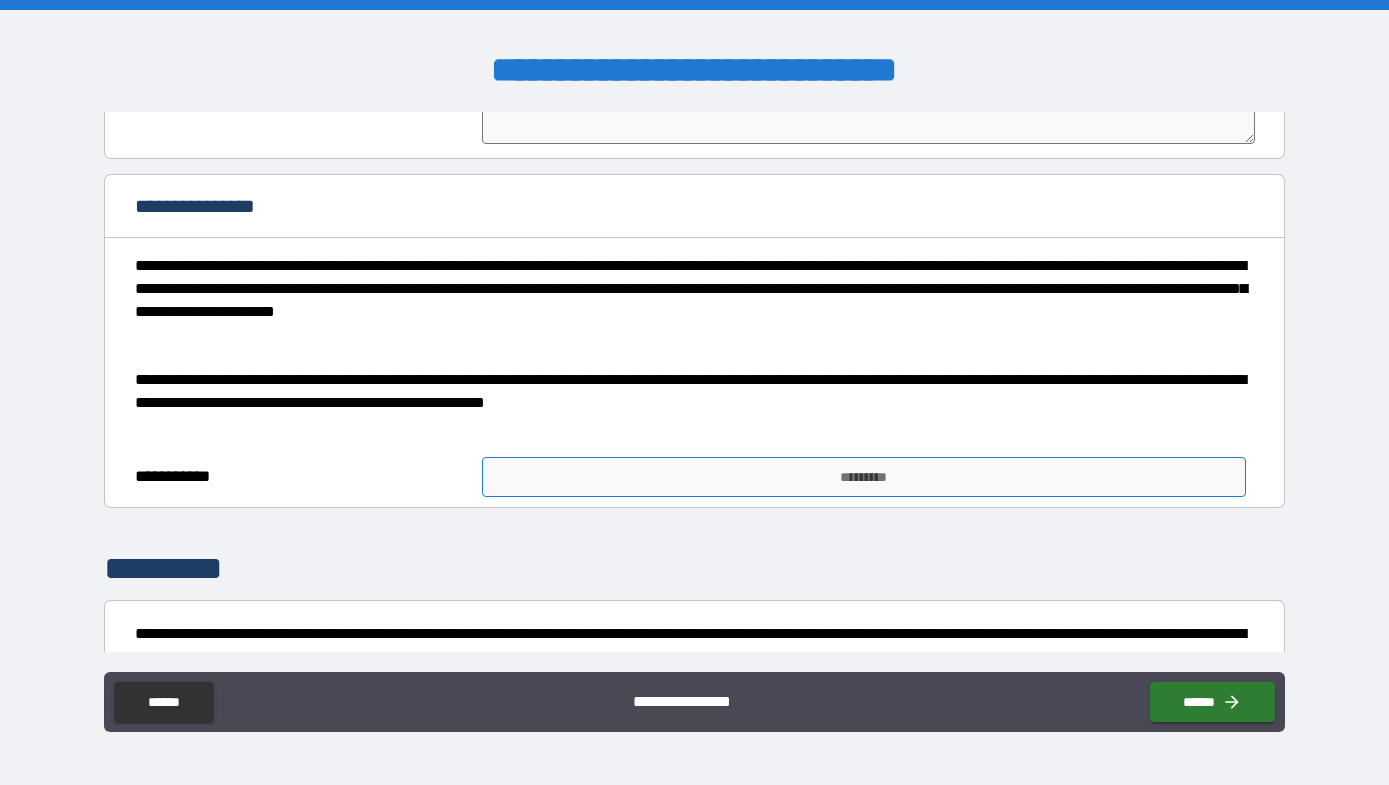 click on "*********" at bounding box center (864, 477) 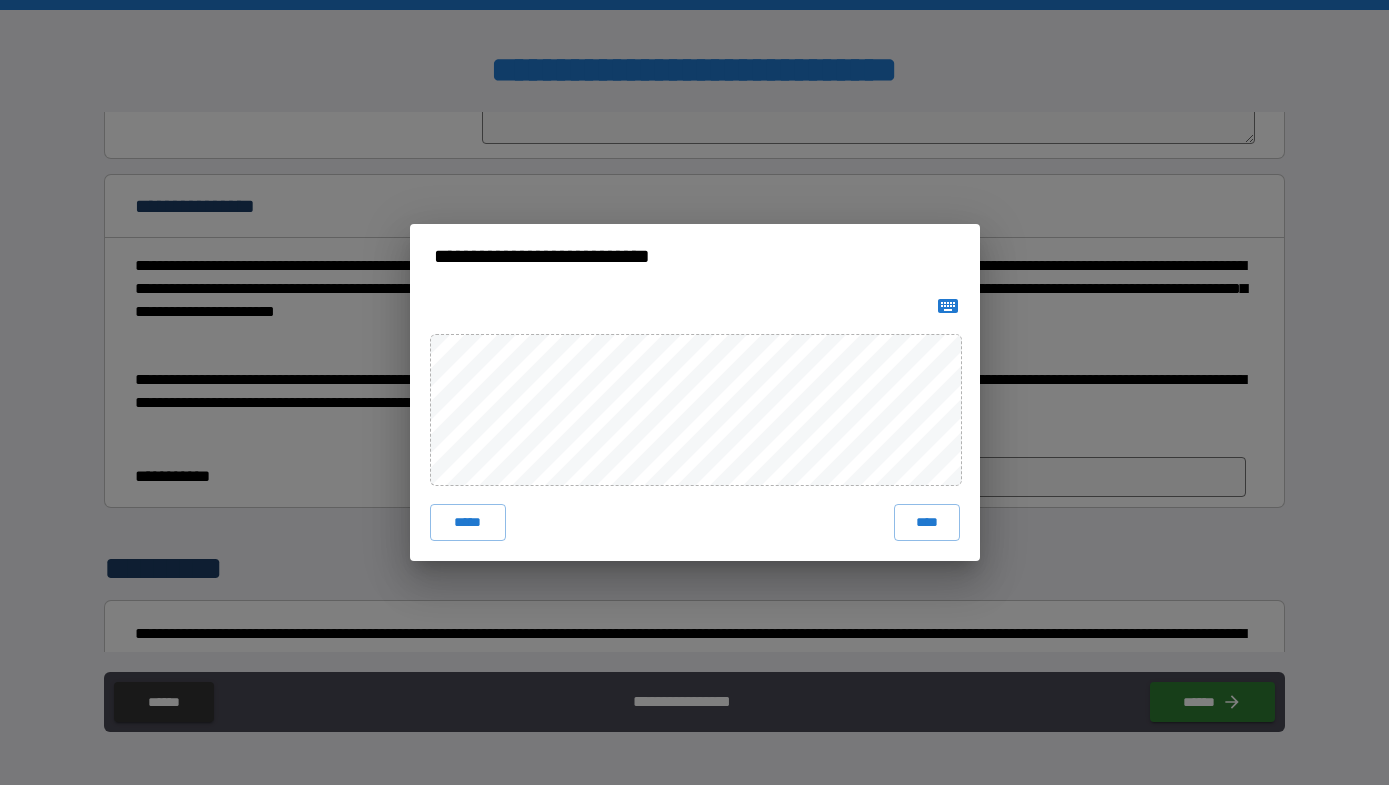 click on "***** ****" at bounding box center (695, 424) 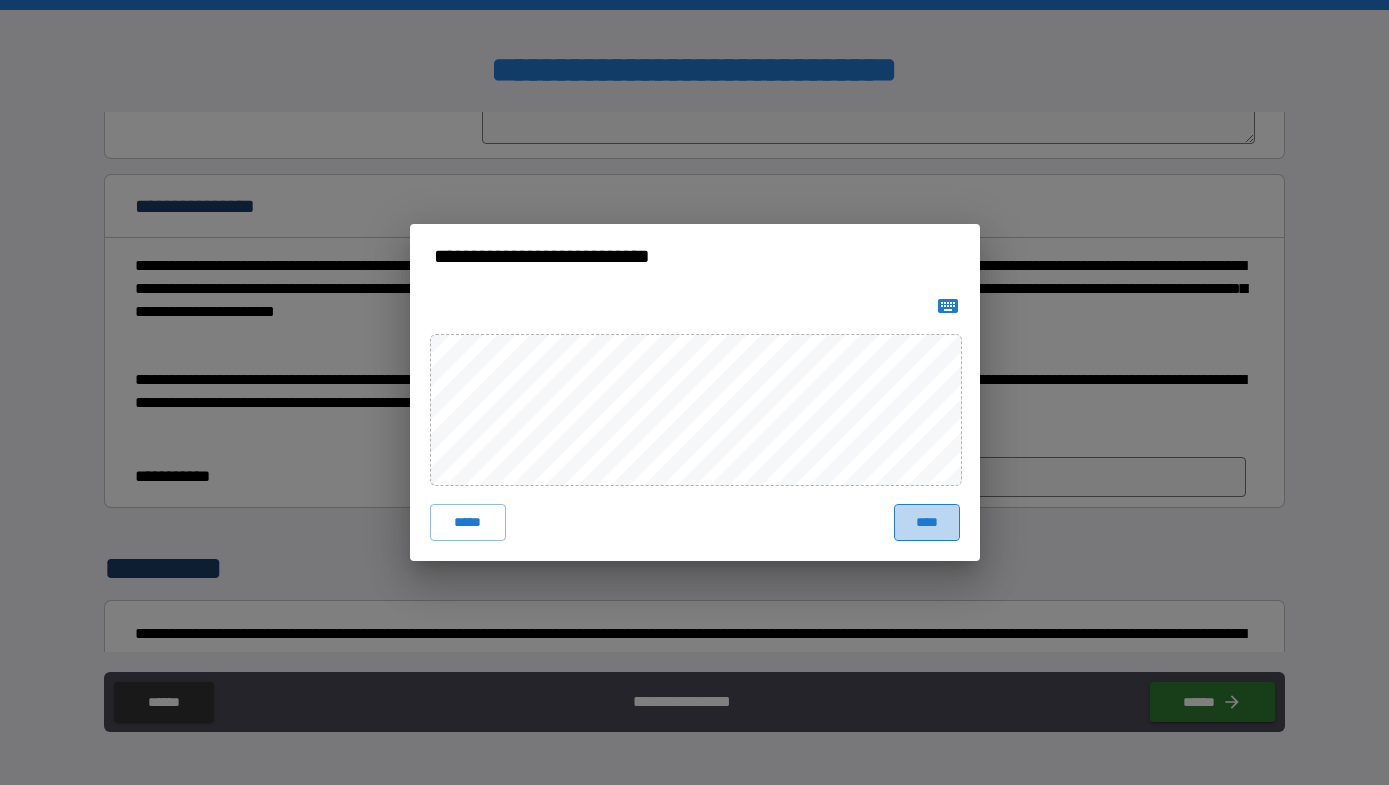 click on "****" at bounding box center [927, 522] 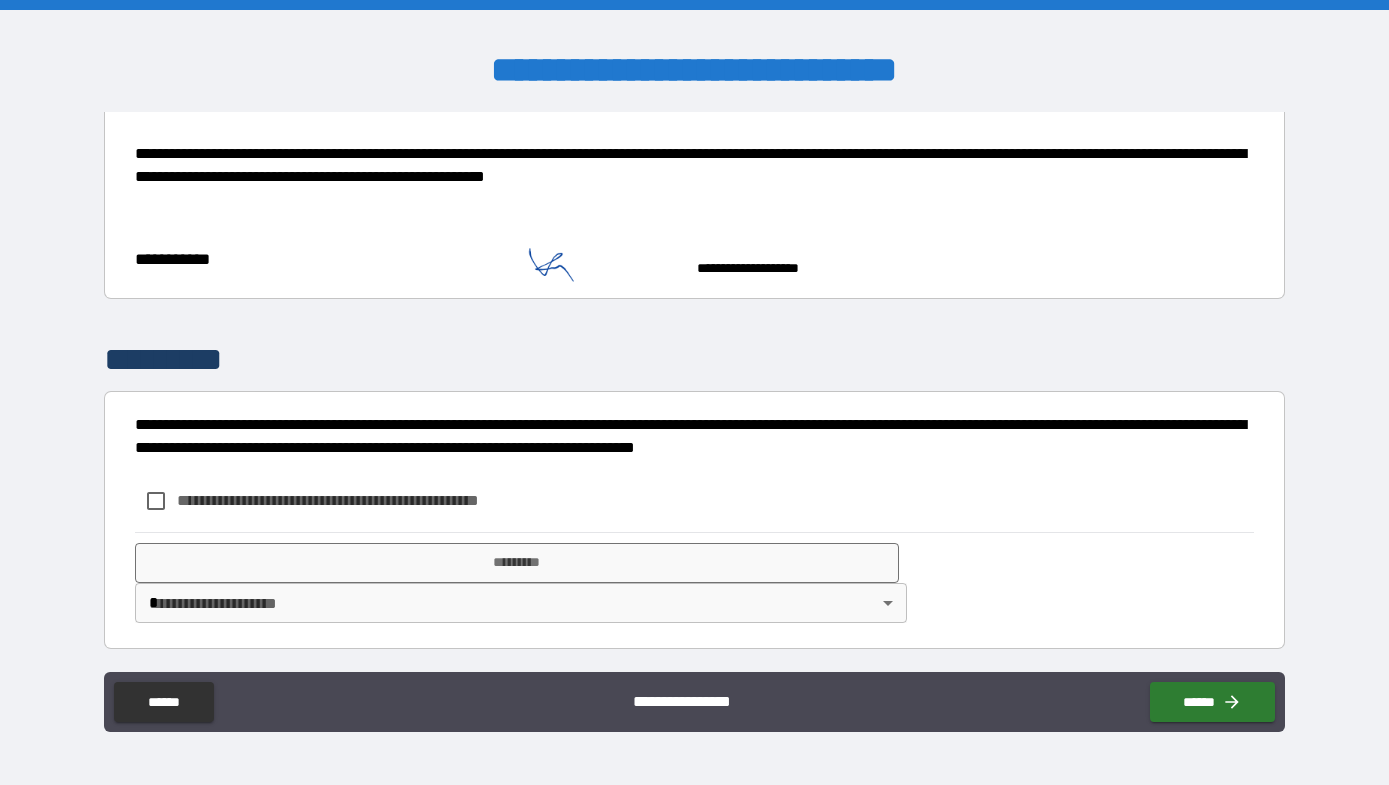 scroll, scrollTop: 2369, scrollLeft: 0, axis: vertical 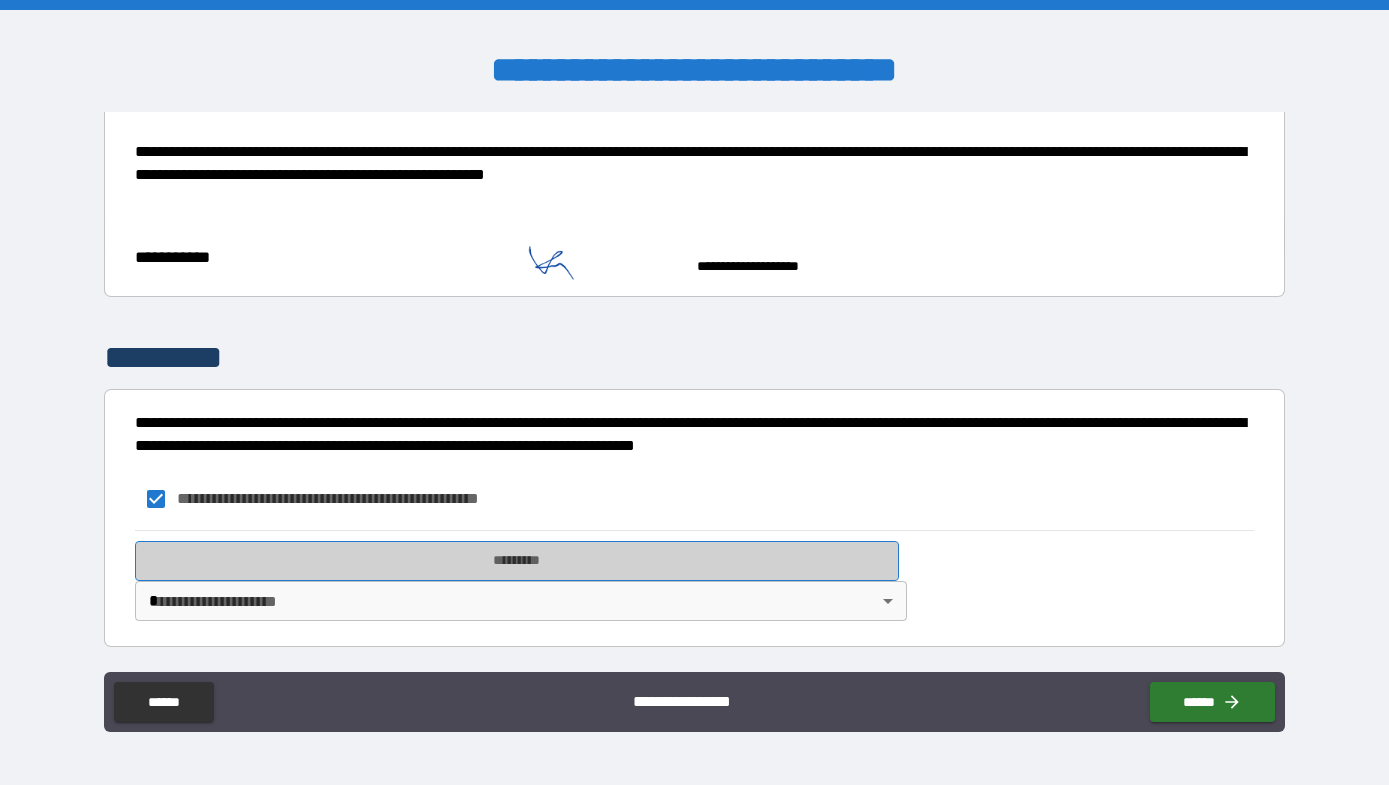 click on "*********" at bounding box center (517, 561) 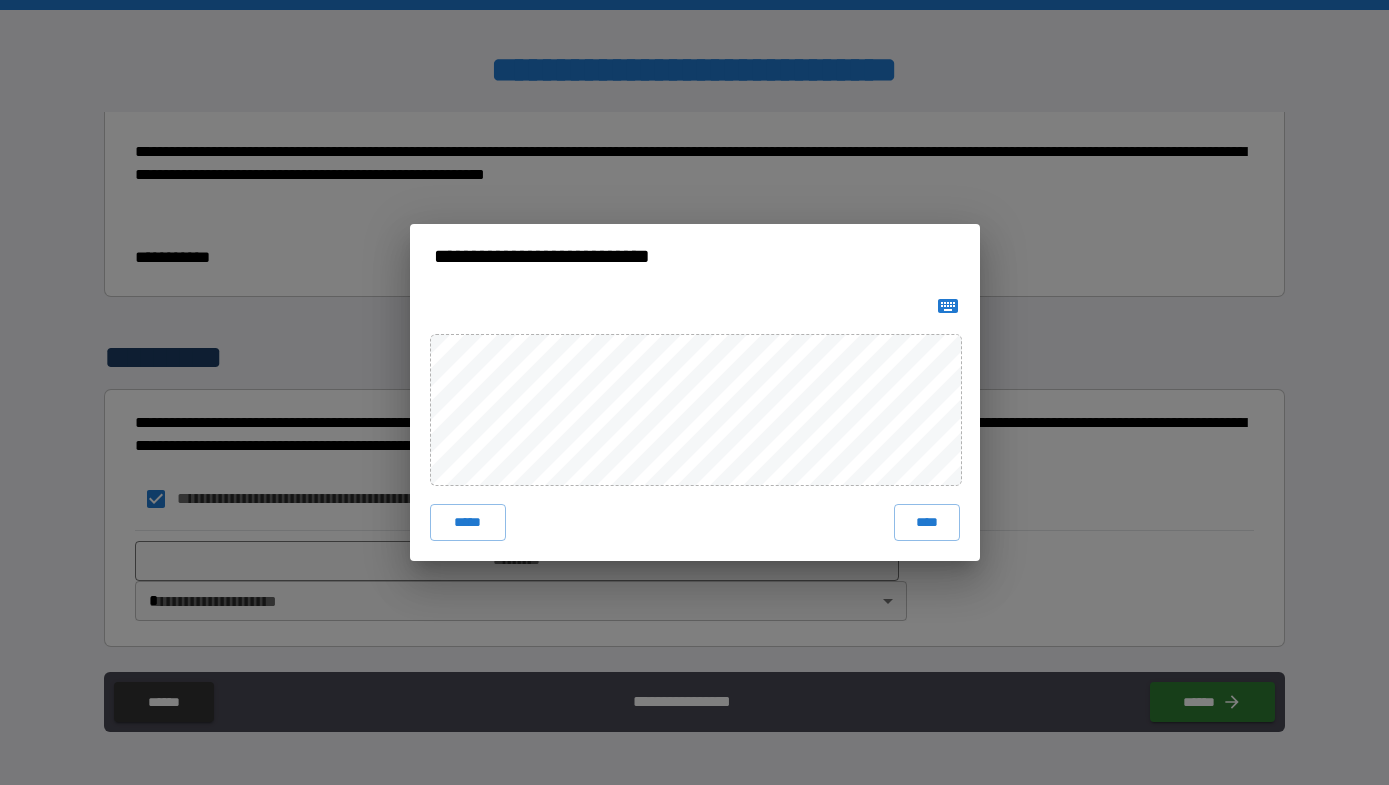 click on "**********" at bounding box center [694, 392] 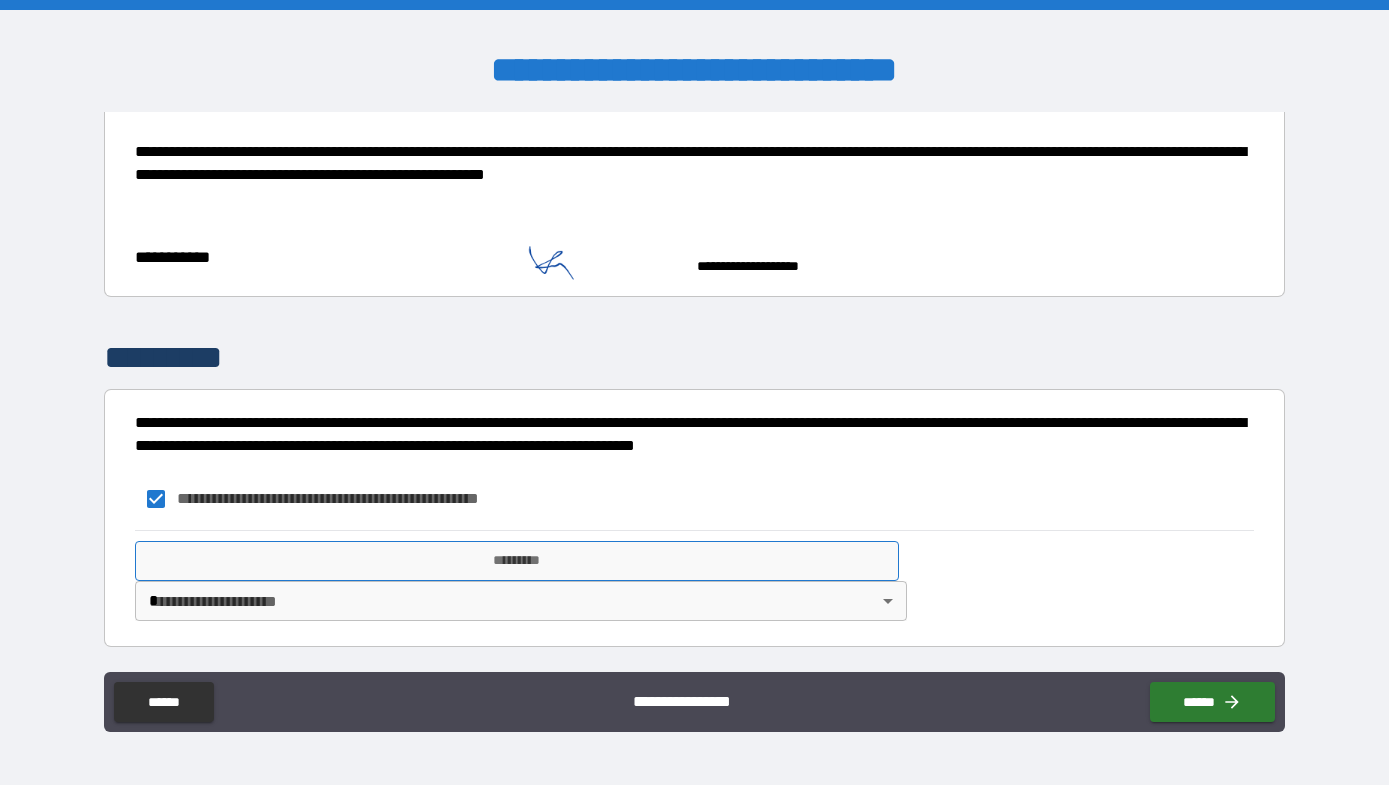 click on "*********" at bounding box center [517, 561] 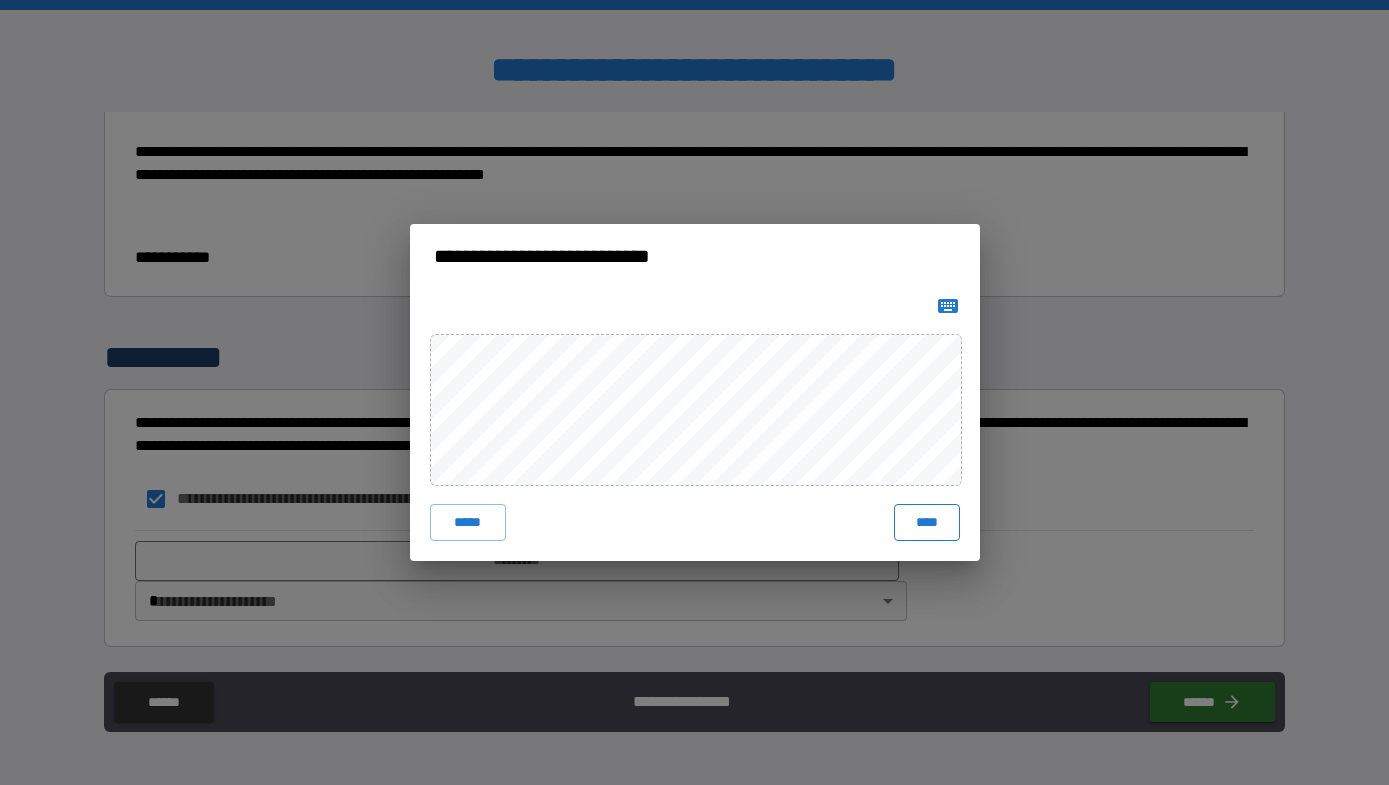 click on "****" at bounding box center (927, 522) 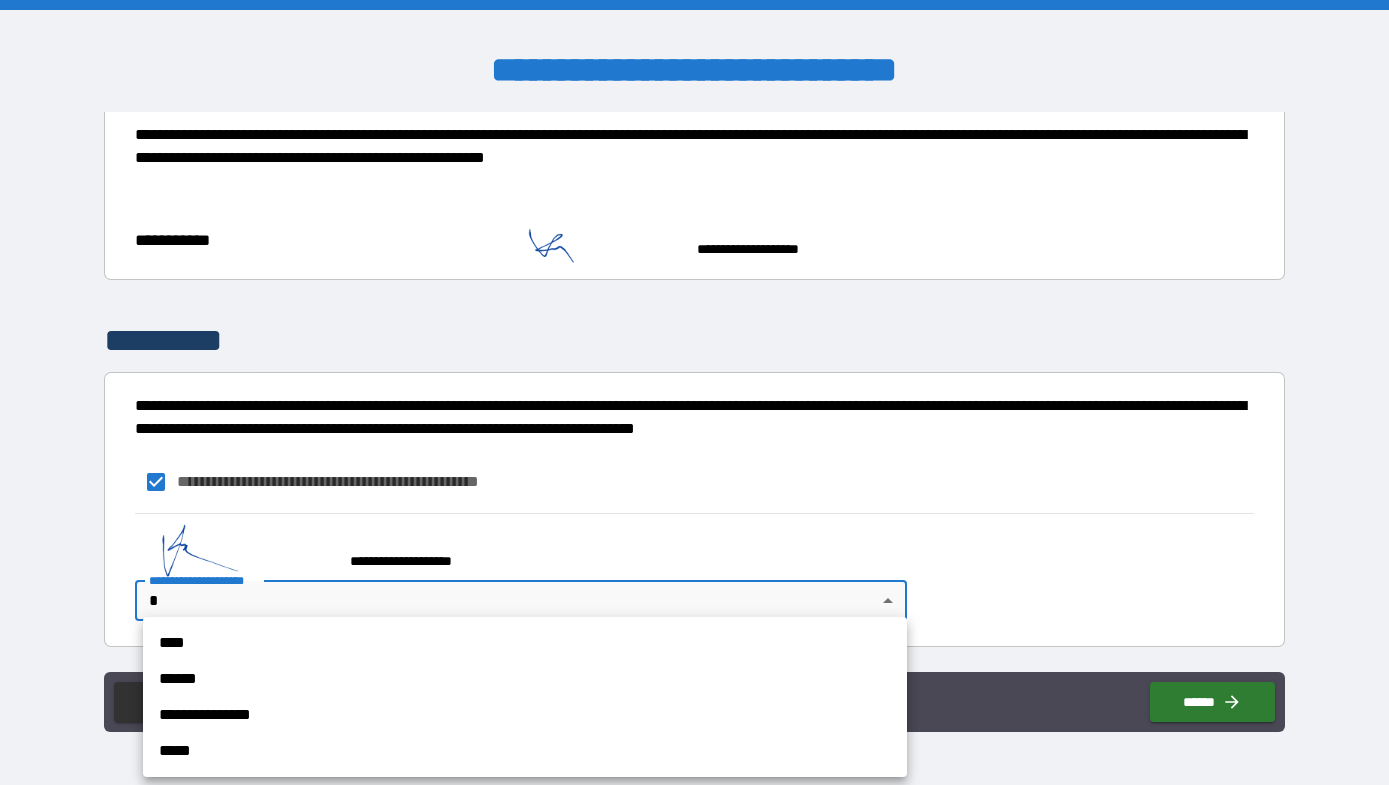 click on "**********" at bounding box center (694, 392) 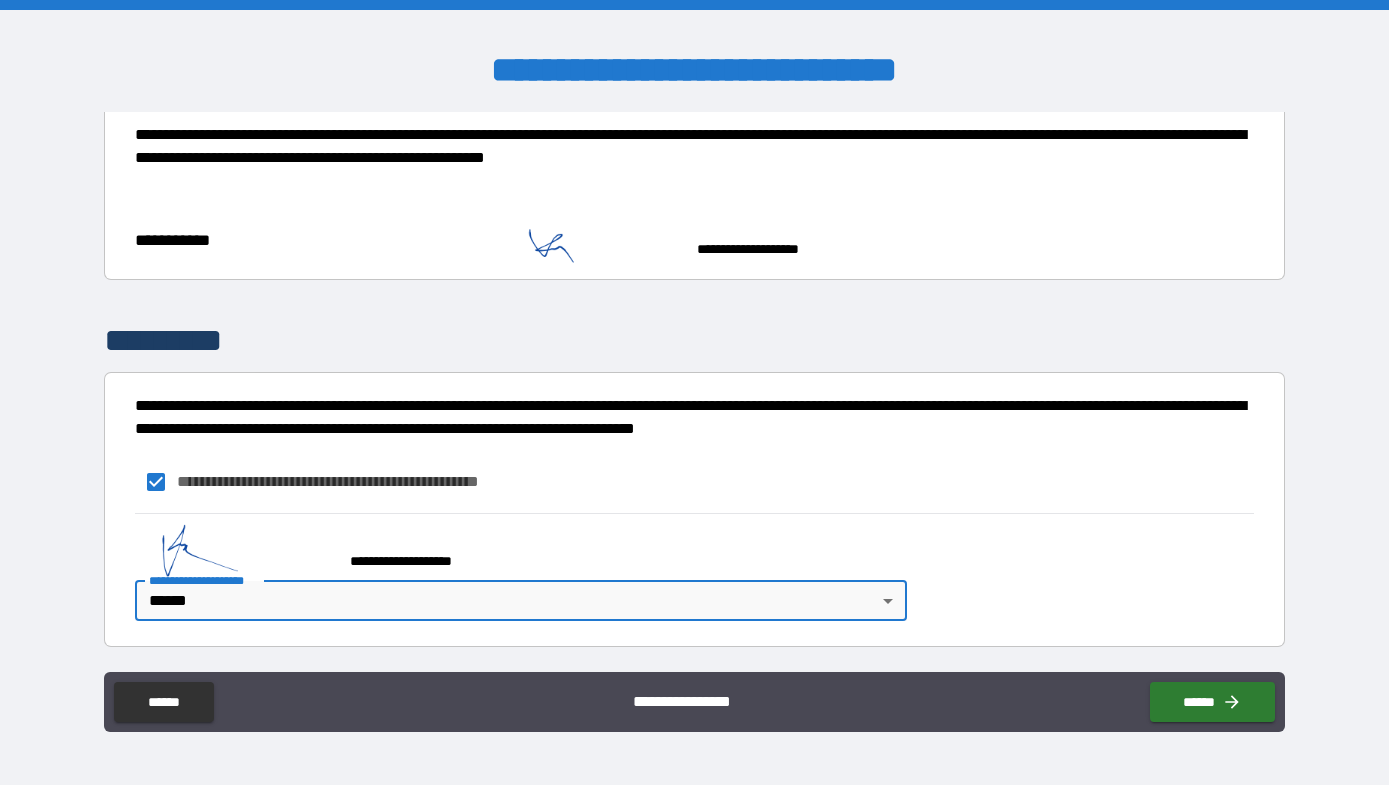 click on "**********" at bounding box center [694, 392] 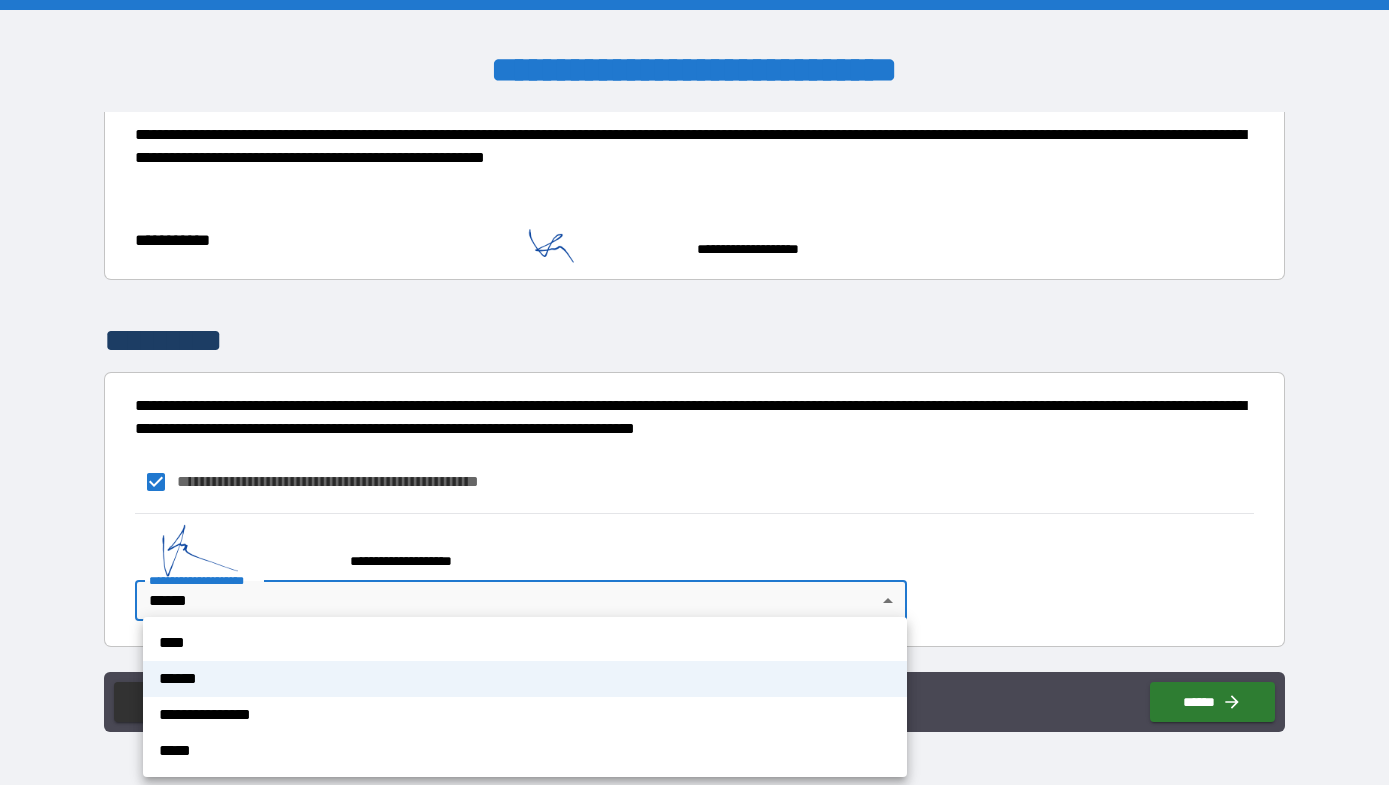 click on "****" at bounding box center (525, 643) 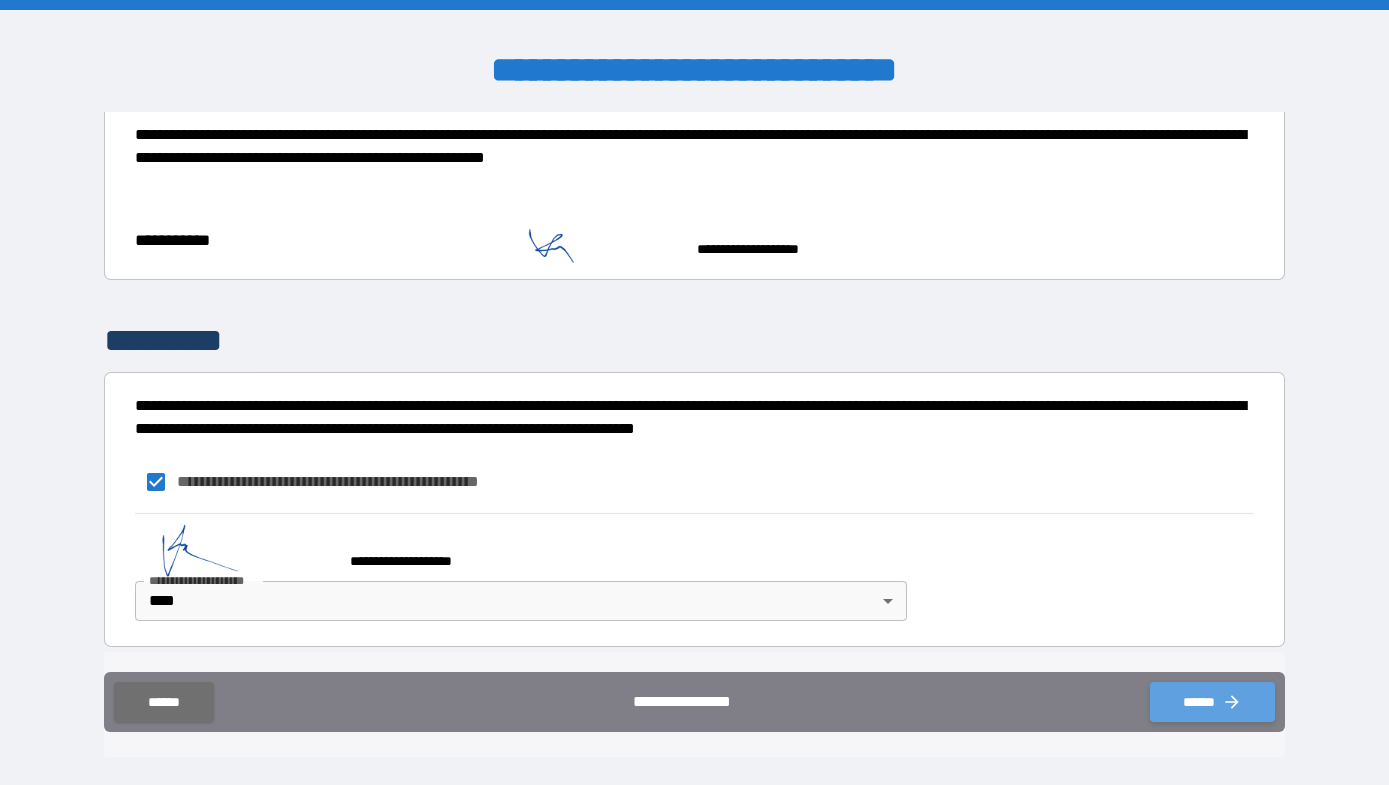 click 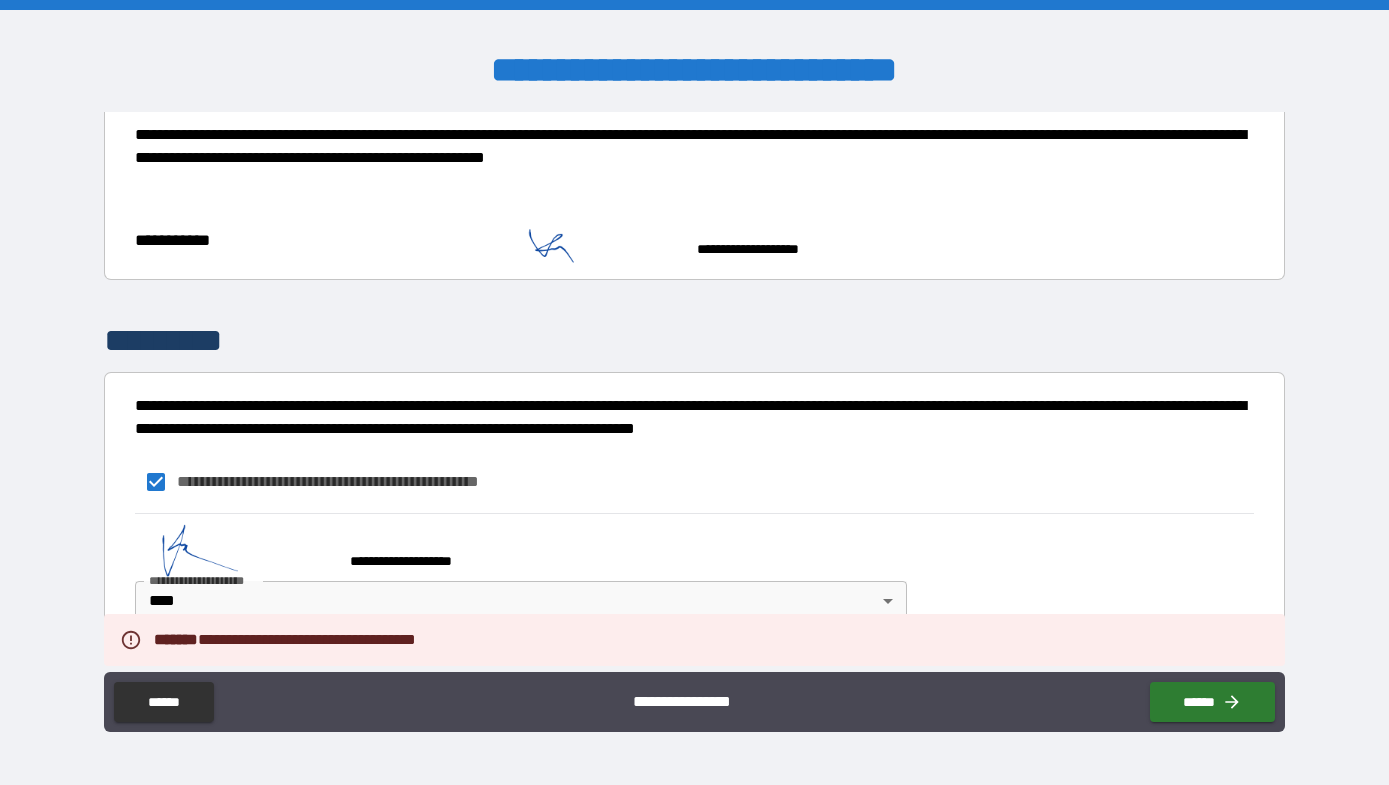 scroll, scrollTop: 2386, scrollLeft: 0, axis: vertical 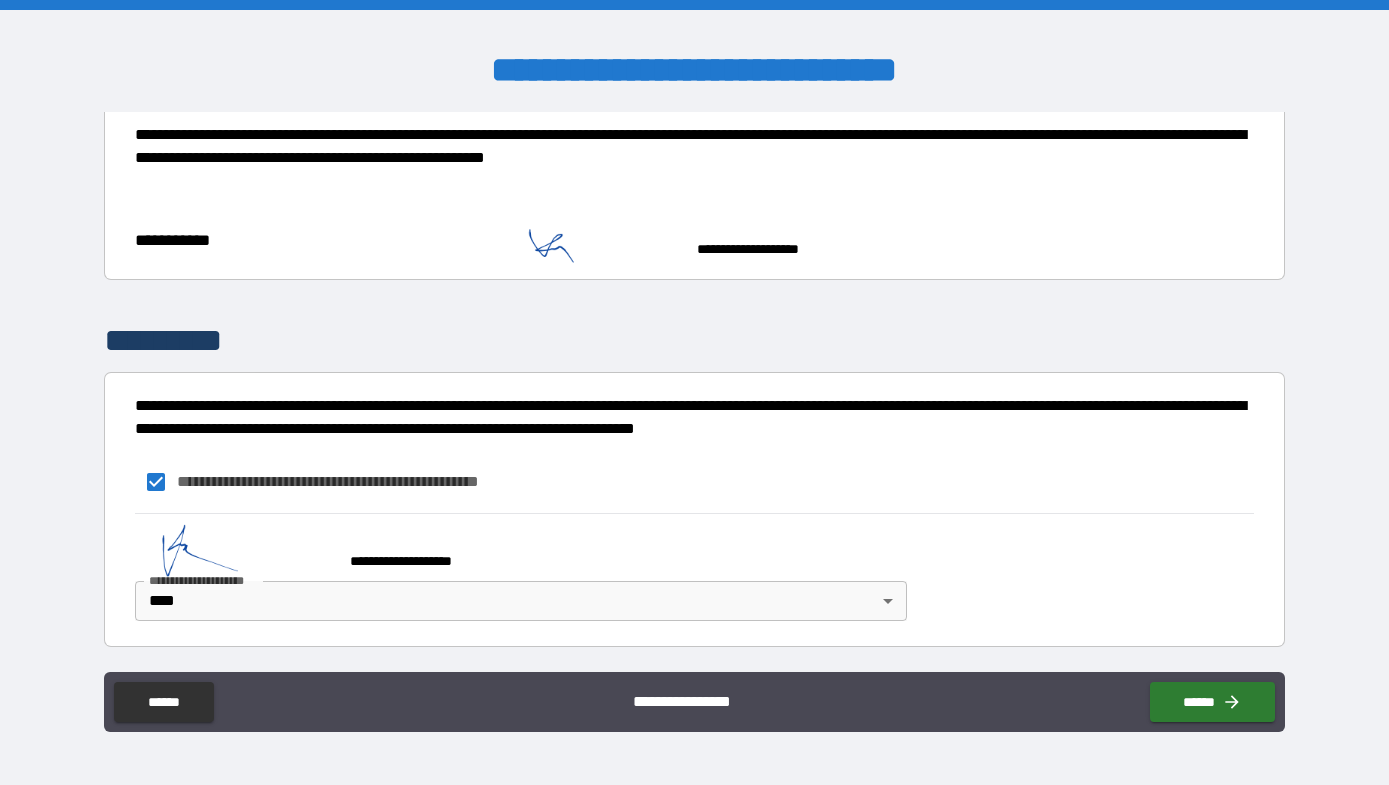 click on "**********" at bounding box center [694, 580] 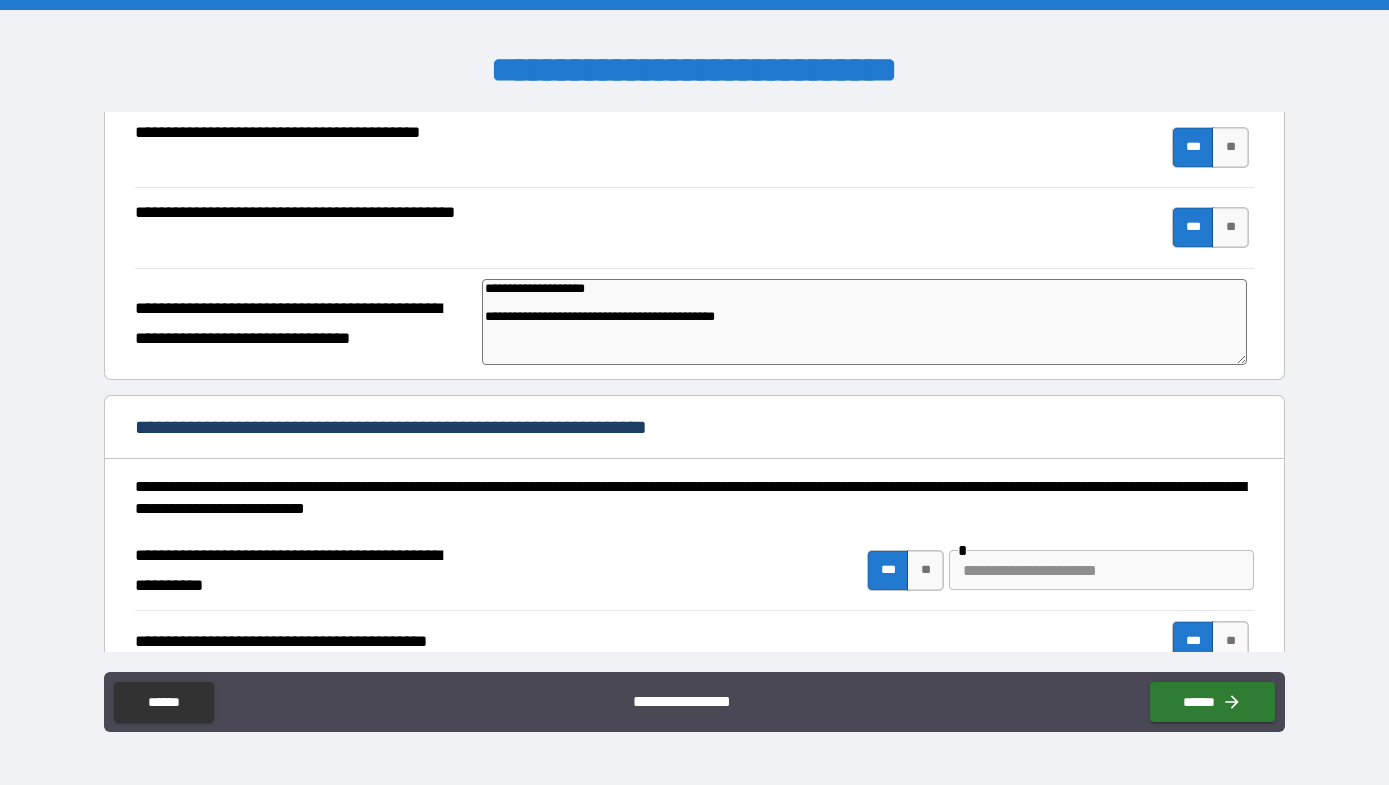 scroll, scrollTop: 203, scrollLeft: 0, axis: vertical 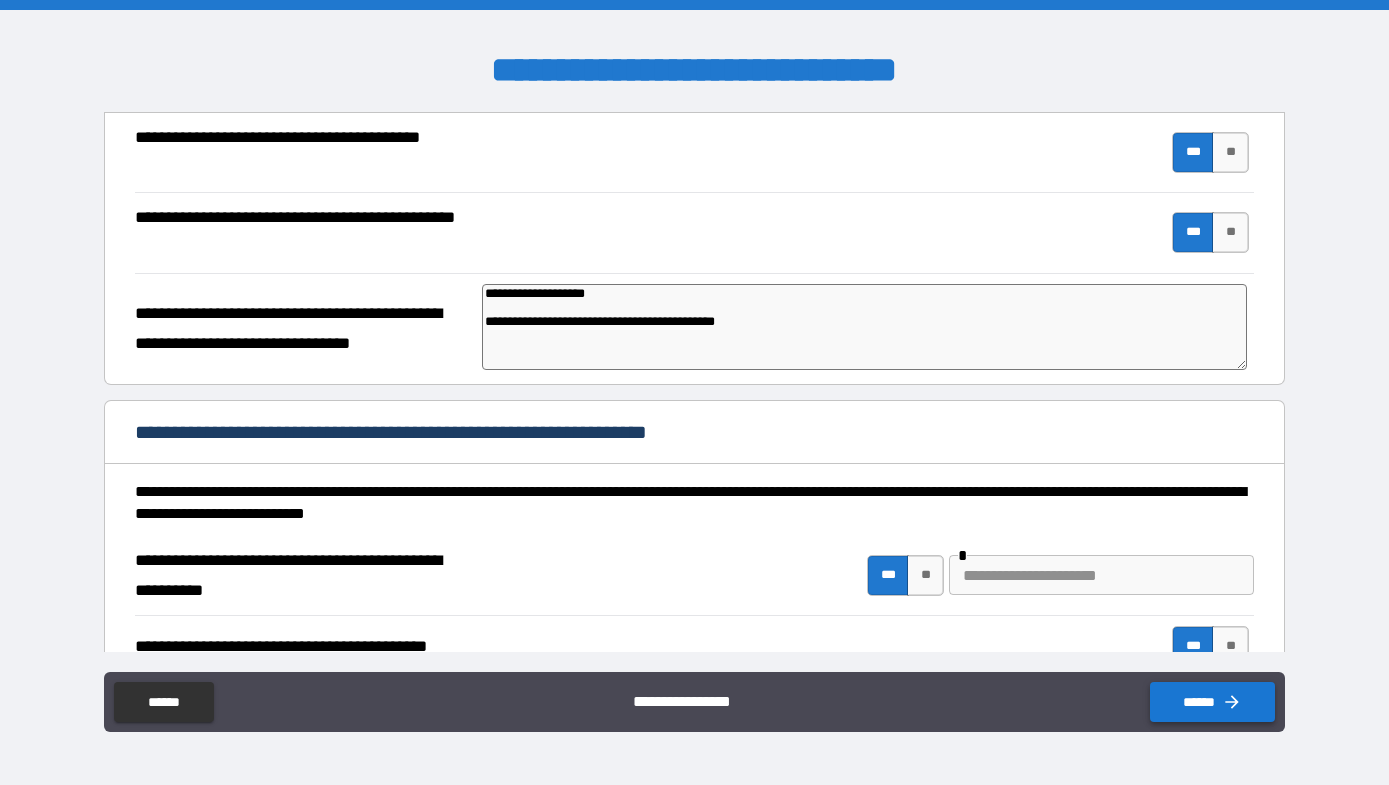 click on "******" at bounding box center (1212, 702) 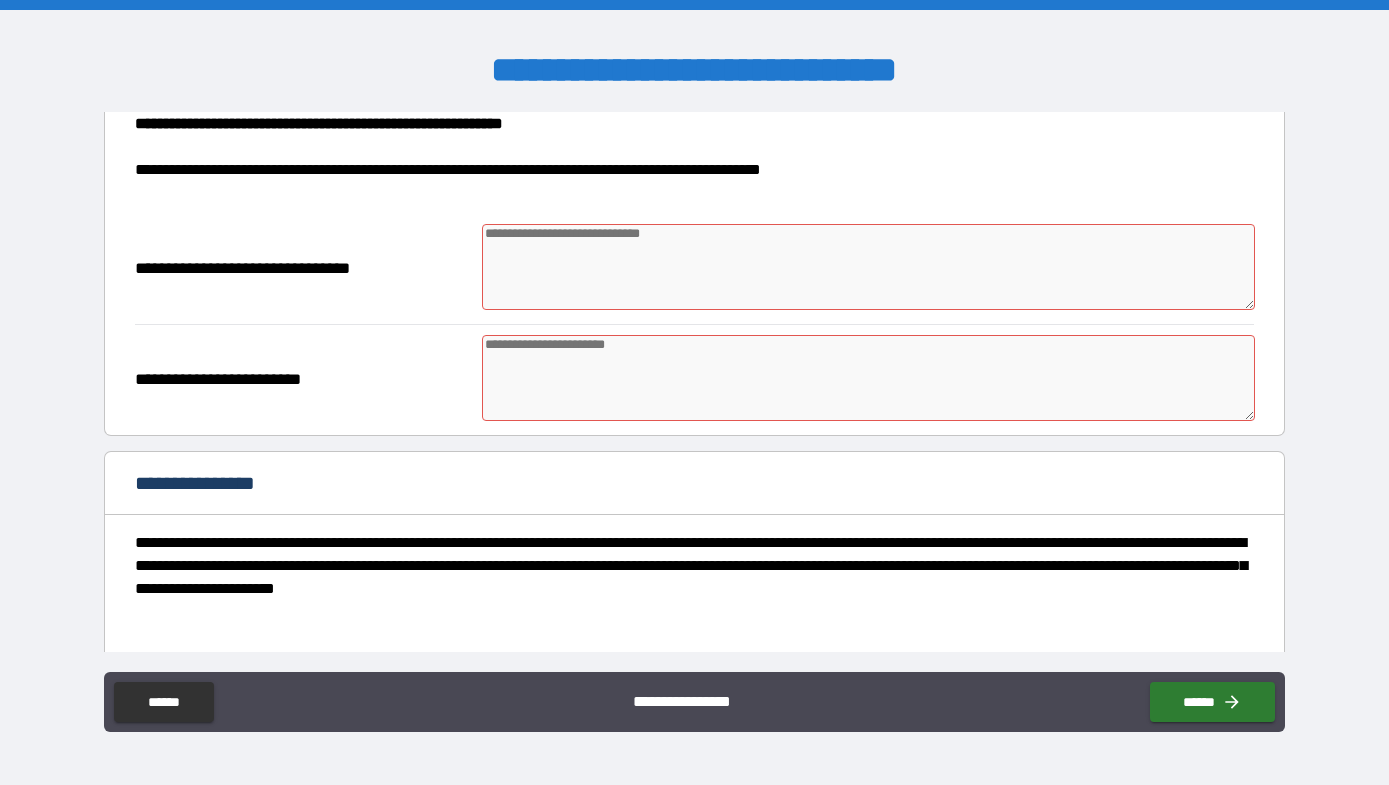 scroll, scrollTop: 1847, scrollLeft: 0, axis: vertical 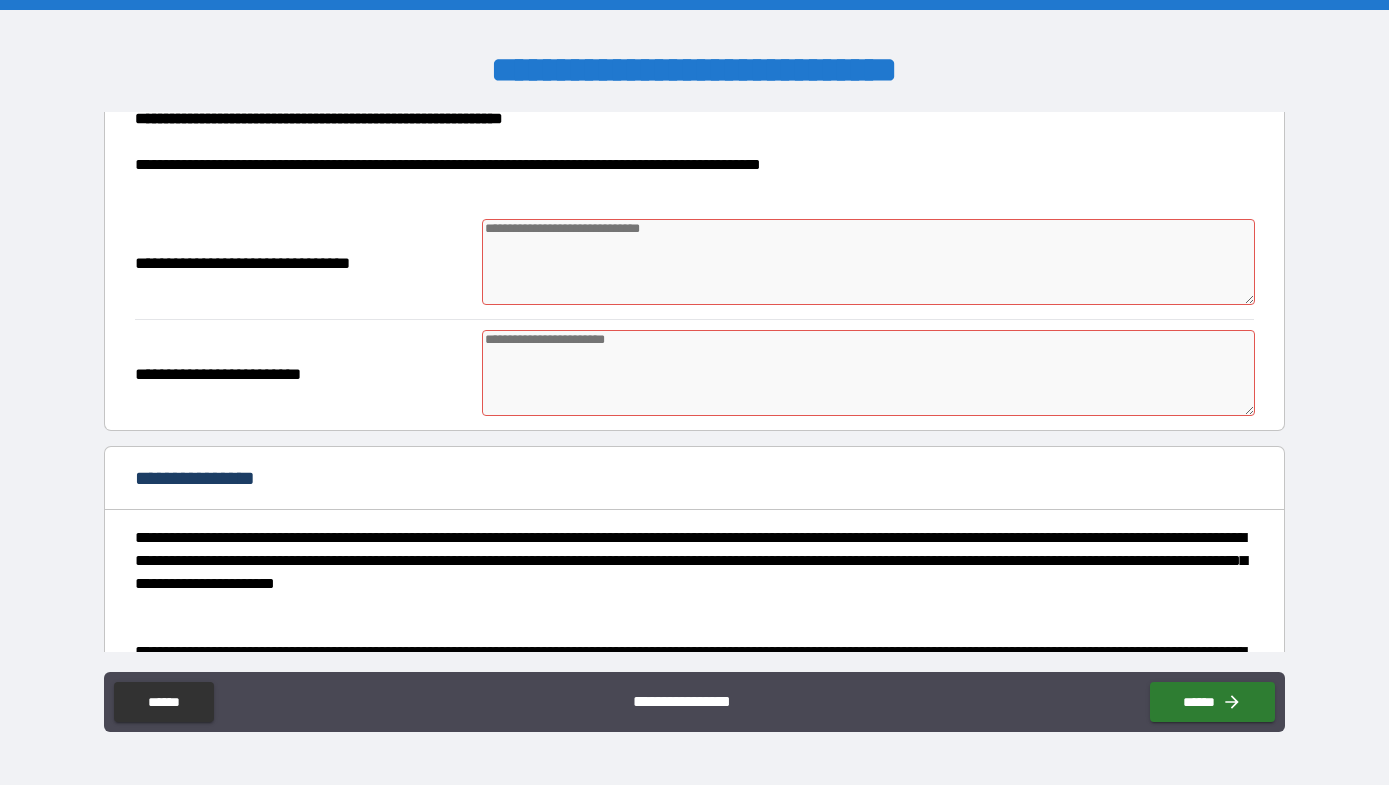 click at bounding box center [869, 262] 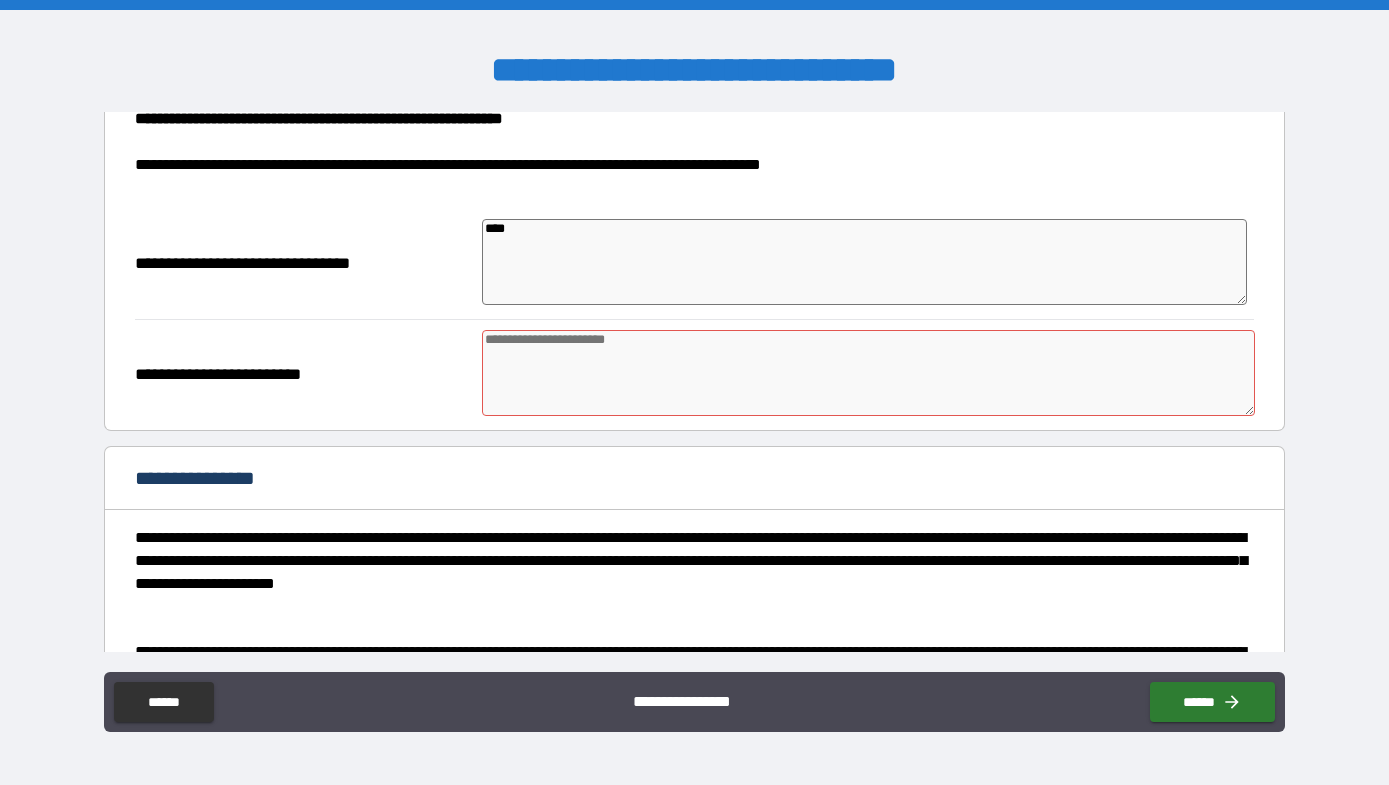 click at bounding box center (869, 373) 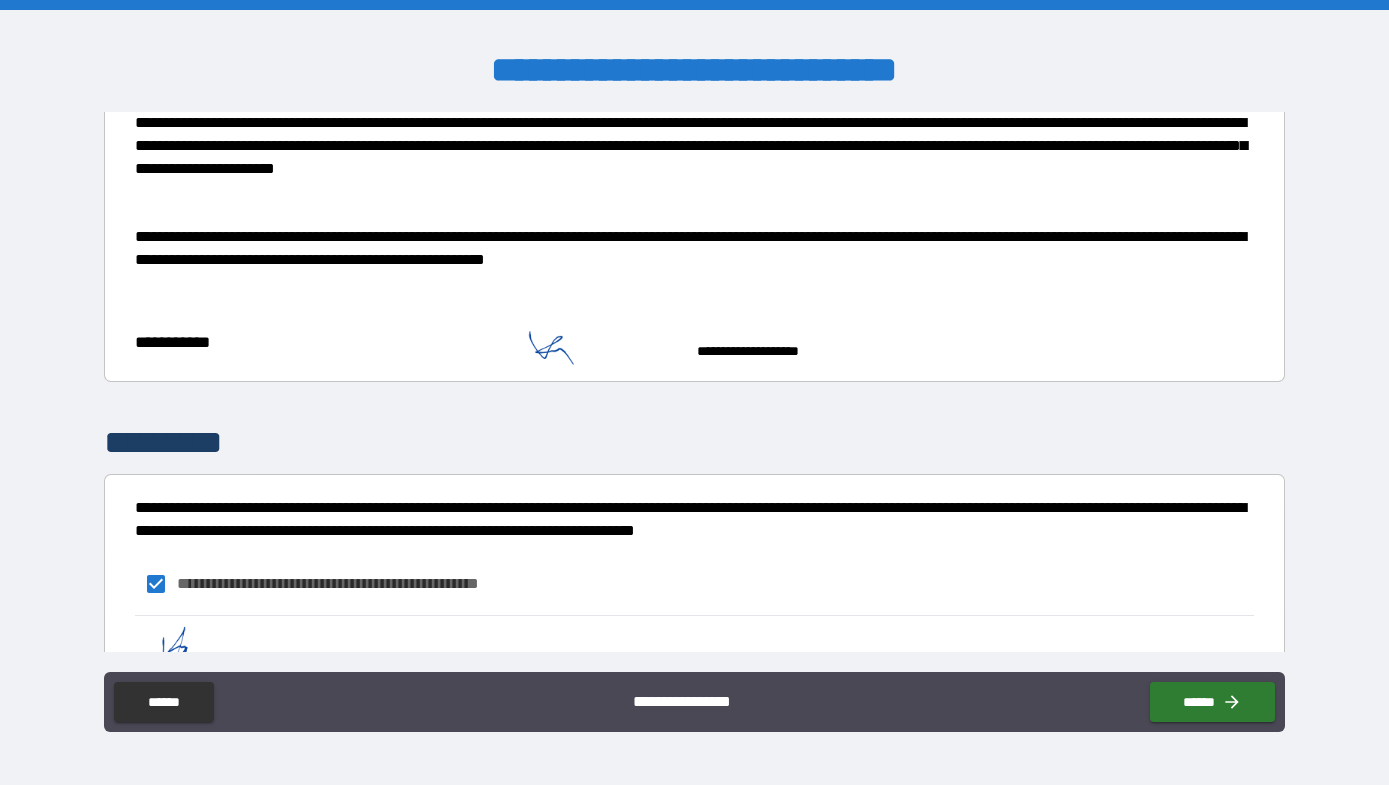 scroll, scrollTop: 2386, scrollLeft: 0, axis: vertical 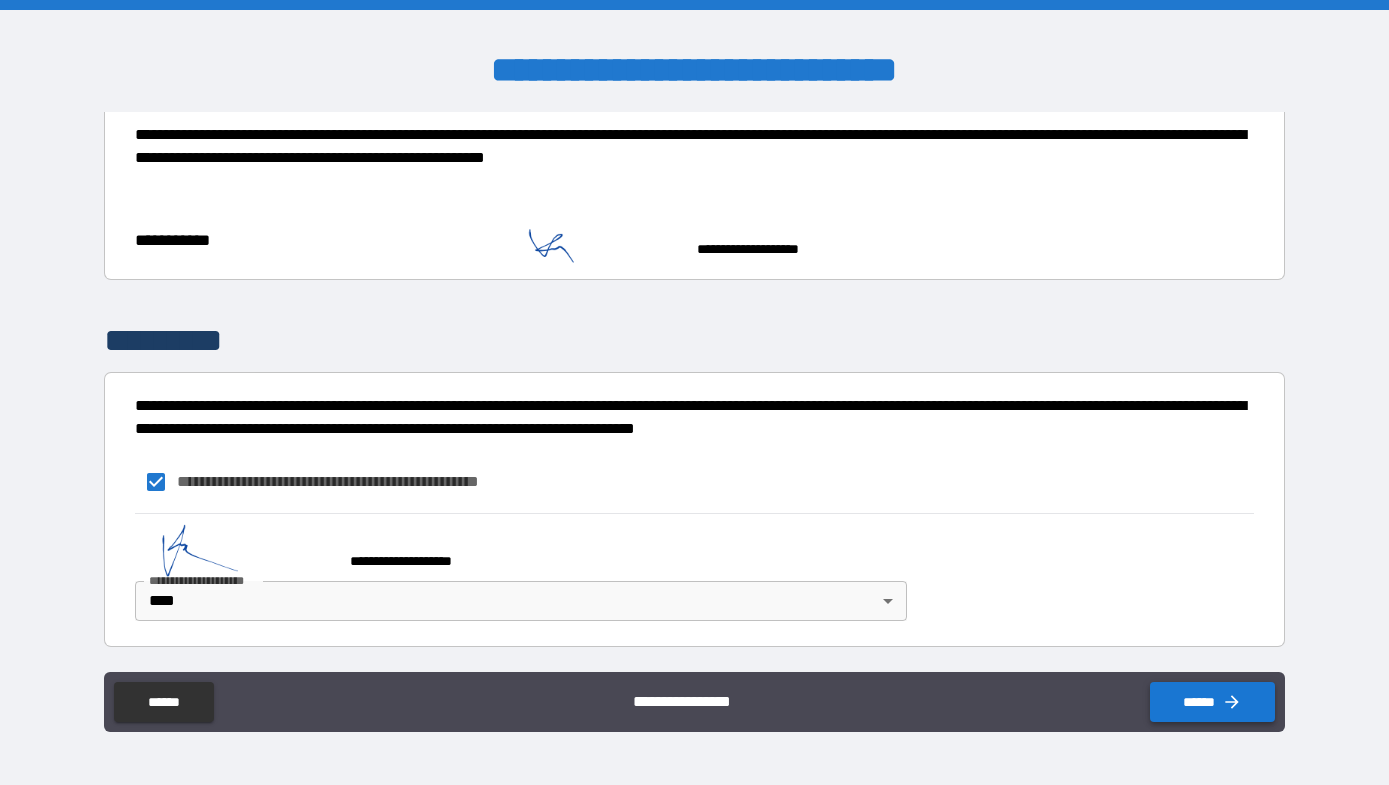 click 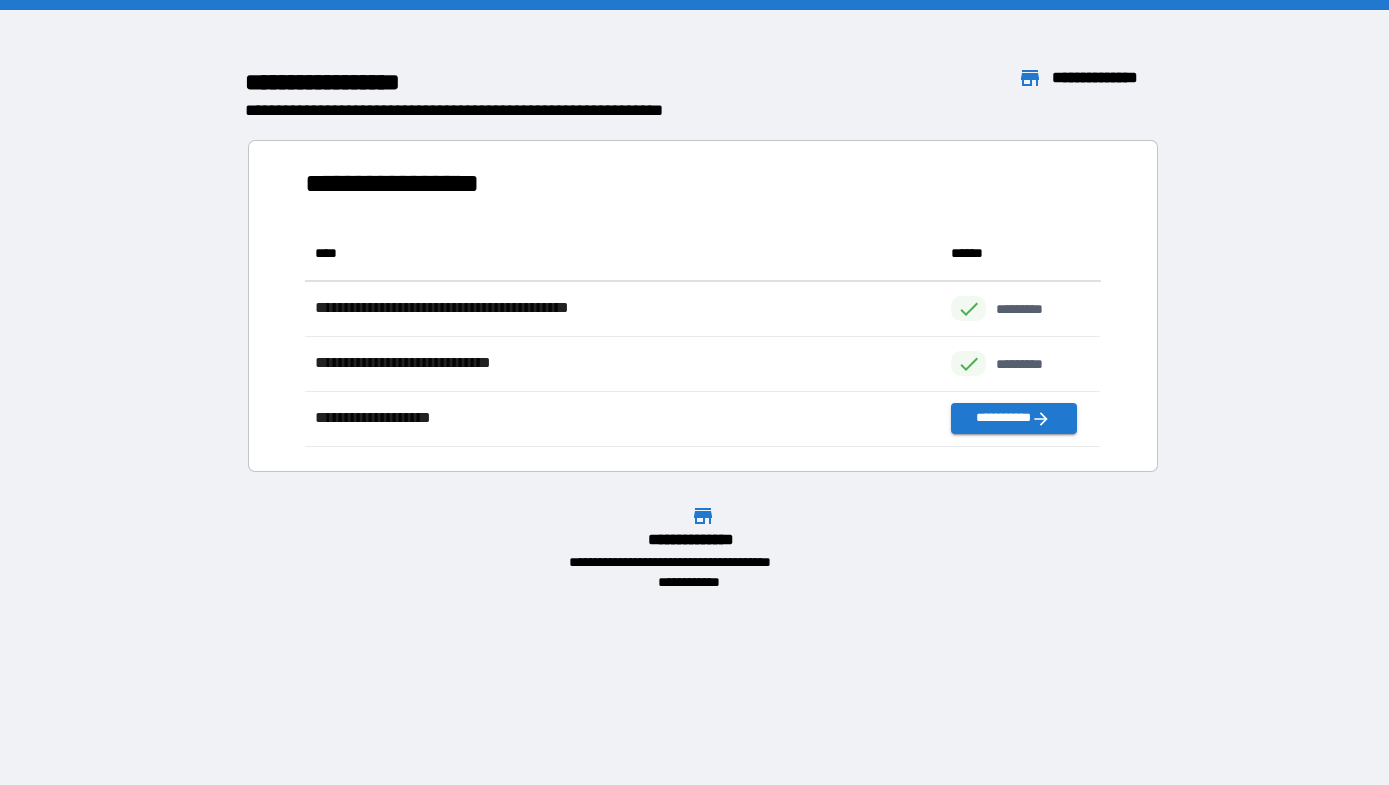 scroll, scrollTop: 16, scrollLeft: 16, axis: both 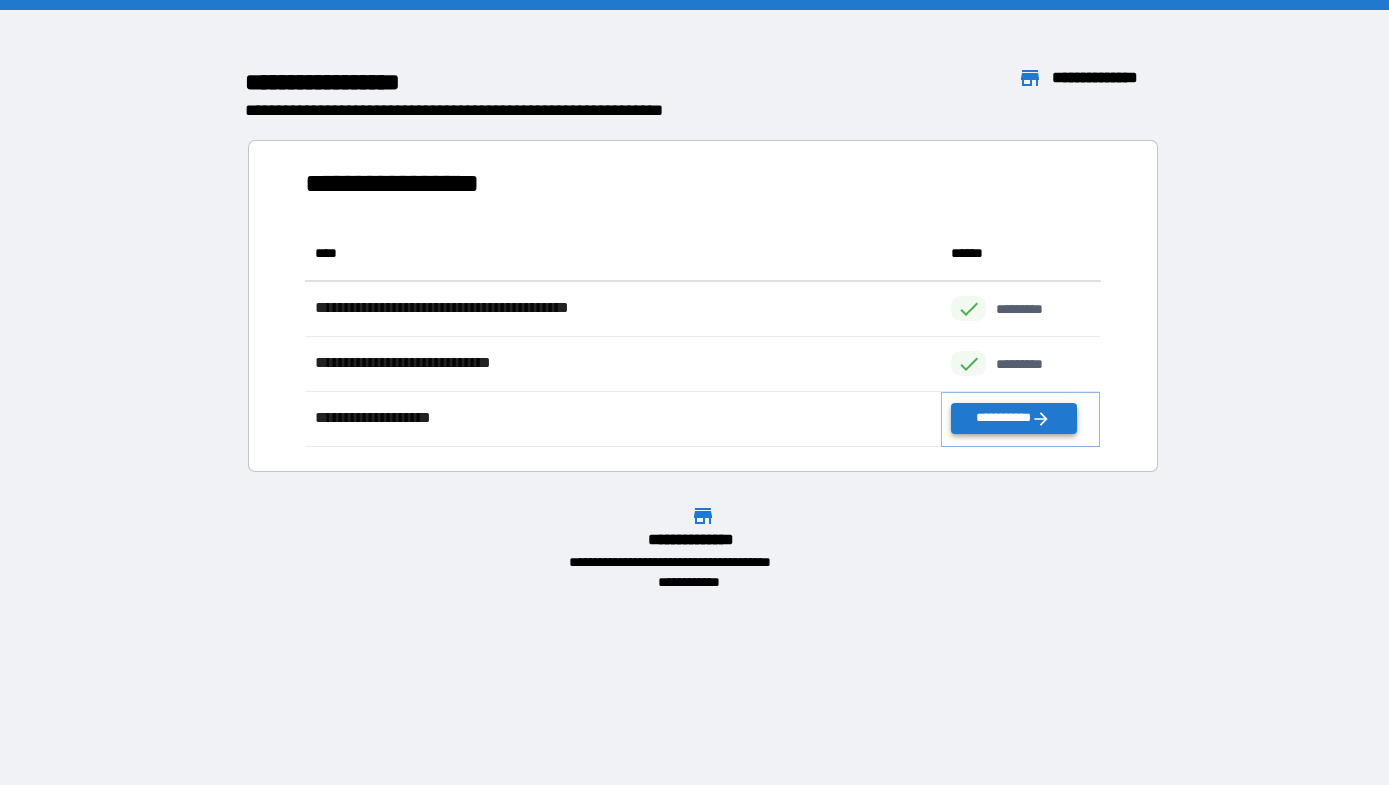 click on "**********" at bounding box center (1013, 418) 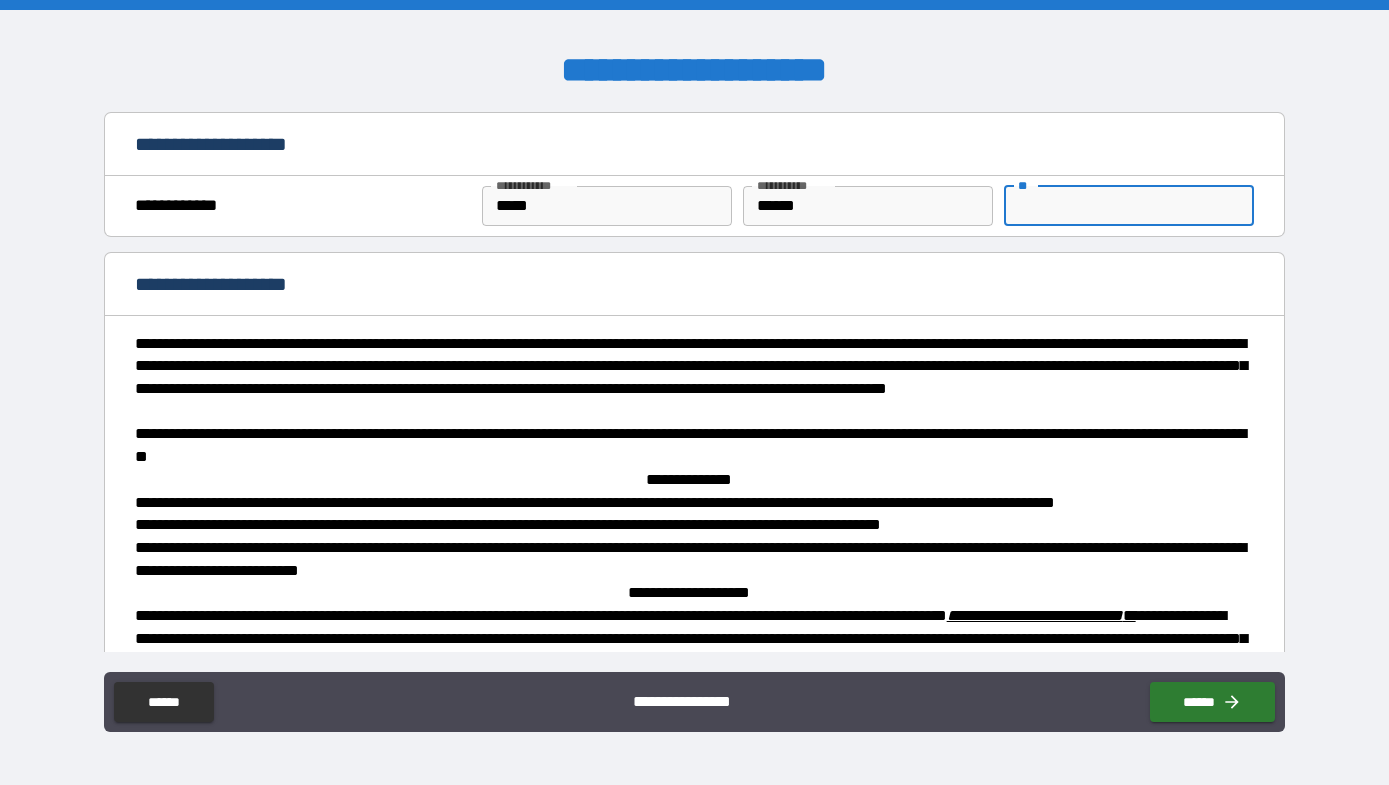 drag, startPoint x: 1160, startPoint y: 212, endPoint x: 1022, endPoint y: 211, distance: 138.00362 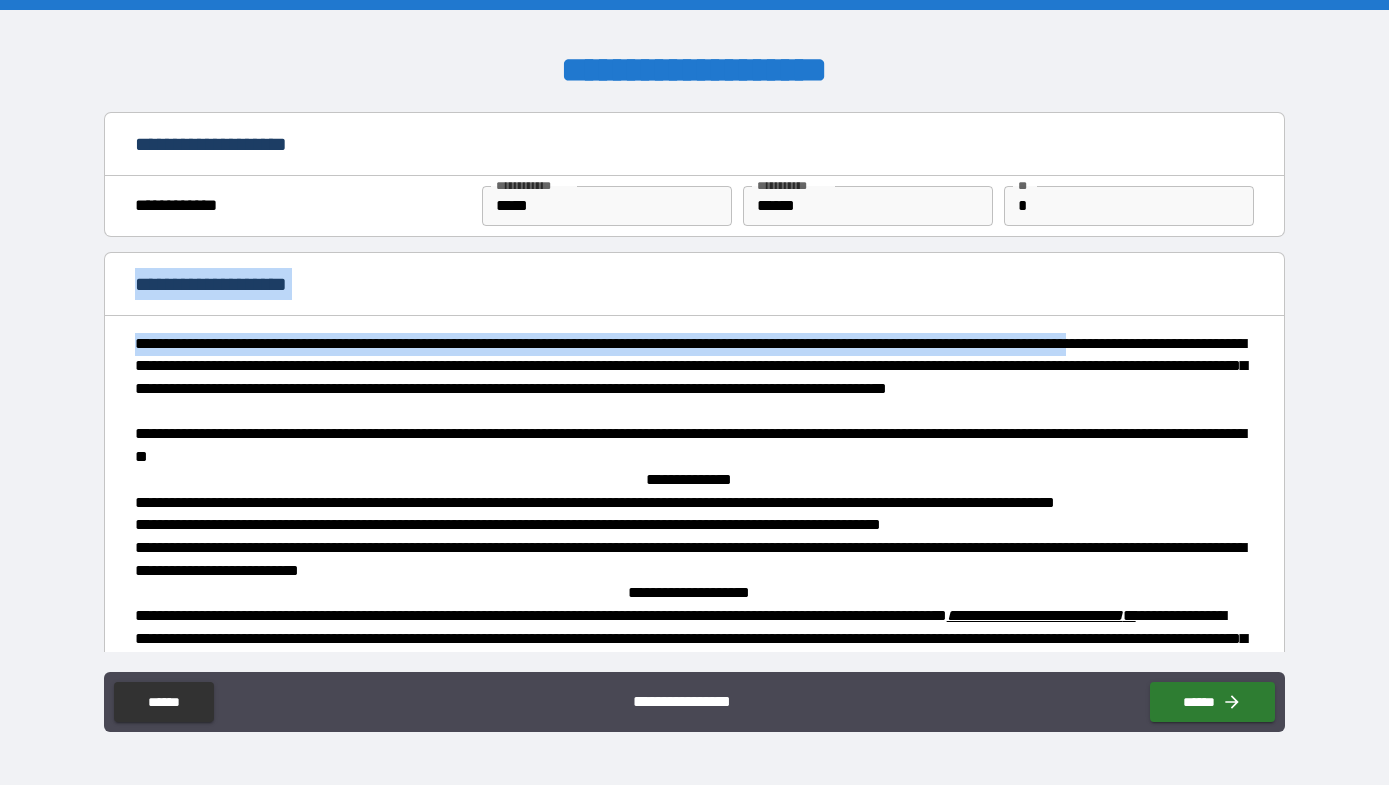 drag, startPoint x: 1272, startPoint y: 261, endPoint x: 1267, endPoint y: 353, distance: 92.13577 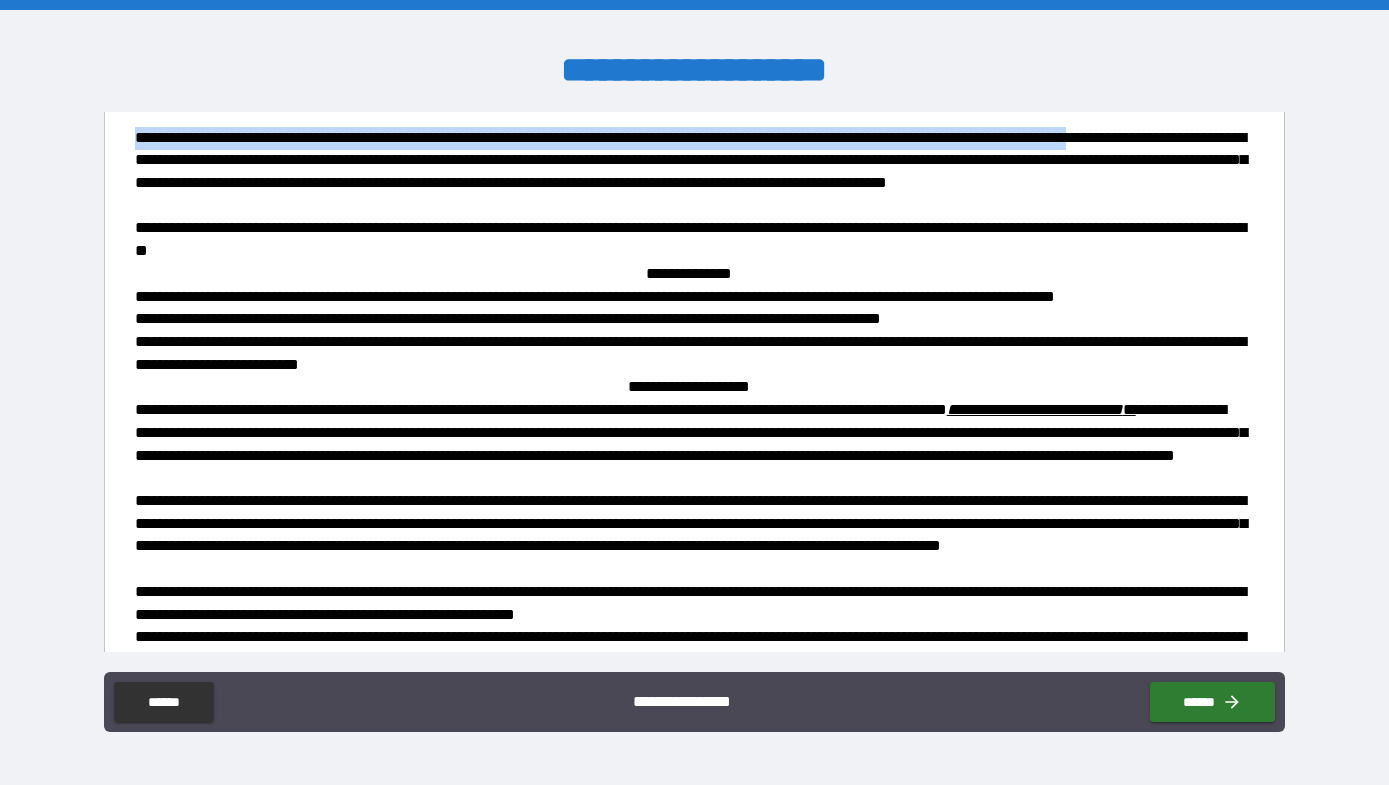 scroll, scrollTop: 465, scrollLeft: 0, axis: vertical 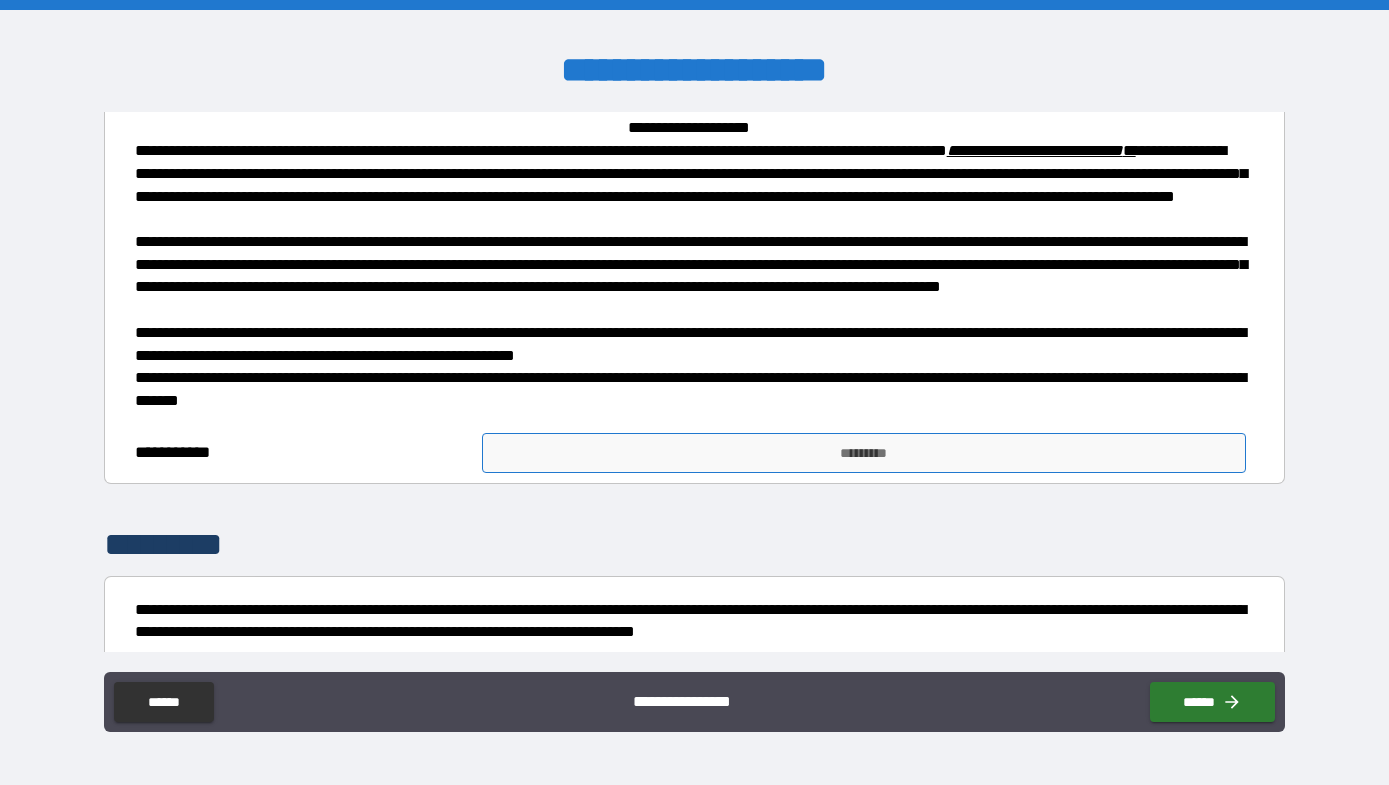 click on "*********" at bounding box center (864, 453) 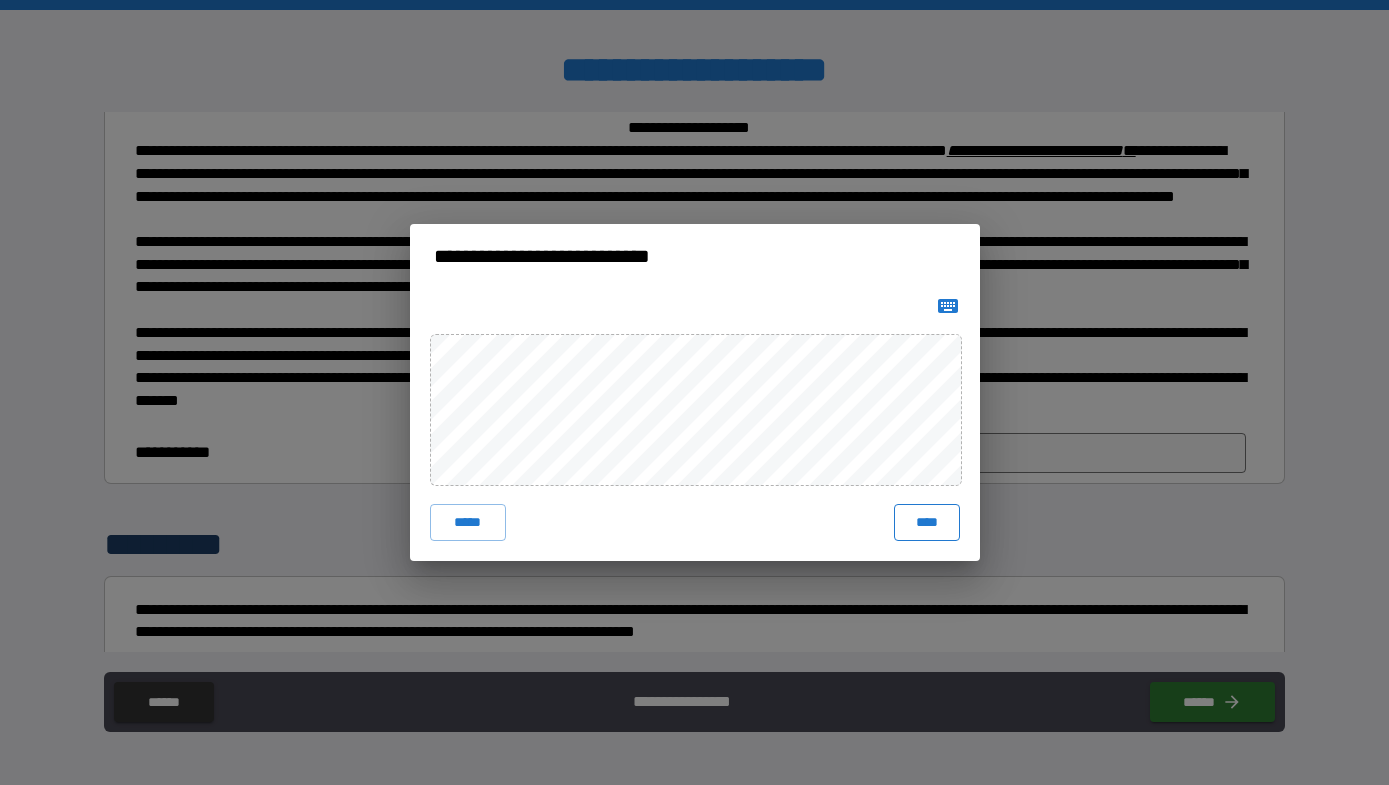 click on "****" at bounding box center (927, 522) 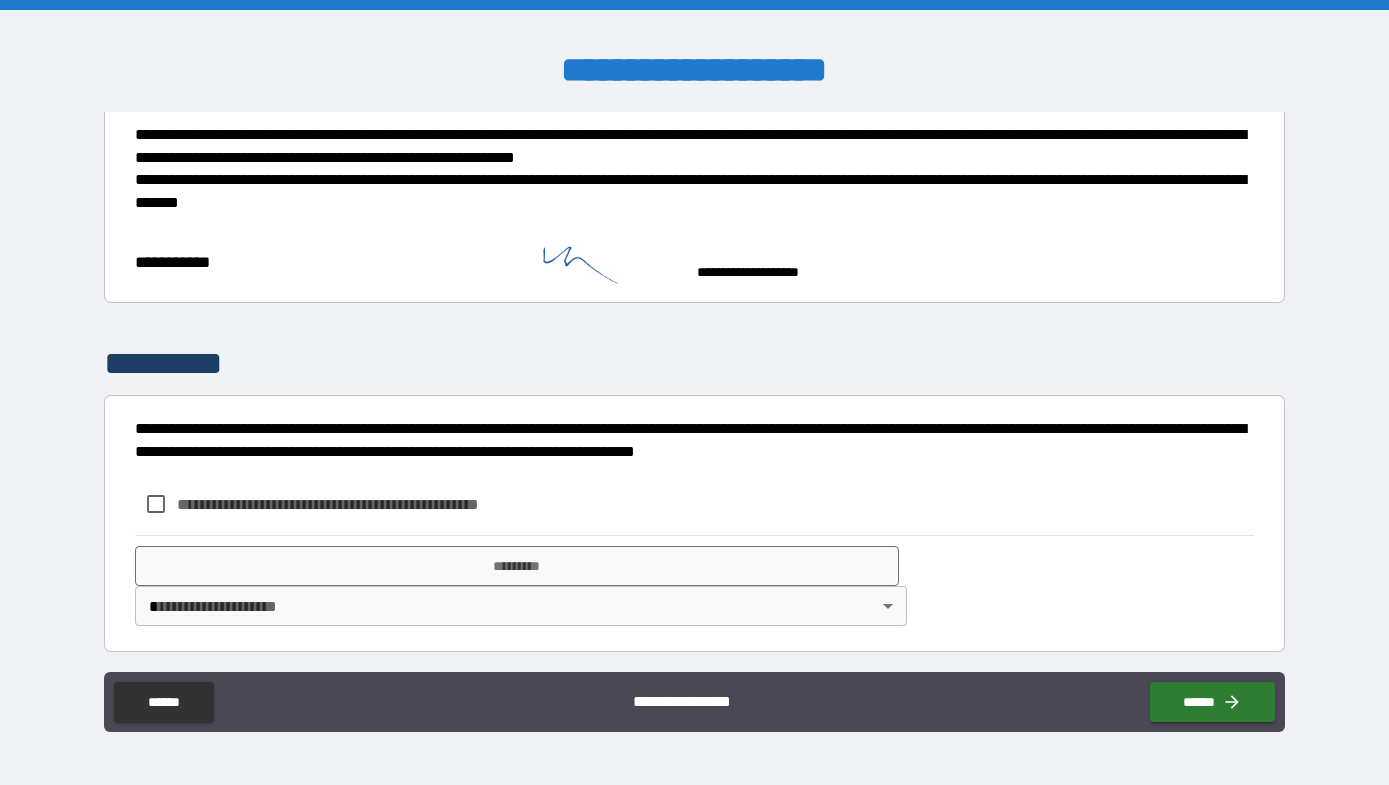 scroll, scrollTop: 668, scrollLeft: 0, axis: vertical 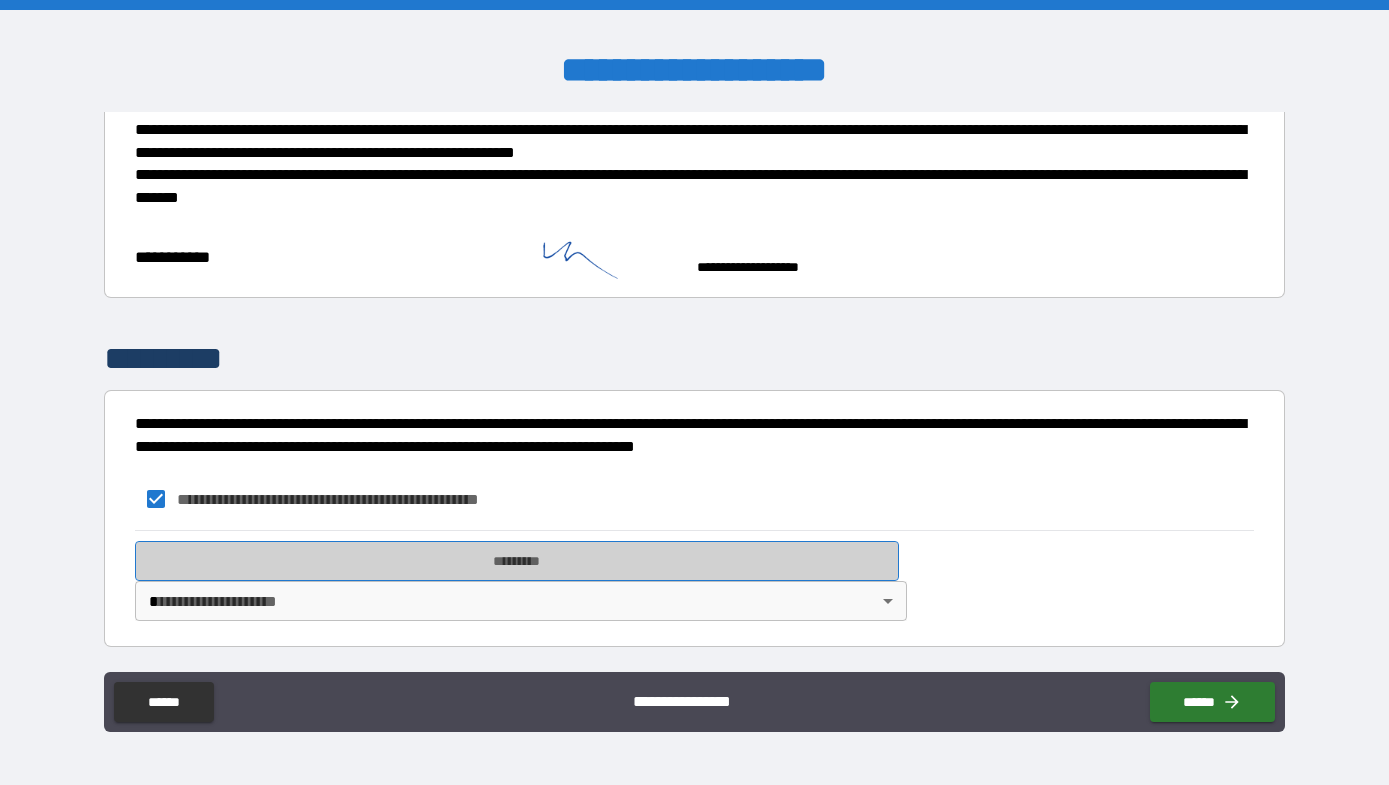 click on "*********" at bounding box center (517, 561) 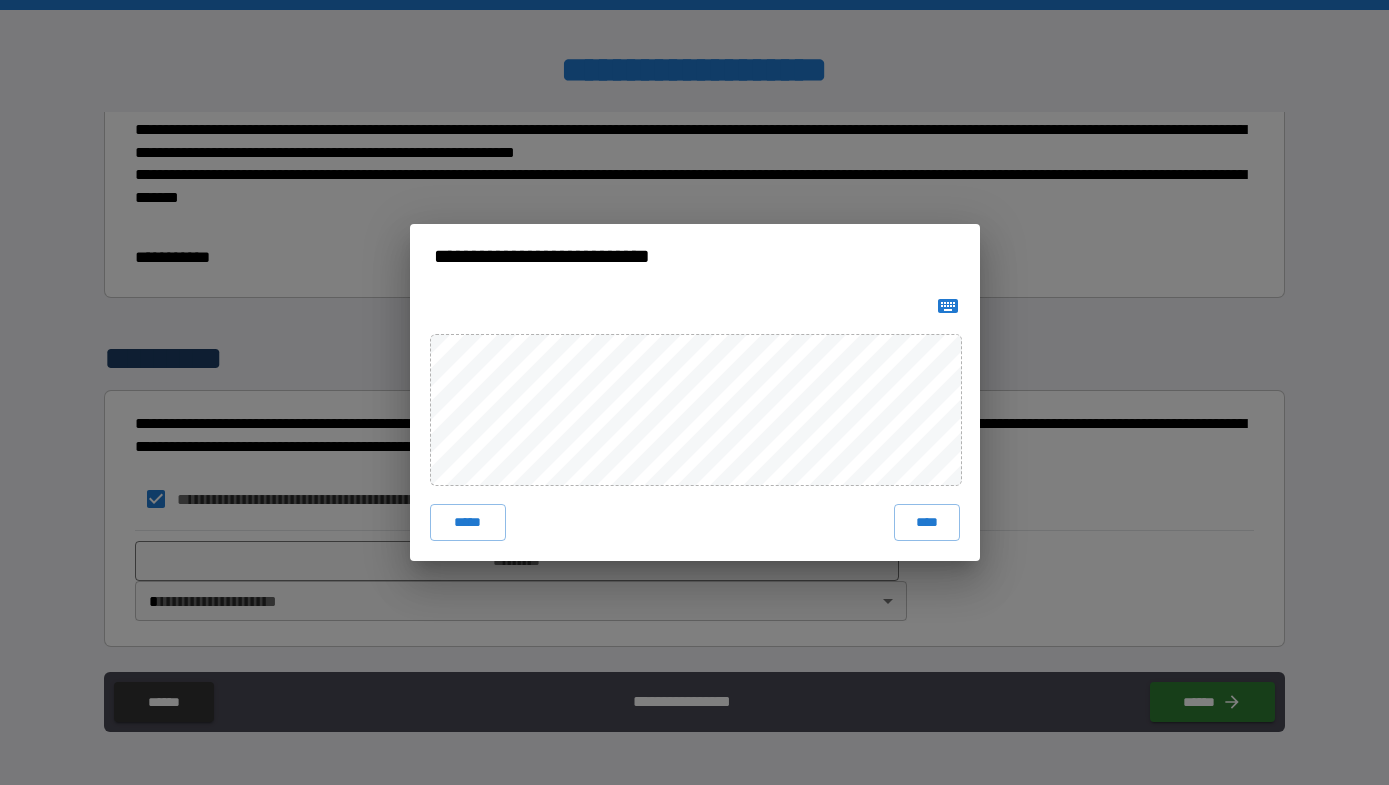 click on "***** ****" at bounding box center (695, 424) 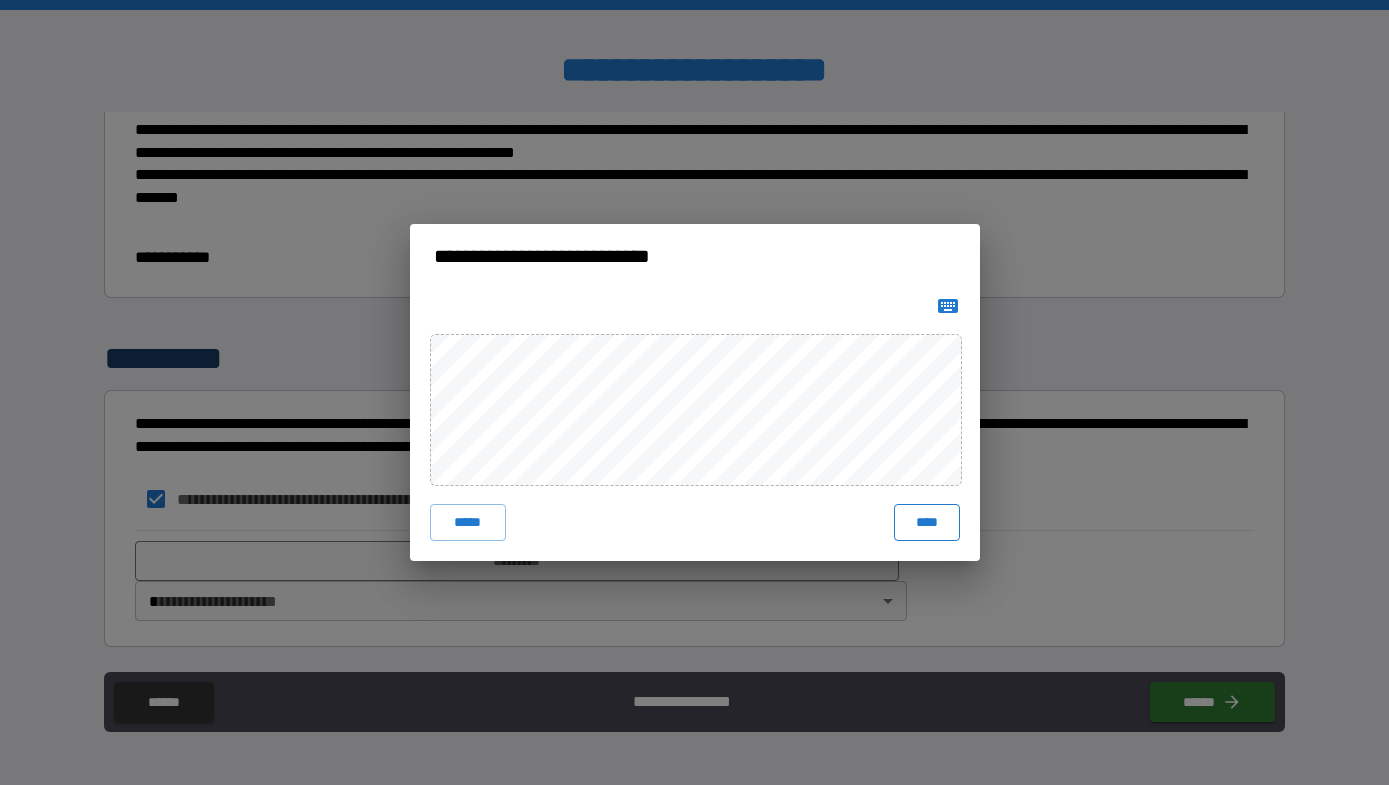 click on "****" at bounding box center (927, 522) 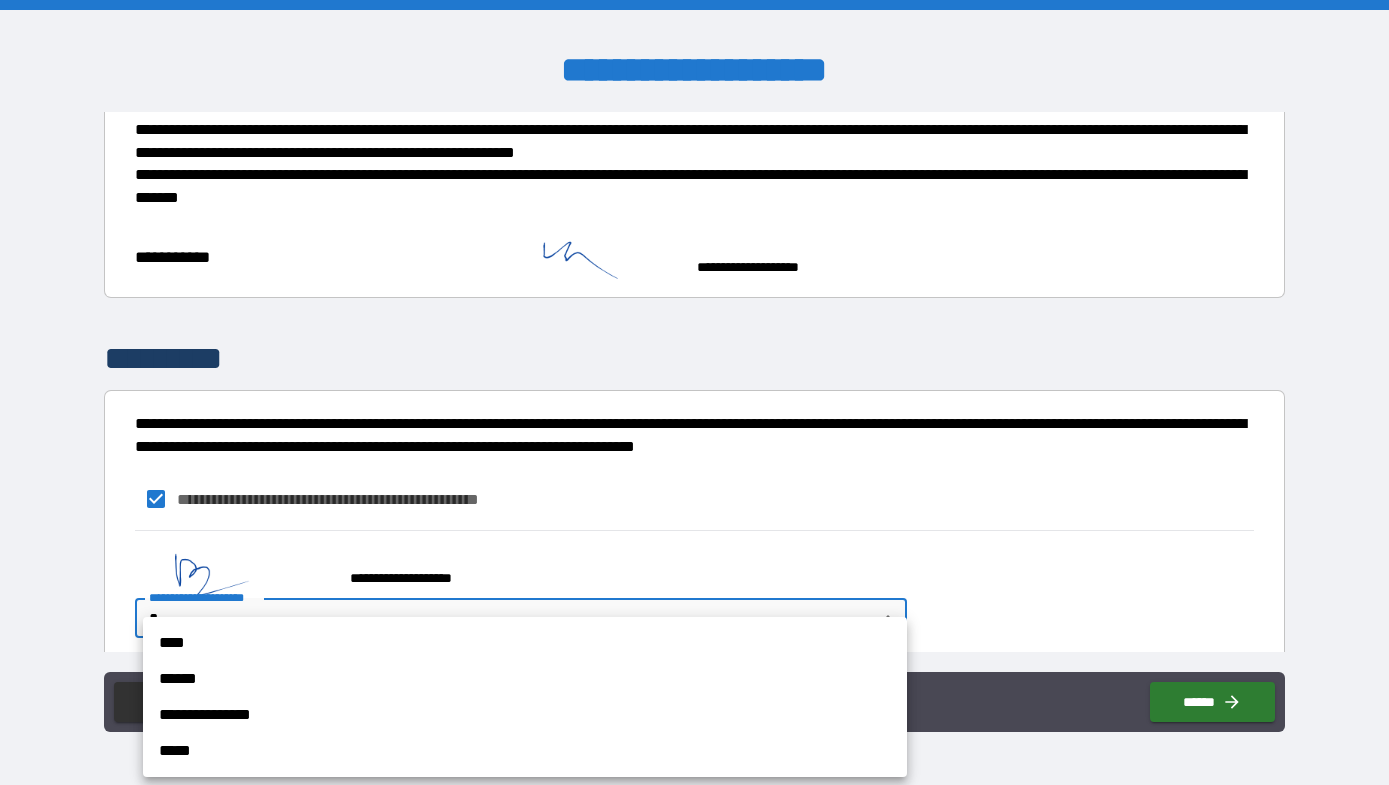 click on "**********" at bounding box center (694, 392) 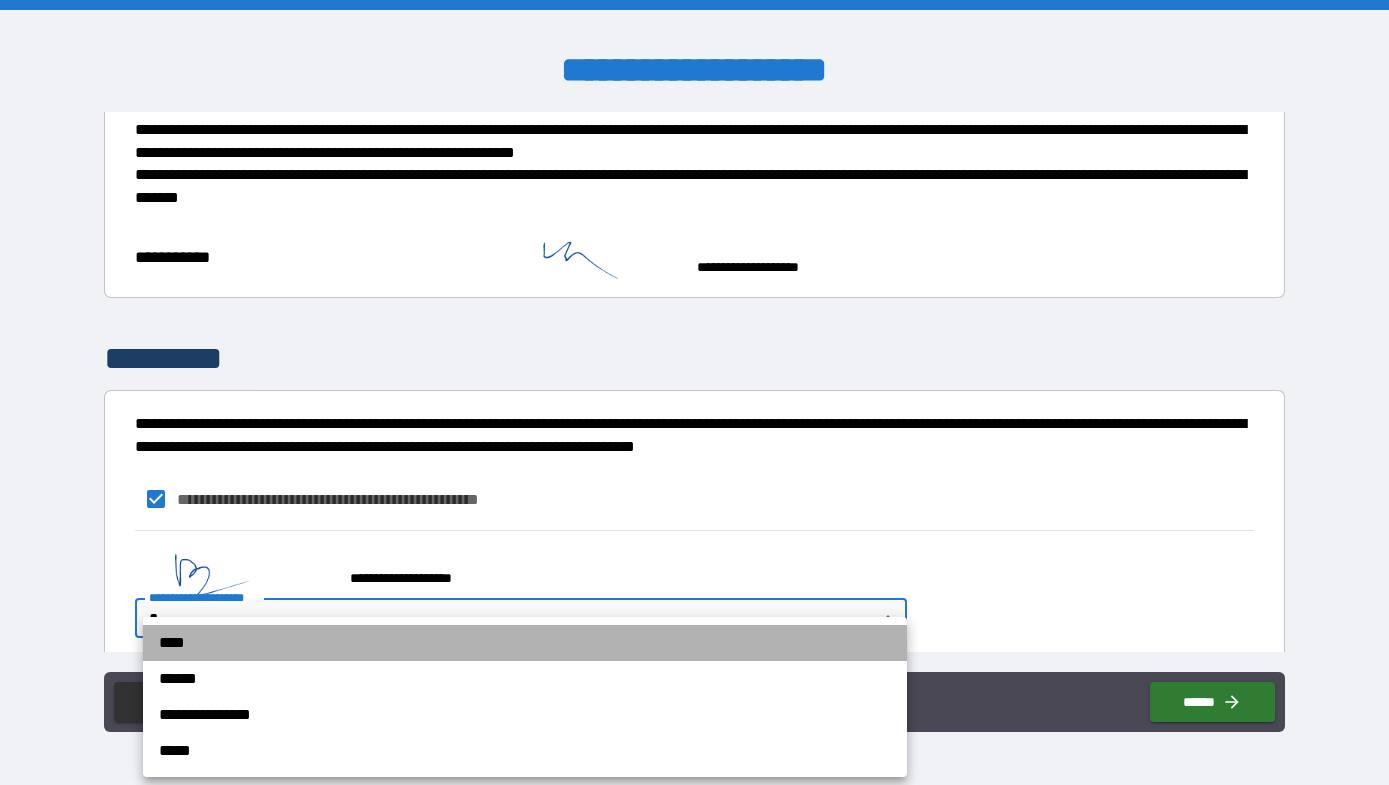 click on "****" at bounding box center (525, 643) 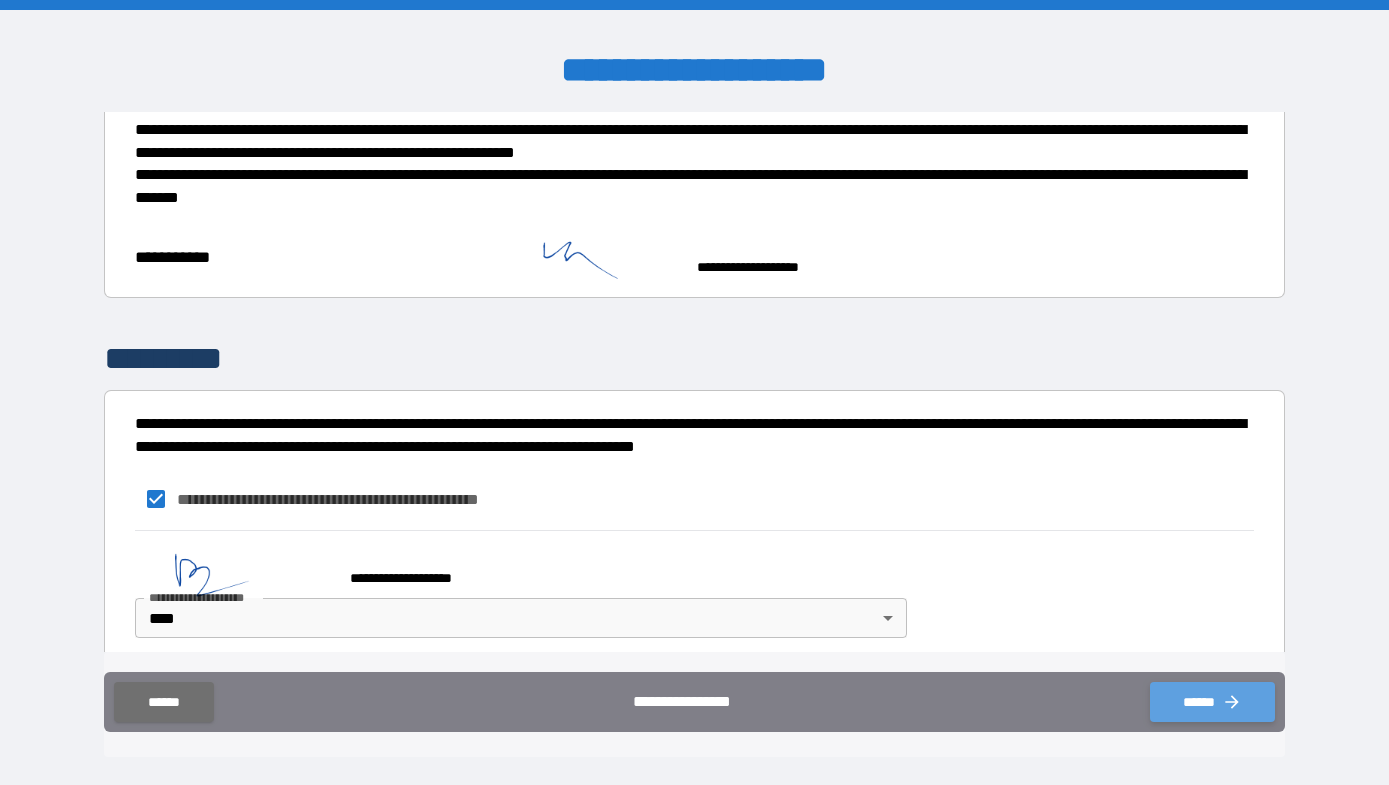 click on "******" at bounding box center (1212, 702) 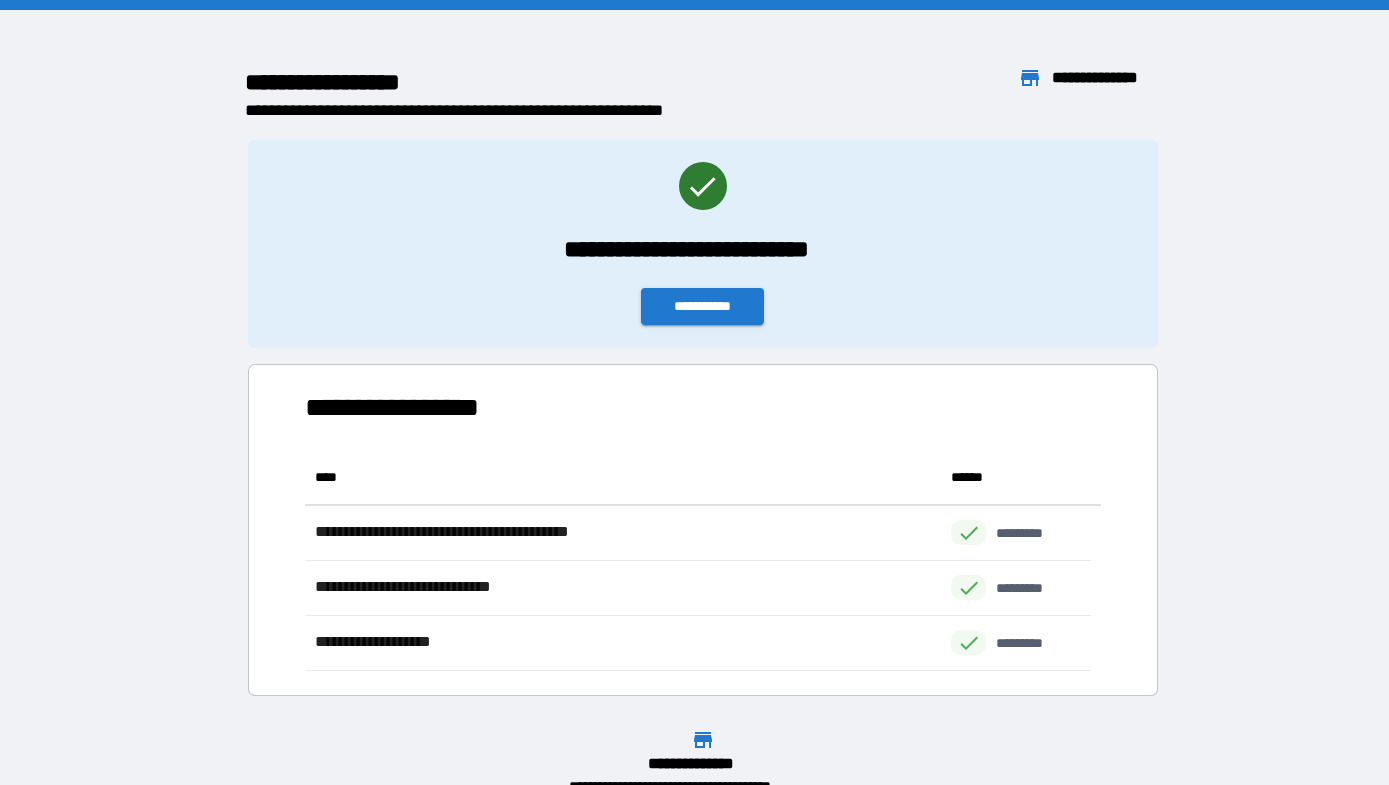 scroll, scrollTop: 206, scrollLeft: 771, axis: both 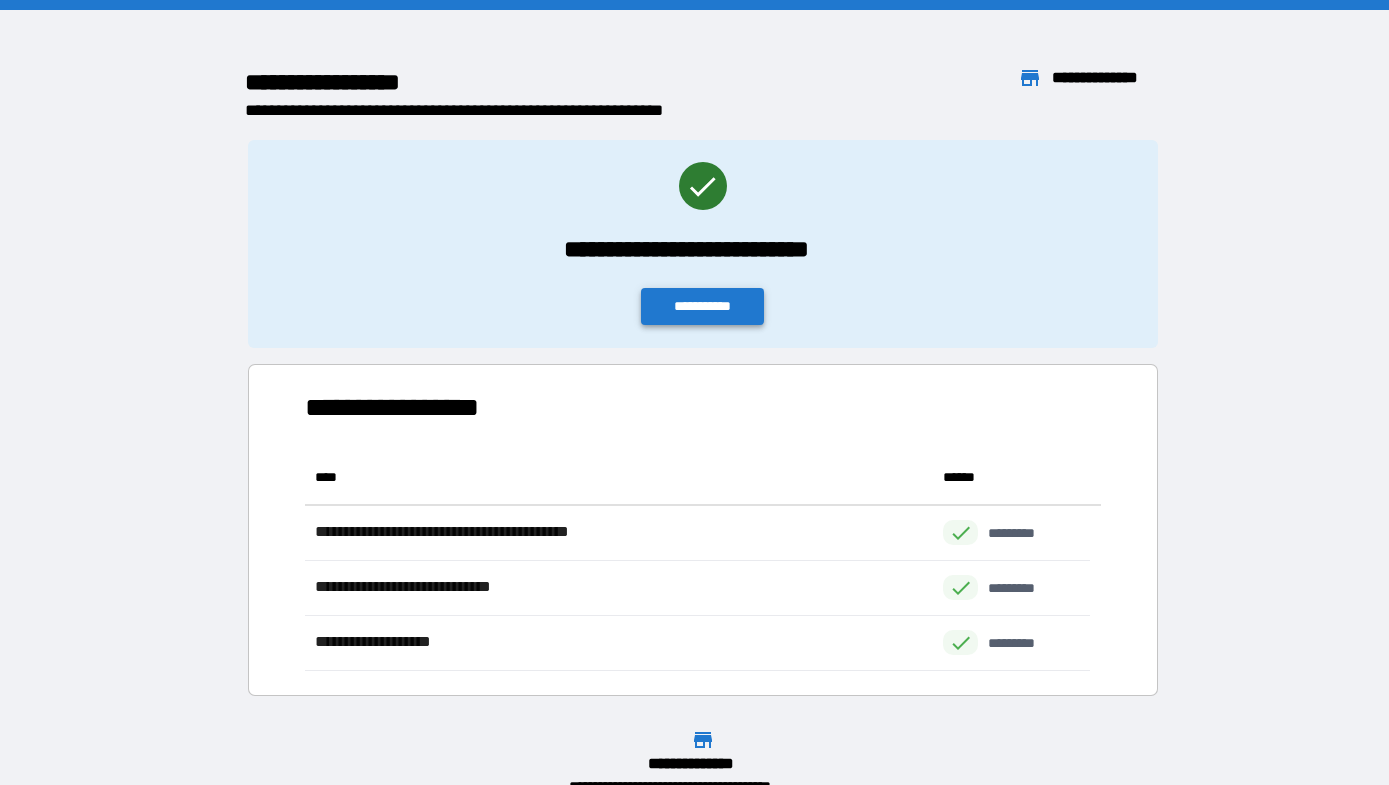 click on "**********" at bounding box center (703, 306) 